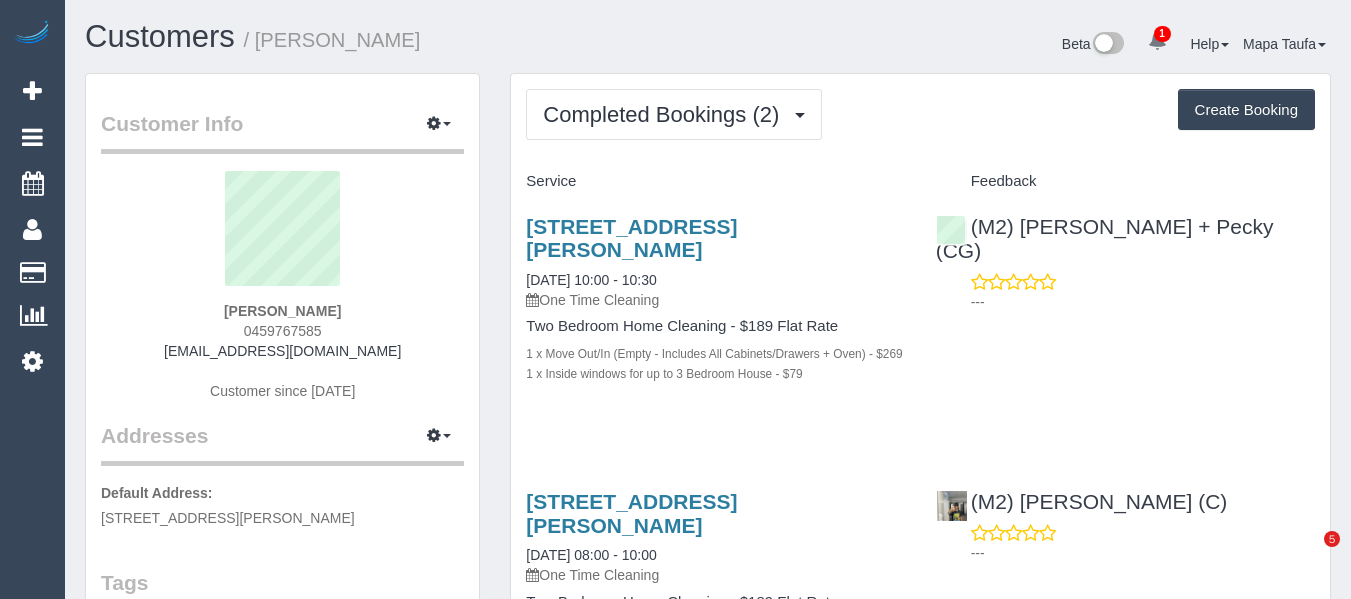 scroll, scrollTop: 0, scrollLeft: 0, axis: both 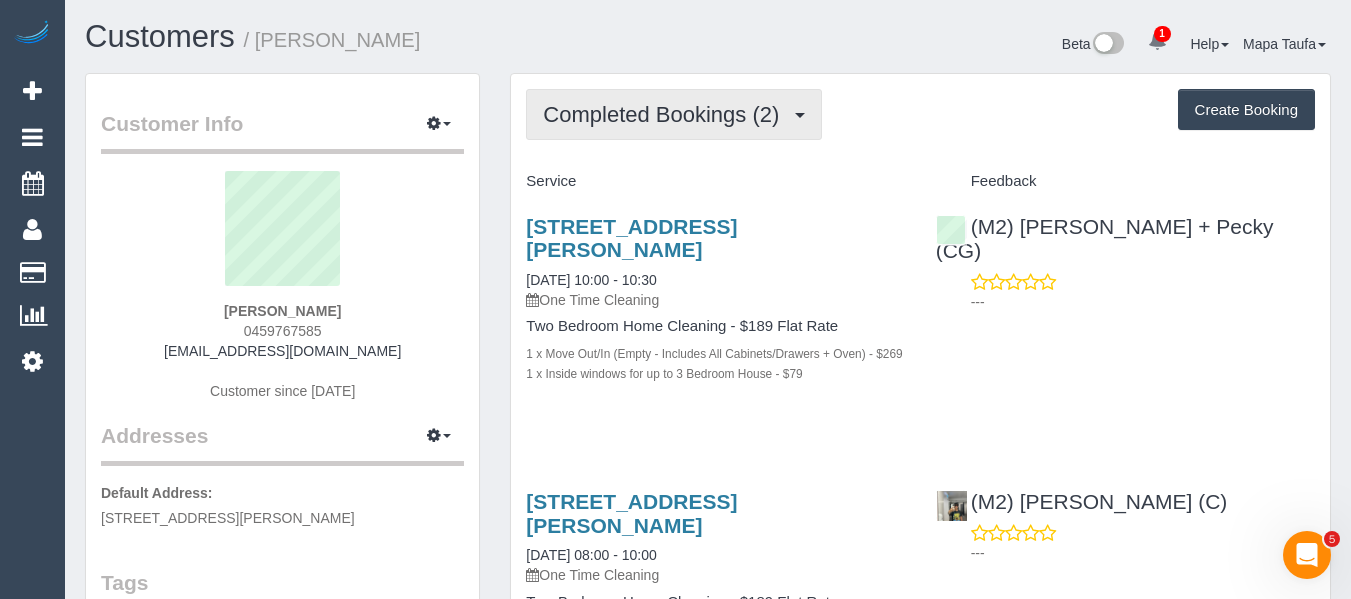 click on "Completed Bookings (2)" at bounding box center (666, 114) 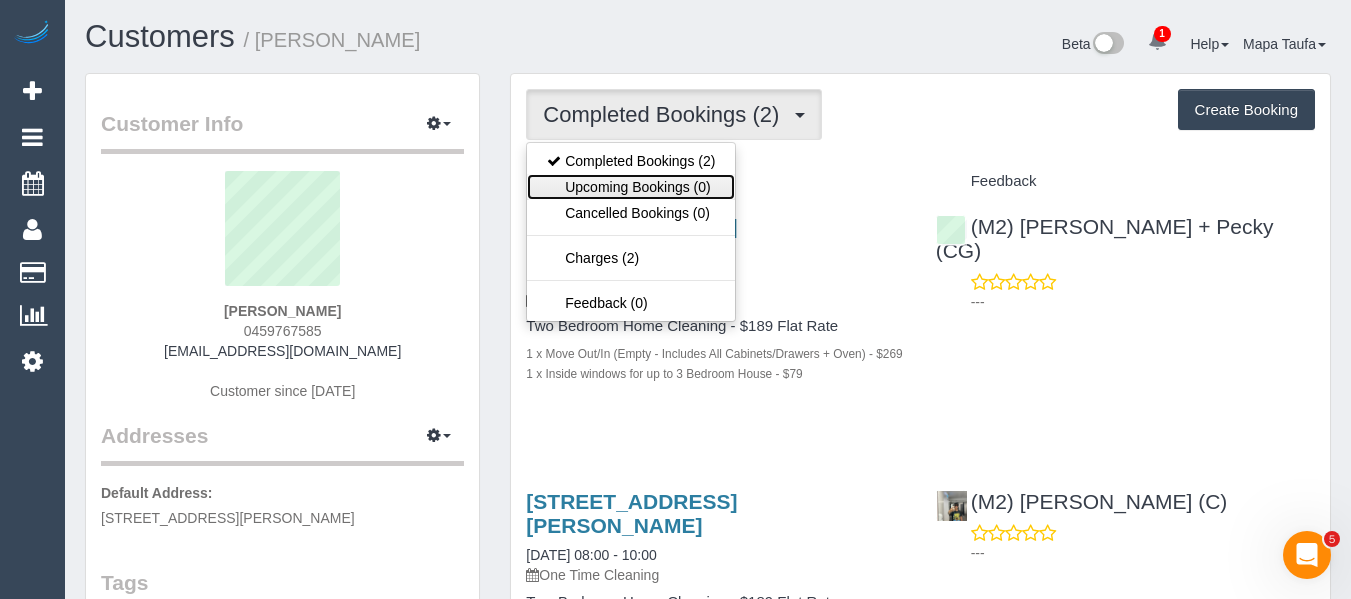 click on "Upcoming Bookings (0)" at bounding box center (631, 187) 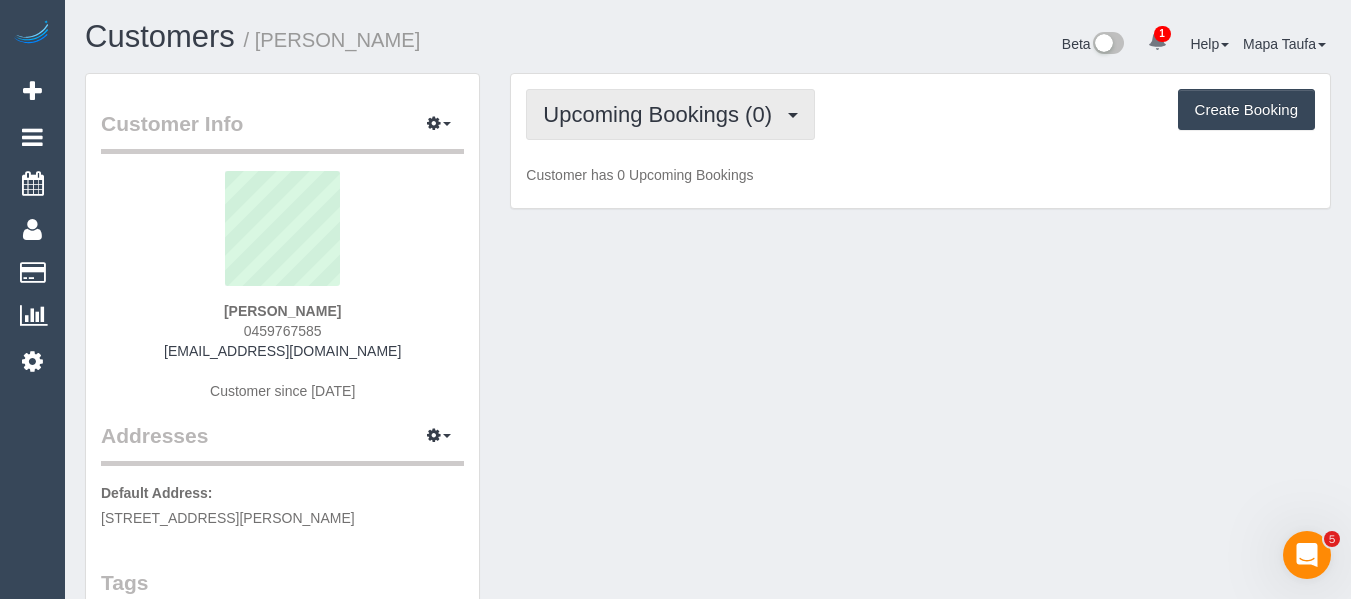 click on "Upcoming Bookings (0)" at bounding box center (662, 114) 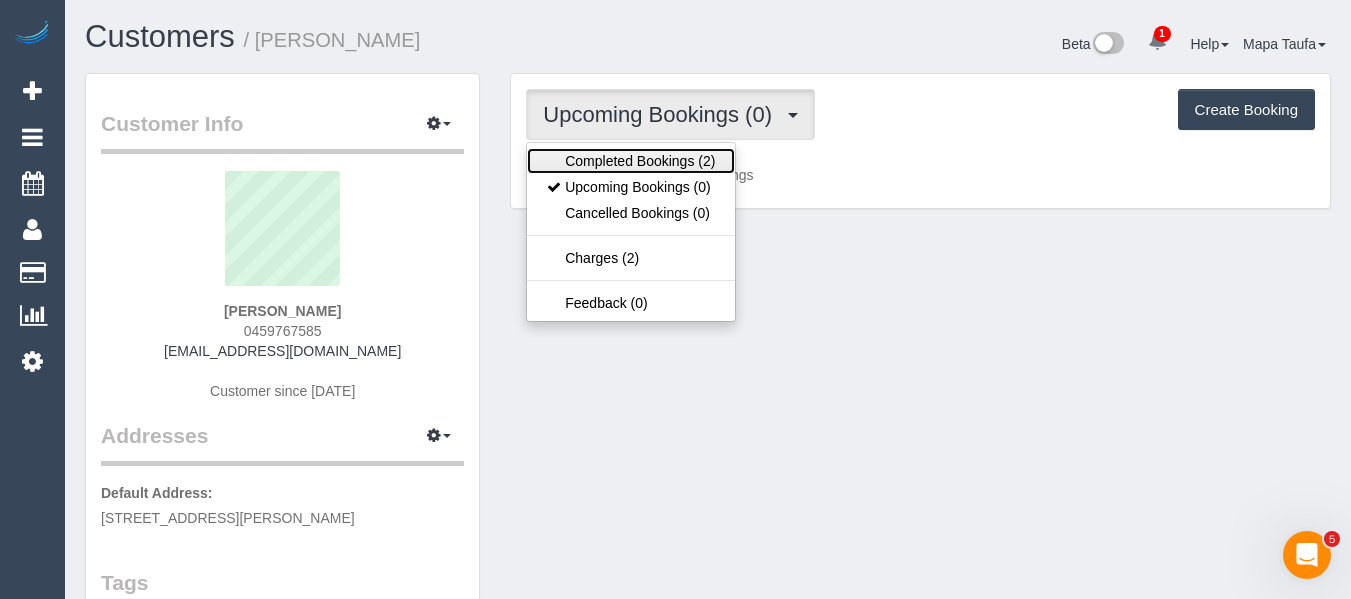 click on "Completed Bookings (2)" at bounding box center (631, 161) 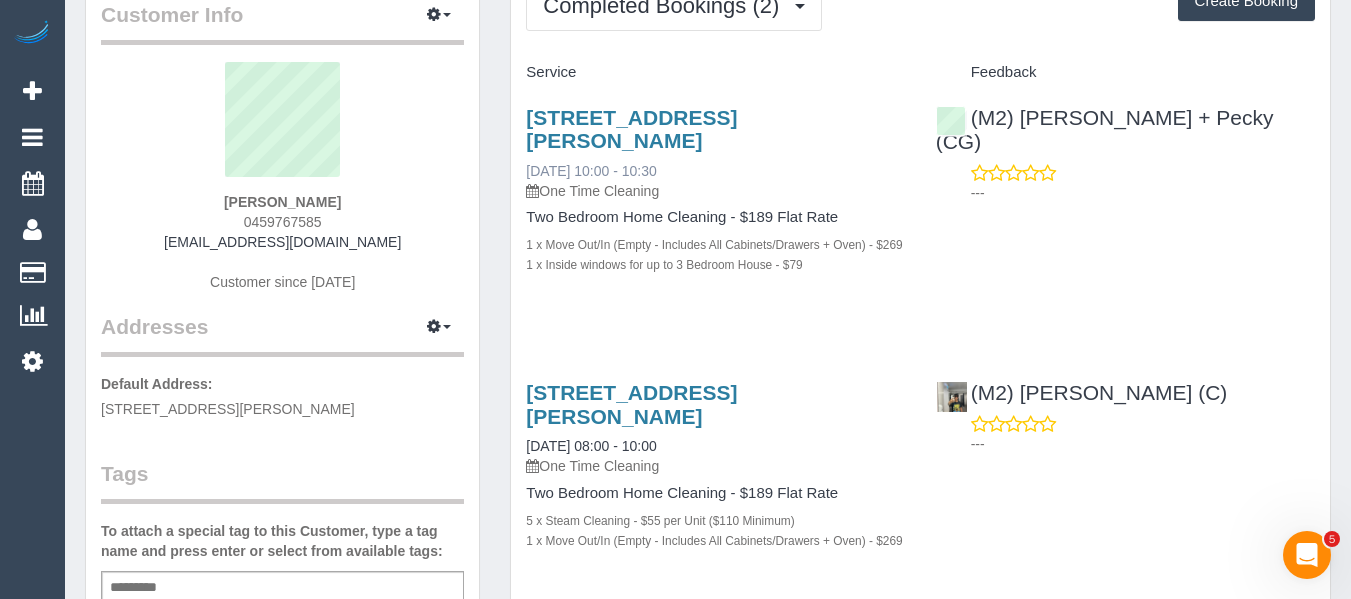 scroll, scrollTop: 100, scrollLeft: 0, axis: vertical 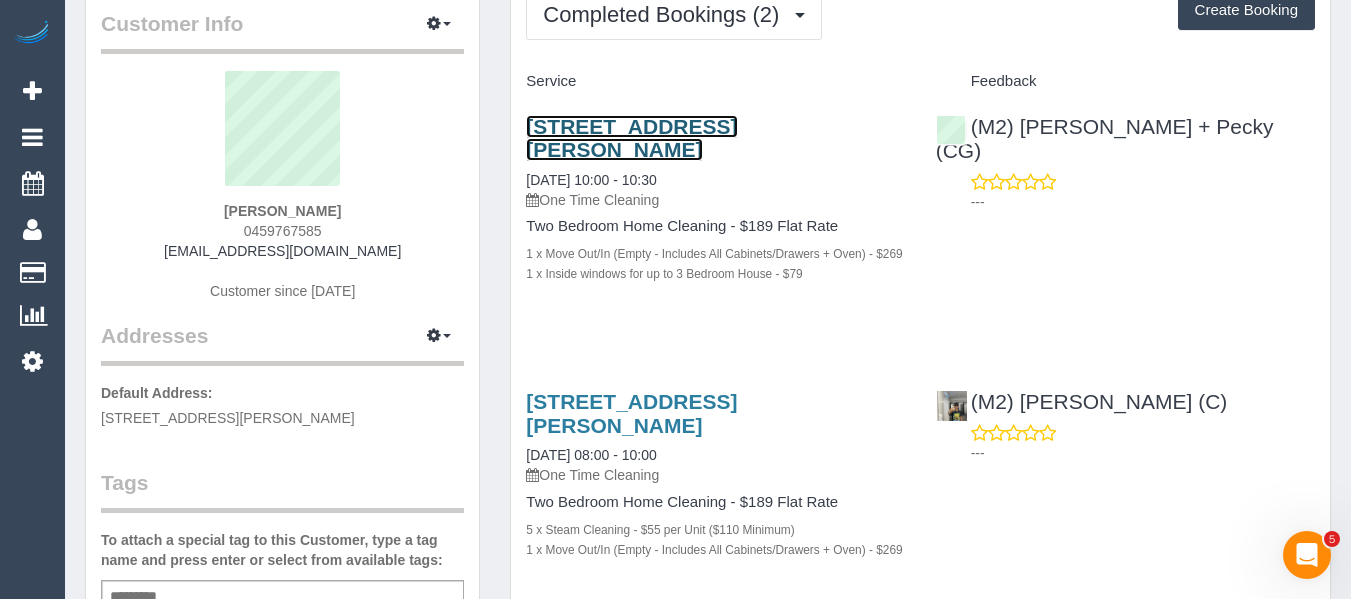 click on "2/34 Bolingbroke Street, Pascoe Vale, VIC 3044" at bounding box center [631, 138] 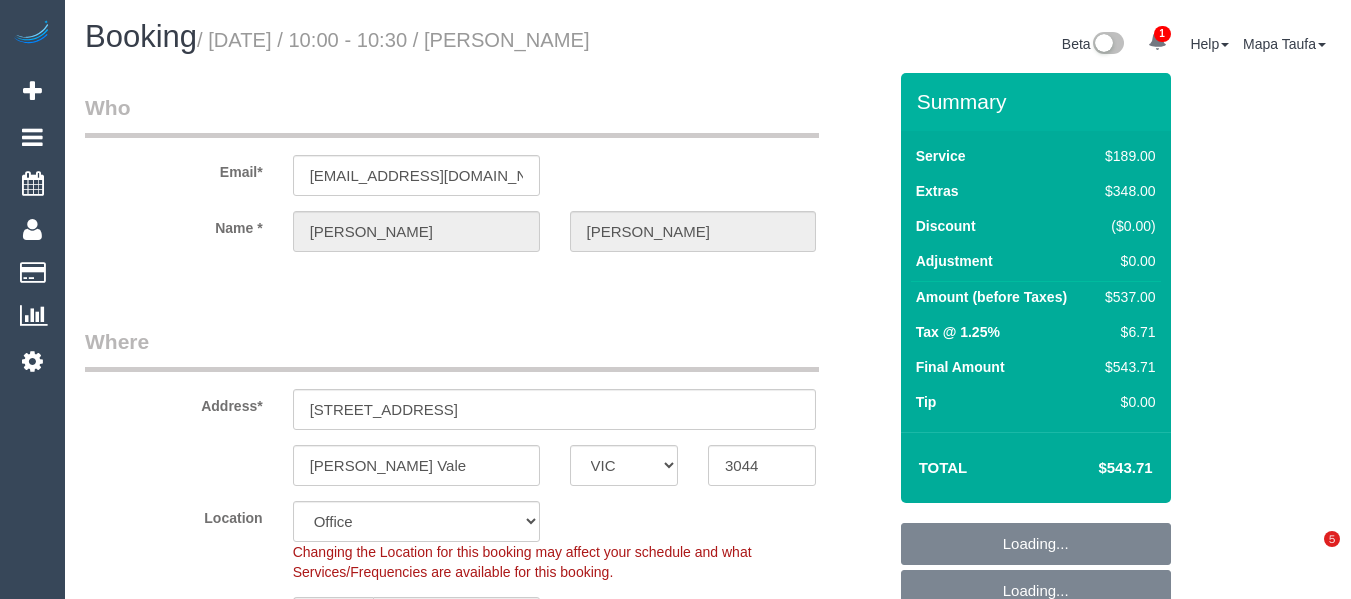 select on "VIC" 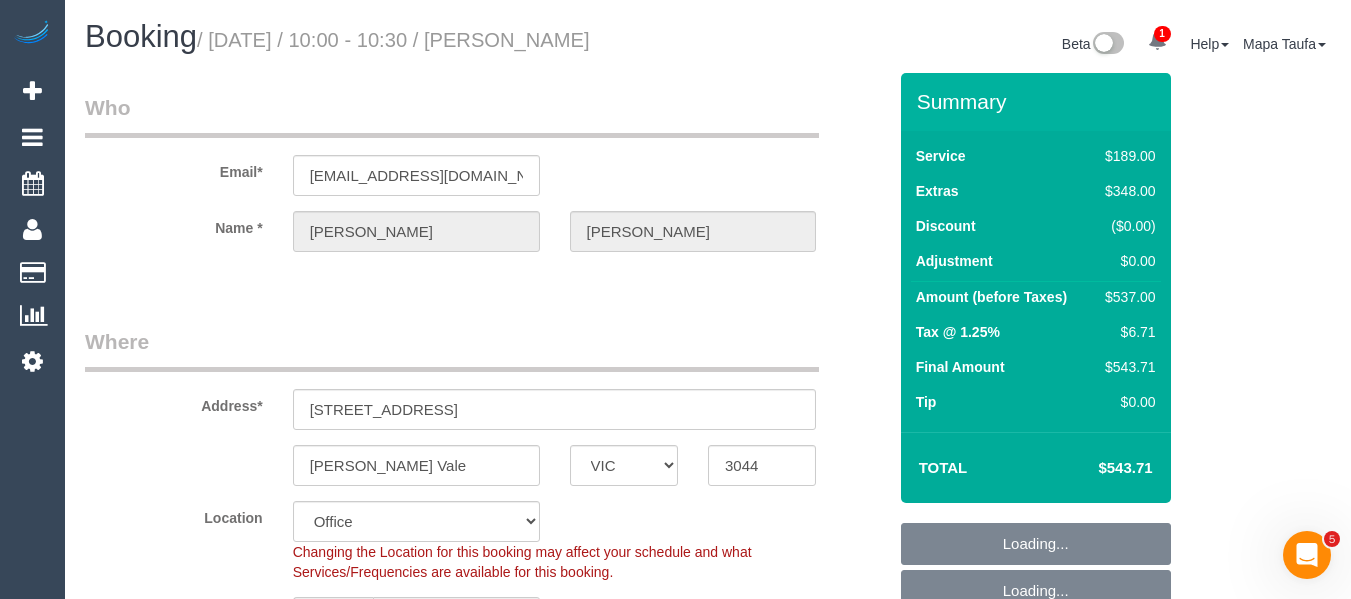 scroll, scrollTop: 0, scrollLeft: 0, axis: both 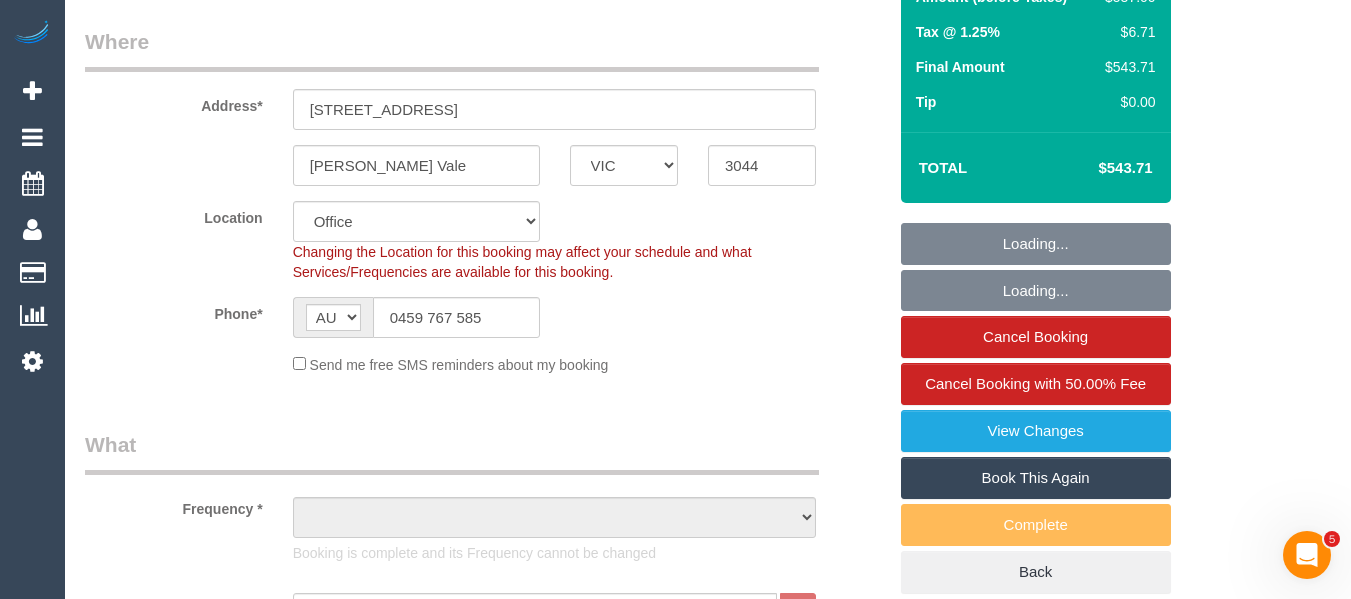 select on "object:2157" 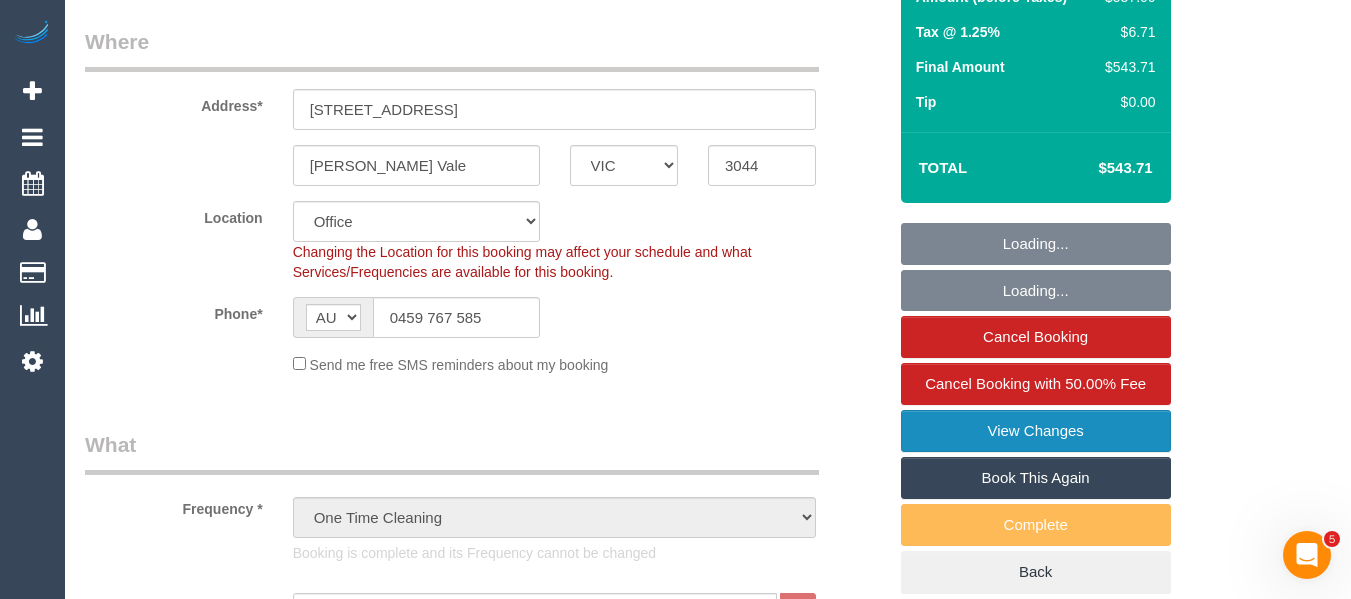 click on "View Changes" at bounding box center (1036, 431) 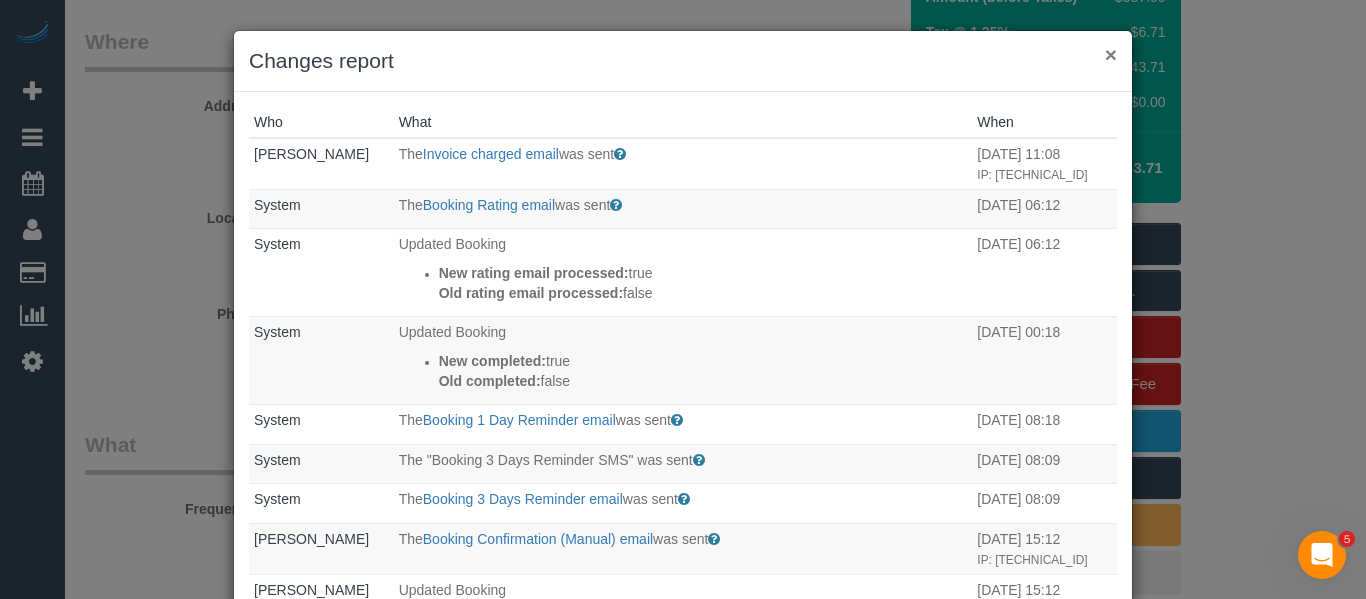 click on "×" at bounding box center [1111, 54] 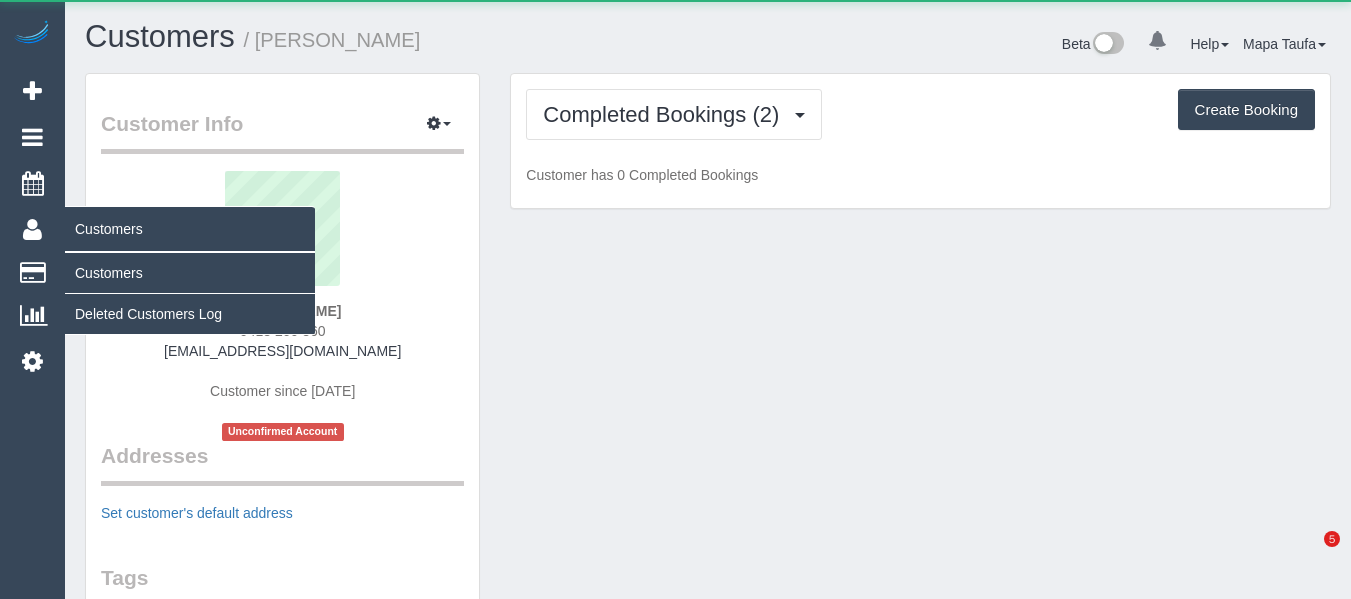 scroll, scrollTop: 0, scrollLeft: 0, axis: both 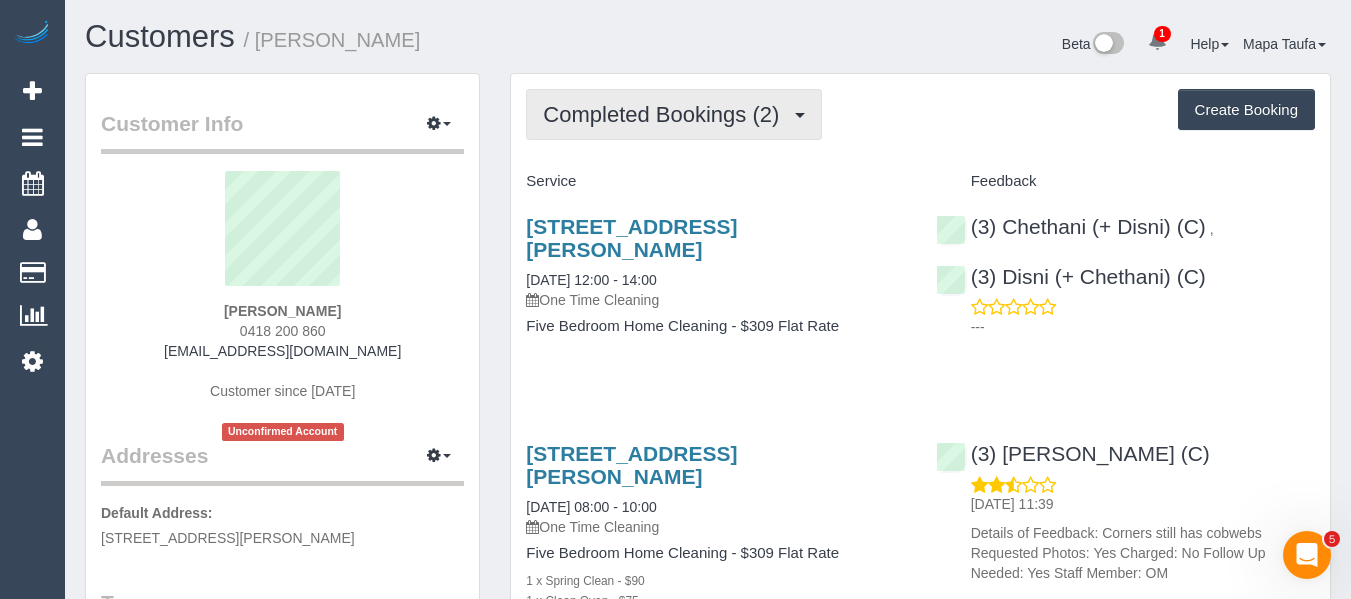 click on "Completed Bookings (2)" at bounding box center [666, 114] 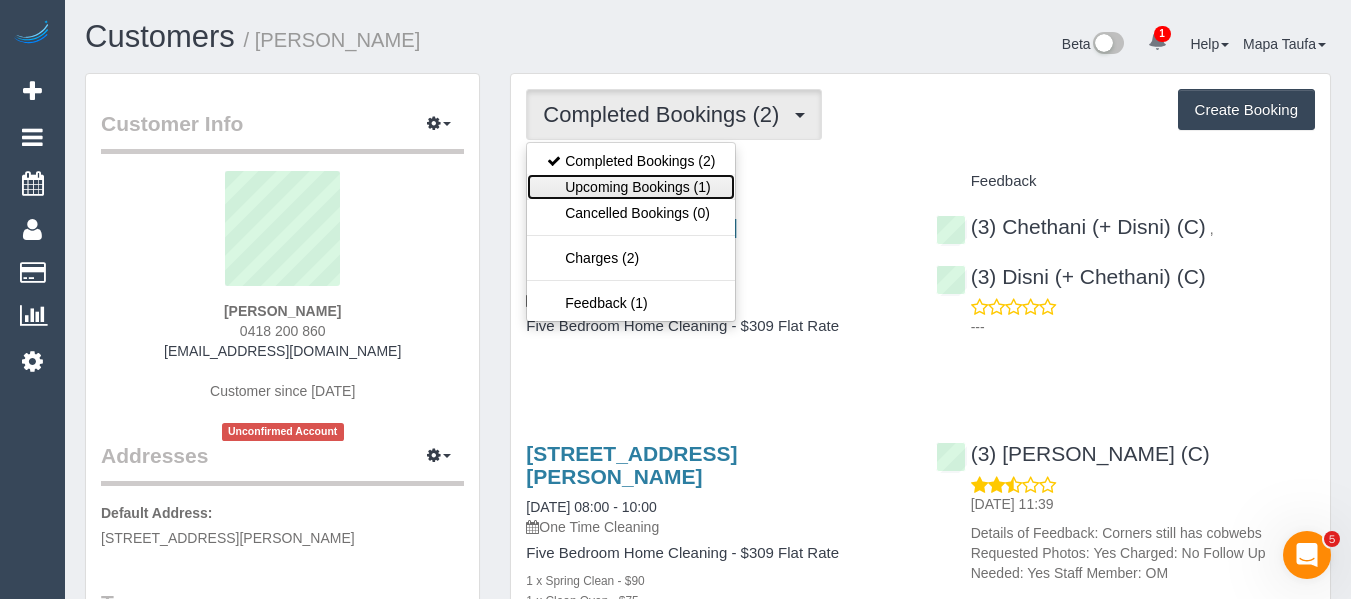click on "Upcoming Bookings (1)" at bounding box center [631, 187] 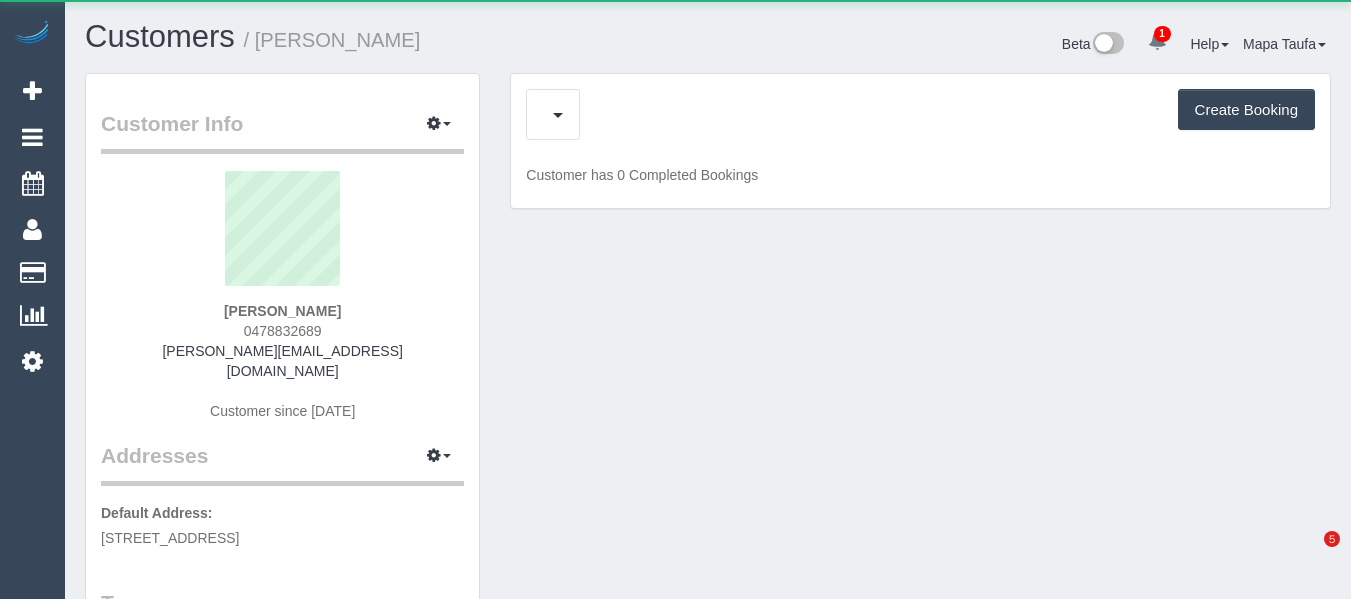 scroll, scrollTop: 0, scrollLeft: 0, axis: both 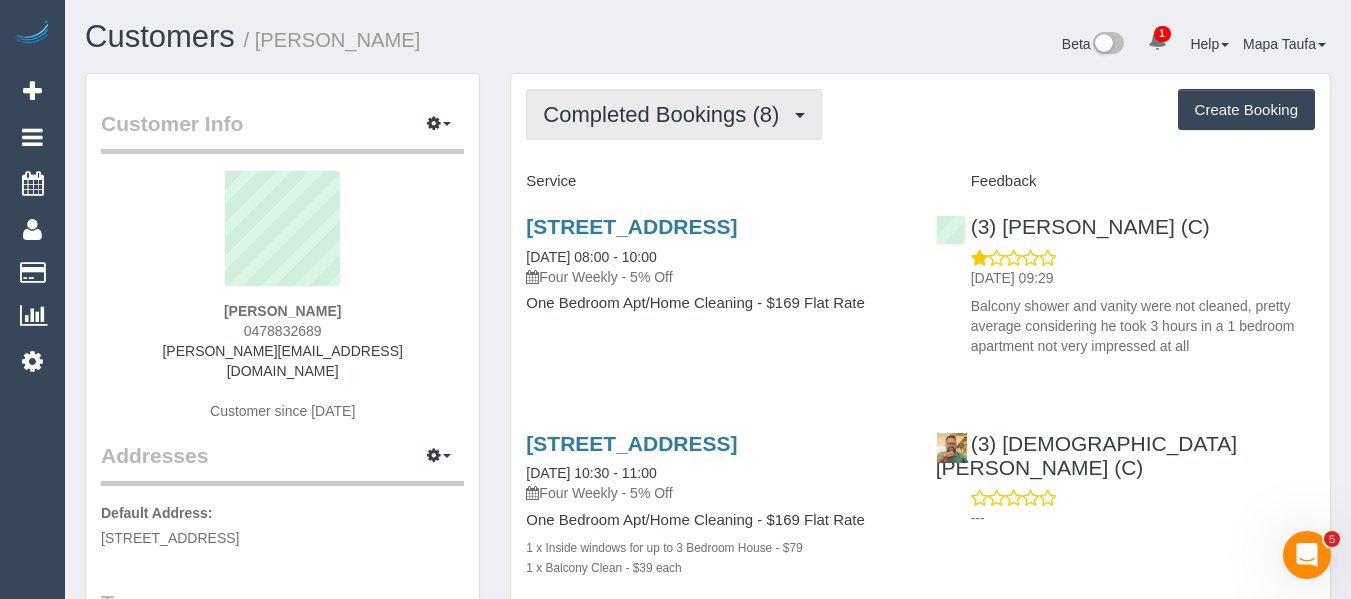click on "Completed Bookings (8)" at bounding box center [674, 114] 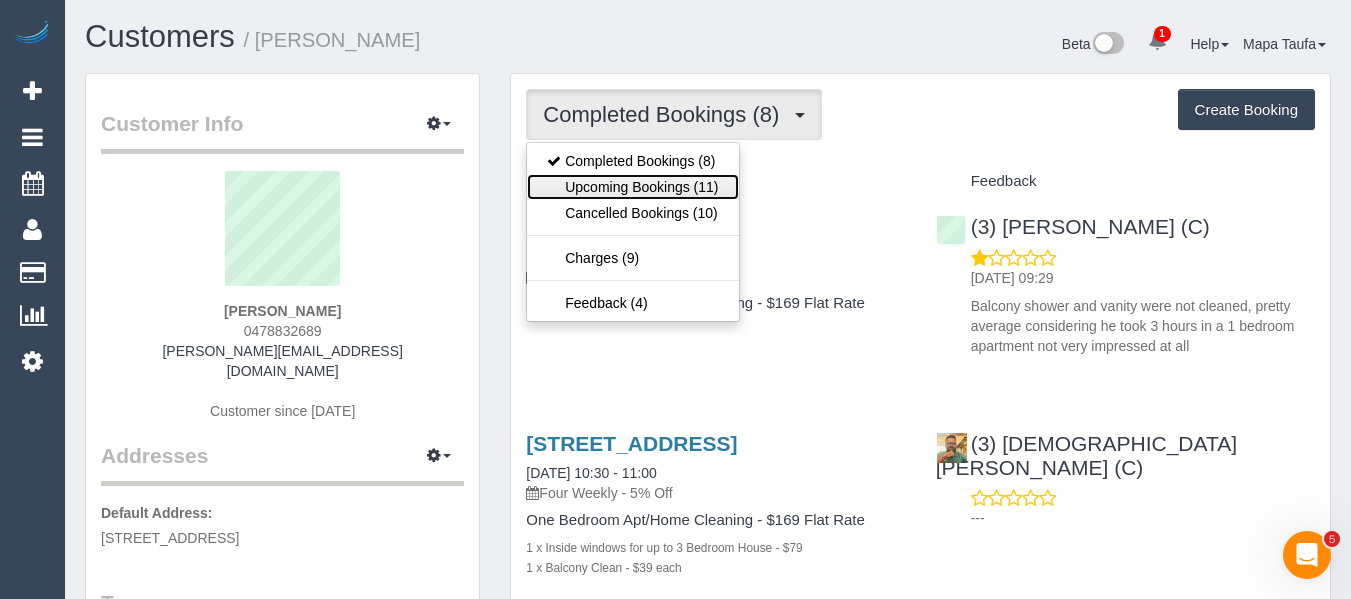 click on "Upcoming Bookings (11)" at bounding box center (632, 187) 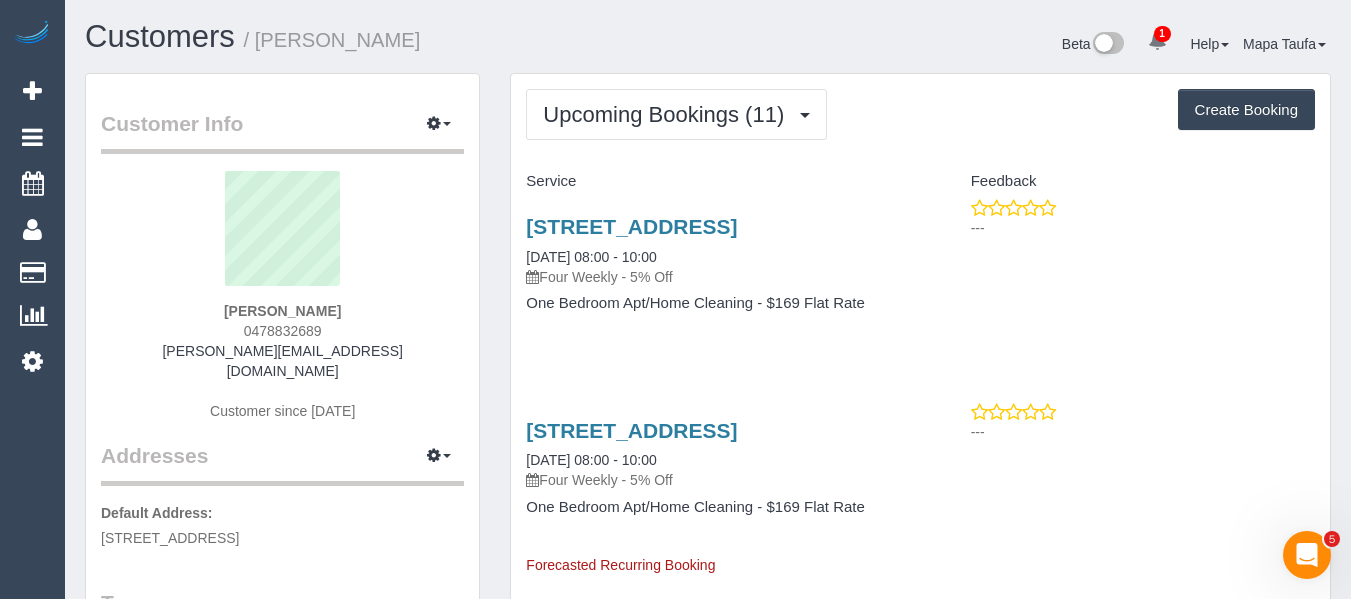 click at bounding box center [1157, 40] 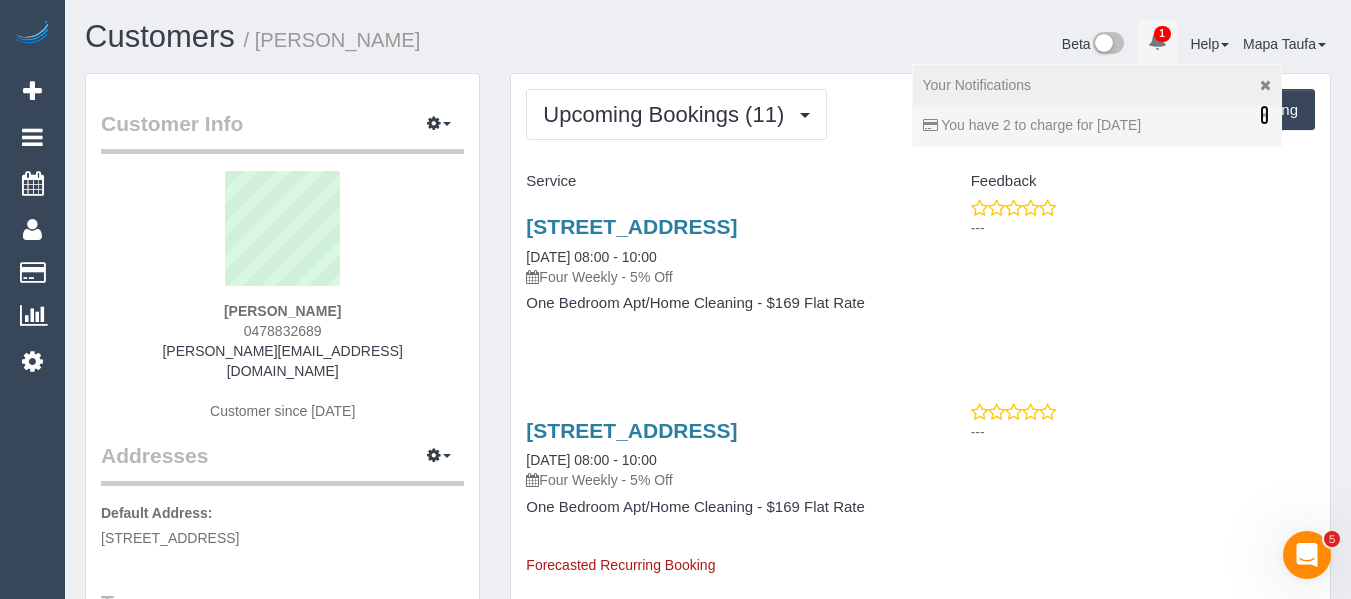 click on "×" at bounding box center (1264, 115) 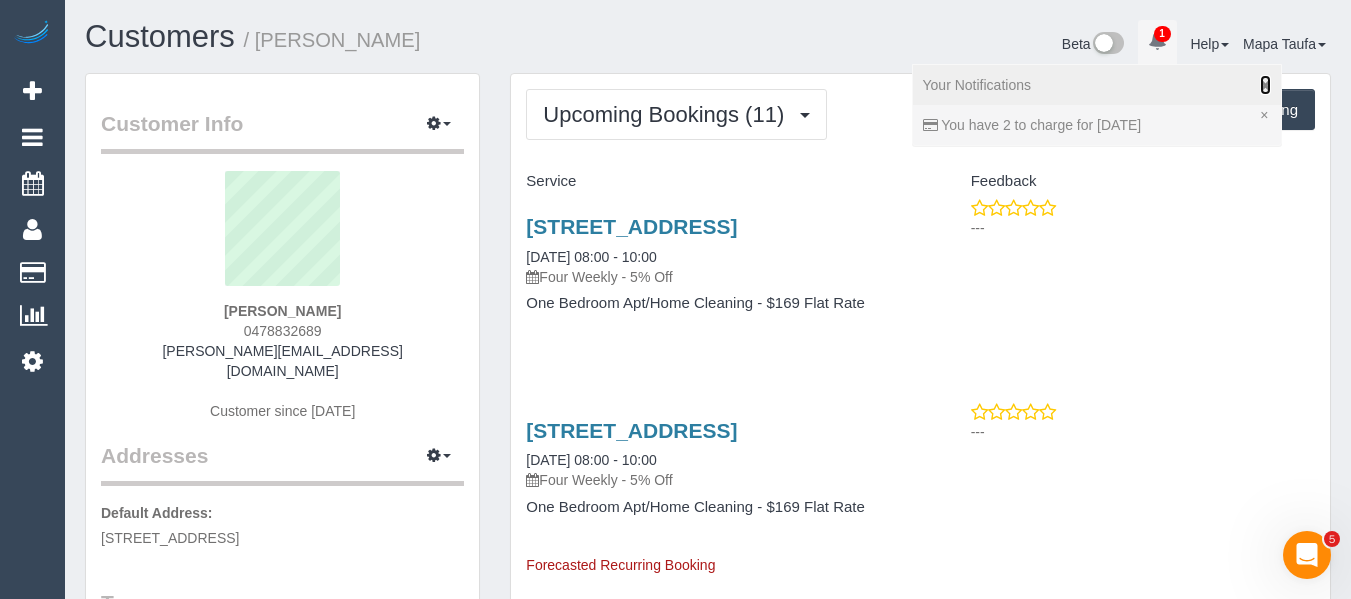 click at bounding box center (1265, 85) 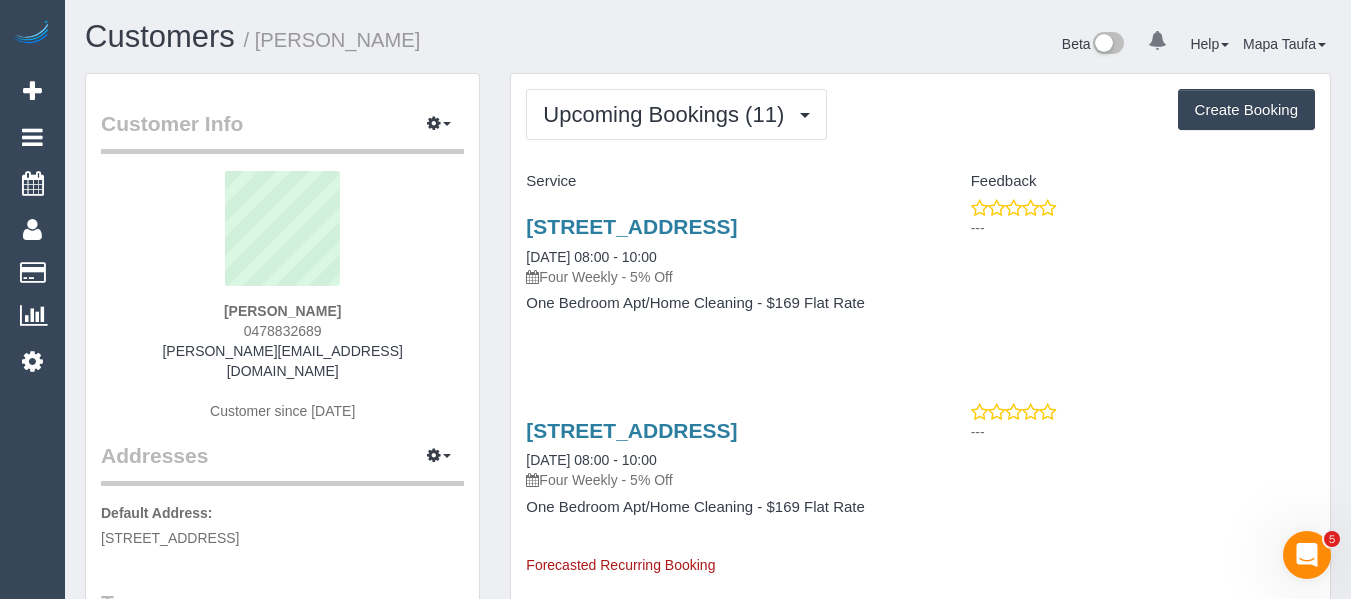click on "Beta
0
Your Notifications
You have 0 alerts
Help
Help Docs
Take a Tour
Contact Support
Mapa Taufa
My Account
Change Password
Email Preferences
Community
Log Out" at bounding box center [1027, 46] 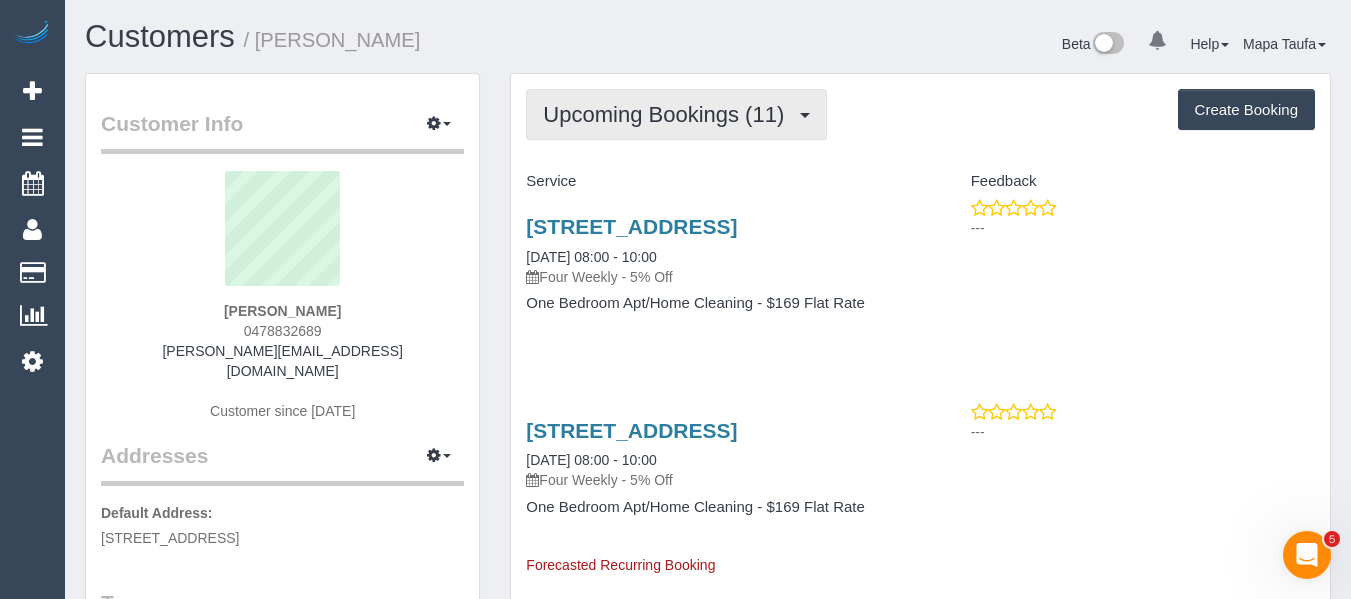 click on "Upcoming Bookings (11)" at bounding box center [676, 114] 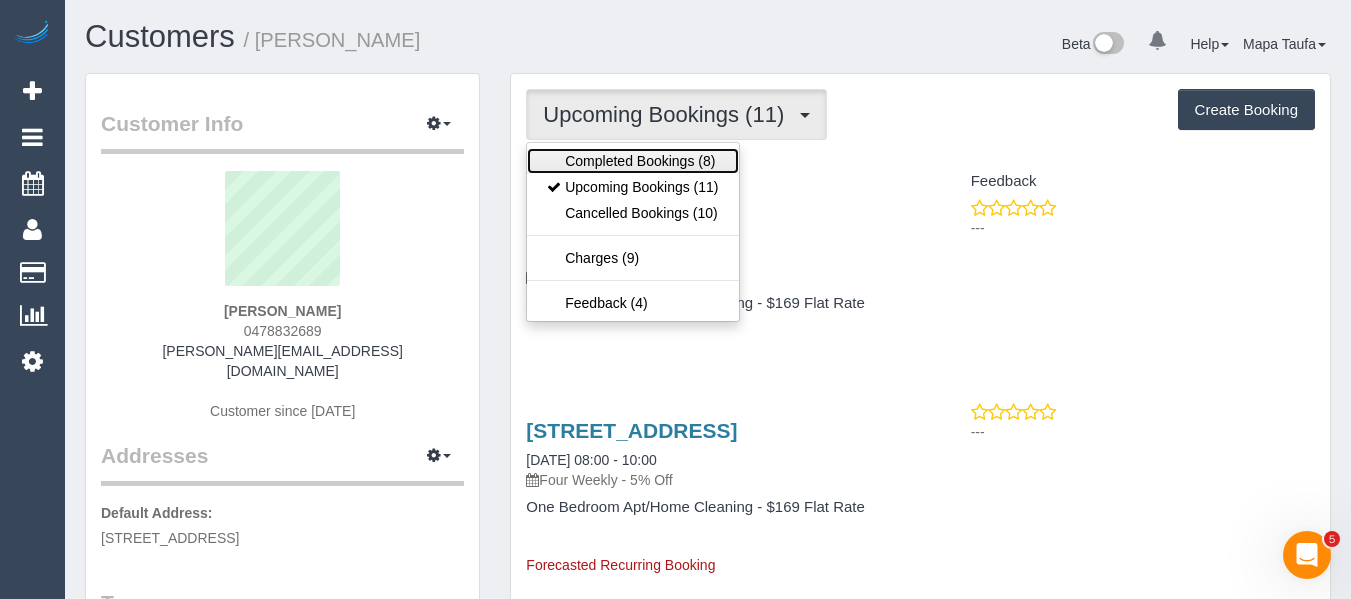 click on "Completed Bookings (8)" at bounding box center (632, 161) 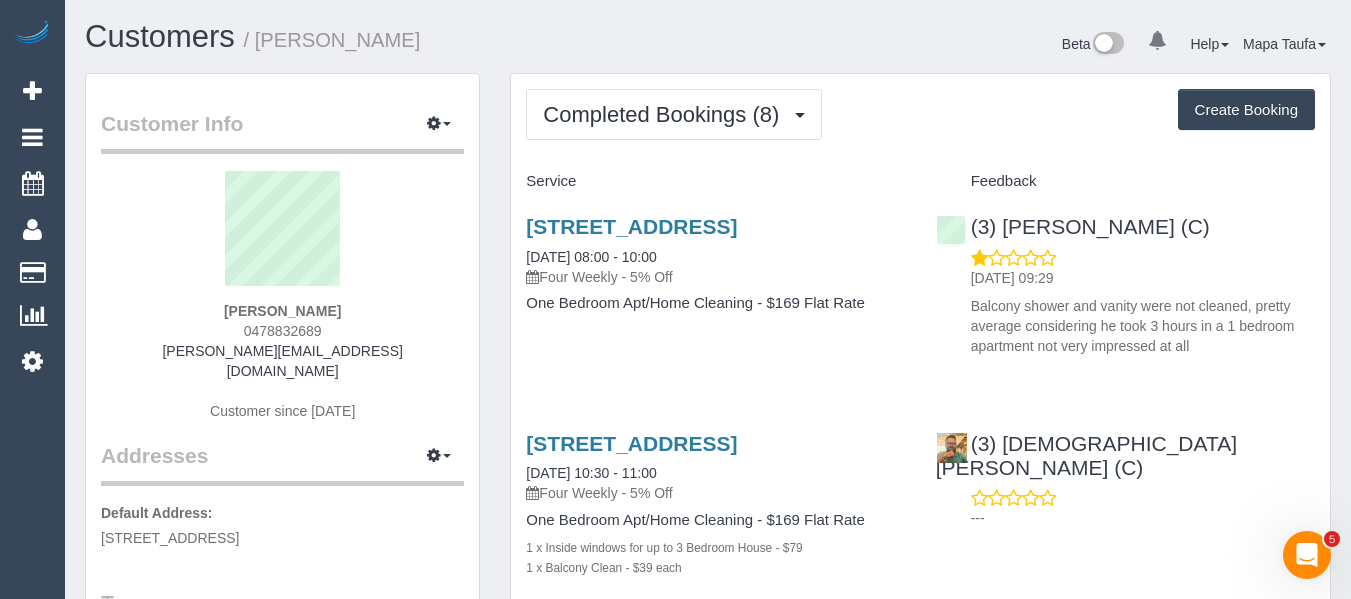 click on "Service
Feedback
Keilor Road, 109/110, Essendon North, VIC 3041
05/07/2025 08:00 - 10:00
Four Weekly - 5% Off
One Bedroom Apt/Home Cleaning - $169 Flat Rate
(3) Juan Manuel (C)
06/07/2025 09:29
Balcony shower and vanity were not cleaned, pretty average considering he took 3 hours in a 1 bedroom apartment not very impressed at all" at bounding box center [920, 1174] 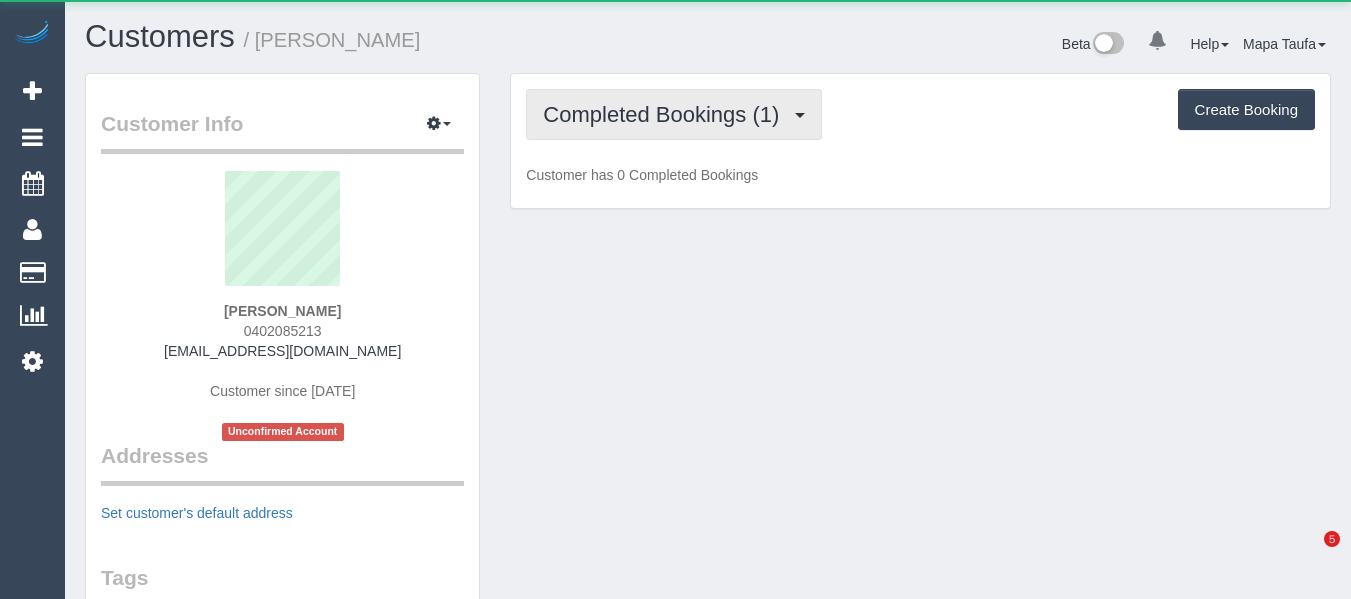 scroll, scrollTop: 0, scrollLeft: 0, axis: both 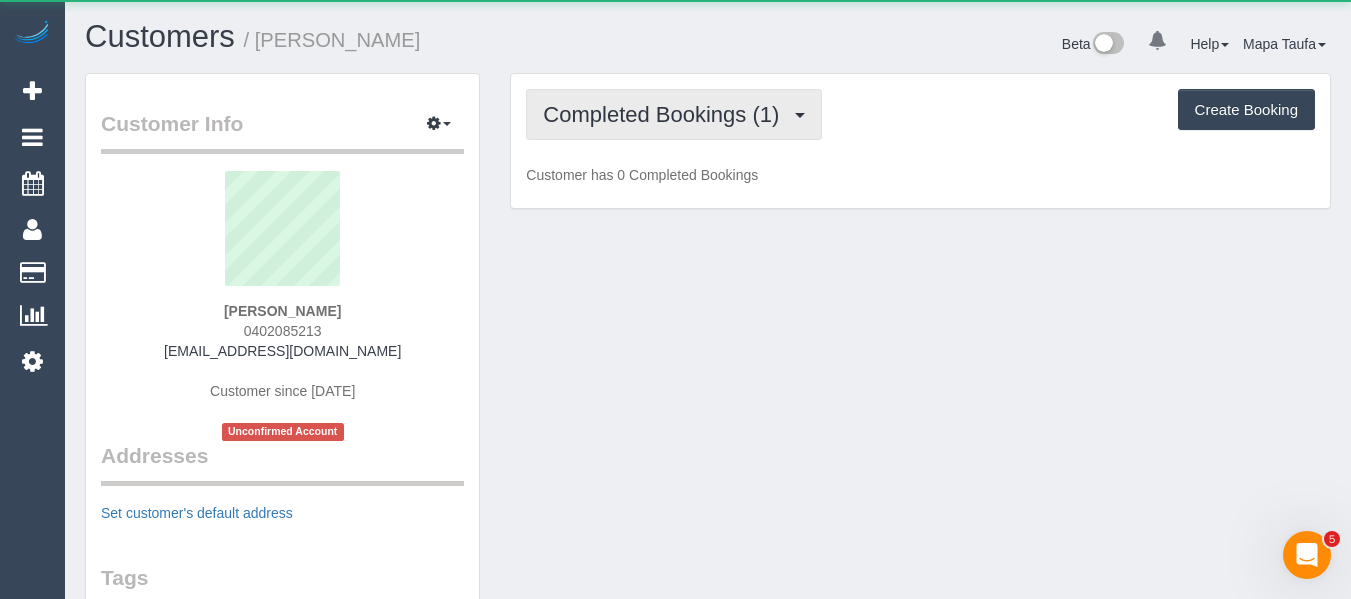 click on "Completed Bookings (1)" at bounding box center (674, 114) 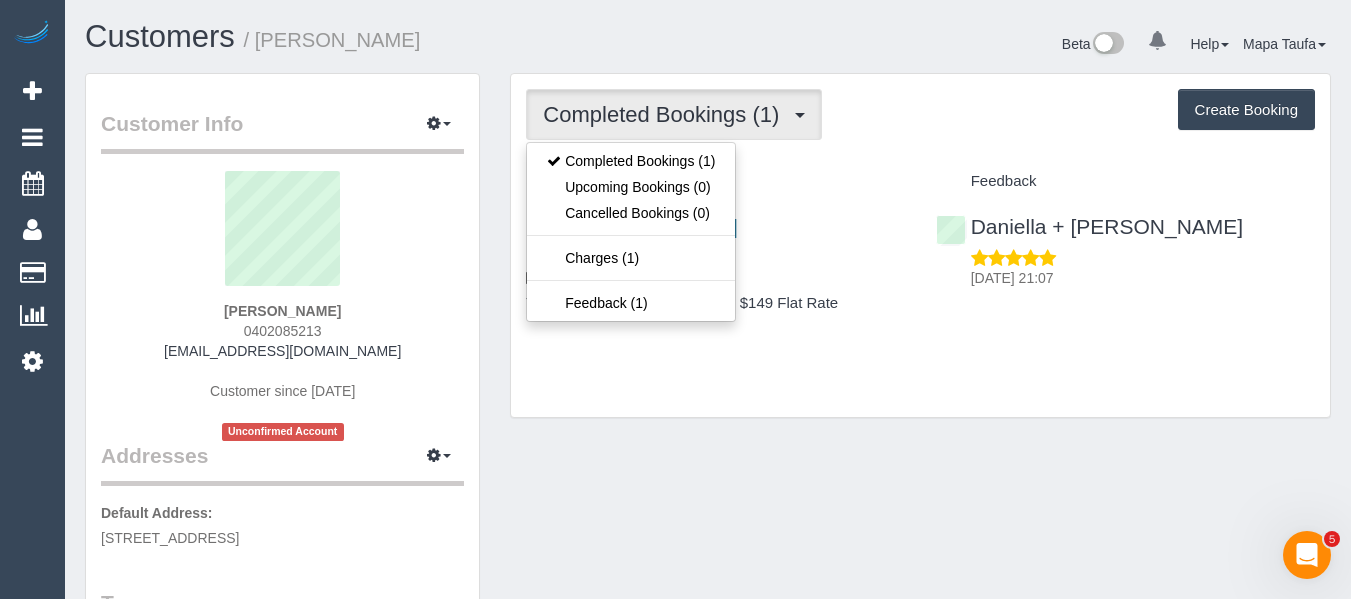 click on "Completed Bookings (1)
Completed Bookings (1)
Upcoming Bookings (0)
Cancelled Bookings (0)
Charges (1)
Feedback (1)
Create Booking
Service
Feedback" at bounding box center (920, 245) 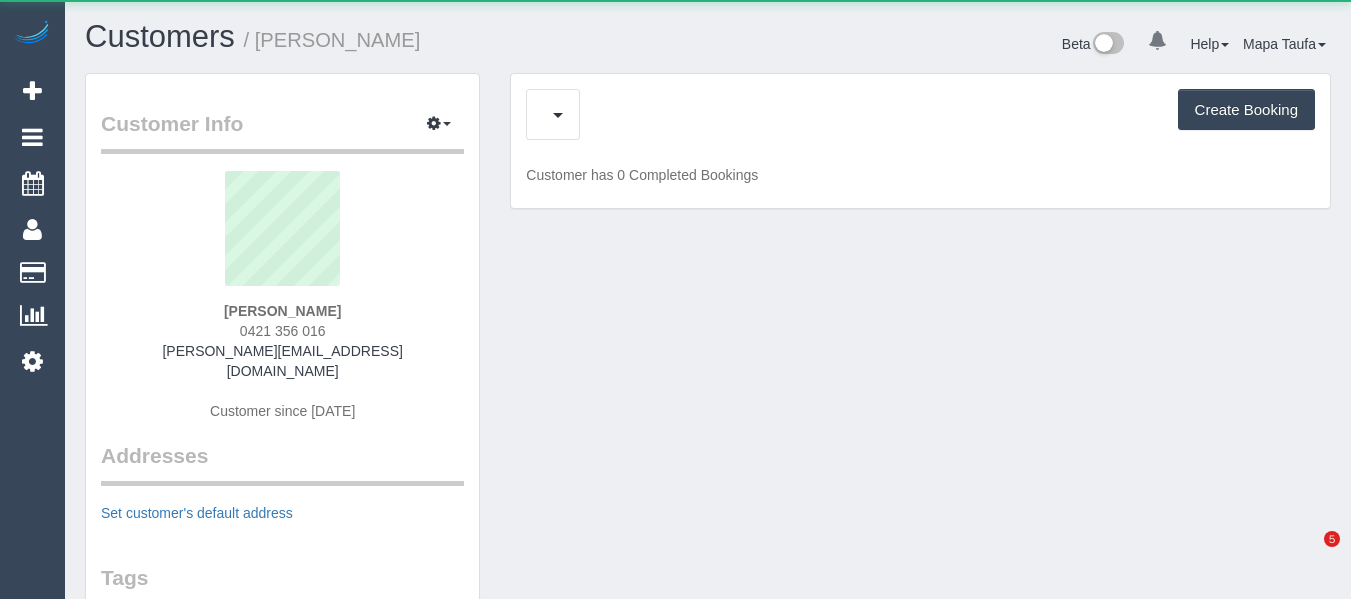 scroll, scrollTop: 0, scrollLeft: 0, axis: both 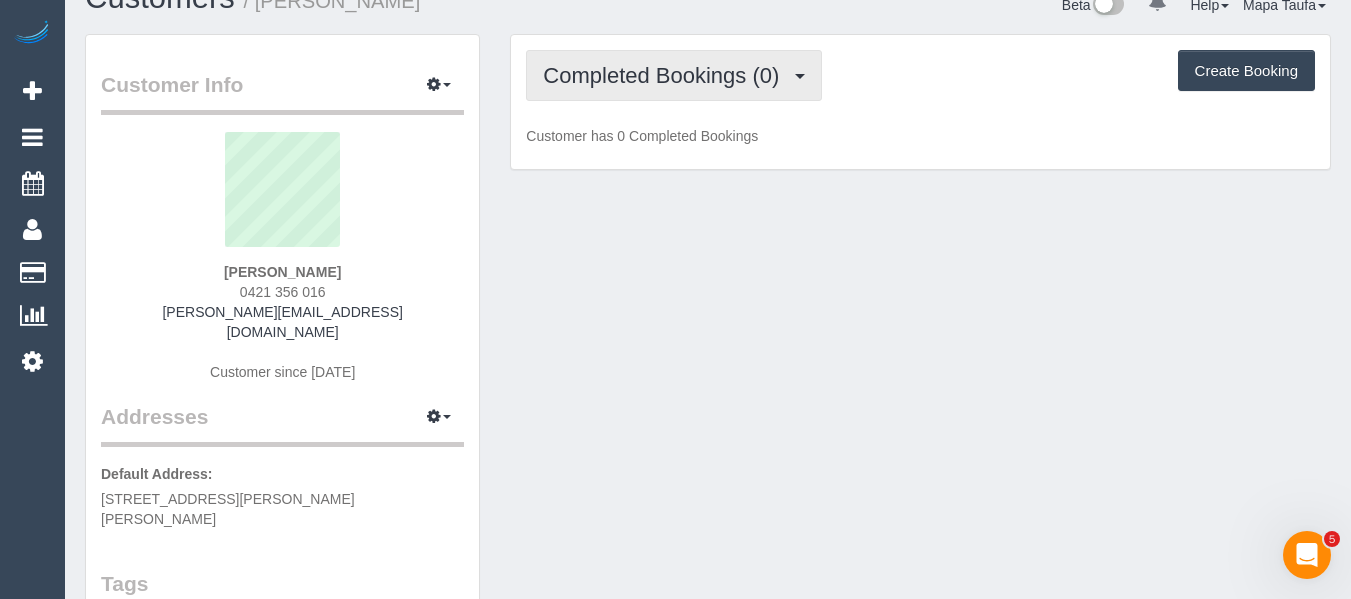 click on "Completed Bookings (0)" at bounding box center (666, 75) 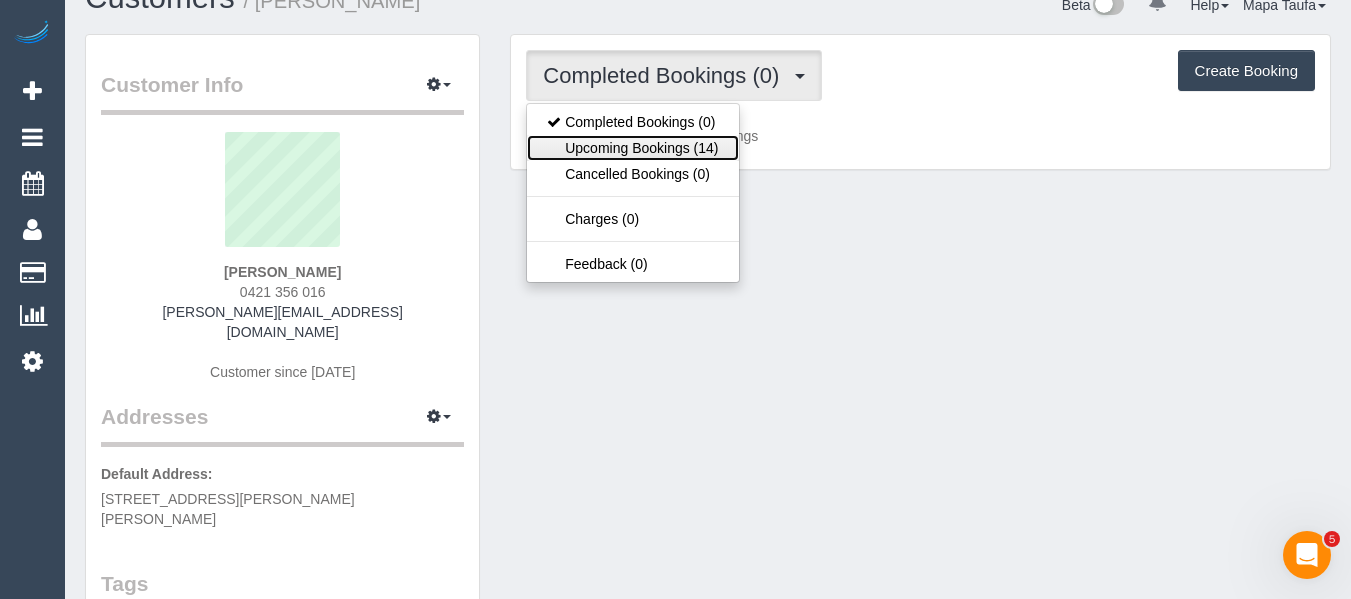 click on "Upcoming Bookings (14)" at bounding box center [632, 148] 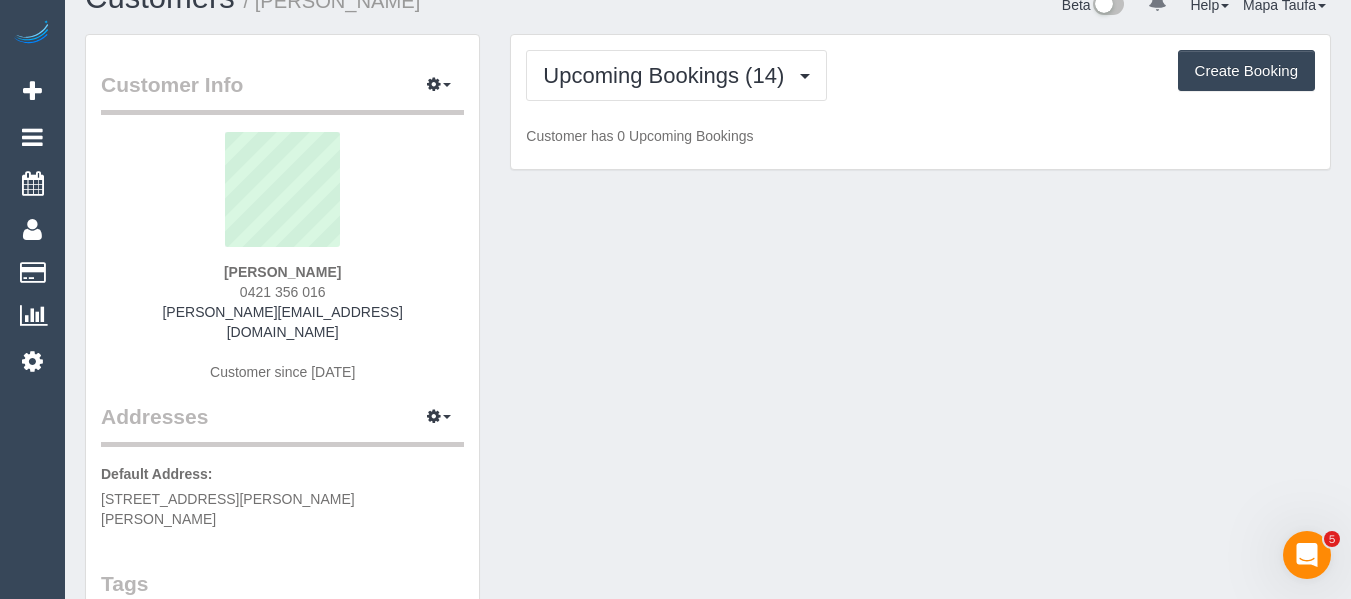 click on "Upcoming Bookings (14)
Completed Bookings (0)
Upcoming Bookings (14)
Cancelled Bookings (0)
Charges (0)
Feedback (0)
Create Booking
Customer has 0 Upcoming Bookings" at bounding box center (920, 102) 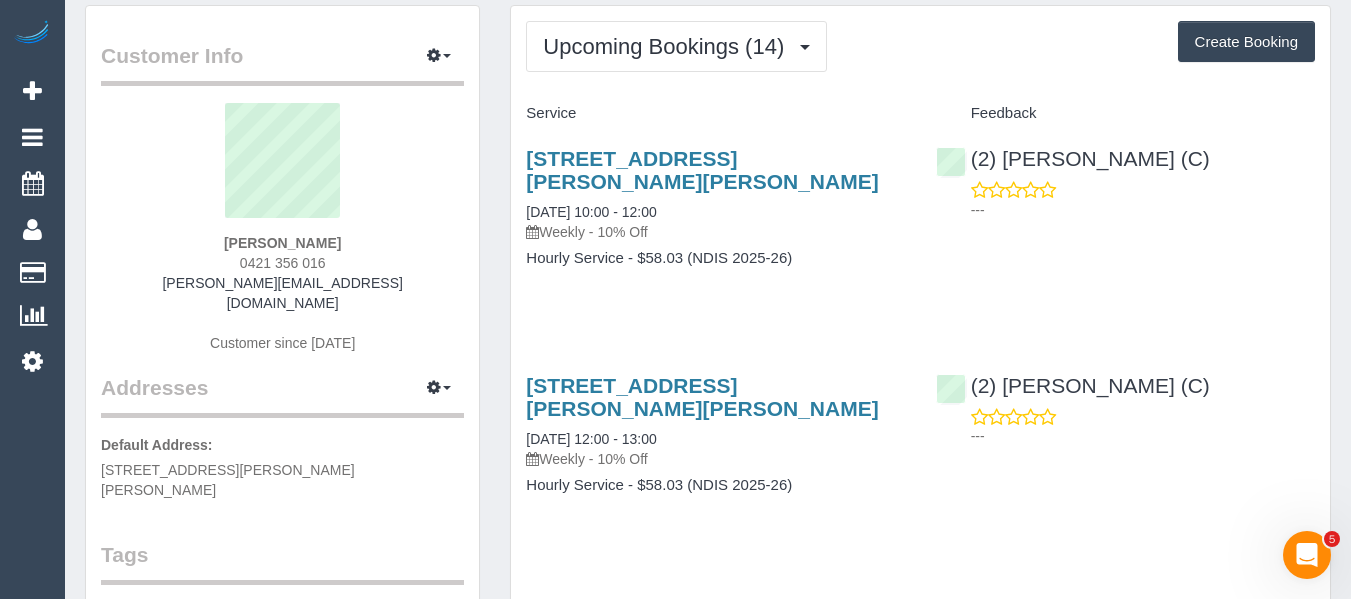 scroll, scrollTop: 0, scrollLeft: 0, axis: both 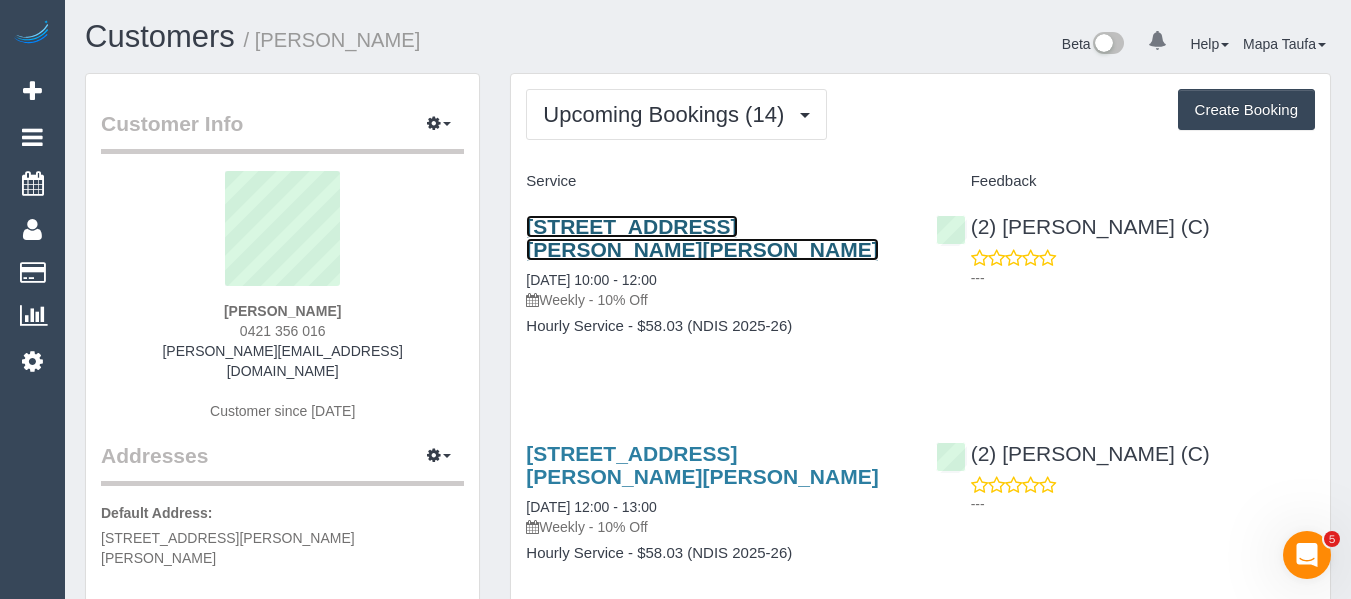 drag, startPoint x: 660, startPoint y: 226, endPoint x: 747, endPoint y: 235, distance: 87.46428 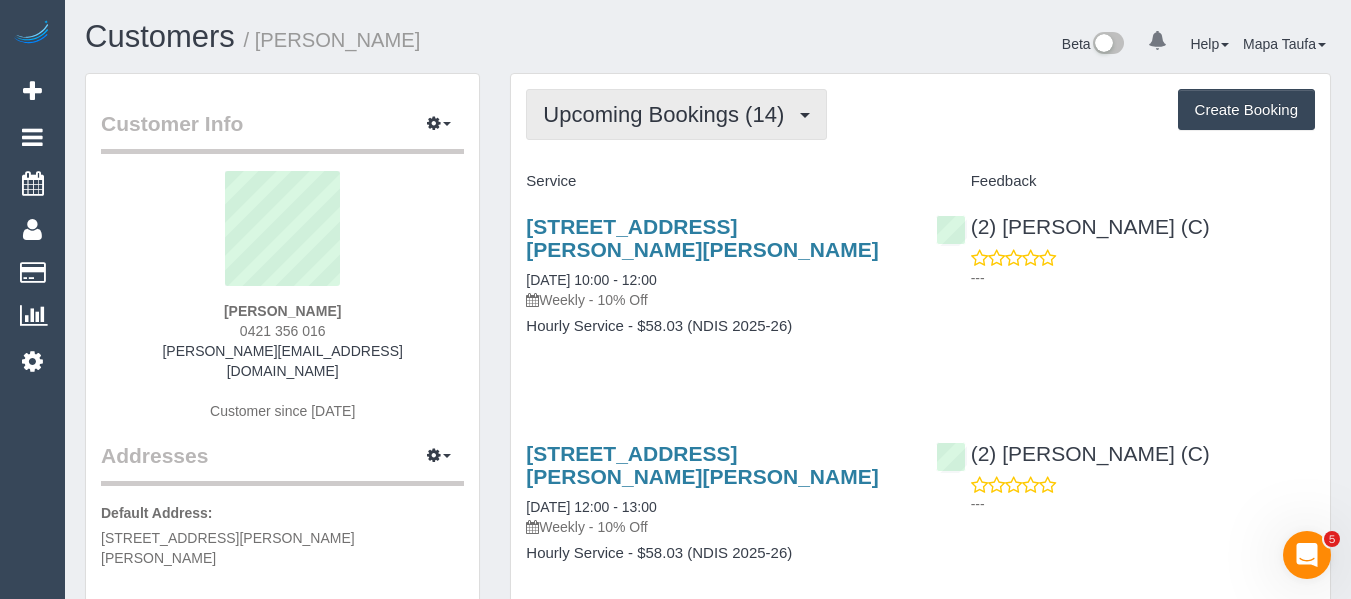 click on "Upcoming Bookings (14)" at bounding box center [676, 114] 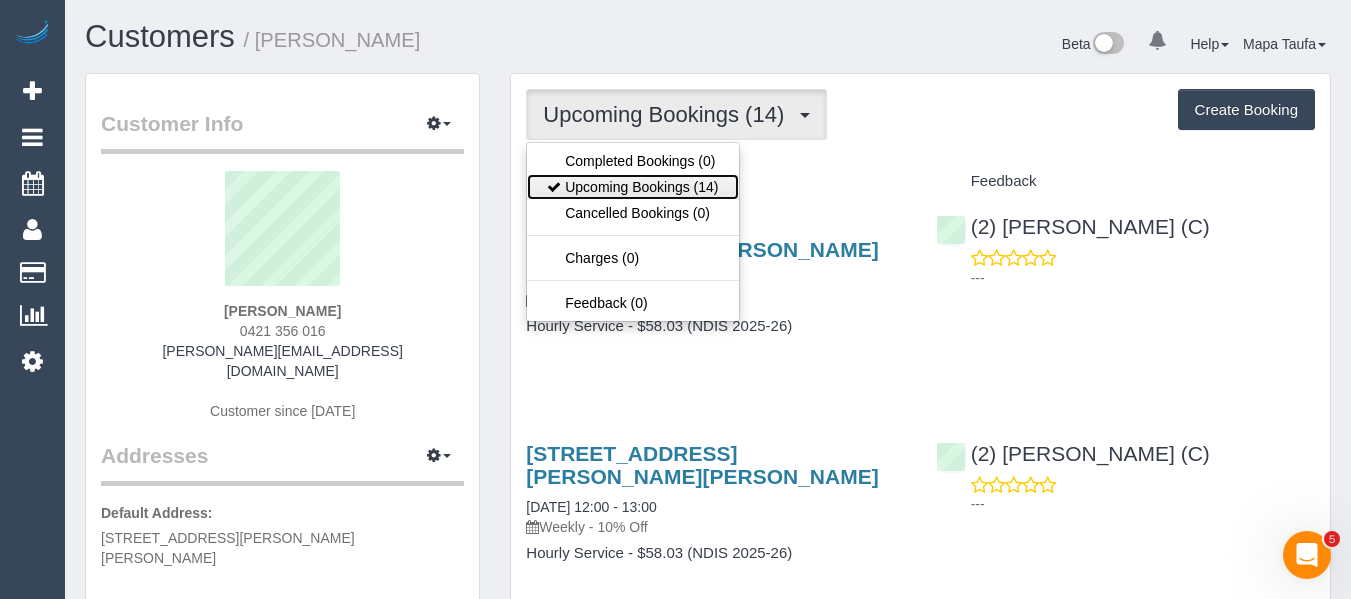 click on "Upcoming Bookings (14)" at bounding box center [632, 187] 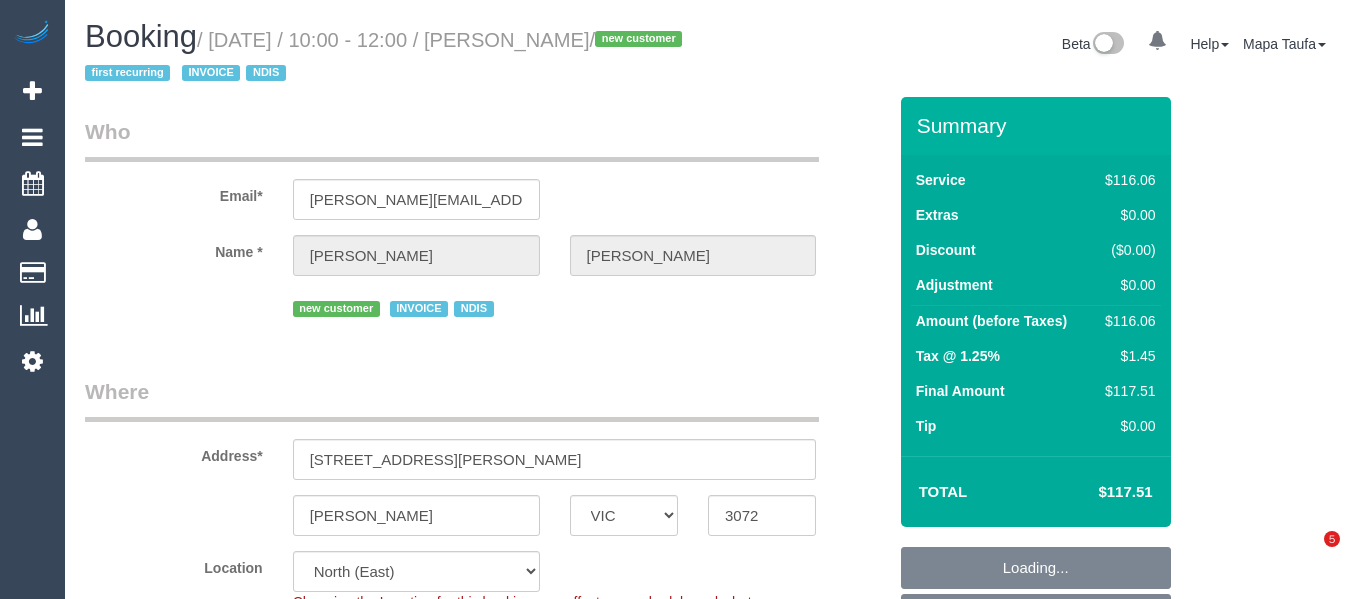 select on "VIC" 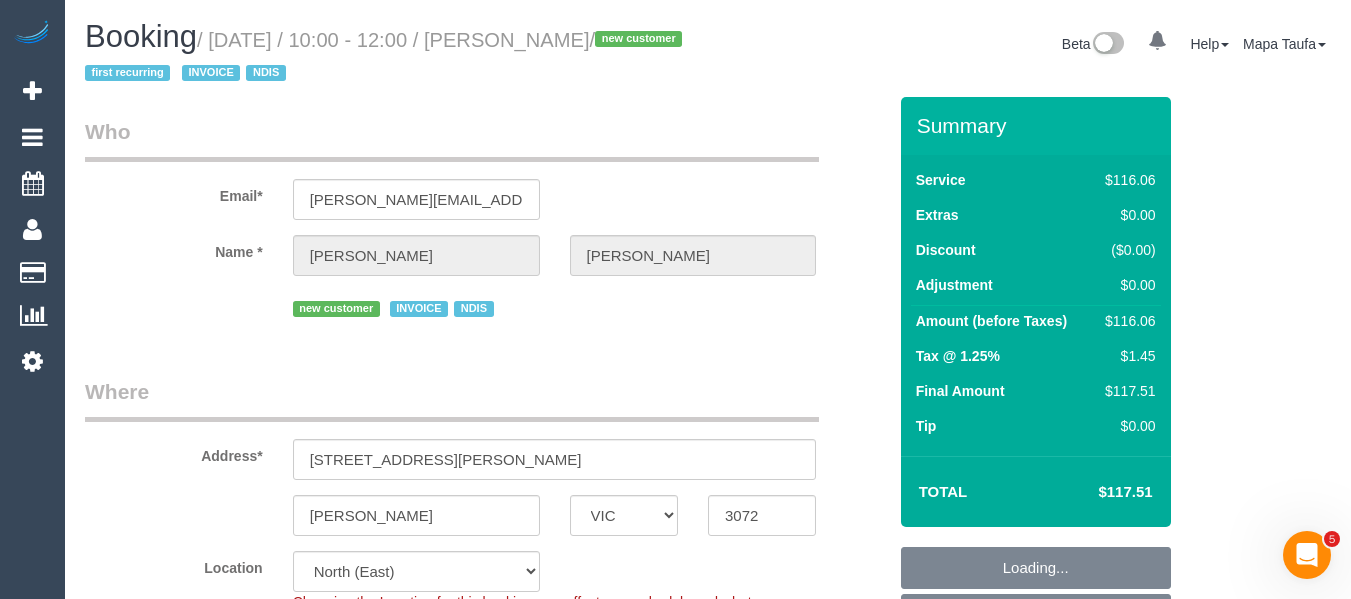 select on "string:AU" 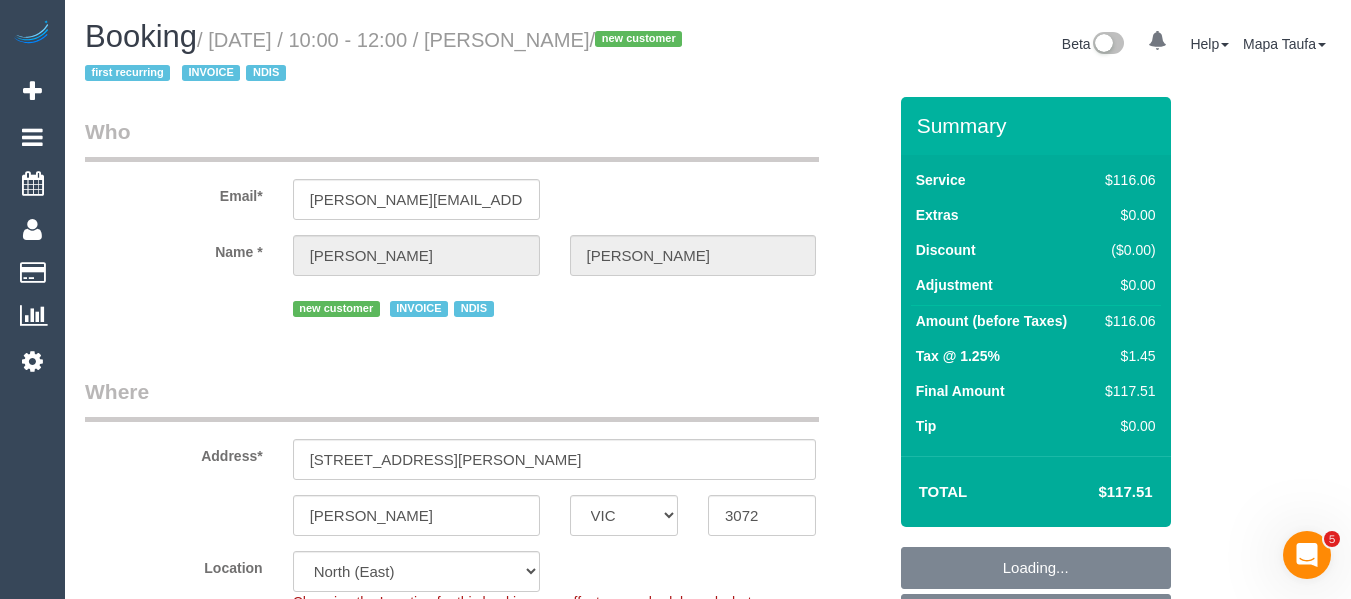 select on "spot1" 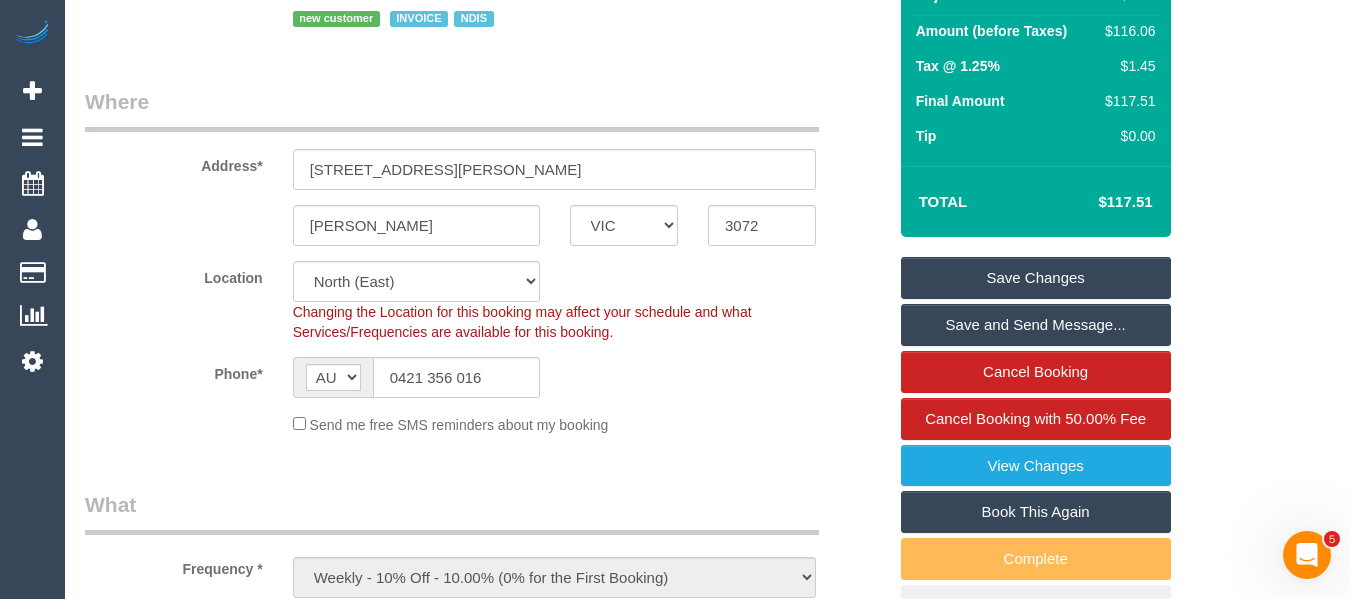 scroll, scrollTop: 300, scrollLeft: 0, axis: vertical 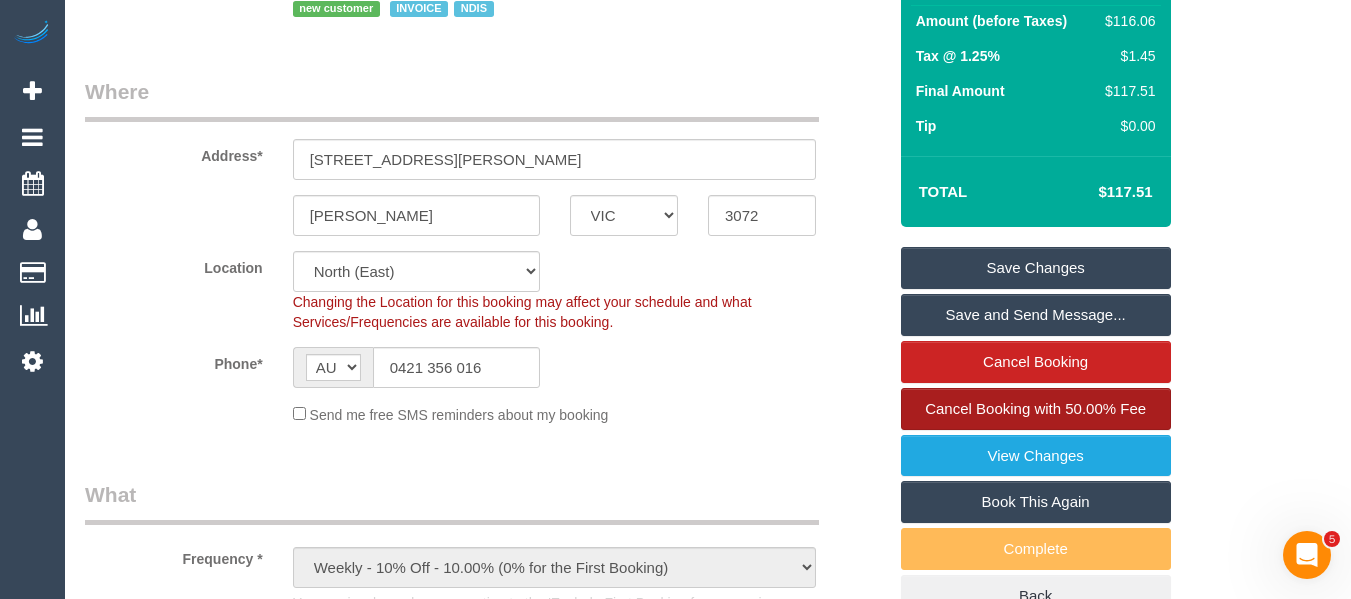 click on "Cancel Booking with 50.00% Fee" at bounding box center (1035, 408) 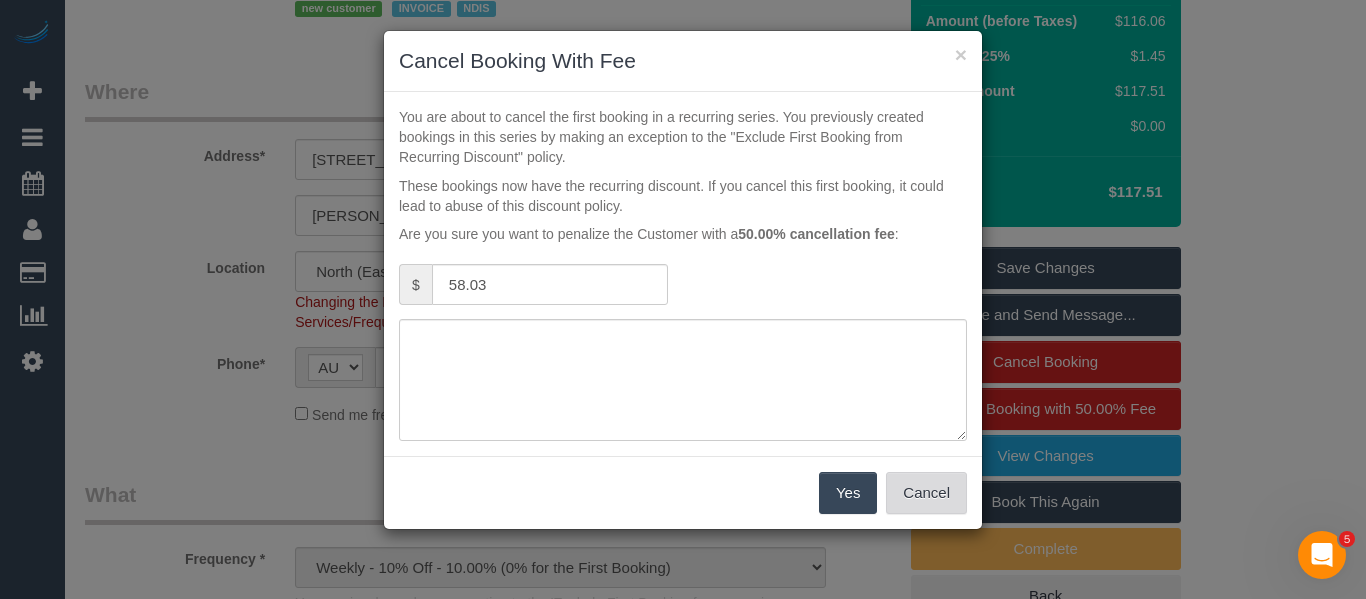 click on "Cancel" at bounding box center [926, 493] 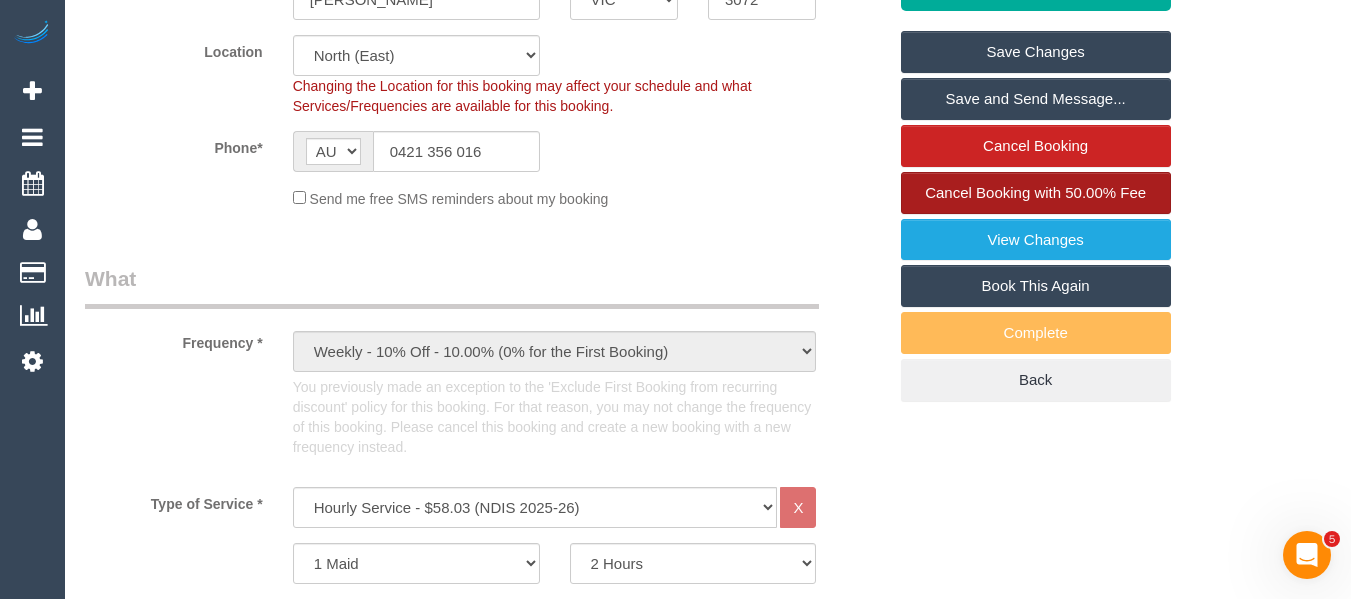scroll, scrollTop: 700, scrollLeft: 0, axis: vertical 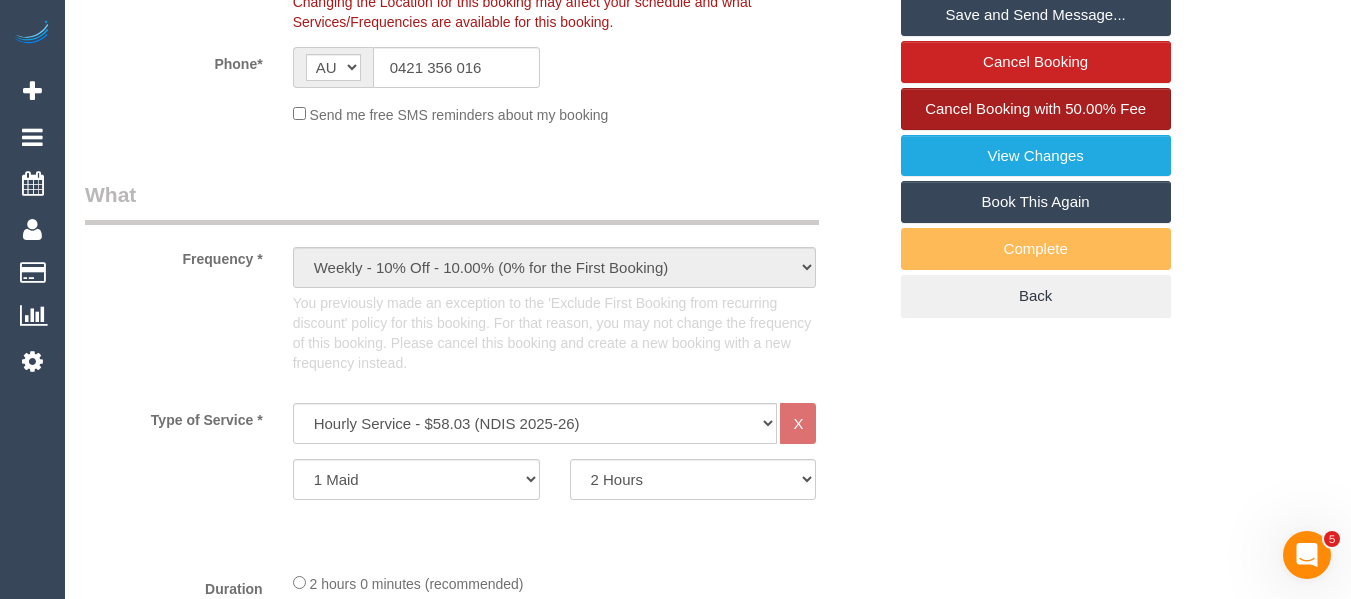 click on "Cancel Booking with 50.00% Fee" at bounding box center (1035, 108) 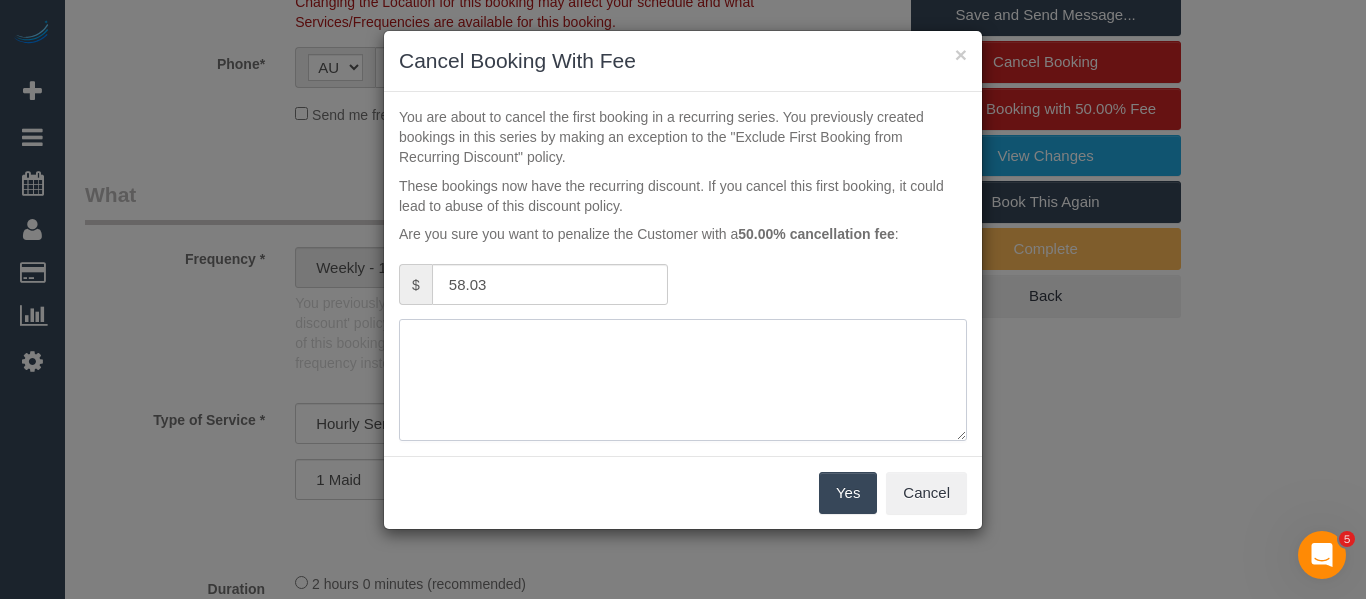 click at bounding box center (683, 380) 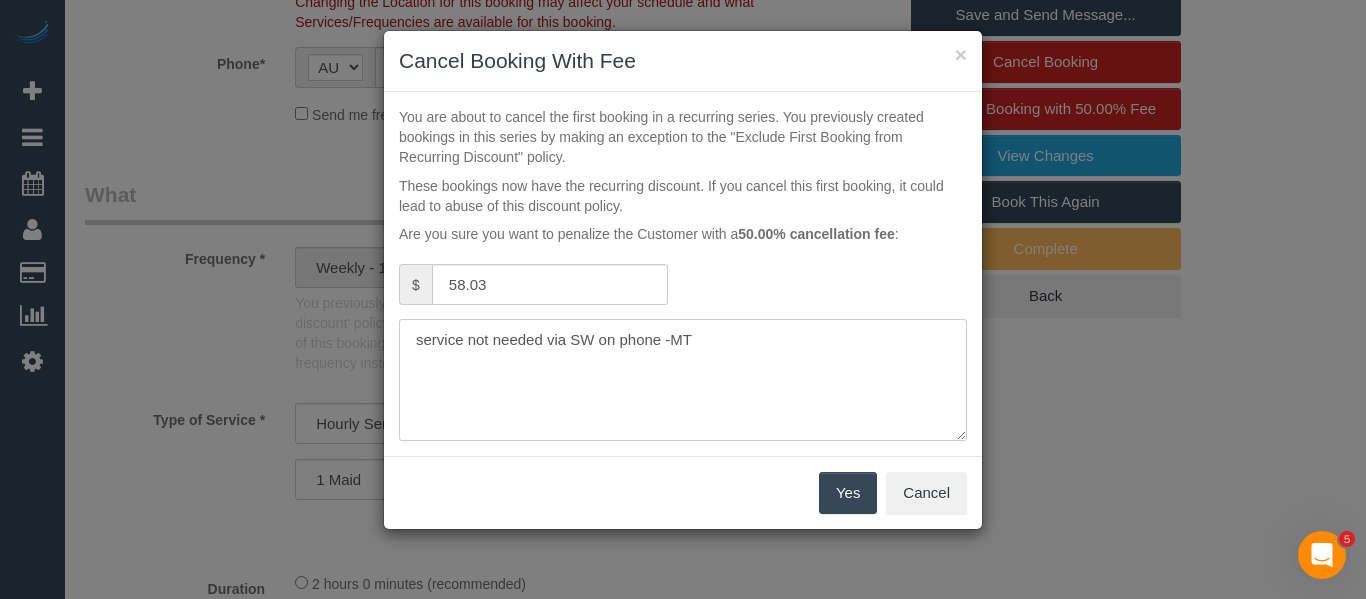 type on "service not needed via SW on phone -MT" 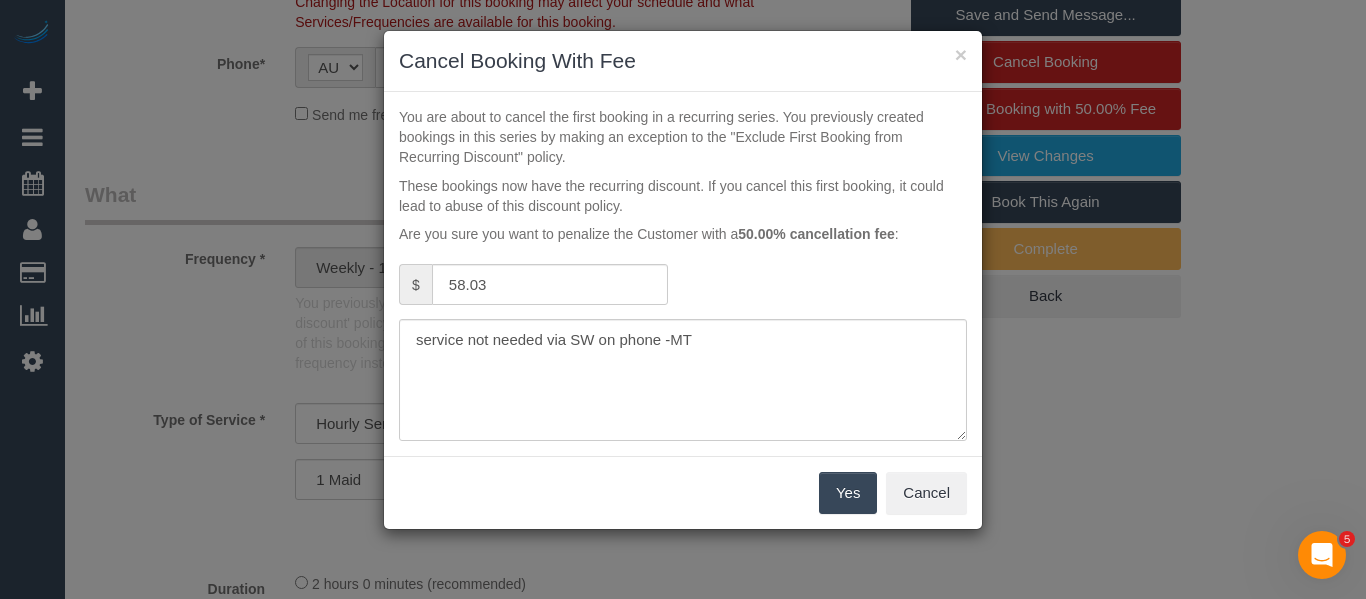 click on "Yes" at bounding box center (848, 493) 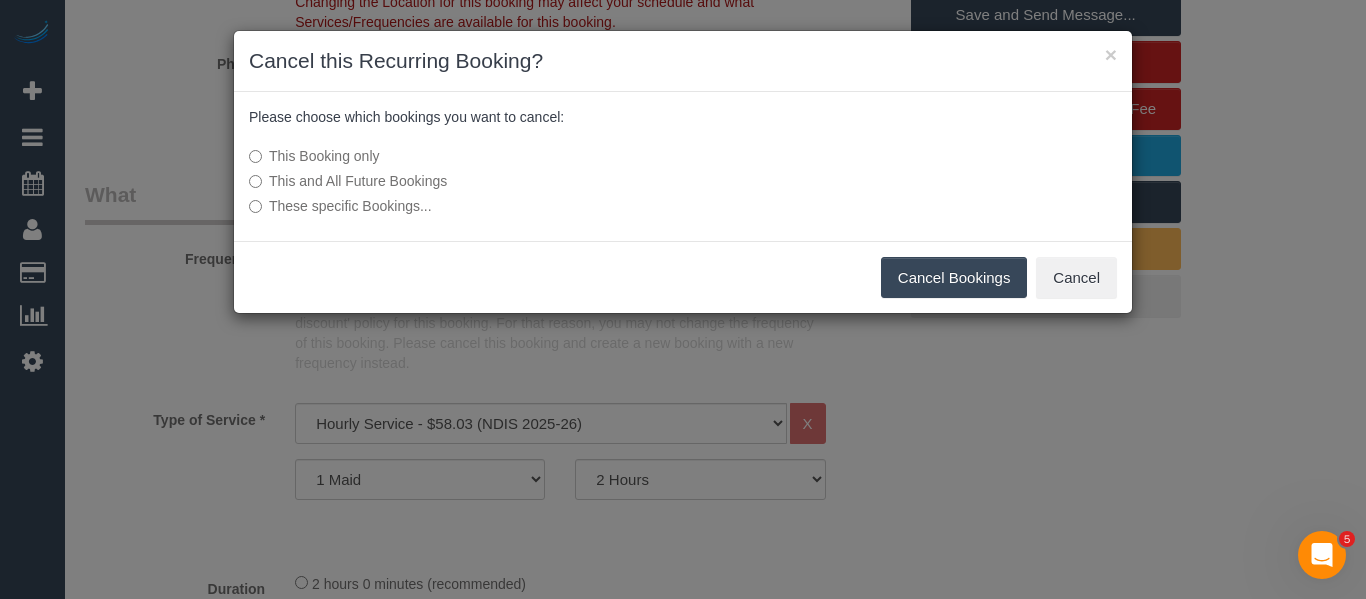 click on "This and All Future Bookings" at bounding box center (533, 181) 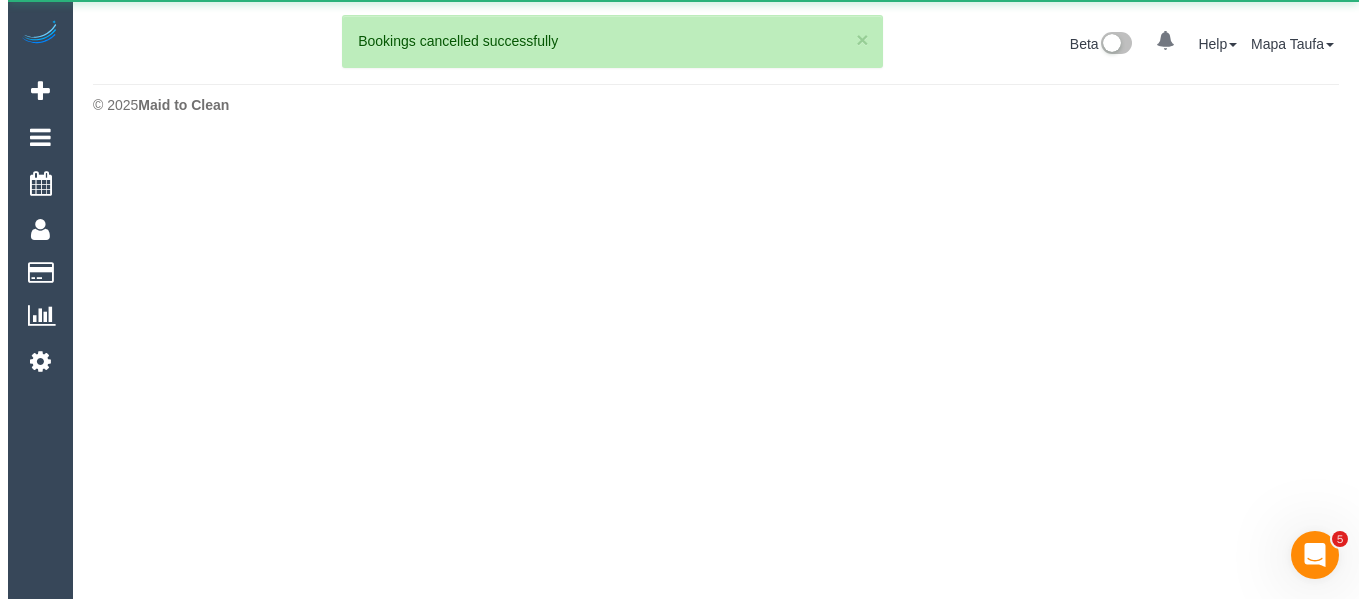 scroll, scrollTop: 0, scrollLeft: 0, axis: both 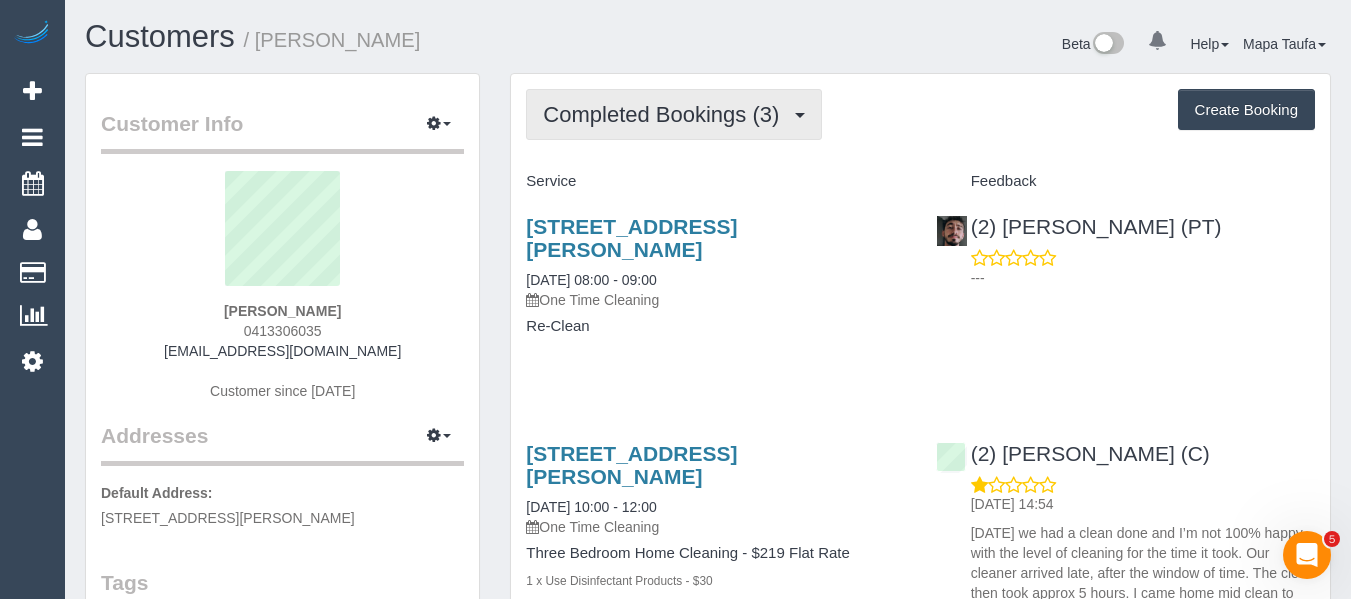 click on "Completed Bookings (3)" at bounding box center [666, 114] 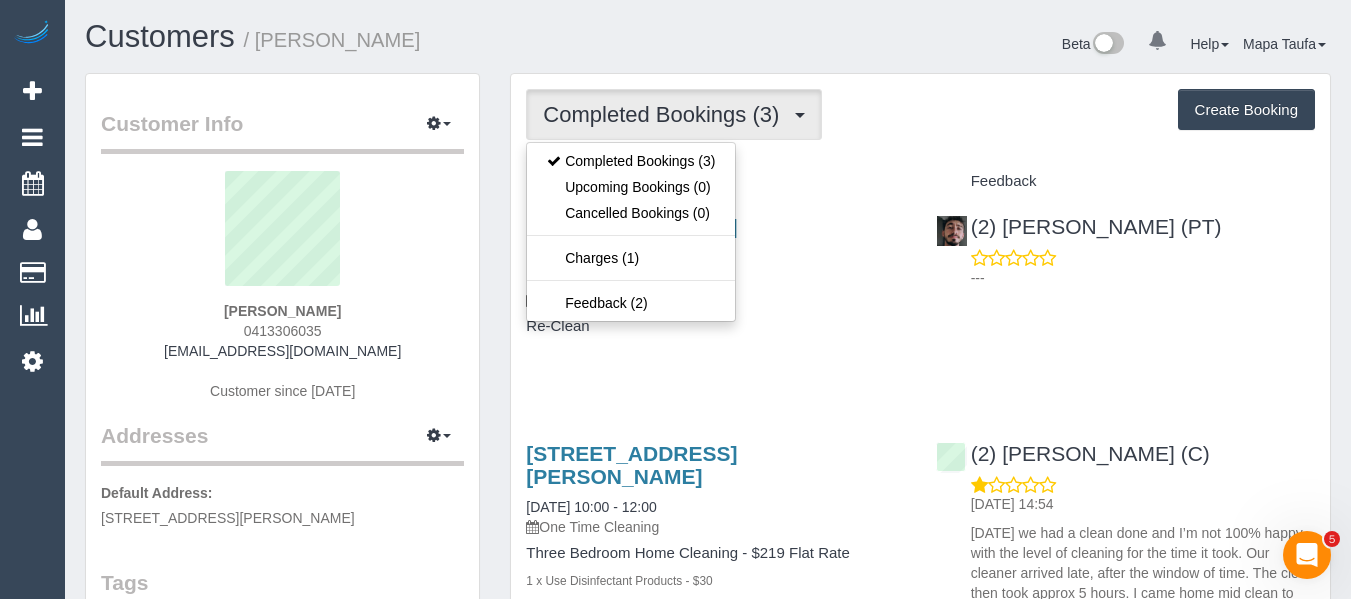 drag, startPoint x: 886, startPoint y: 146, endPoint x: 874, endPoint y: 148, distance: 12.165525 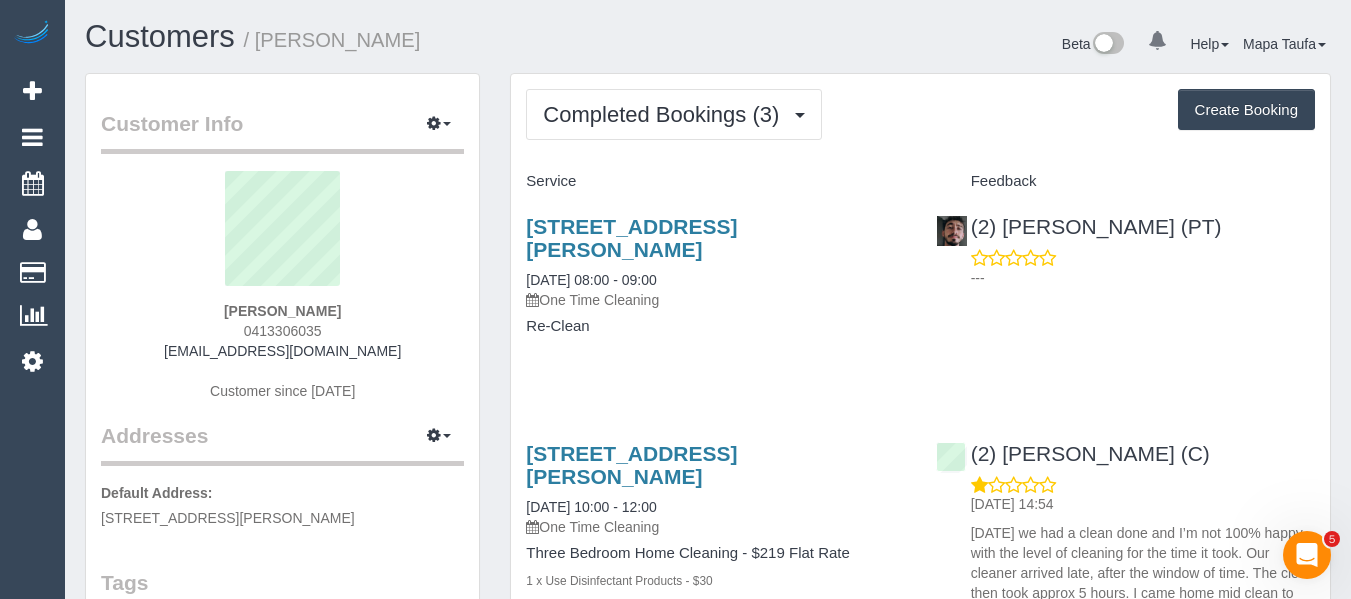 drag, startPoint x: 365, startPoint y: 303, endPoint x: 176, endPoint y: 316, distance: 189.44656 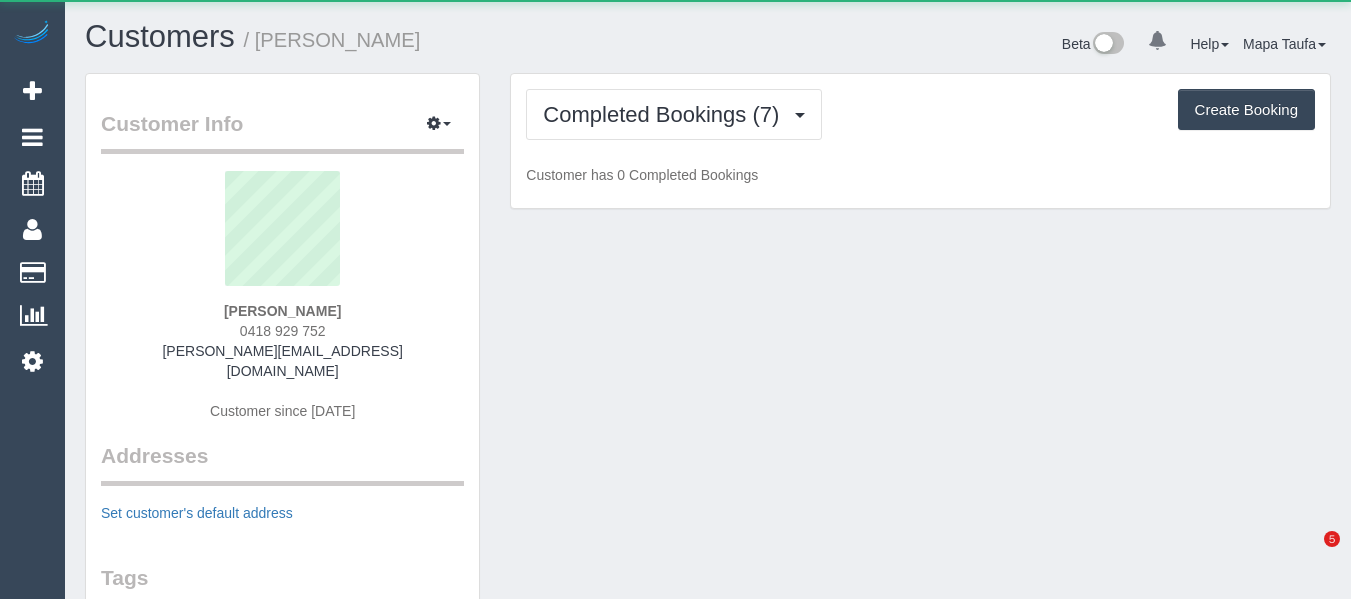 scroll, scrollTop: 0, scrollLeft: 0, axis: both 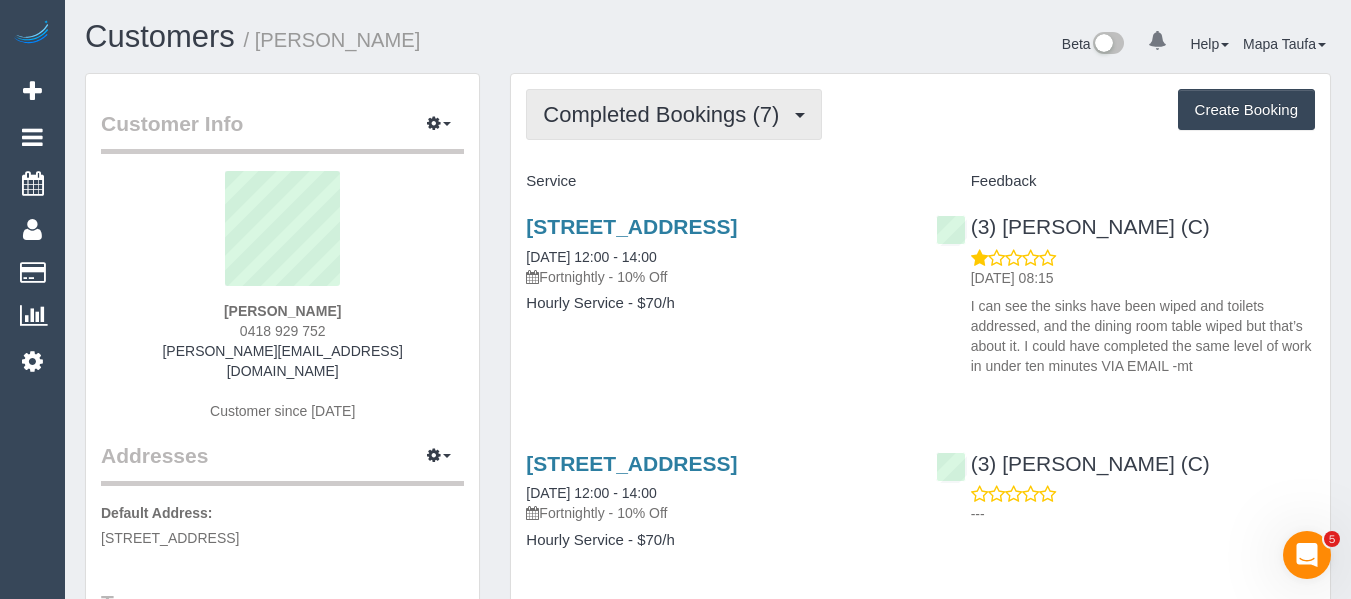 click on "Completed Bookings (7)" at bounding box center (666, 114) 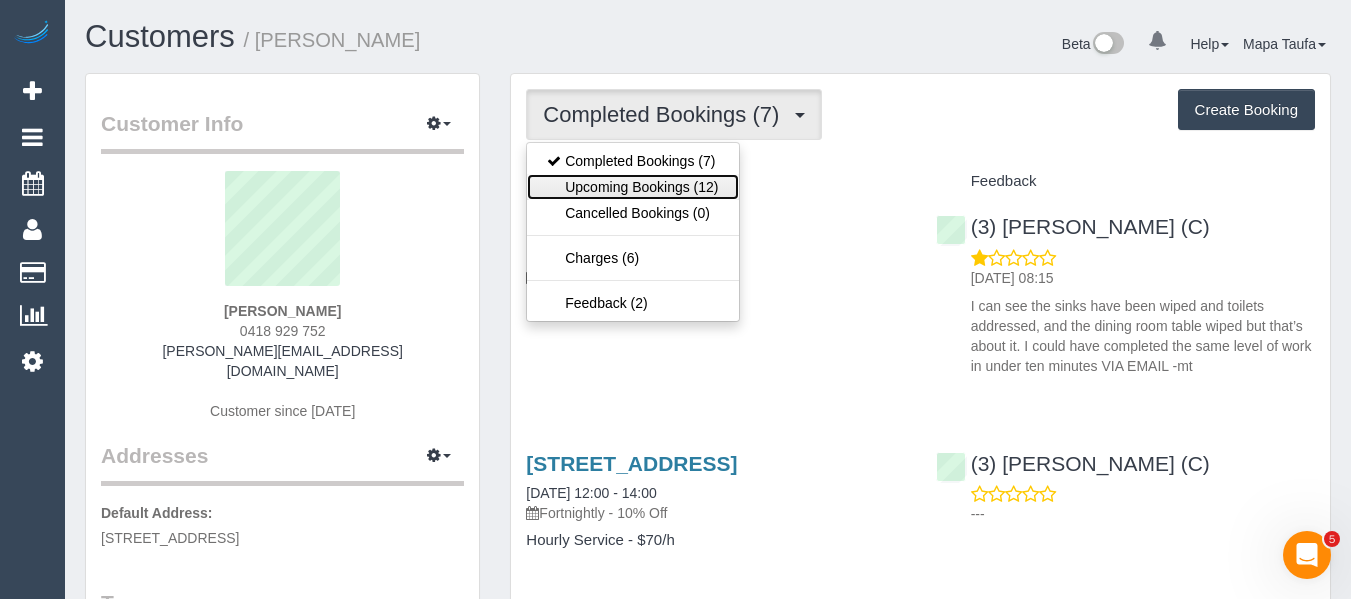 click on "Upcoming Bookings (12)" at bounding box center [632, 187] 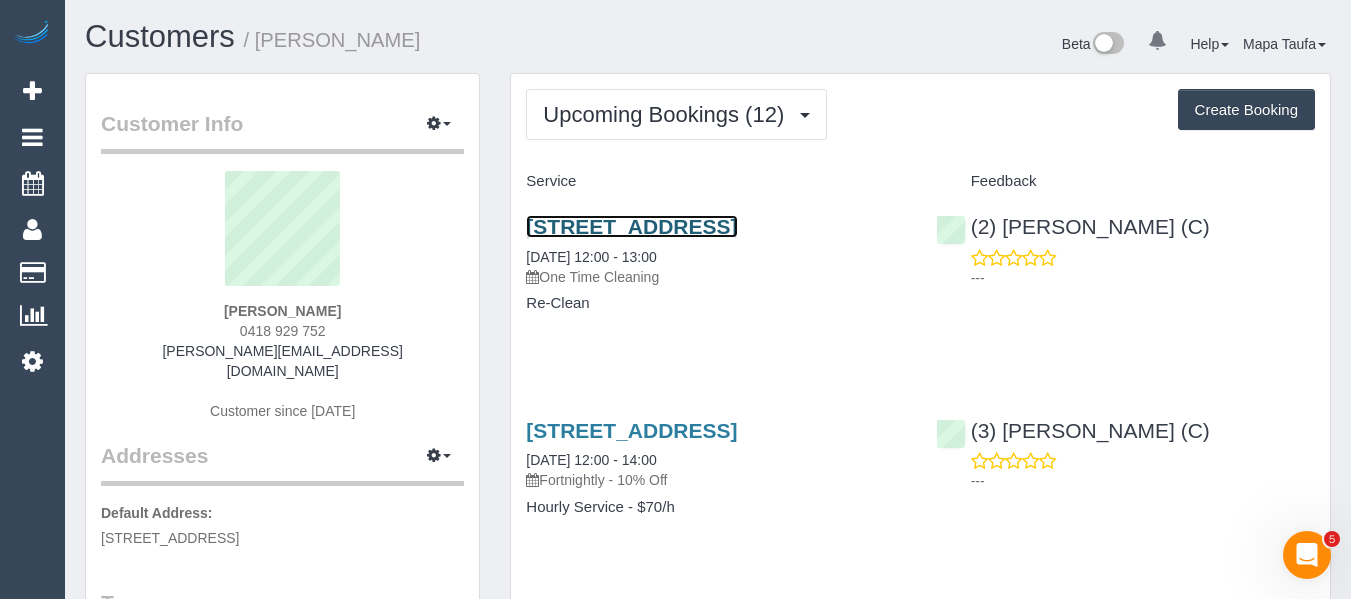 click on "[STREET_ADDRESS]" at bounding box center [631, 226] 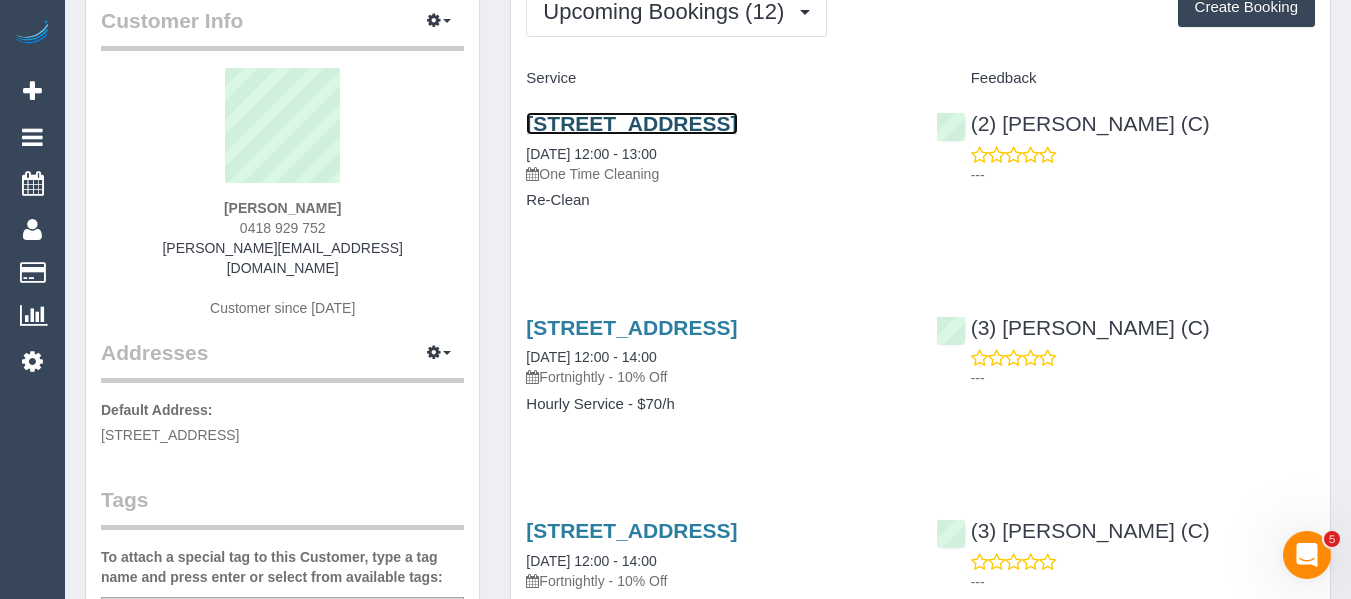 scroll, scrollTop: 200, scrollLeft: 0, axis: vertical 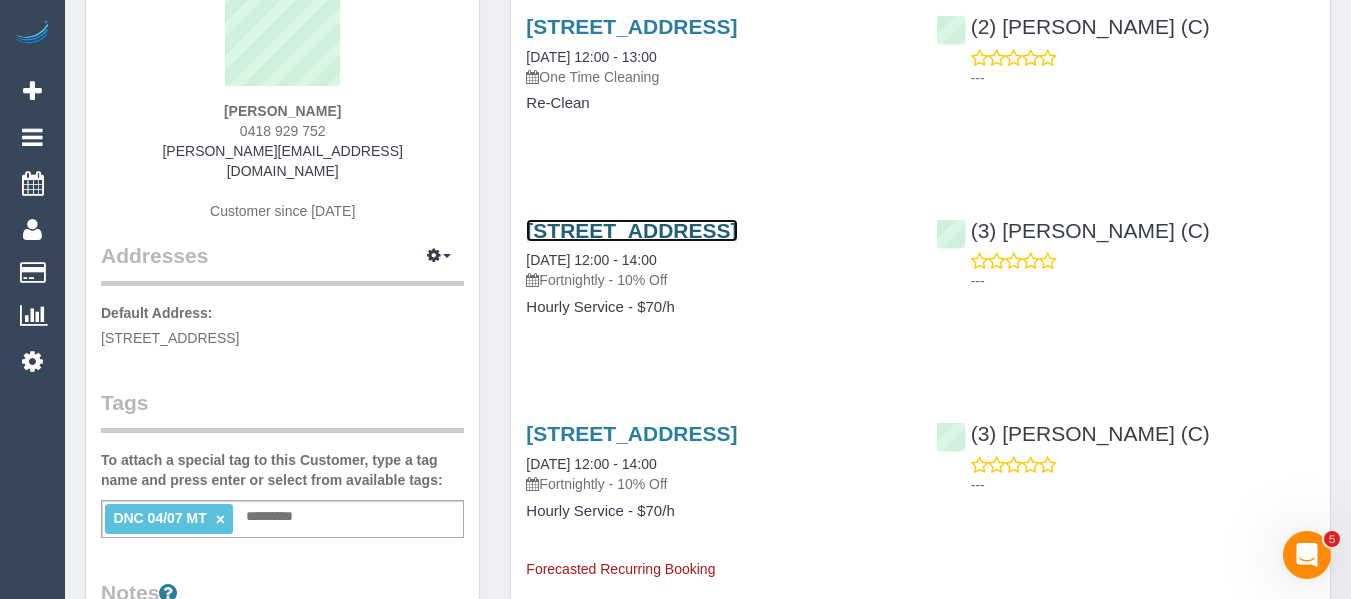 click on "[STREET_ADDRESS]" at bounding box center [631, 230] 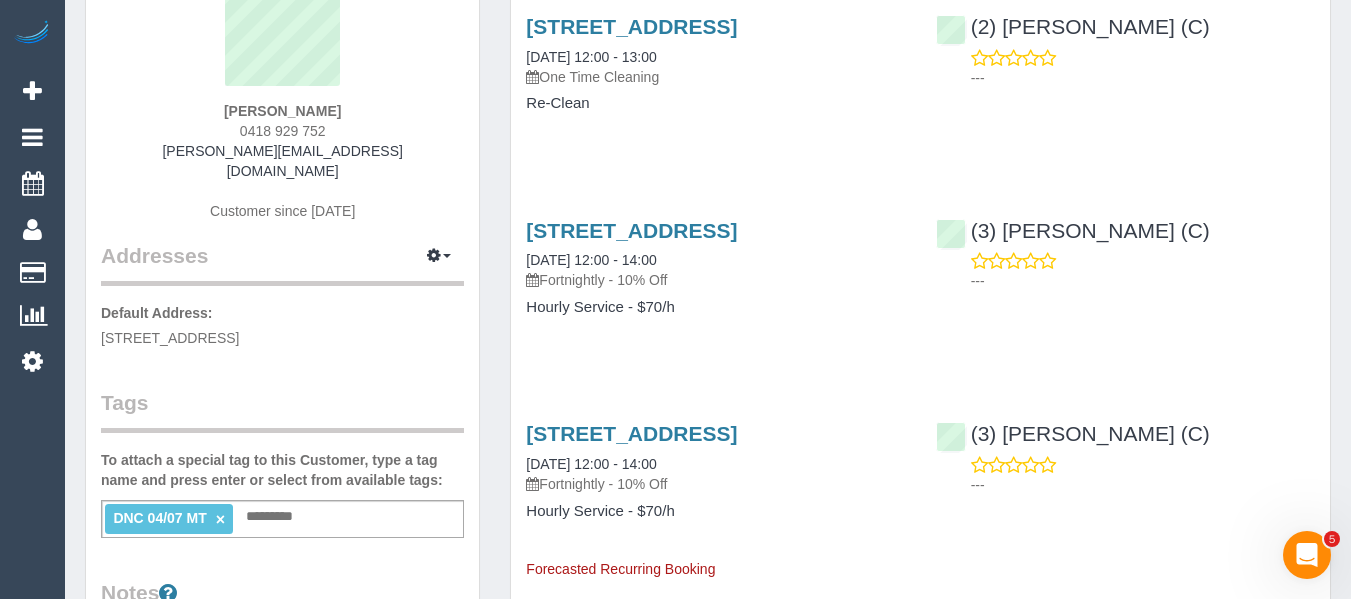 click at bounding box center [275, 517] 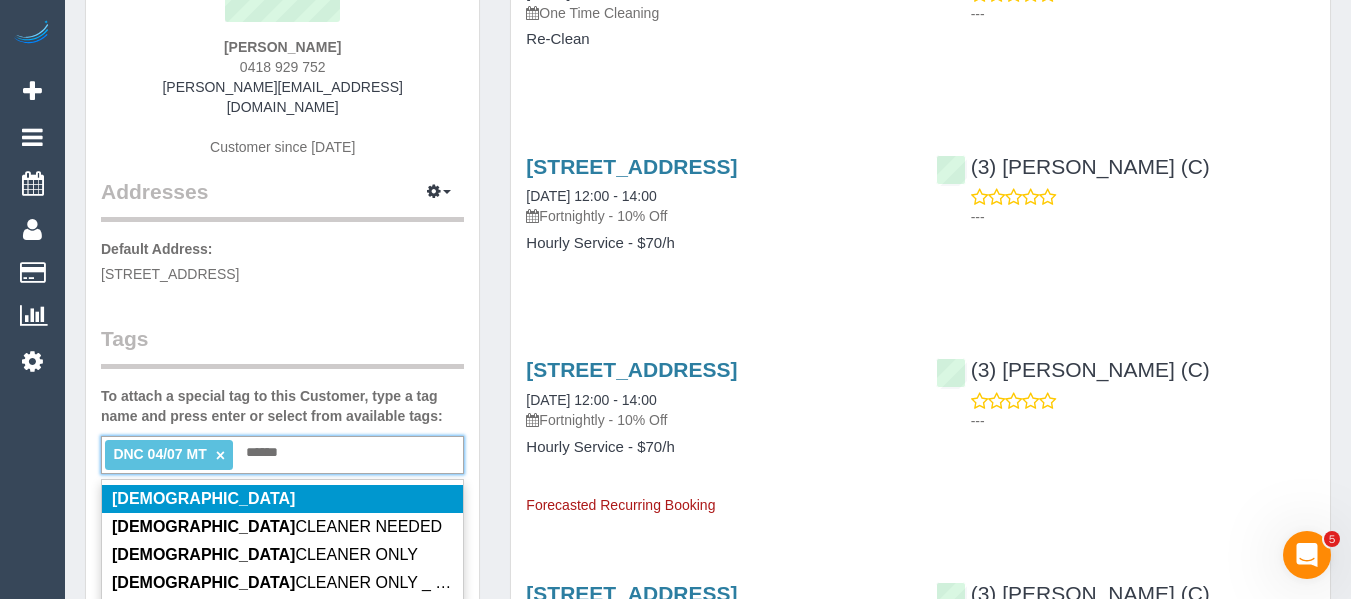 scroll, scrollTop: 300, scrollLeft: 0, axis: vertical 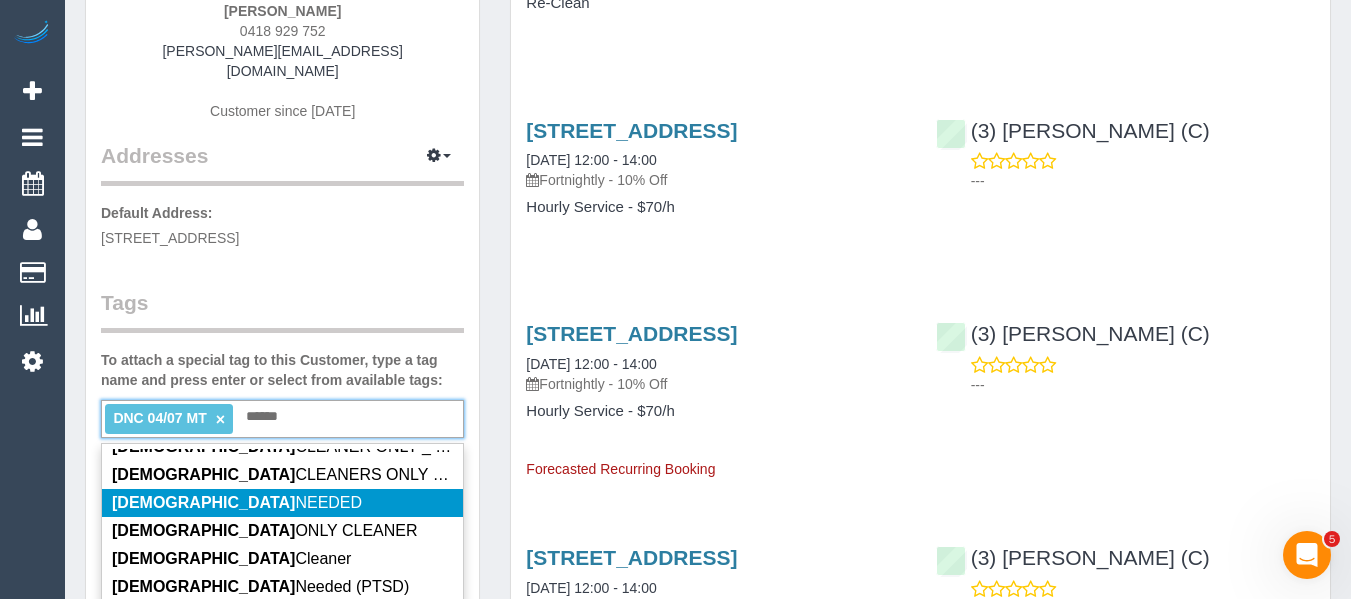 type on "******" 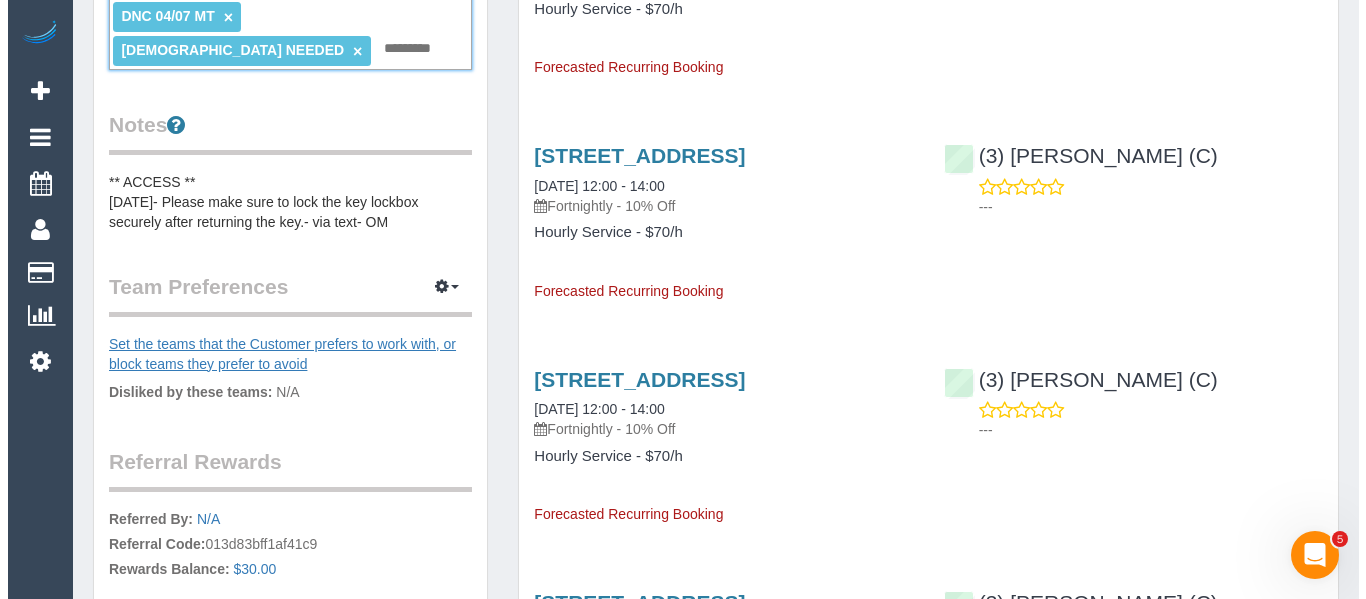 scroll, scrollTop: 800, scrollLeft: 0, axis: vertical 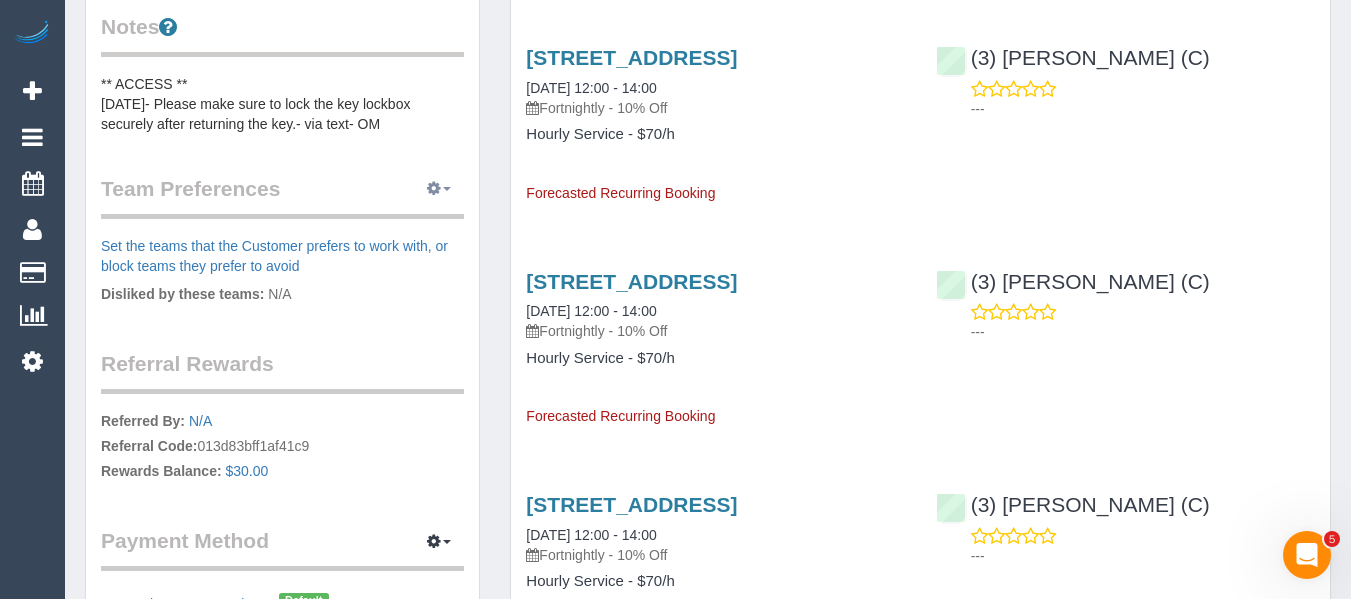click at bounding box center [447, 189] 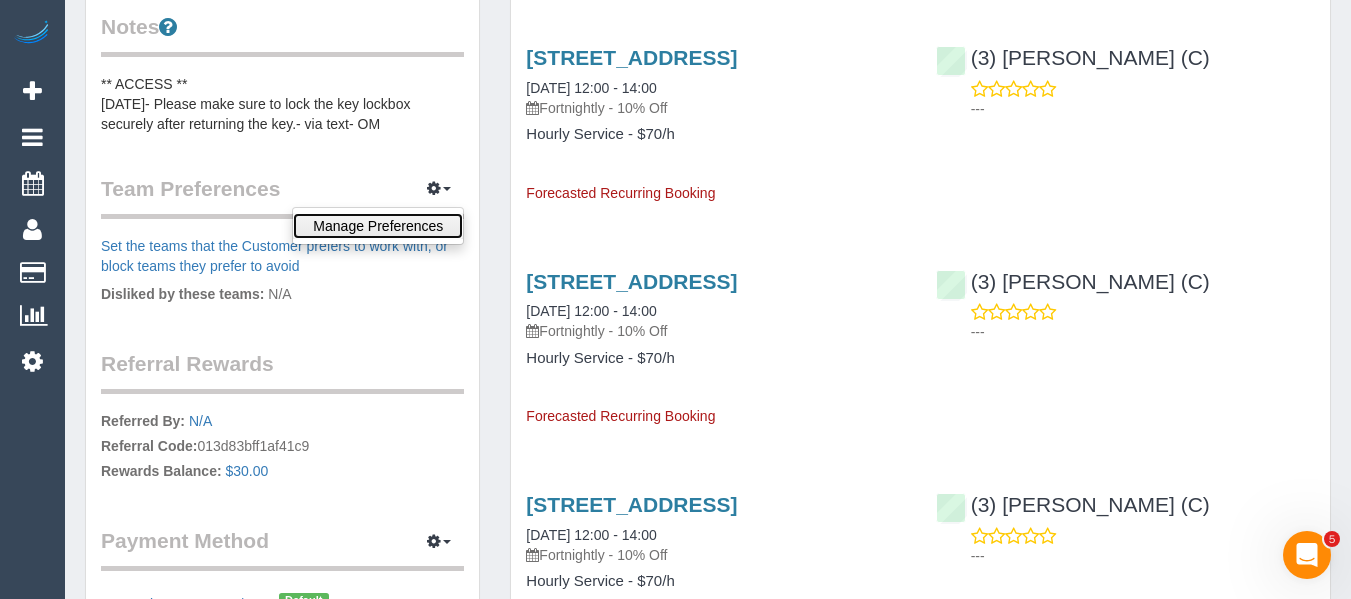 click on "Manage Preferences" at bounding box center (378, 226) 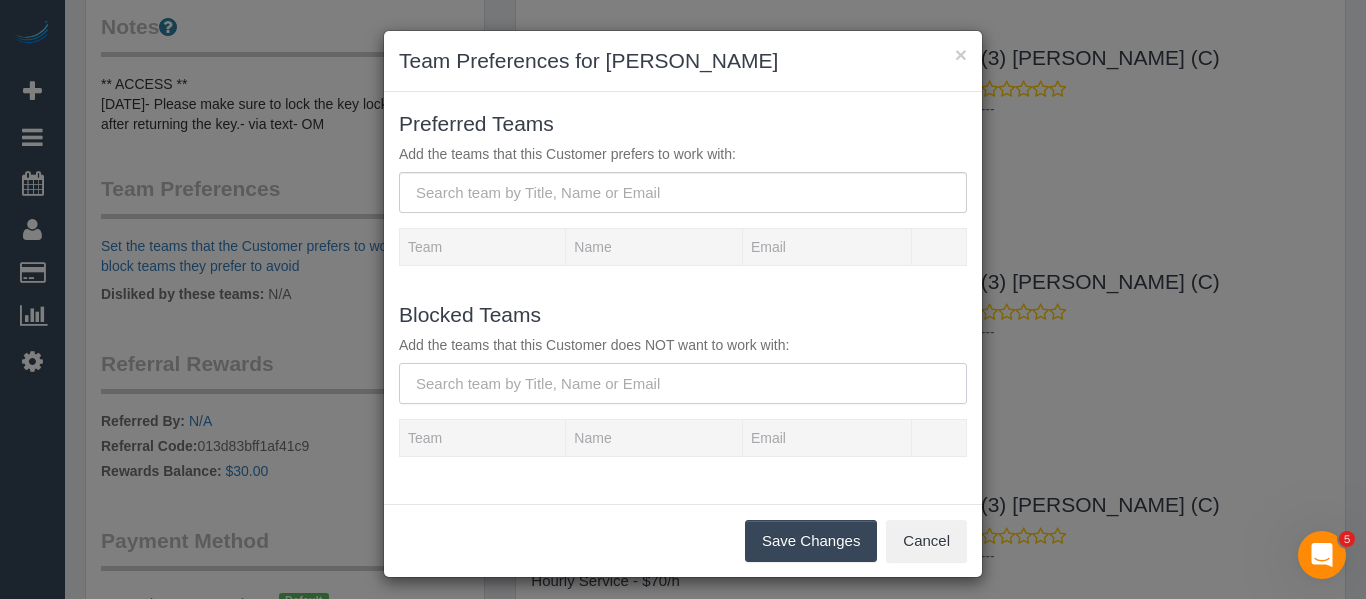 click at bounding box center (683, 383) 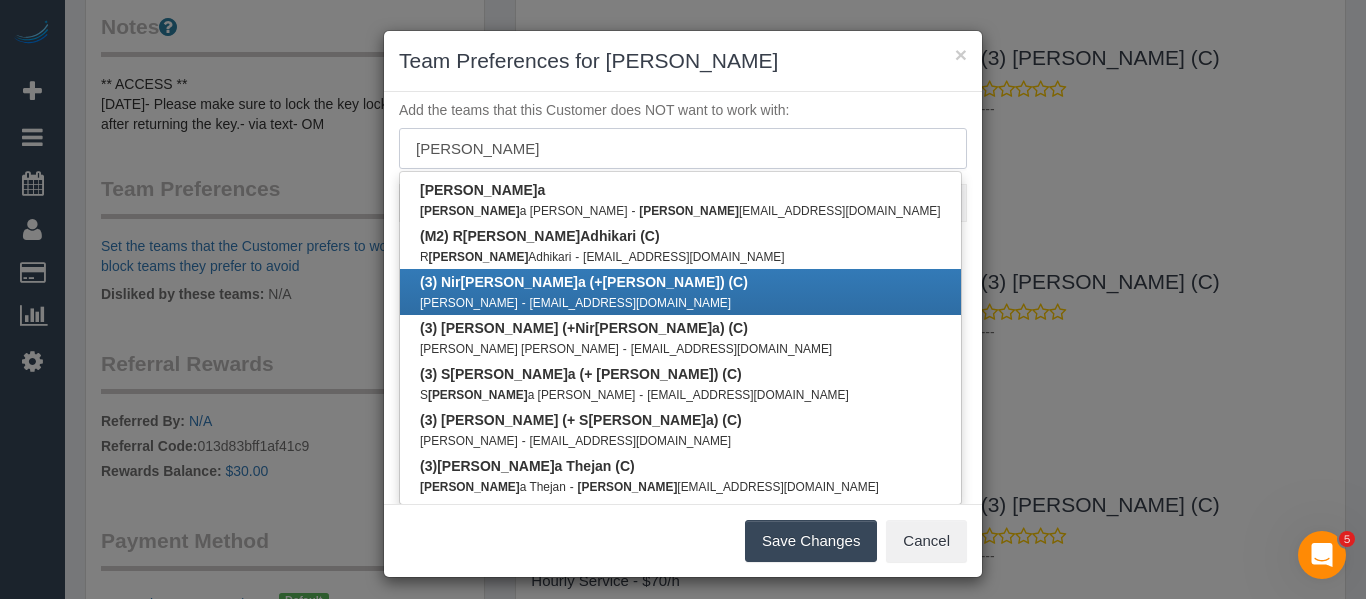 scroll, scrollTop: 236, scrollLeft: 0, axis: vertical 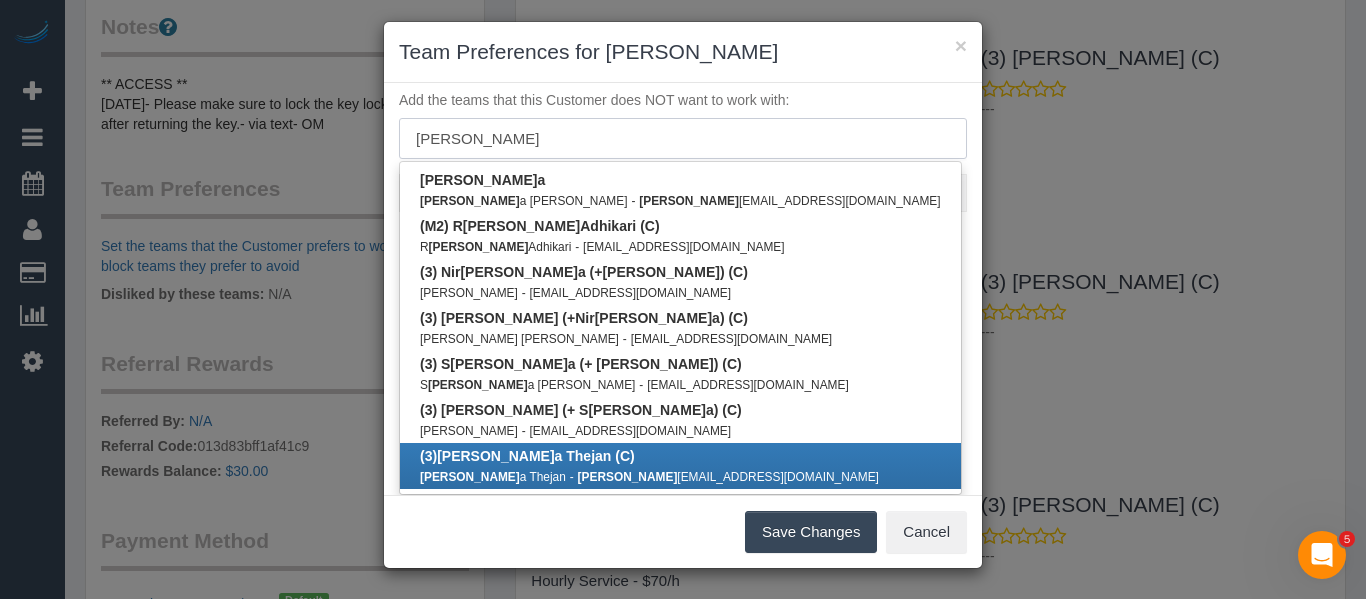 type on "anjan" 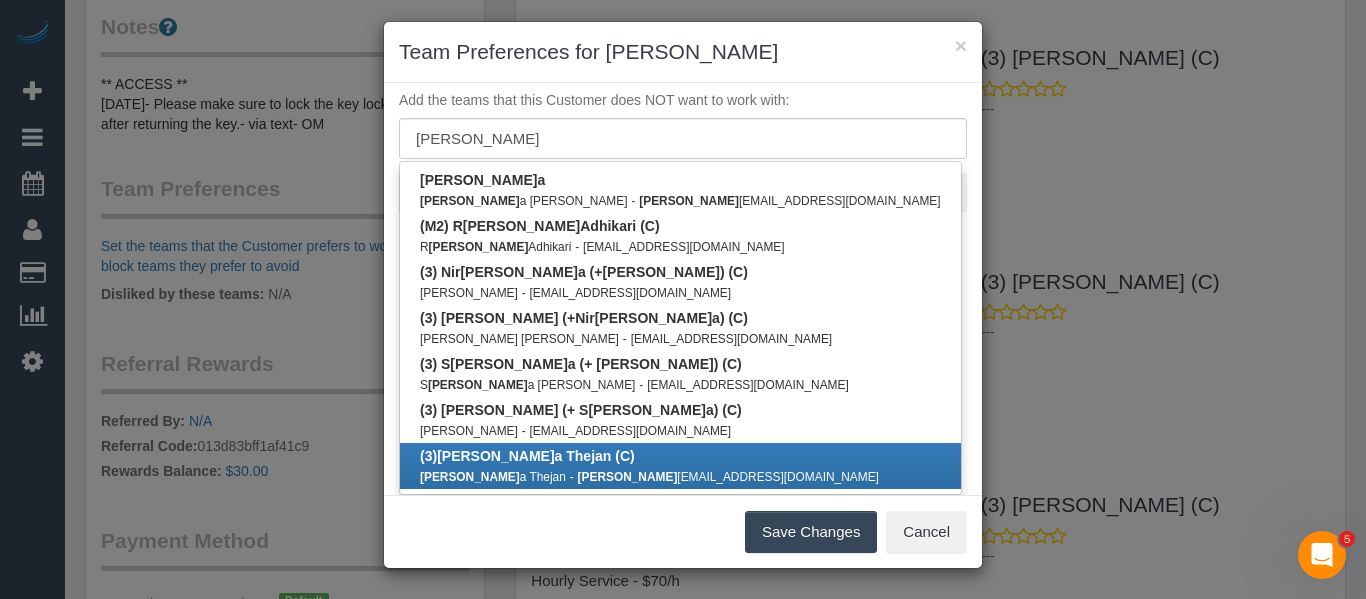 click on "(3)  Anjan a Thejan (C)" at bounding box center (527, 456) 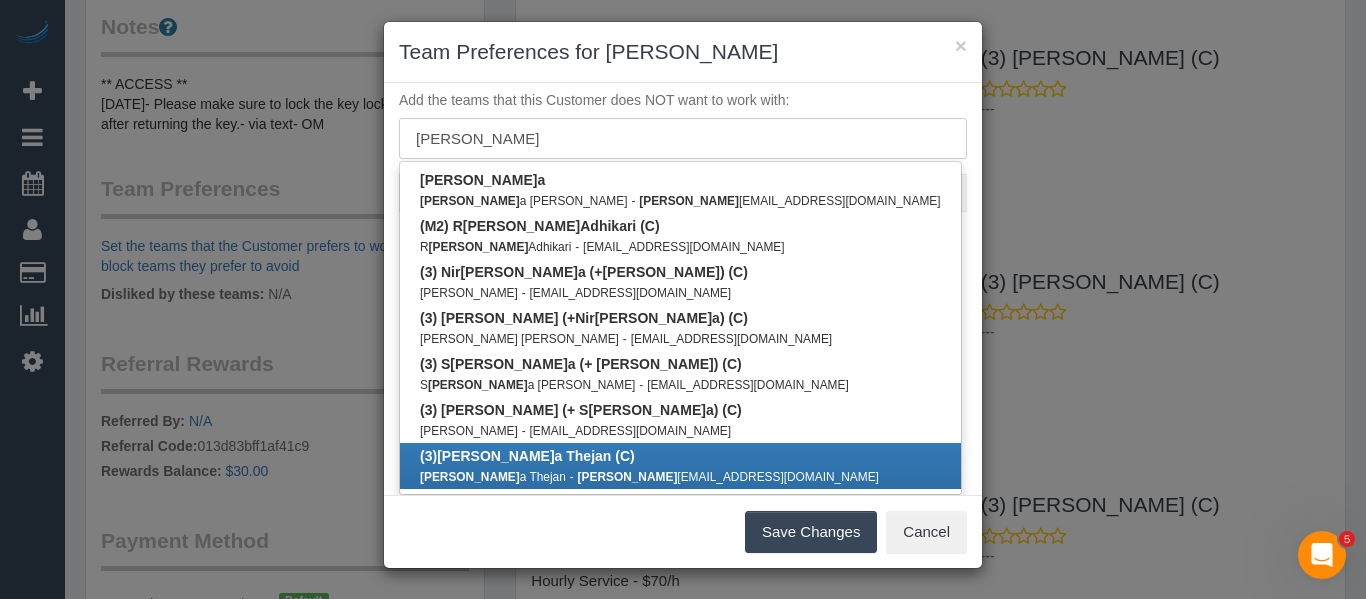 type 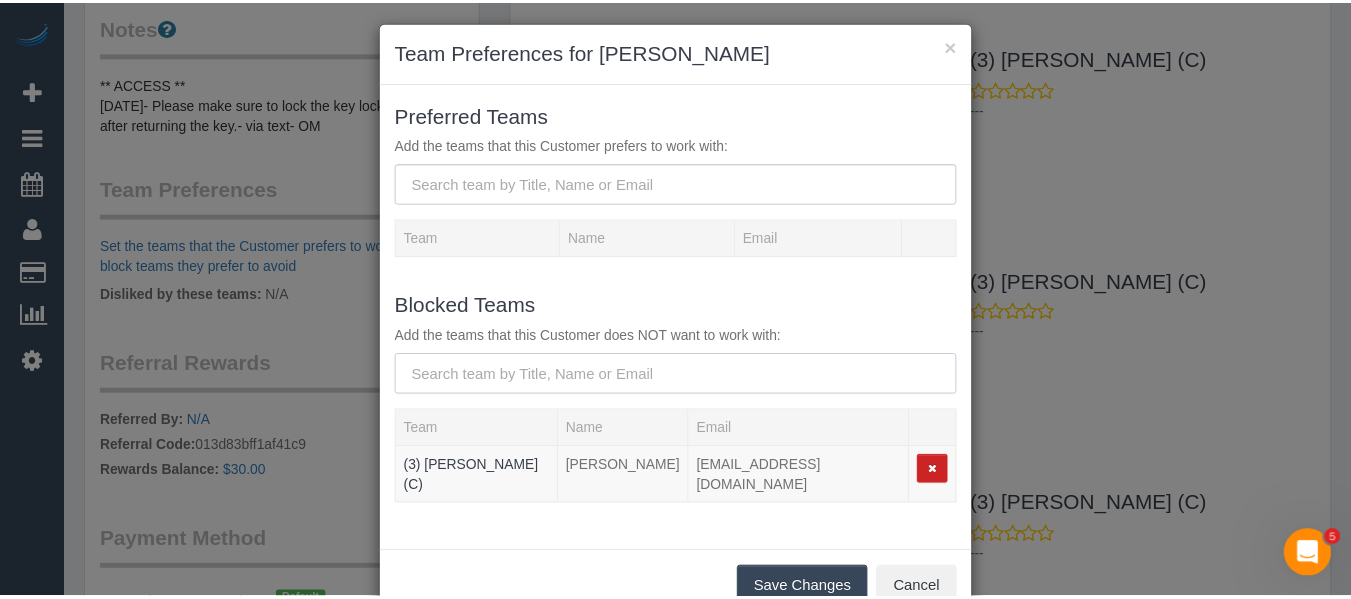 scroll, scrollTop: 0, scrollLeft: 0, axis: both 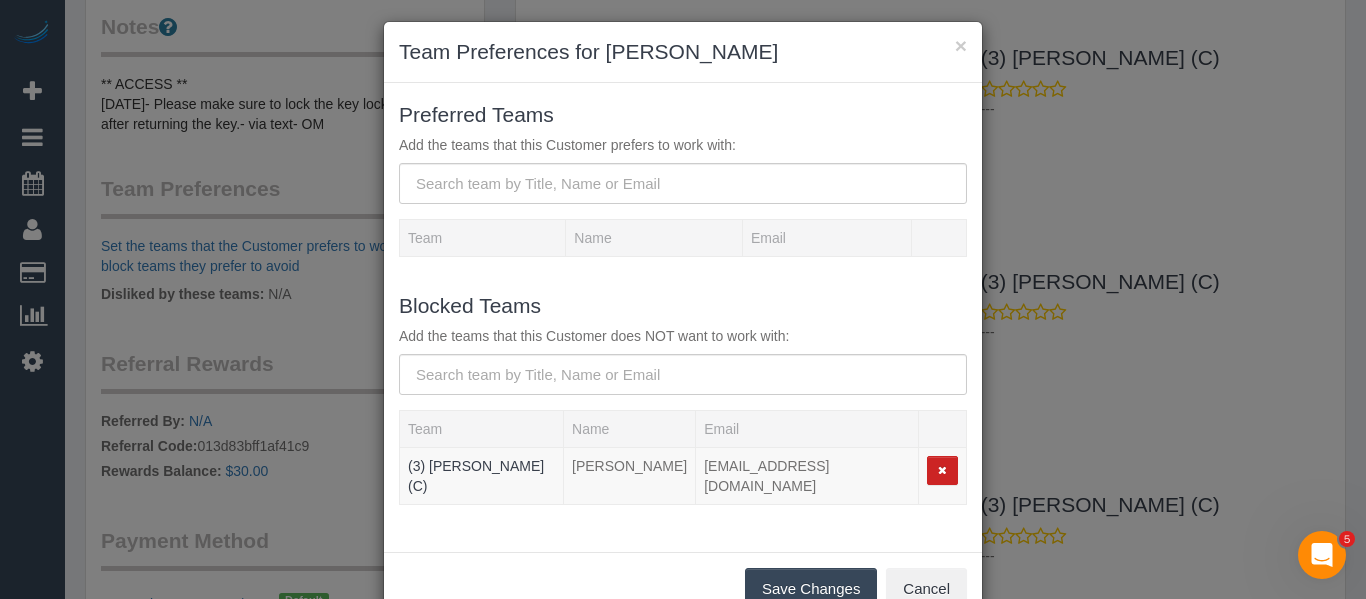 click on "Save Changes" at bounding box center (811, 589) 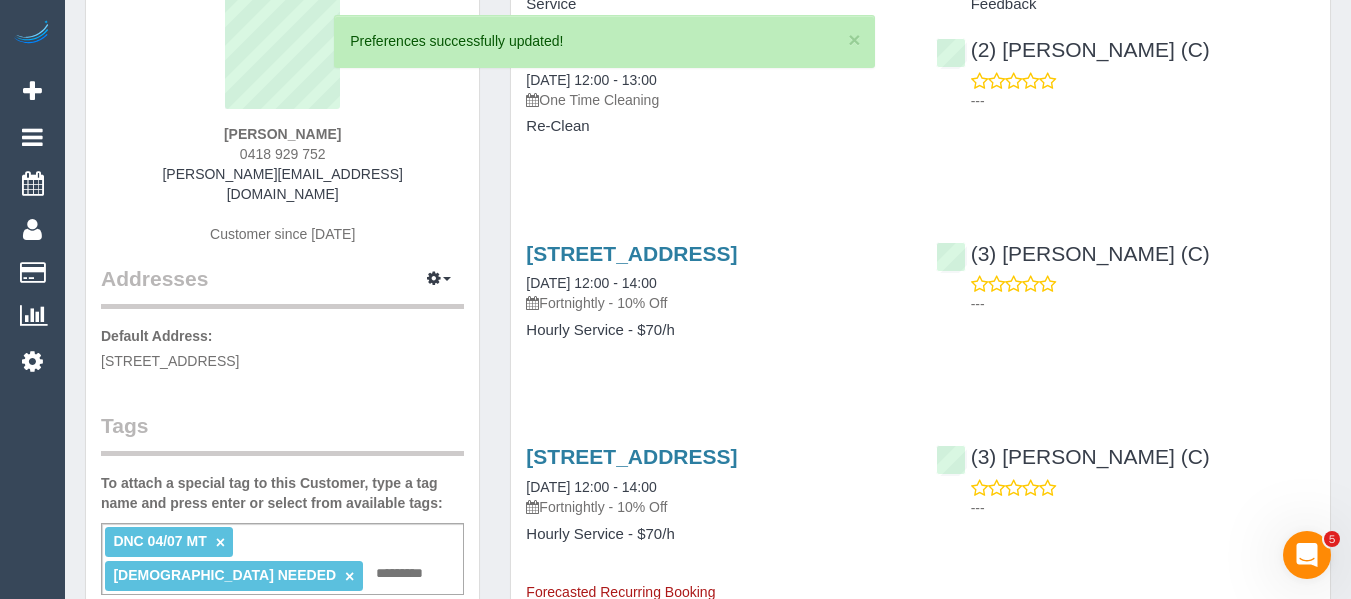 scroll, scrollTop: 0, scrollLeft: 0, axis: both 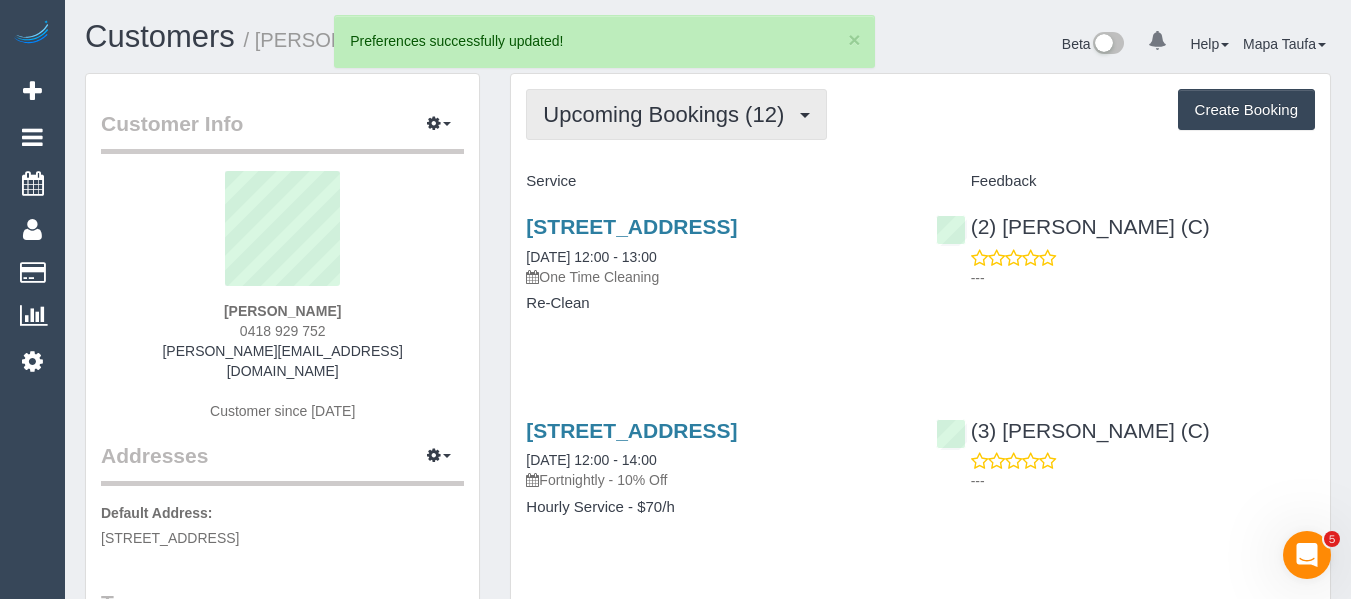 click on "Upcoming Bookings (12)" at bounding box center (668, 114) 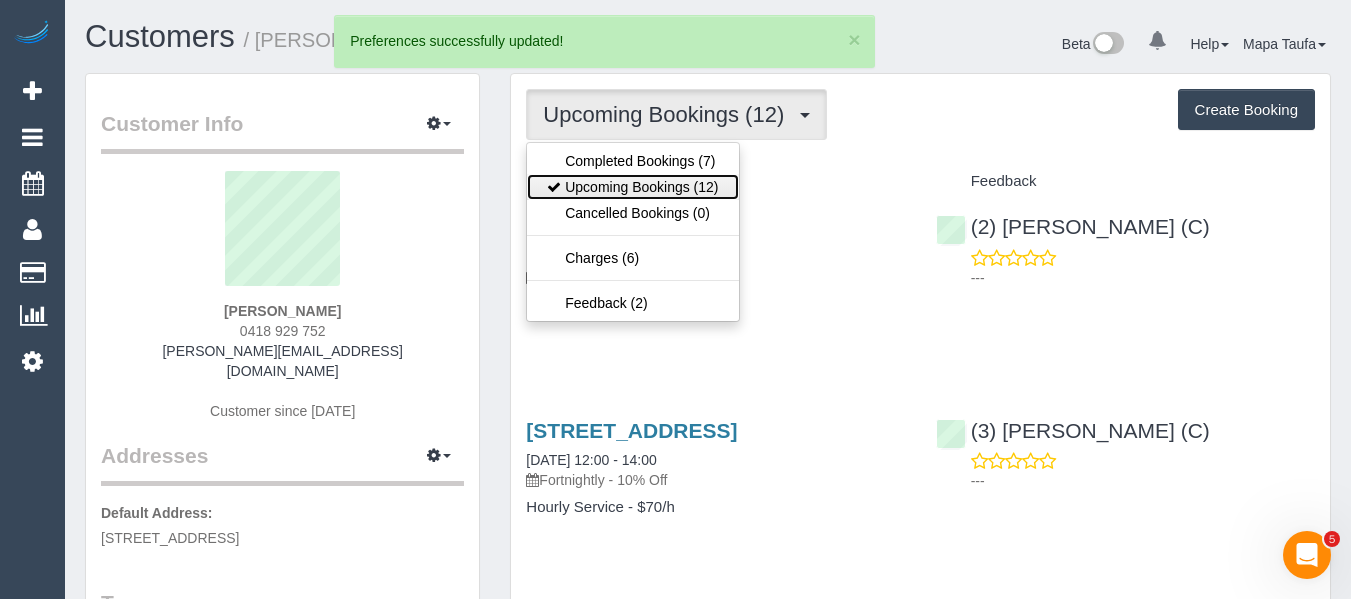 click on "Upcoming Bookings (12)" at bounding box center [632, 187] 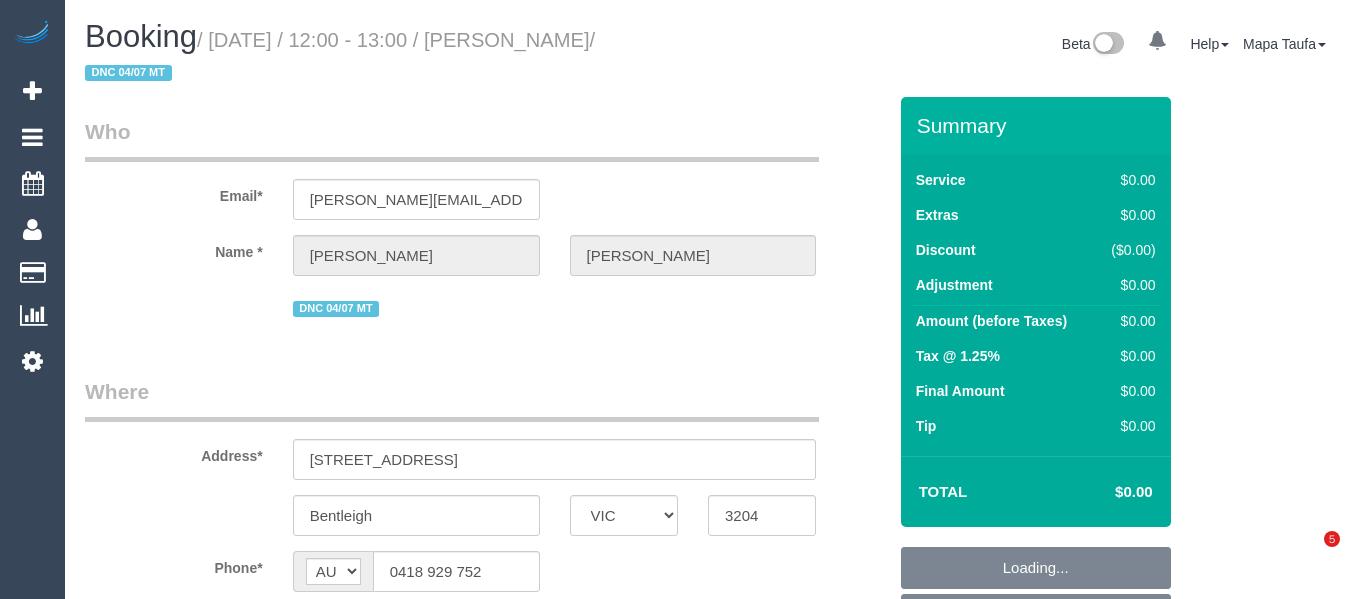 select on "VIC" 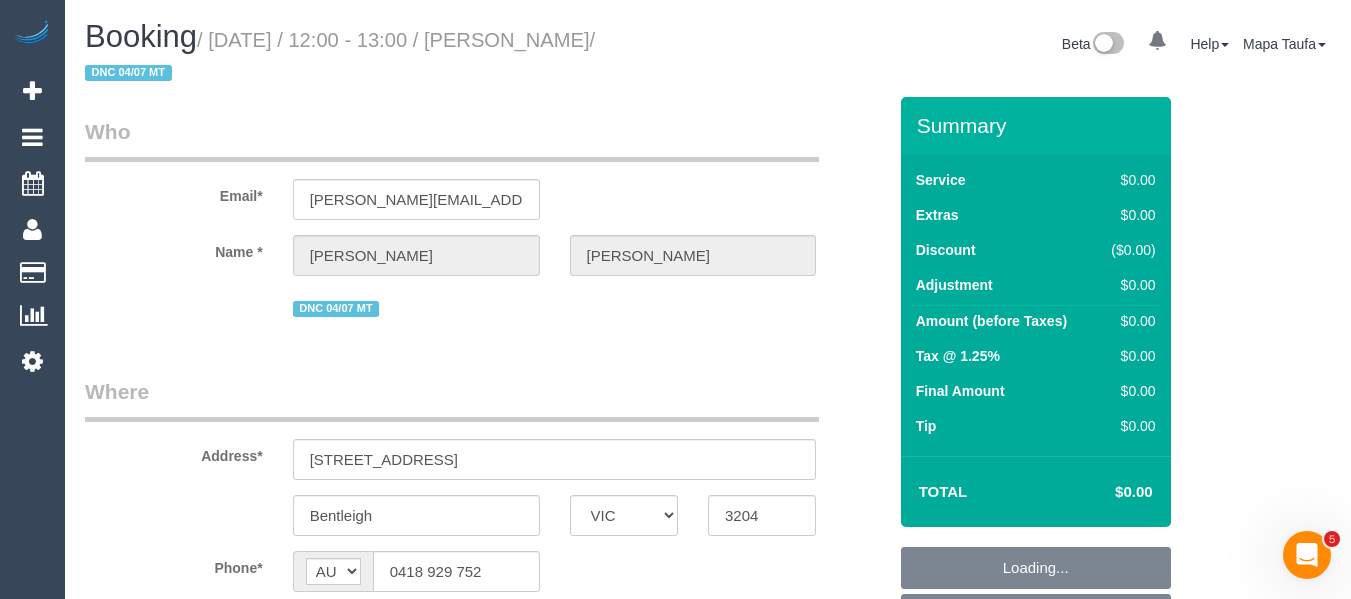scroll, scrollTop: 0, scrollLeft: 0, axis: both 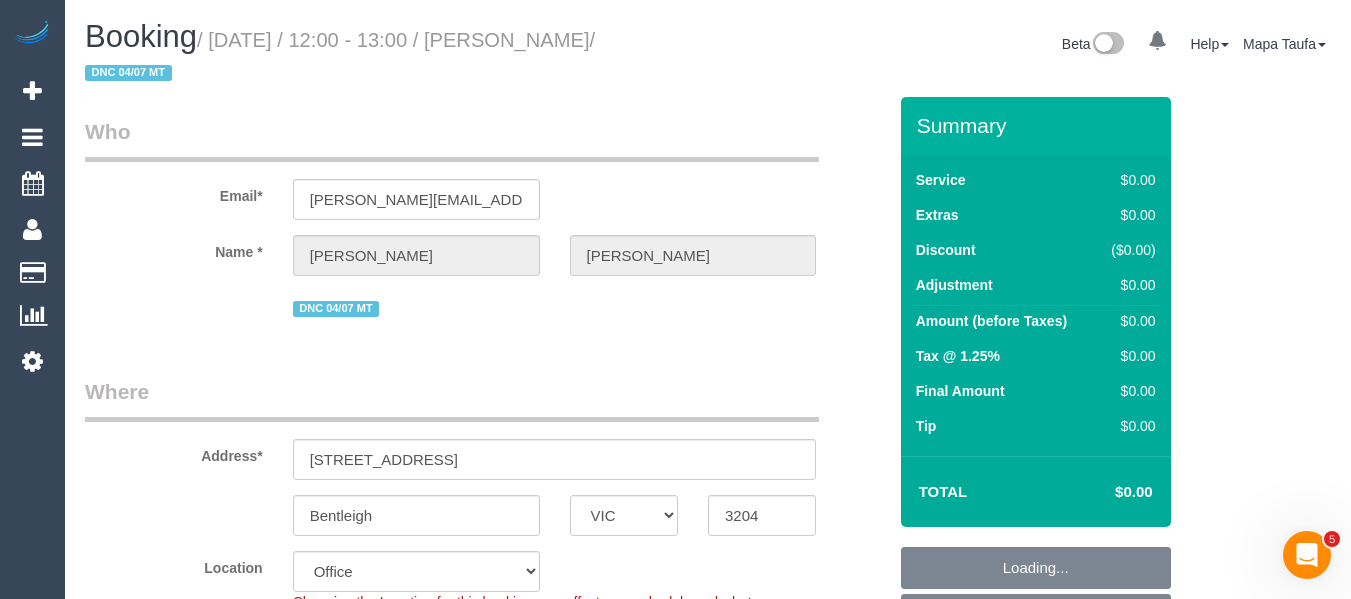 select on "string:stripe-pm_1R7Dp82GScqysDRVtJ5pjGE8" 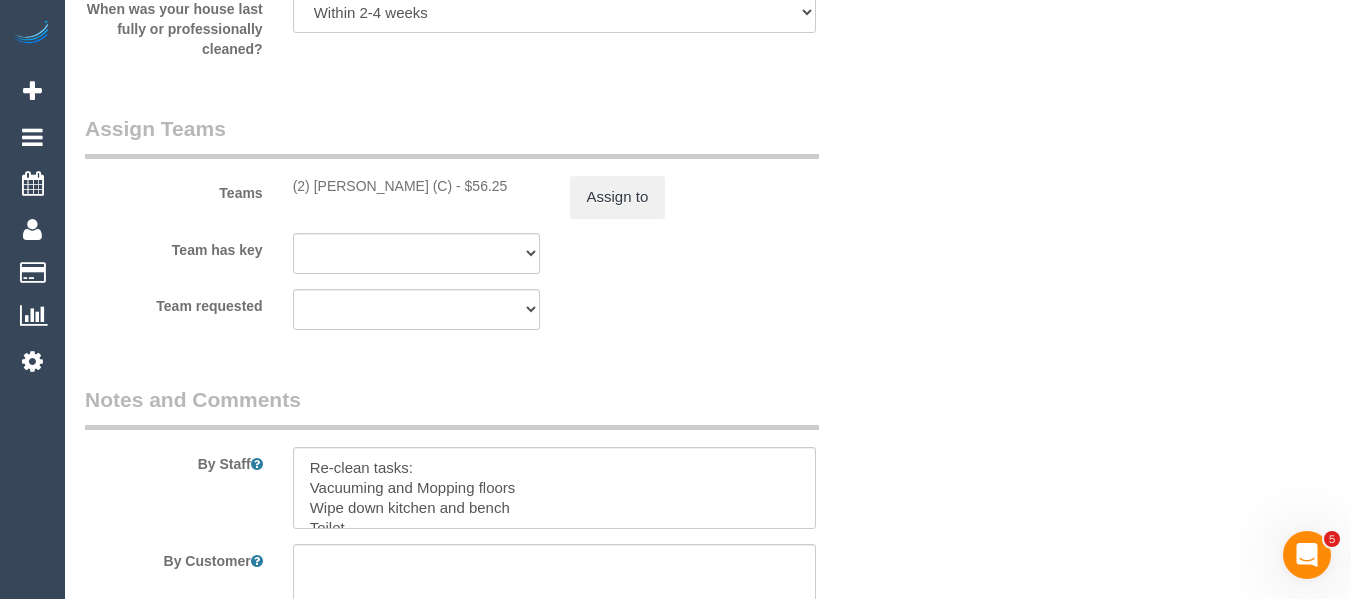 scroll, scrollTop: 3000, scrollLeft: 0, axis: vertical 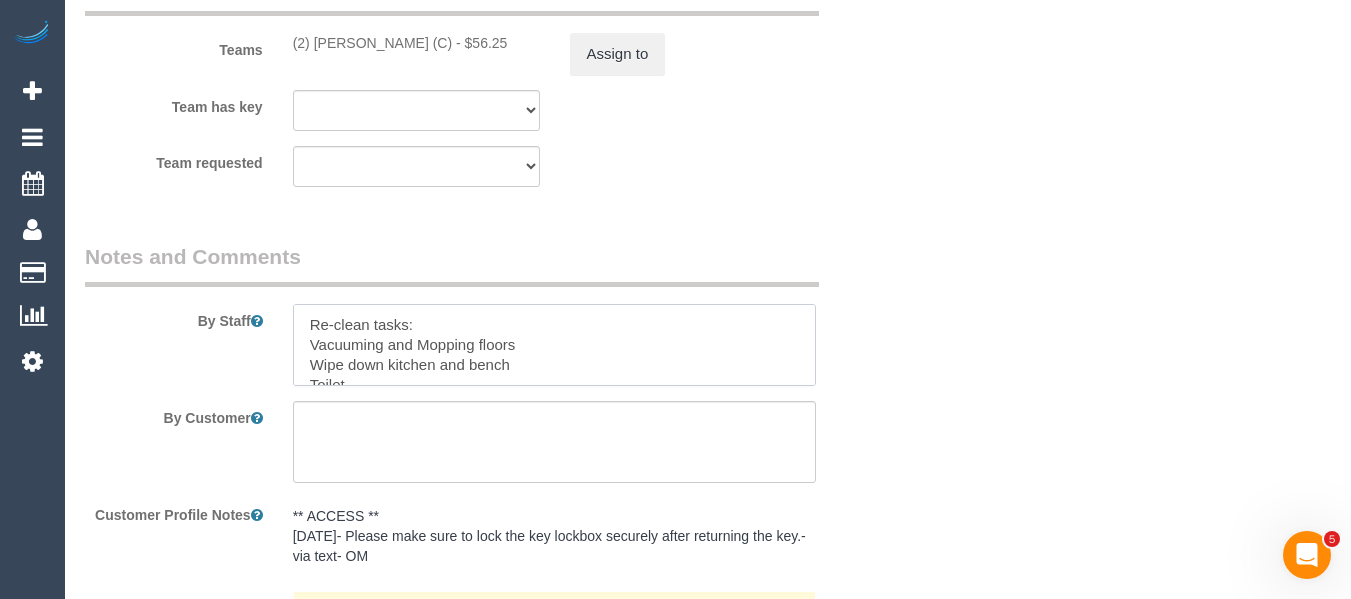 drag, startPoint x: 407, startPoint y: 328, endPoint x: 297, endPoint y: 345, distance: 111.305885 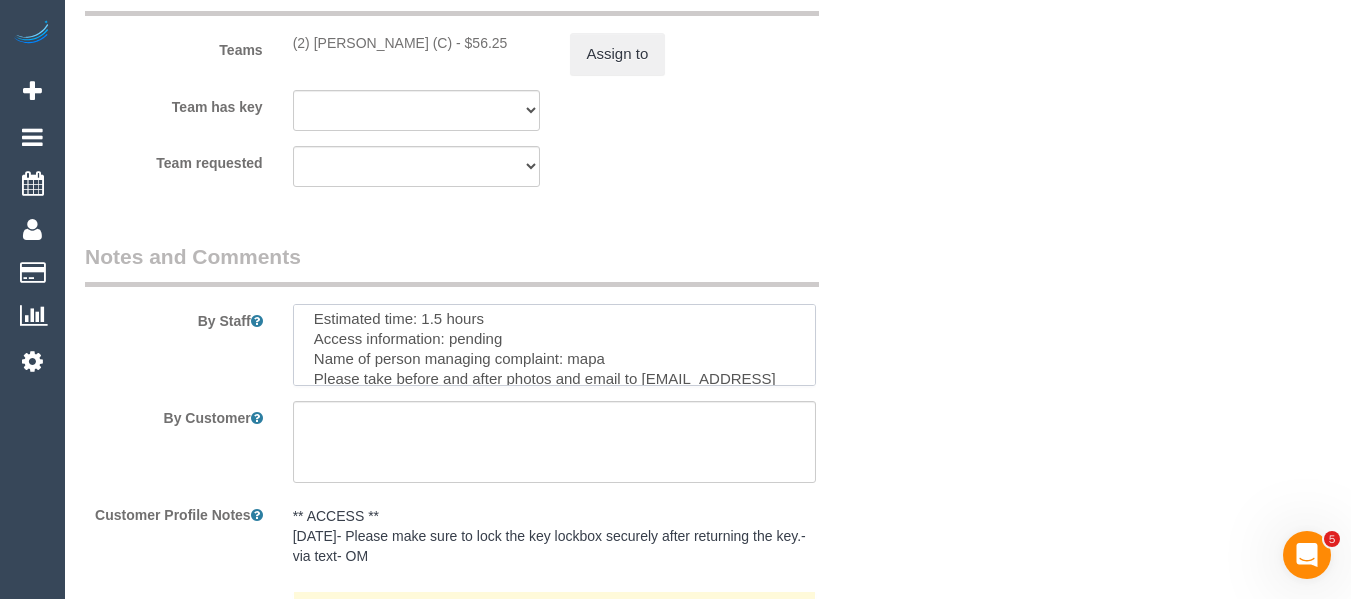 scroll, scrollTop: 160, scrollLeft: 0, axis: vertical 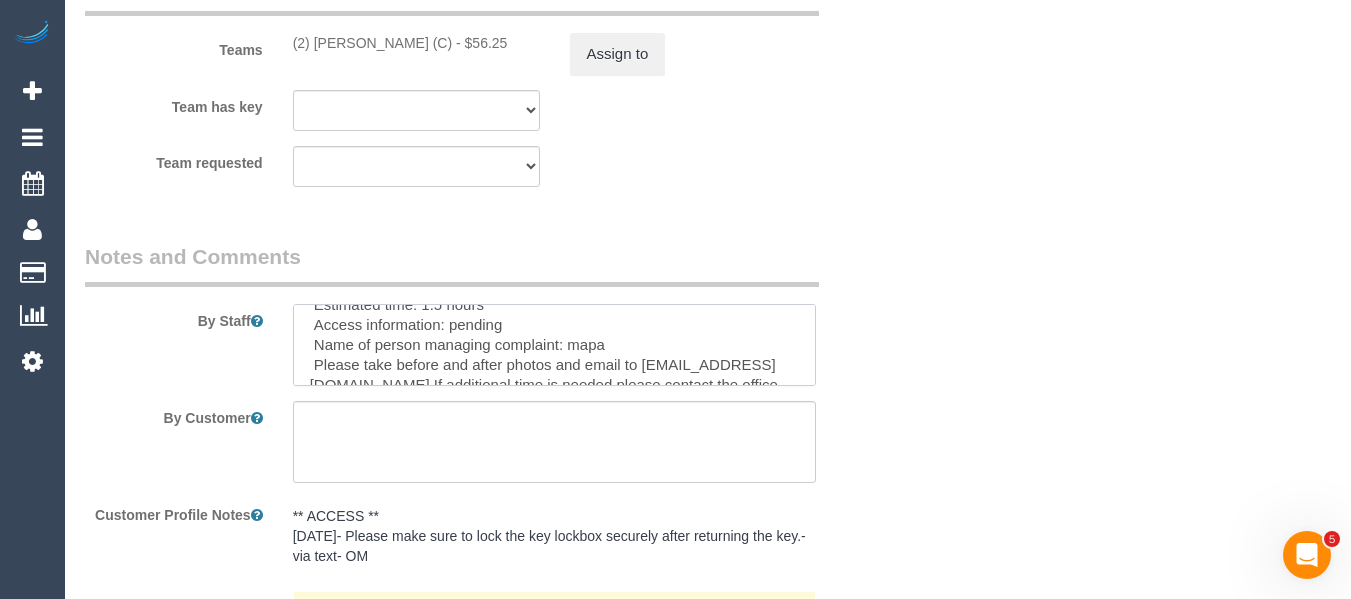 click at bounding box center [555, 345] 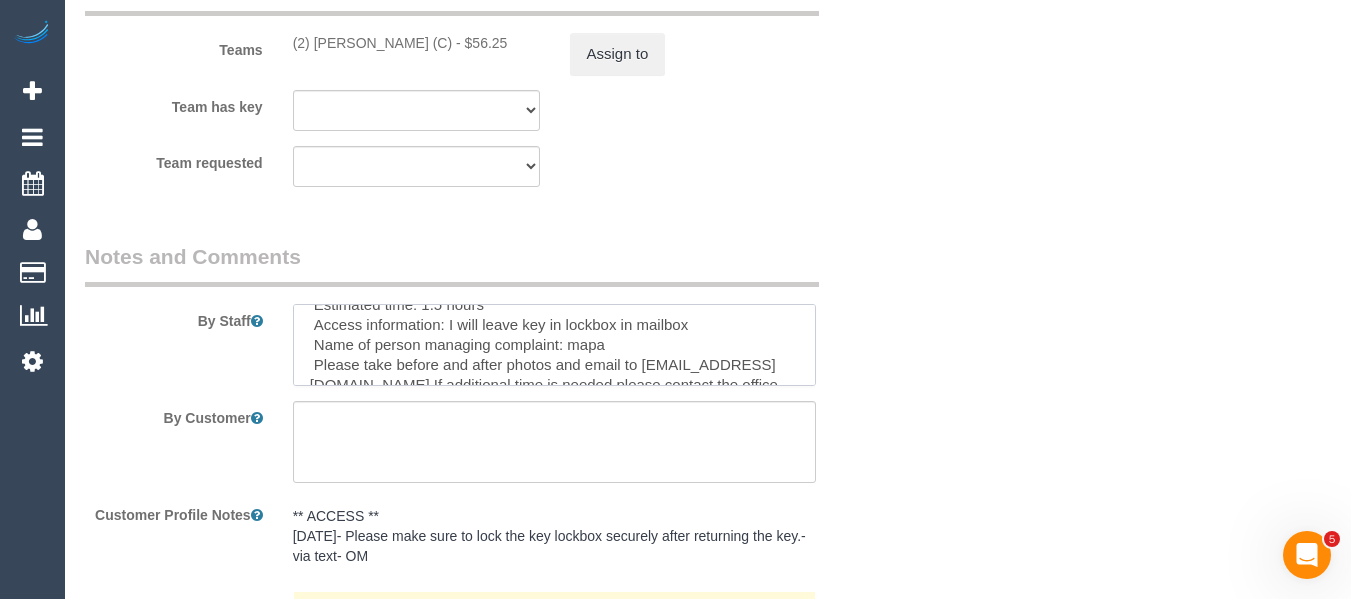 scroll, scrollTop: 199, scrollLeft: 0, axis: vertical 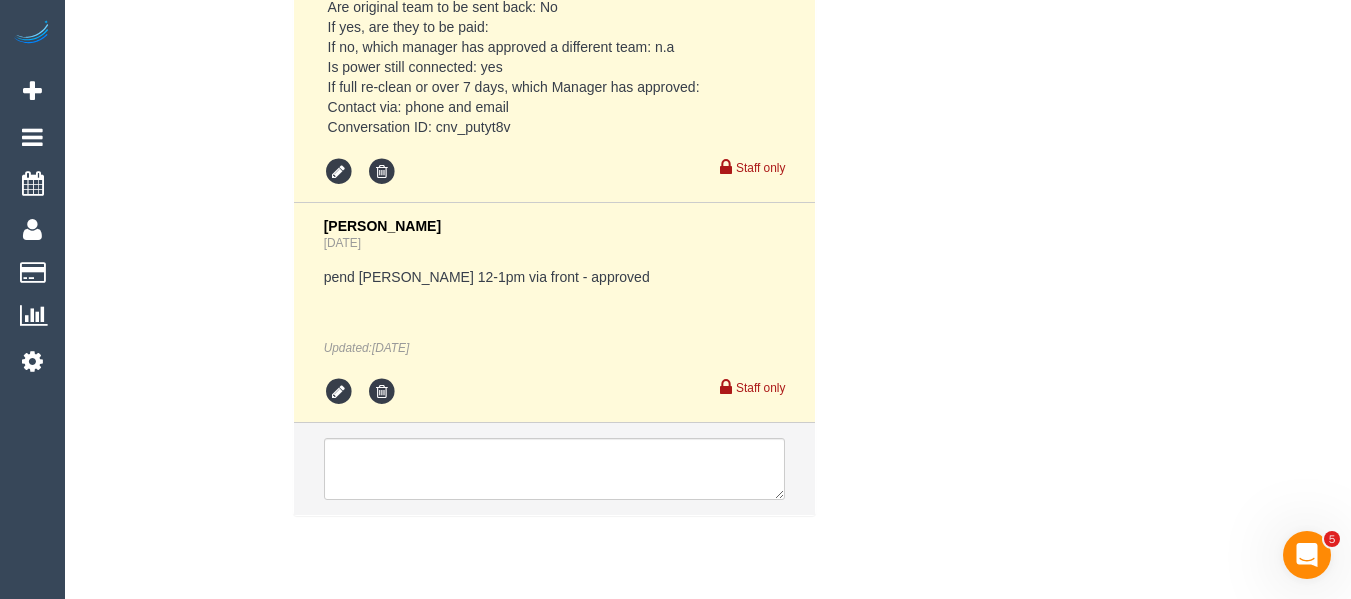 type on "Re-clean tasks:
Vacuuming and Mopping floors
Wipe down kitchen and bench
Toilet
Bathroom and toilet floors
Stovetop
Shower shelf
Estimated time: 1.5 hours
Access information: I will leave key in lockbox in mailbox
Name of person managing complaint: mapa
Please take before and after photos and email to support@maidtoclean.com.au If additional time is needed please contact the office" 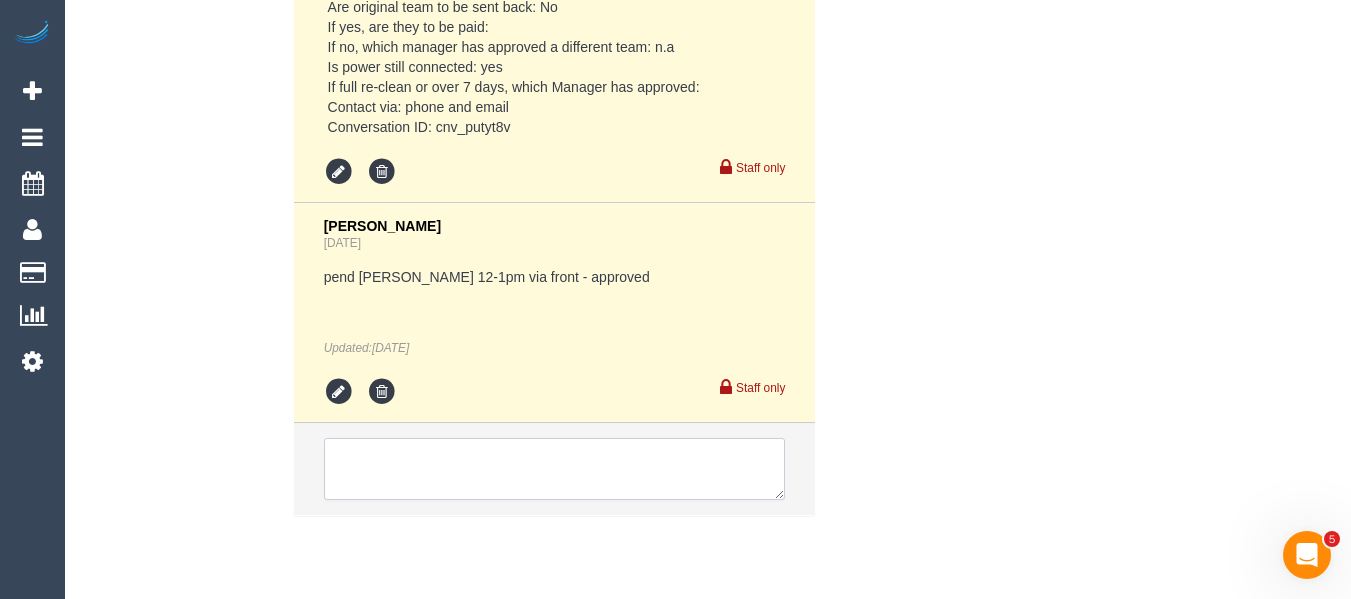 click at bounding box center [555, 469] 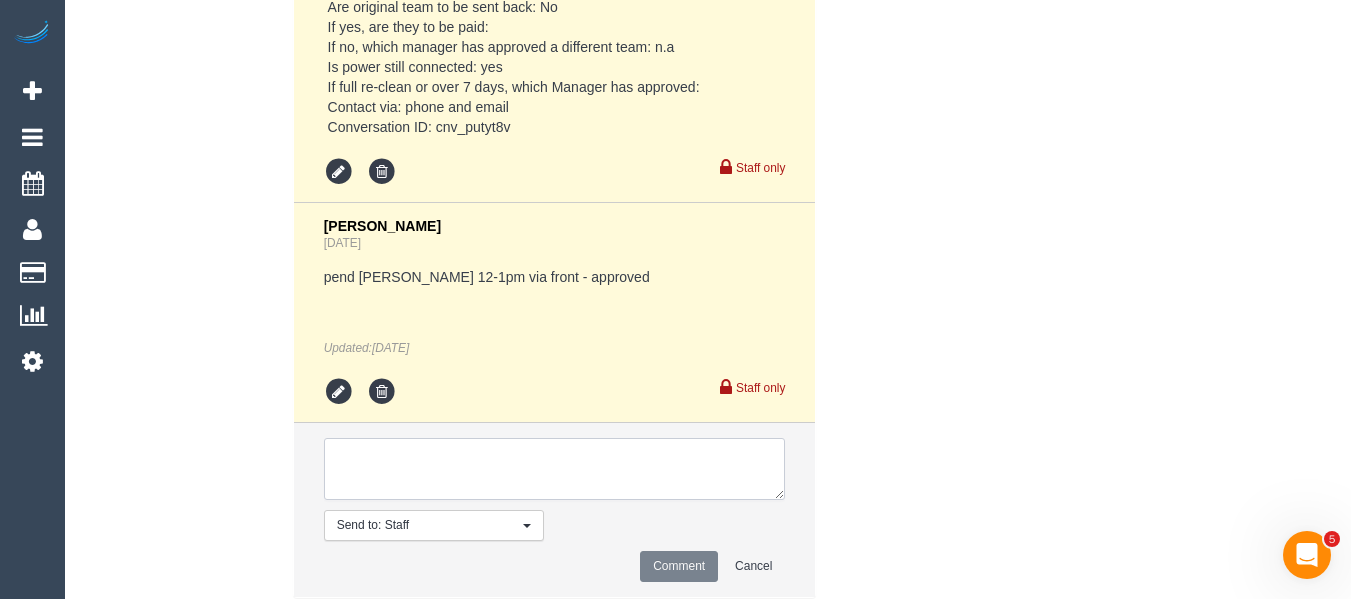 paste on "I will leave key in lockbox in mailbox" 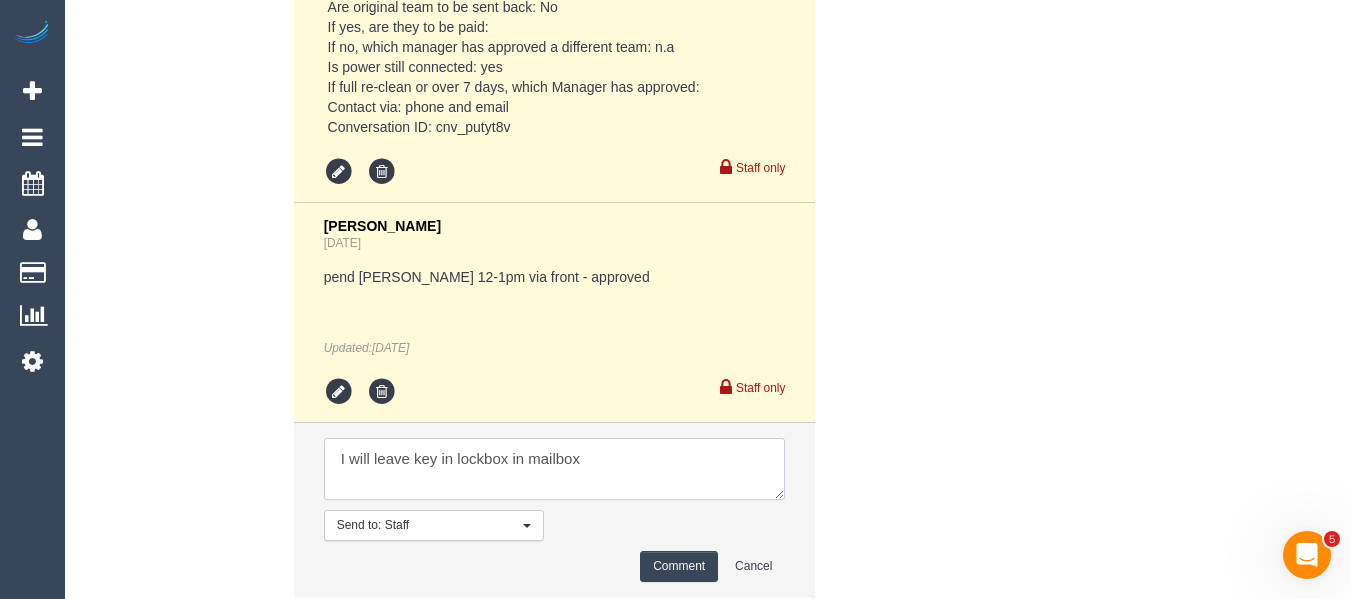 type on "I will leave key in lockbox in mailbox" 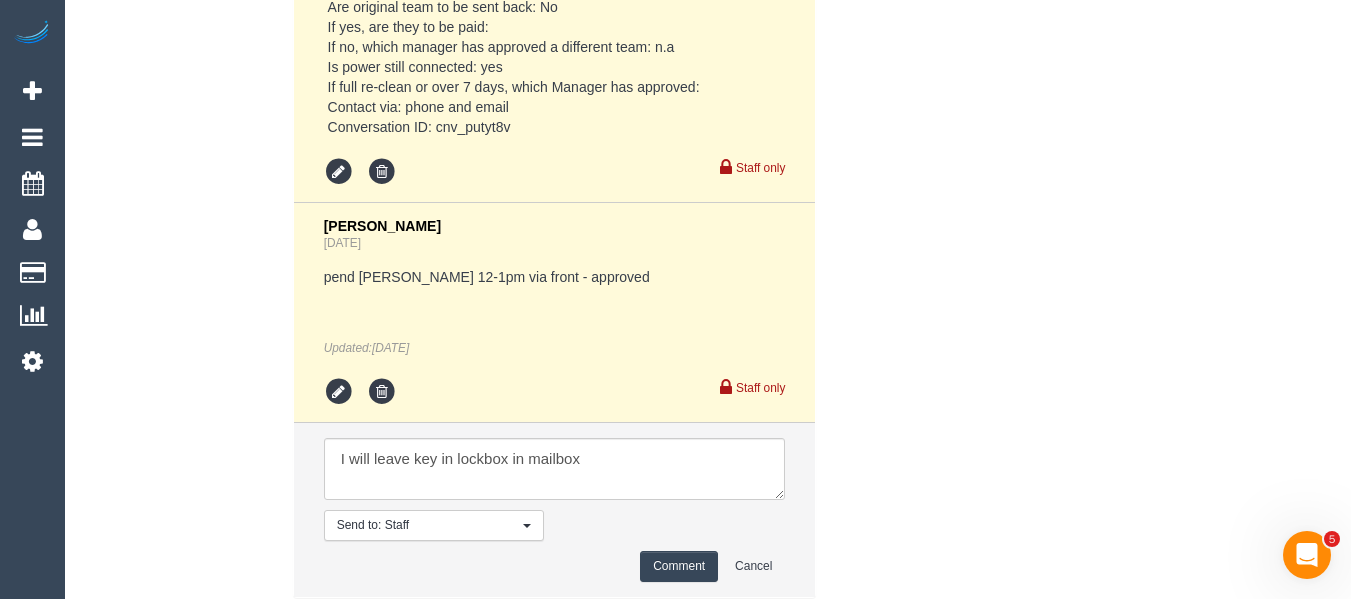 click on "Comment" at bounding box center (679, 566) 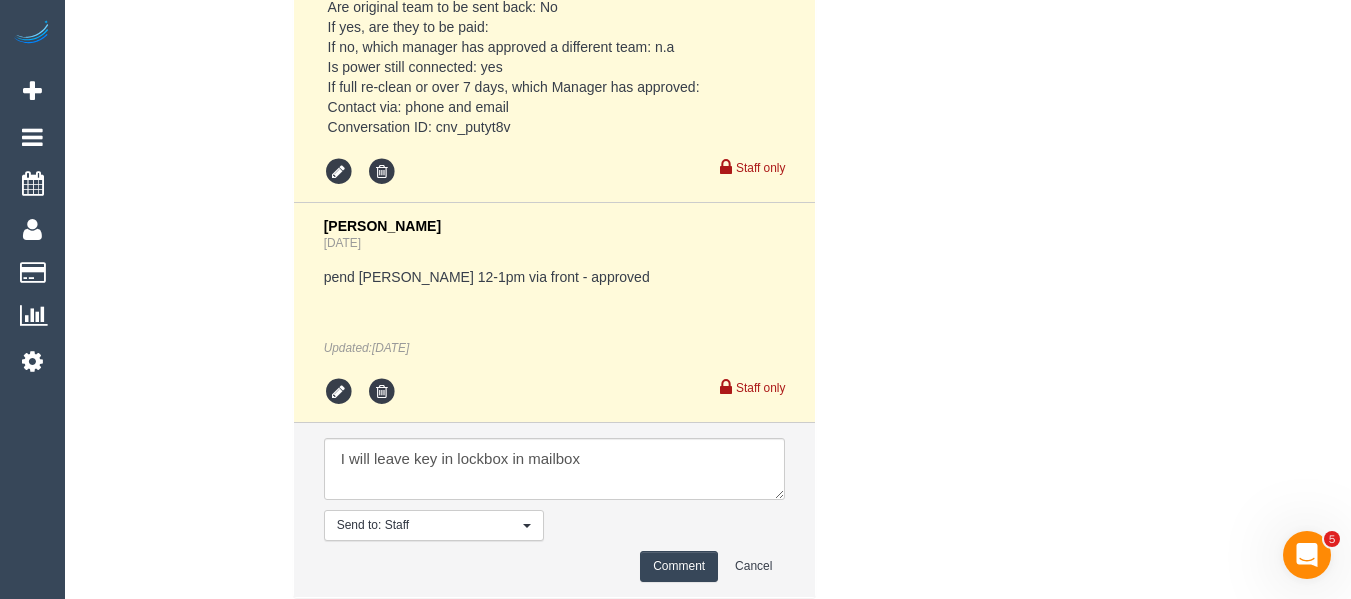 type 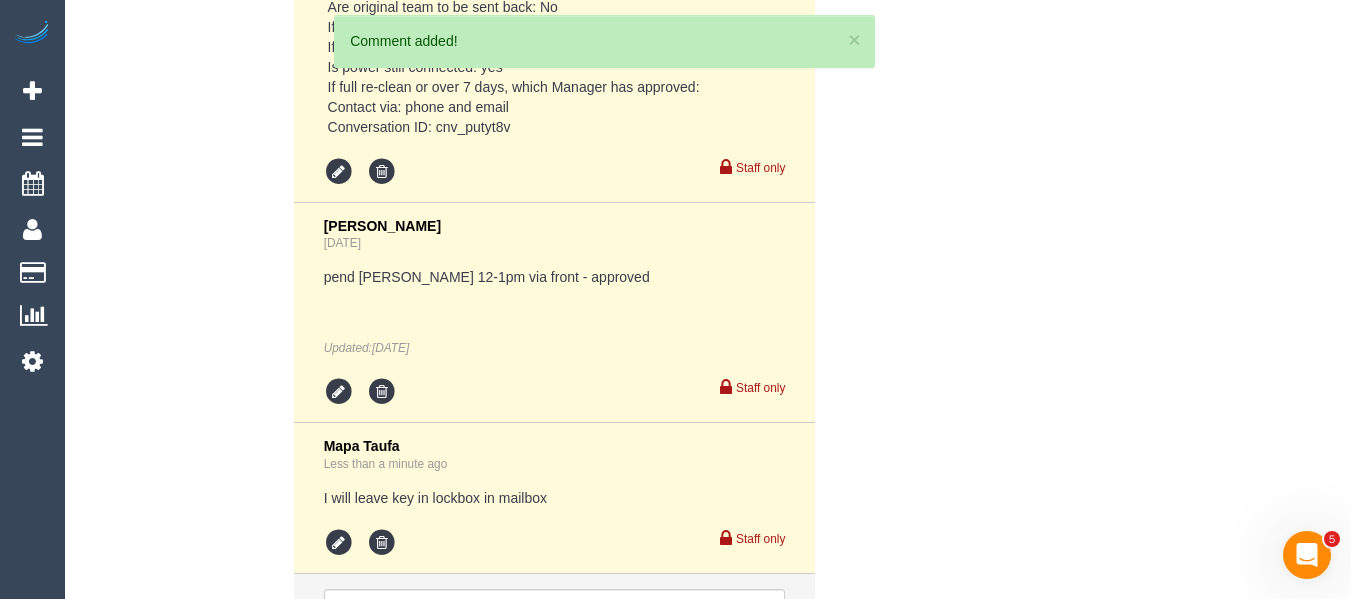 scroll, scrollTop: 3851, scrollLeft: 0, axis: vertical 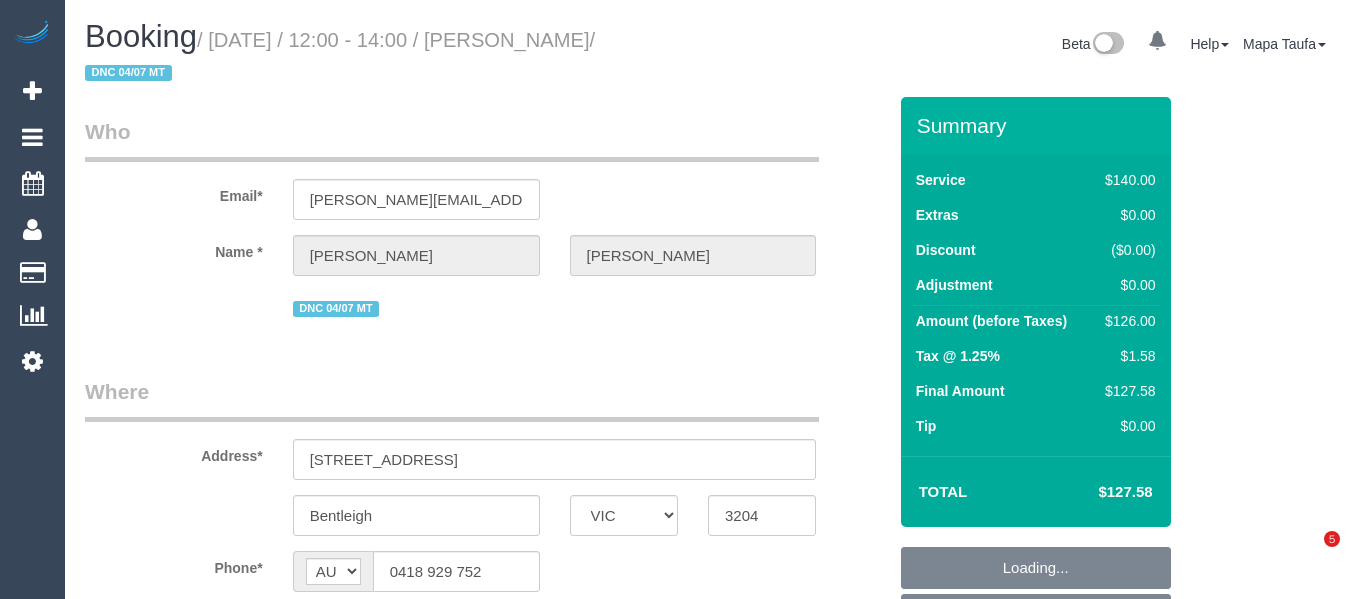 select on "VIC" 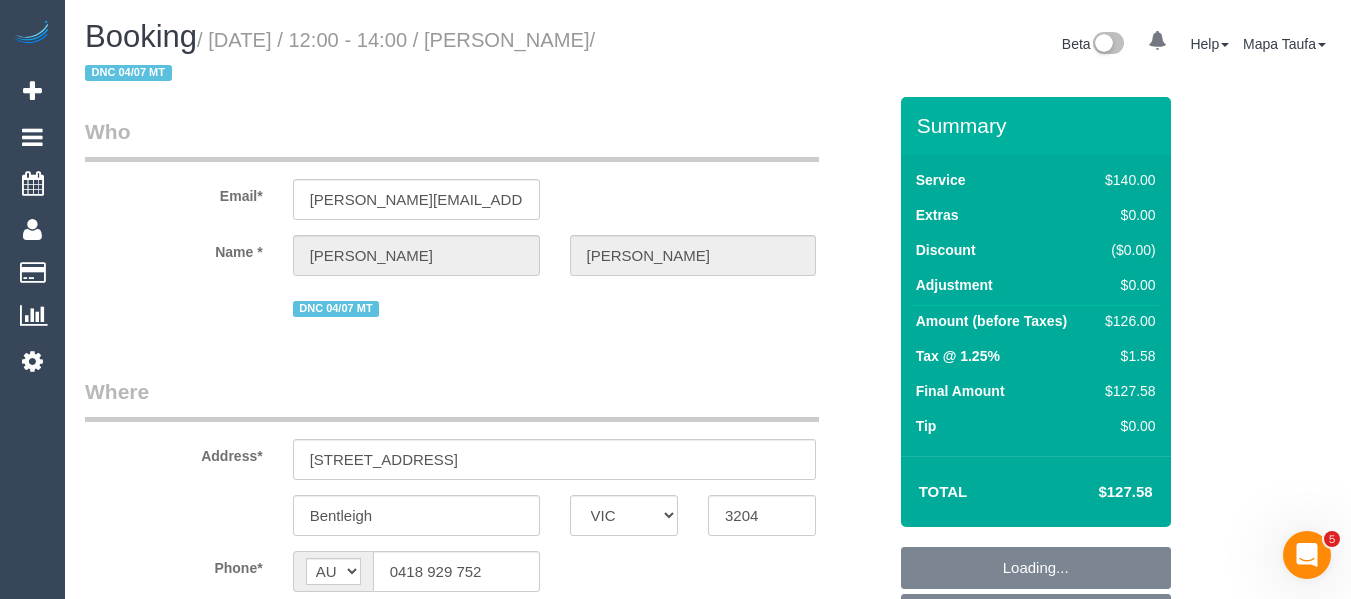 scroll, scrollTop: 0, scrollLeft: 0, axis: both 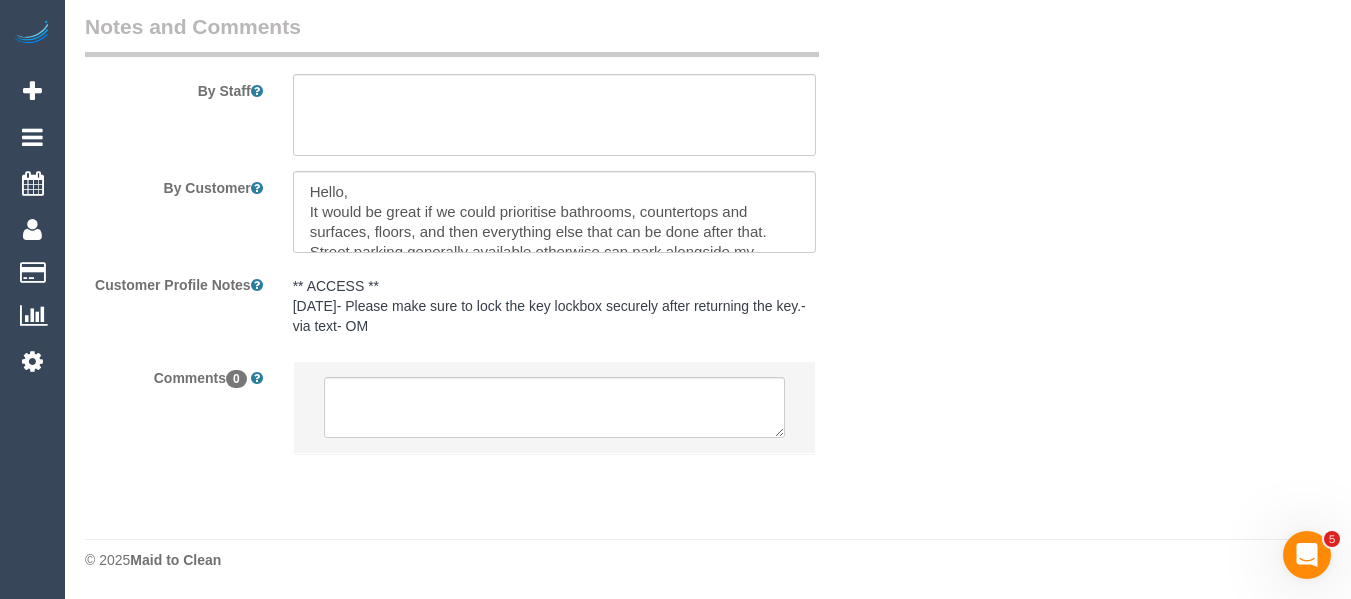 select on "object:854" 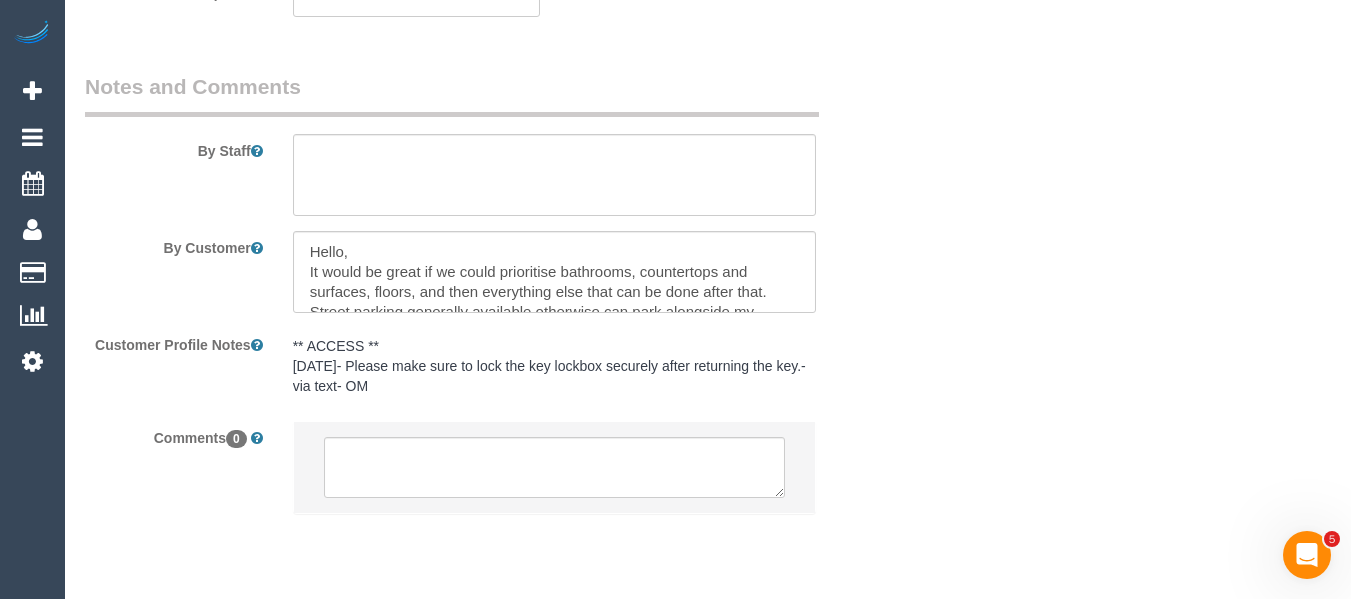 scroll, scrollTop: 3376, scrollLeft: 0, axis: vertical 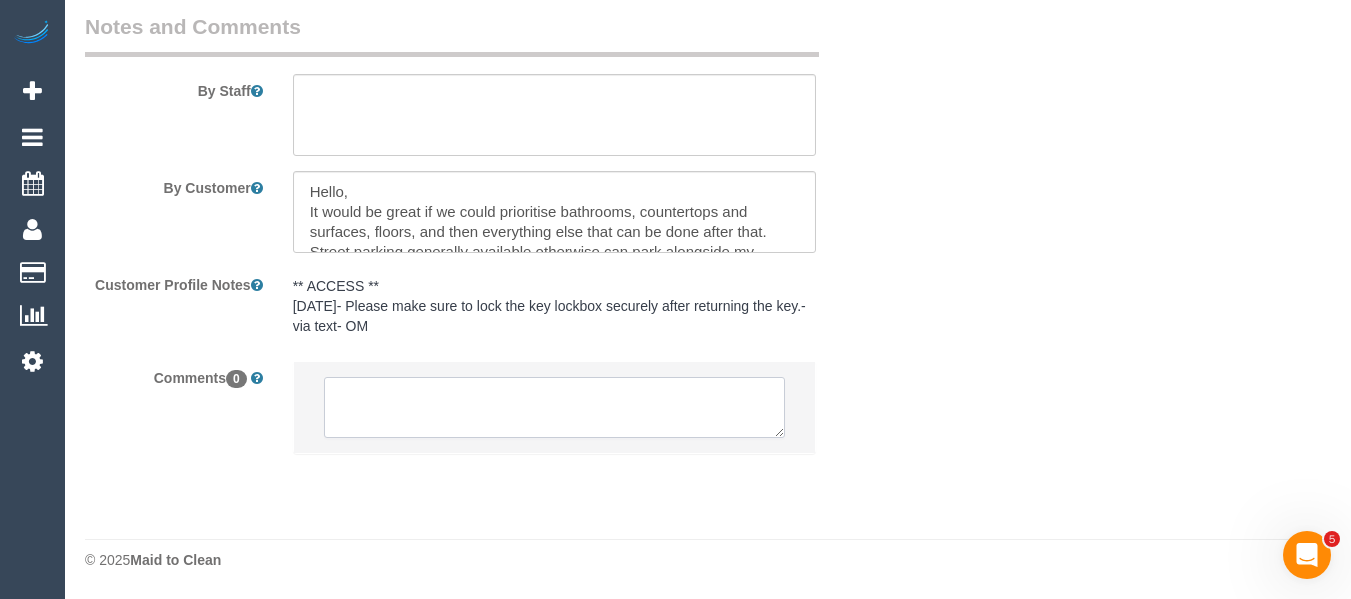 click at bounding box center [555, 408] 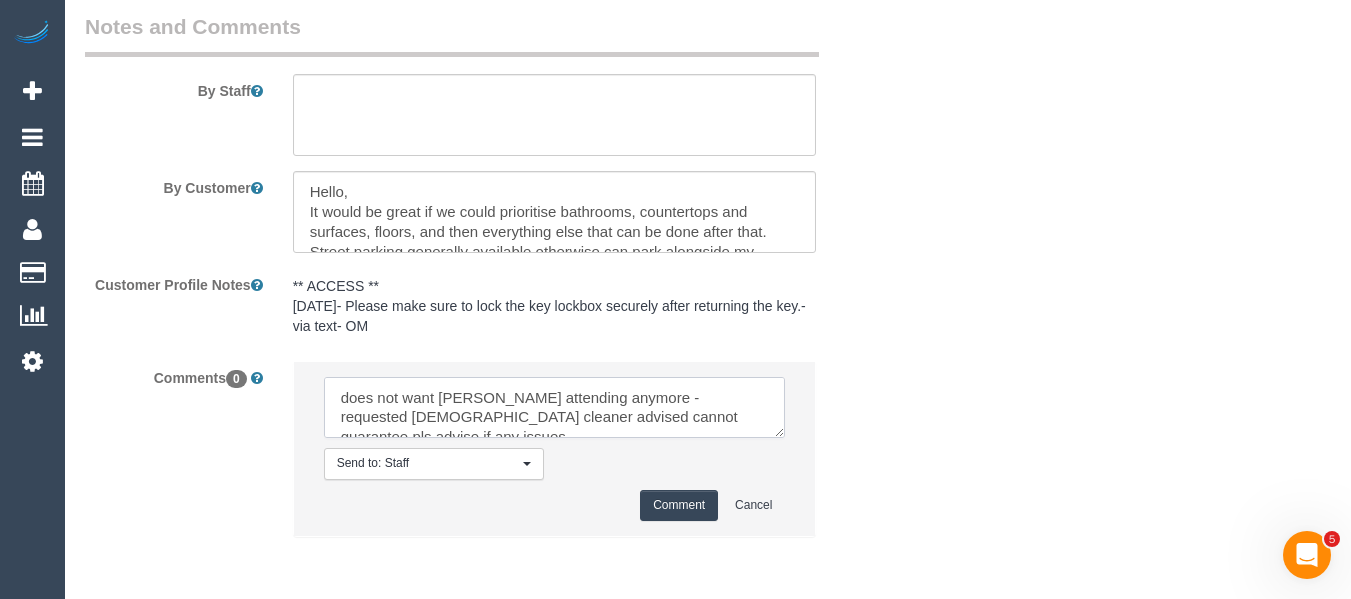 type on "does not want Anjana attending anymore - requested female cleaner advised cannot guarantee pls advise if any issues" 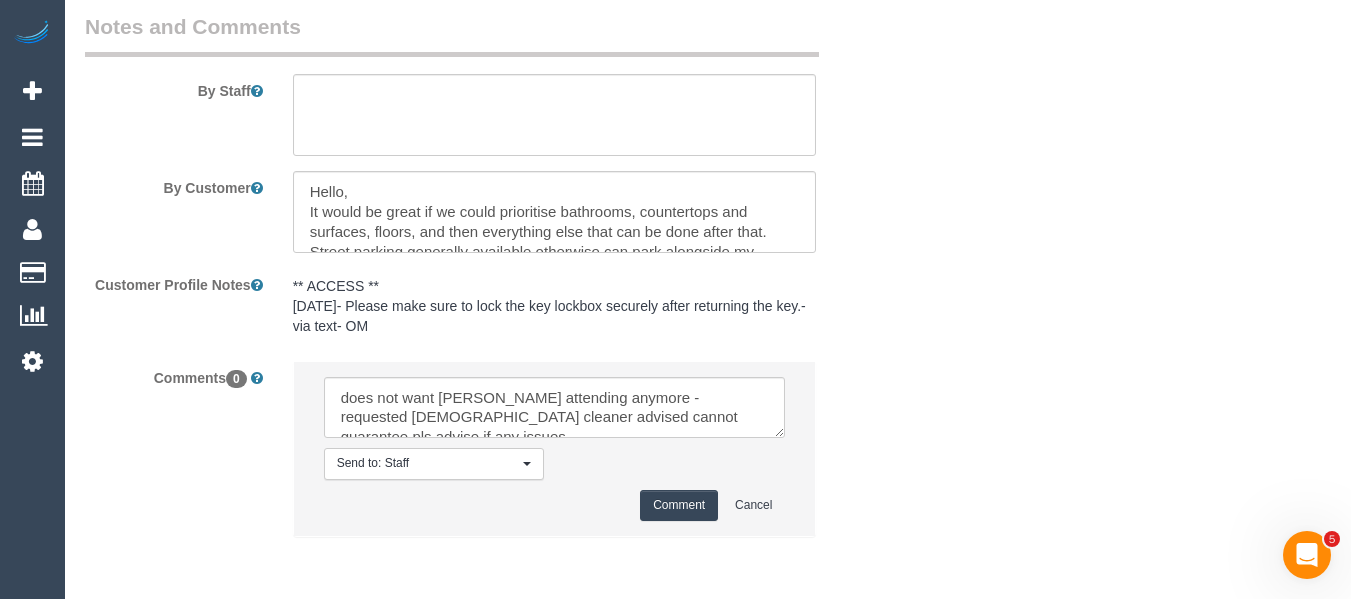 click on "Comment" at bounding box center [679, 505] 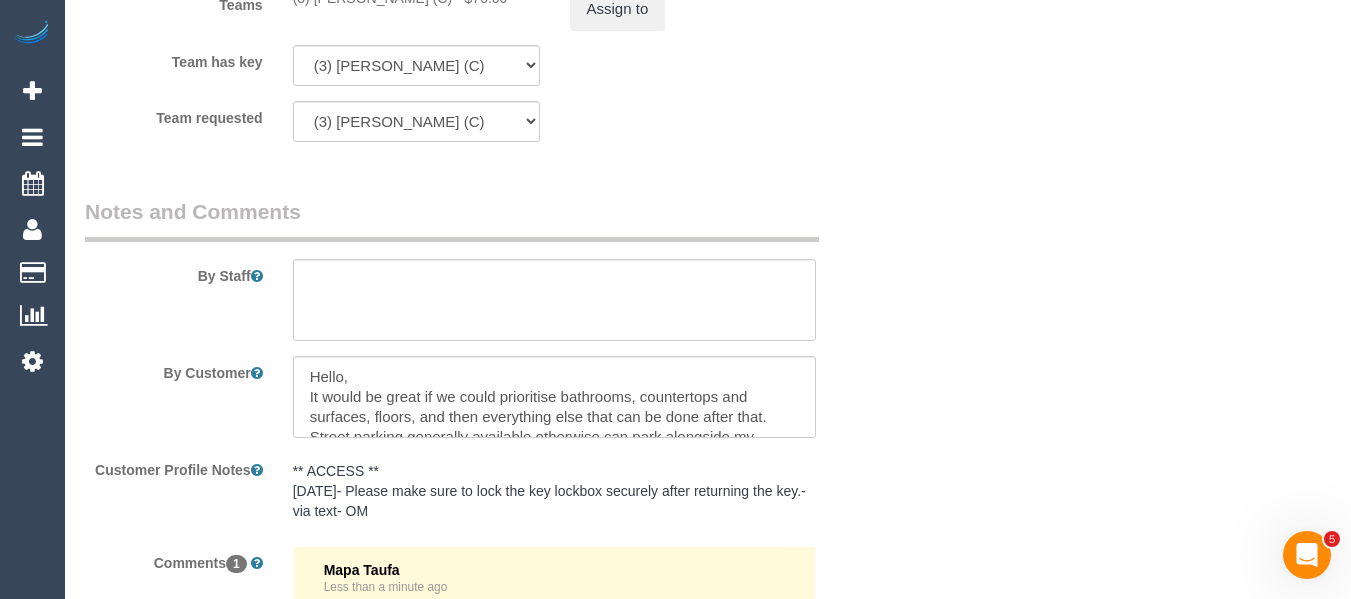 scroll, scrollTop: 2976, scrollLeft: 0, axis: vertical 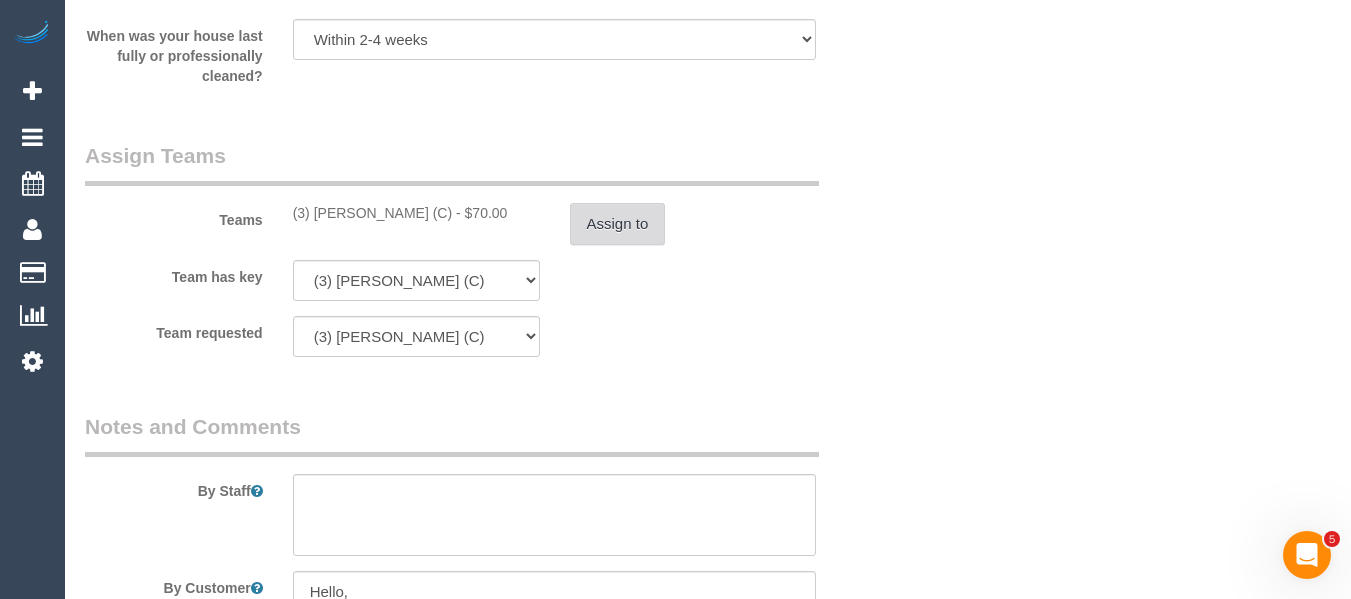 click on "Assign to" at bounding box center [618, 224] 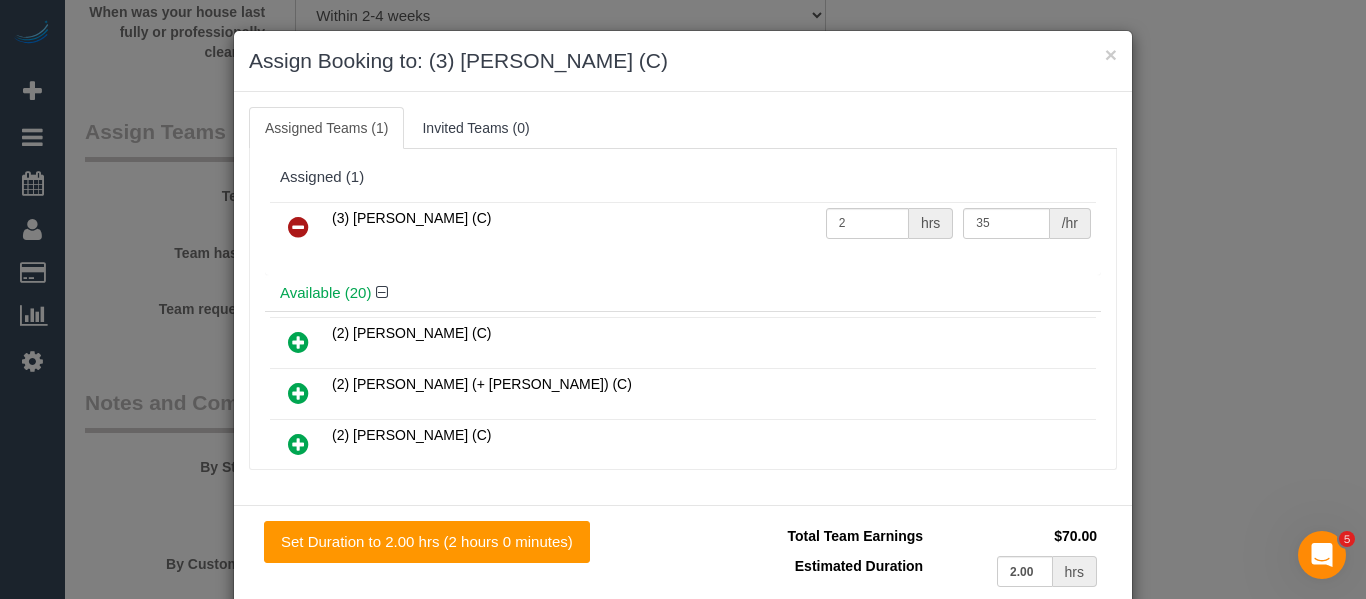 click at bounding box center [298, 227] 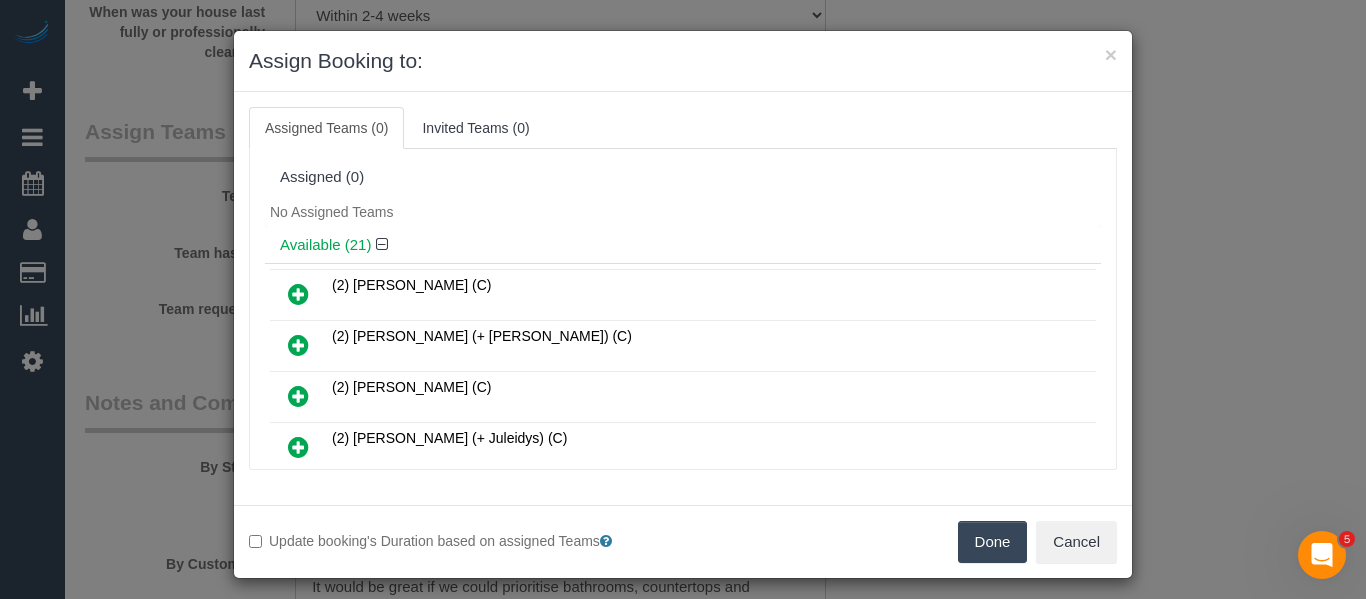 click on "Done" at bounding box center (993, 542) 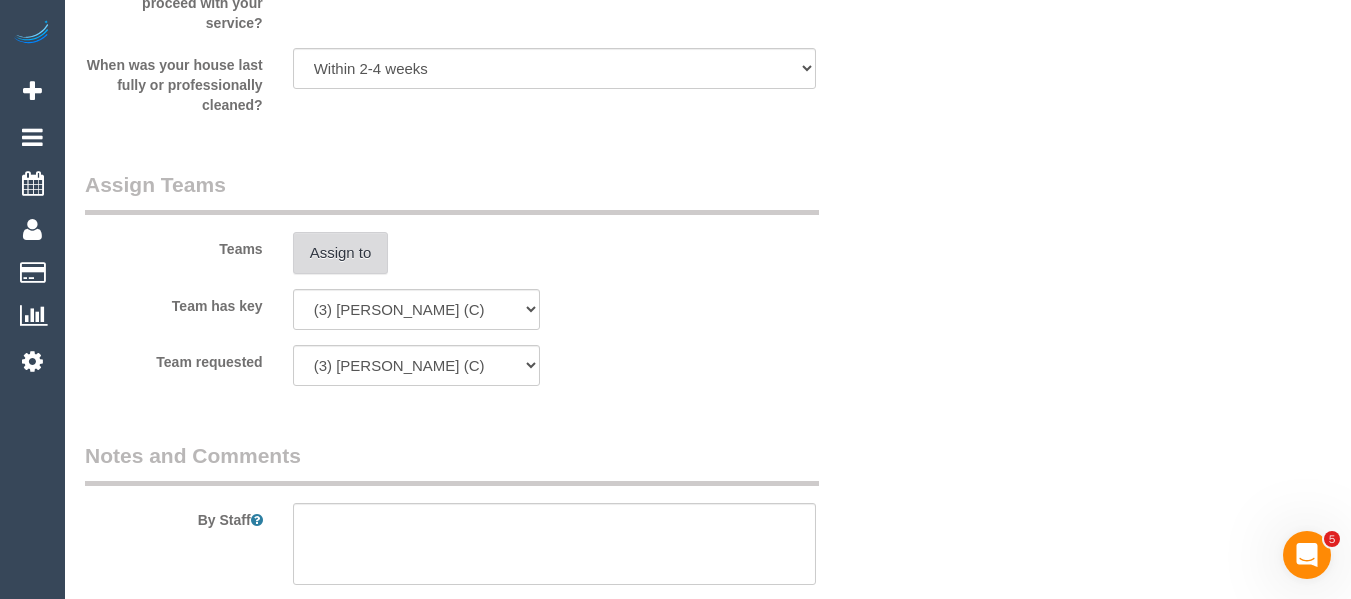 scroll, scrollTop: 0, scrollLeft: 0, axis: both 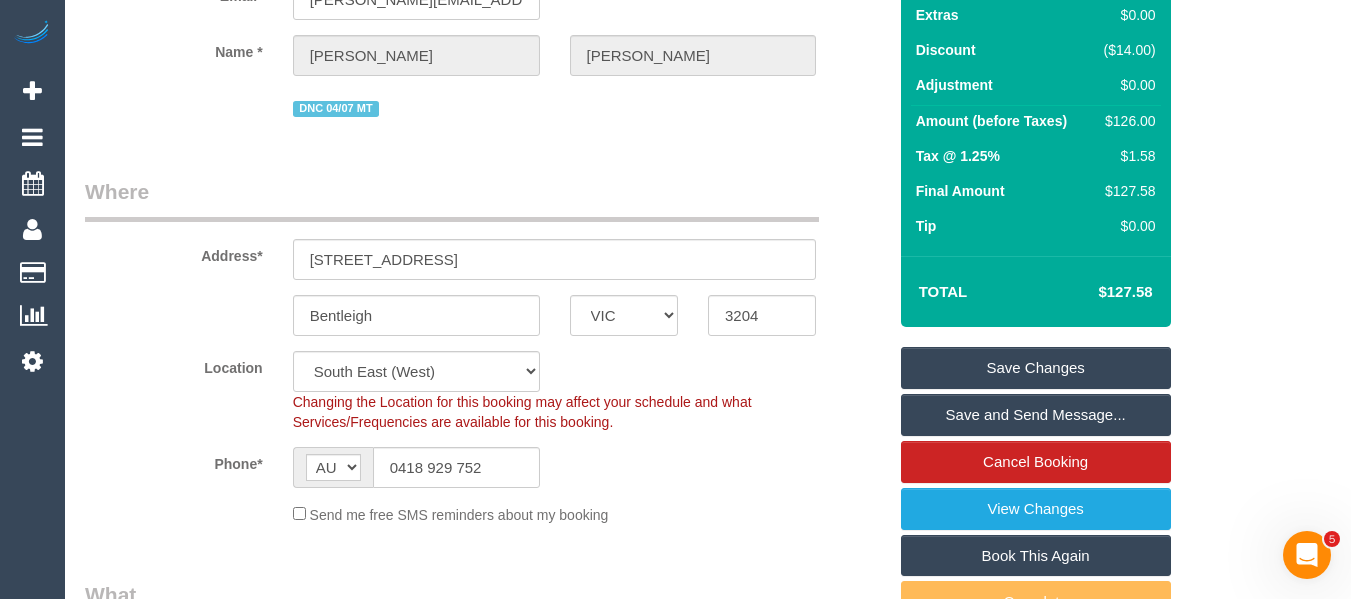 click on "Save Changes" at bounding box center (1036, 368) 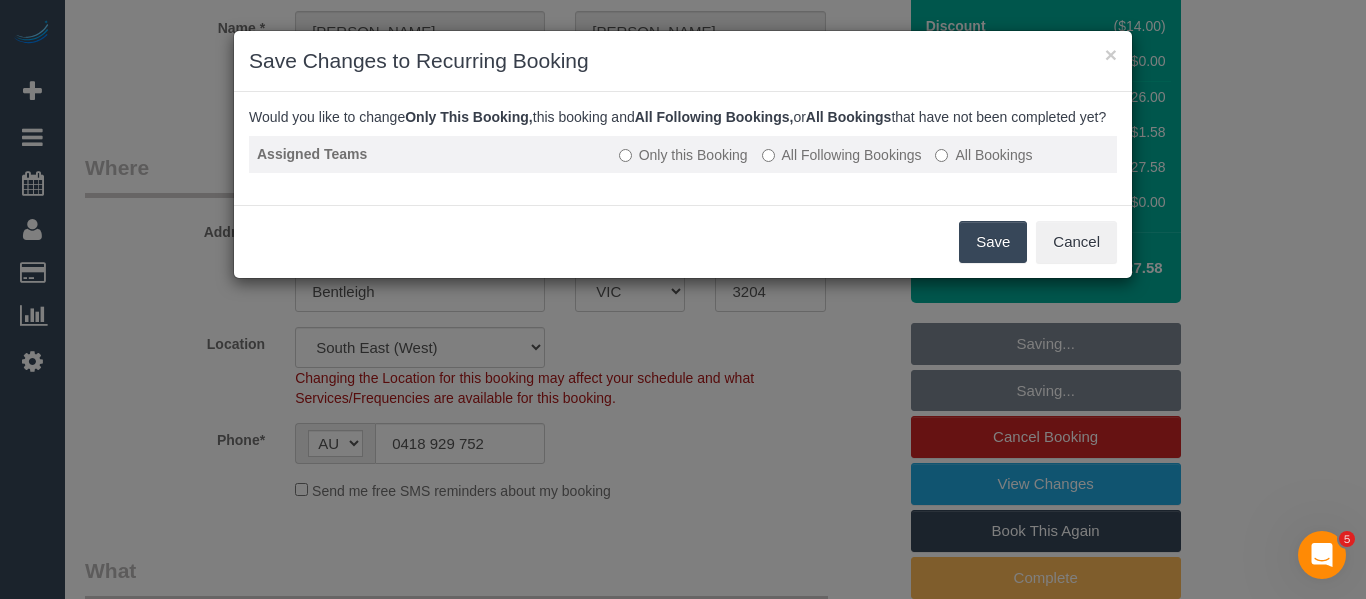 click on "All Following Bookings" at bounding box center (842, 155) 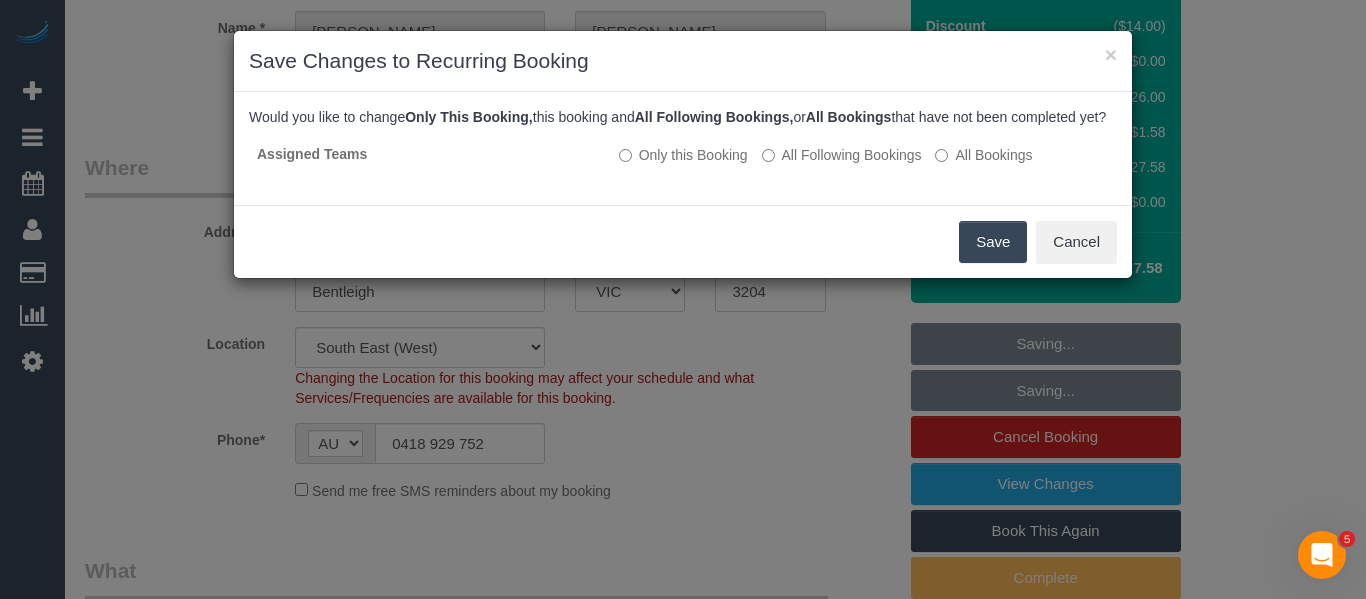 click on "Save" at bounding box center [993, 242] 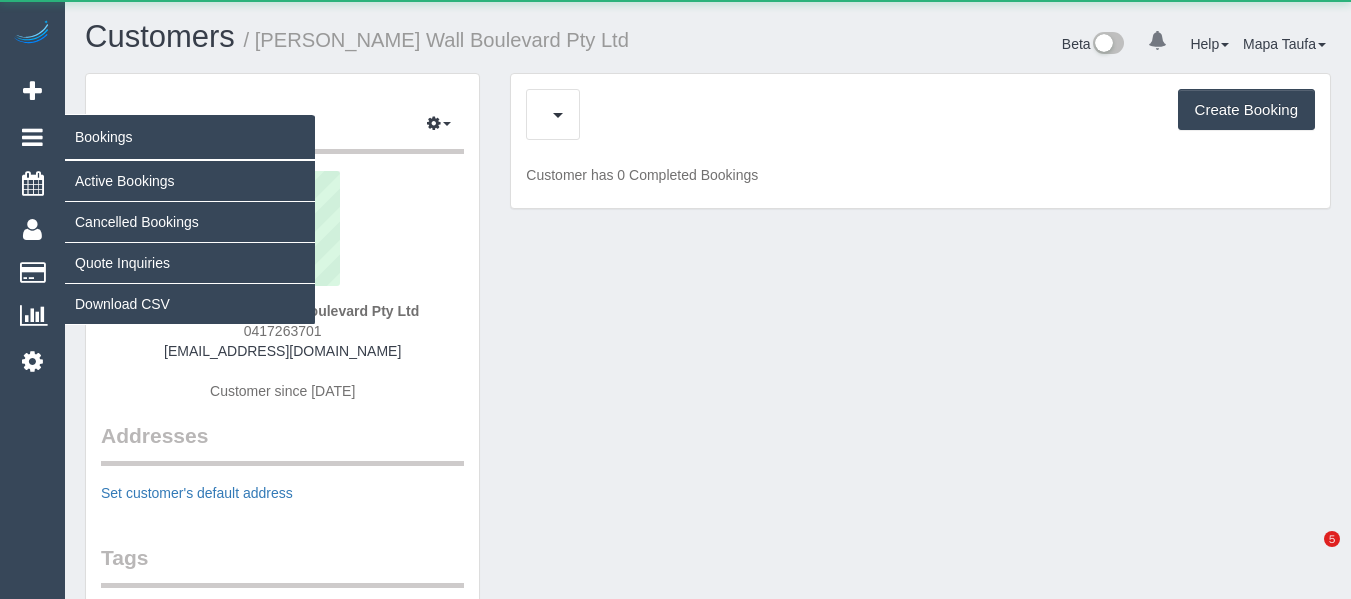 scroll, scrollTop: 0, scrollLeft: 0, axis: both 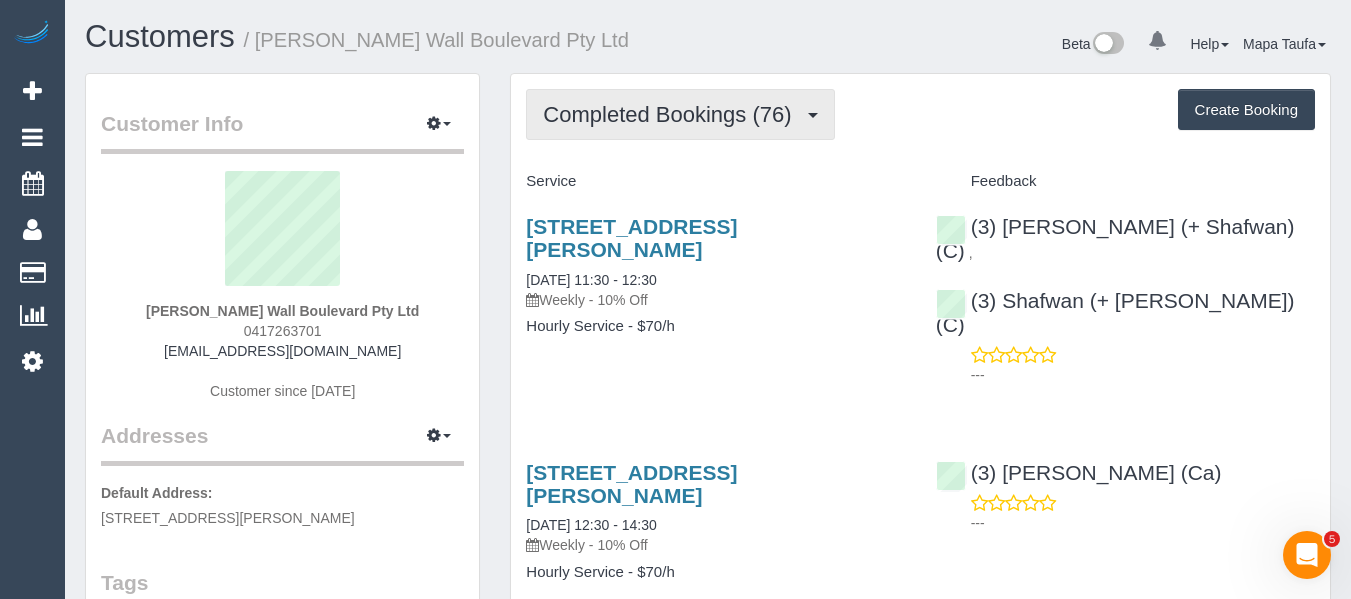 click on "Completed Bookings (76)" at bounding box center [672, 114] 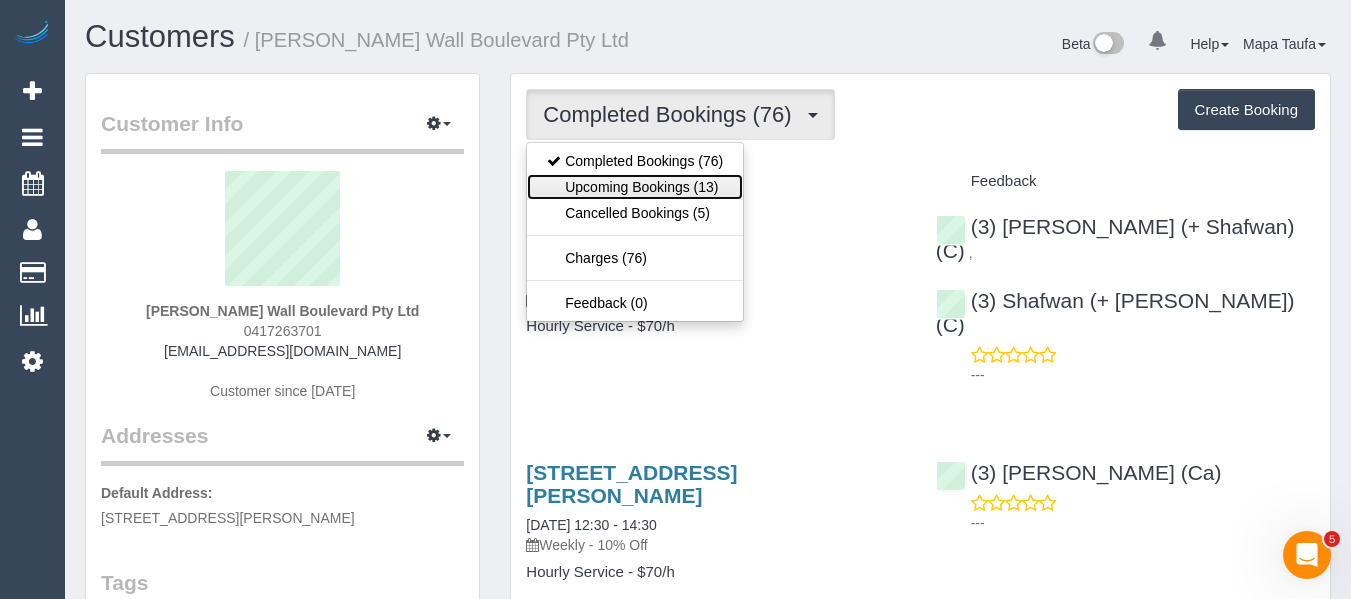 click on "Upcoming Bookings (13)" at bounding box center [635, 187] 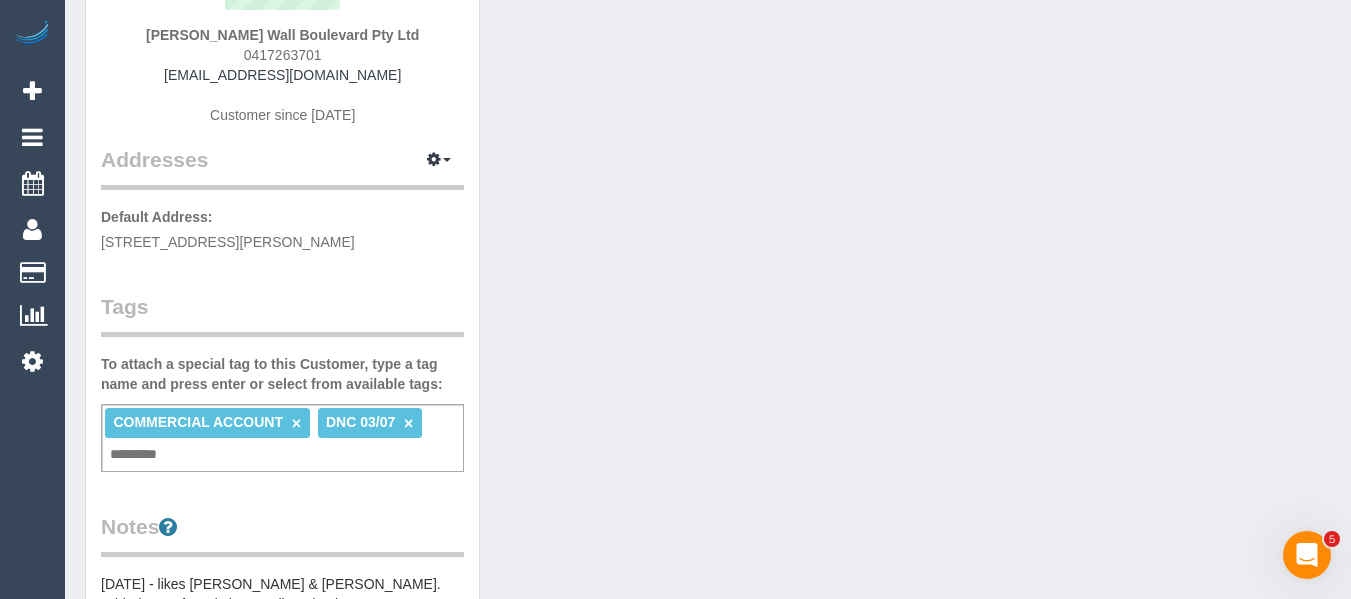 scroll, scrollTop: 300, scrollLeft: 0, axis: vertical 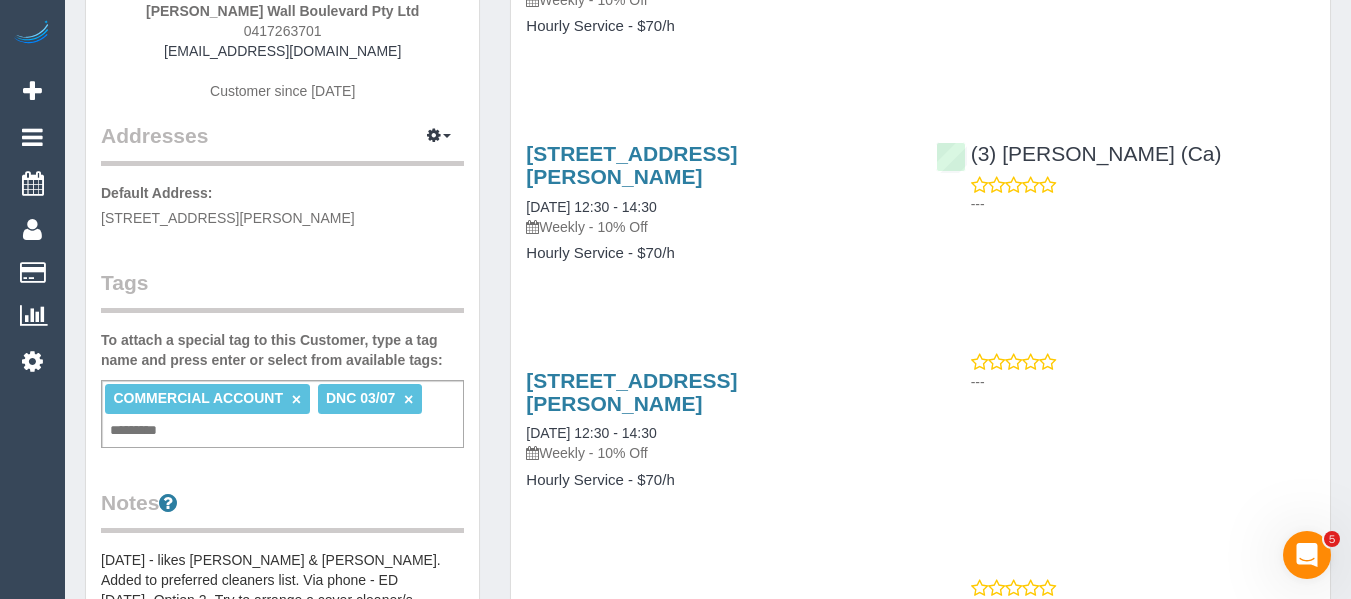 click on "×" at bounding box center (408, 399) 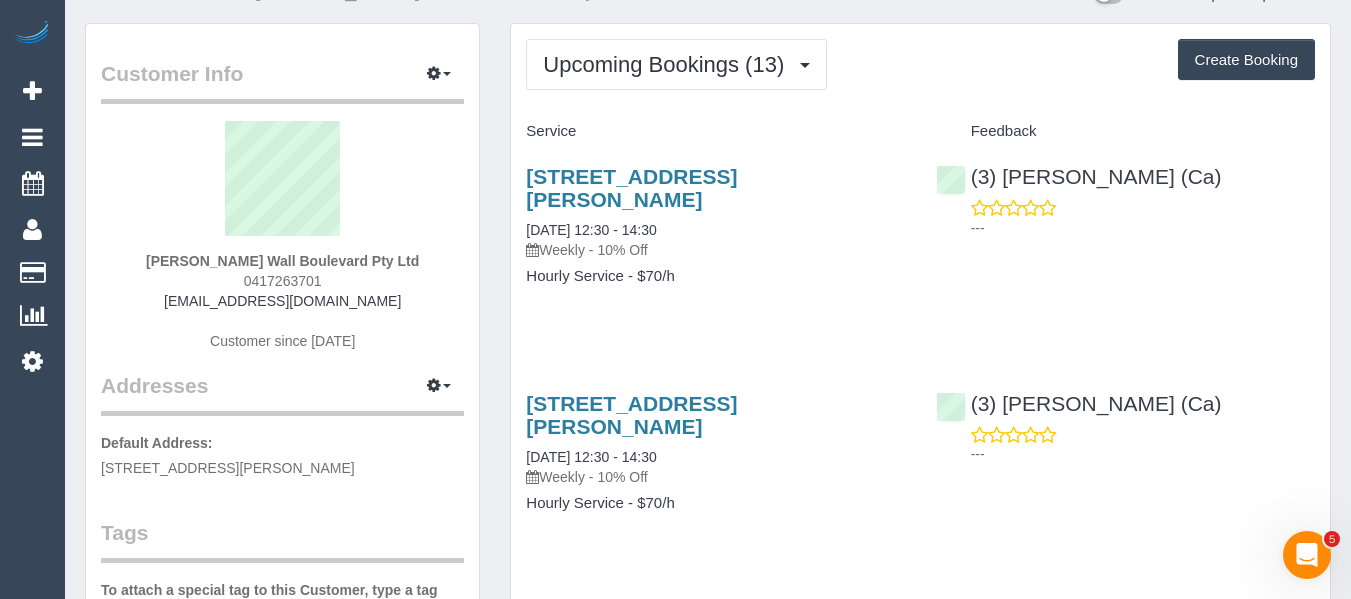 scroll, scrollTop: 0, scrollLeft: 0, axis: both 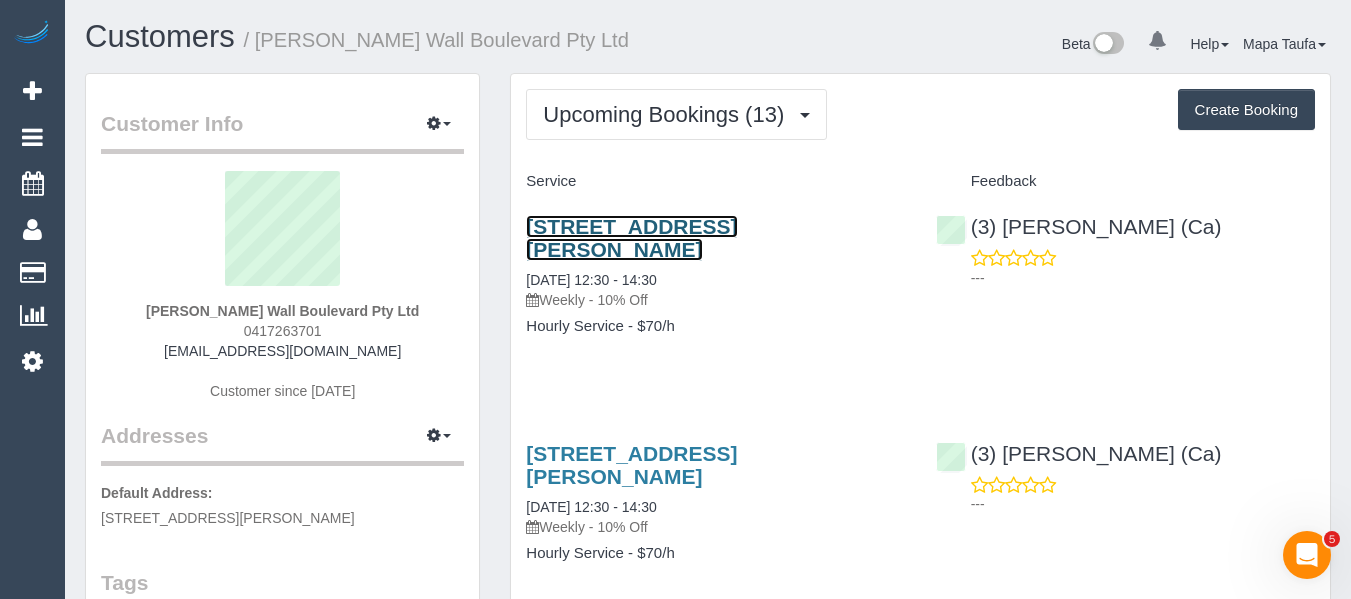 click on "19 Mantell Street, Coburg North, VIC 3058" at bounding box center [631, 238] 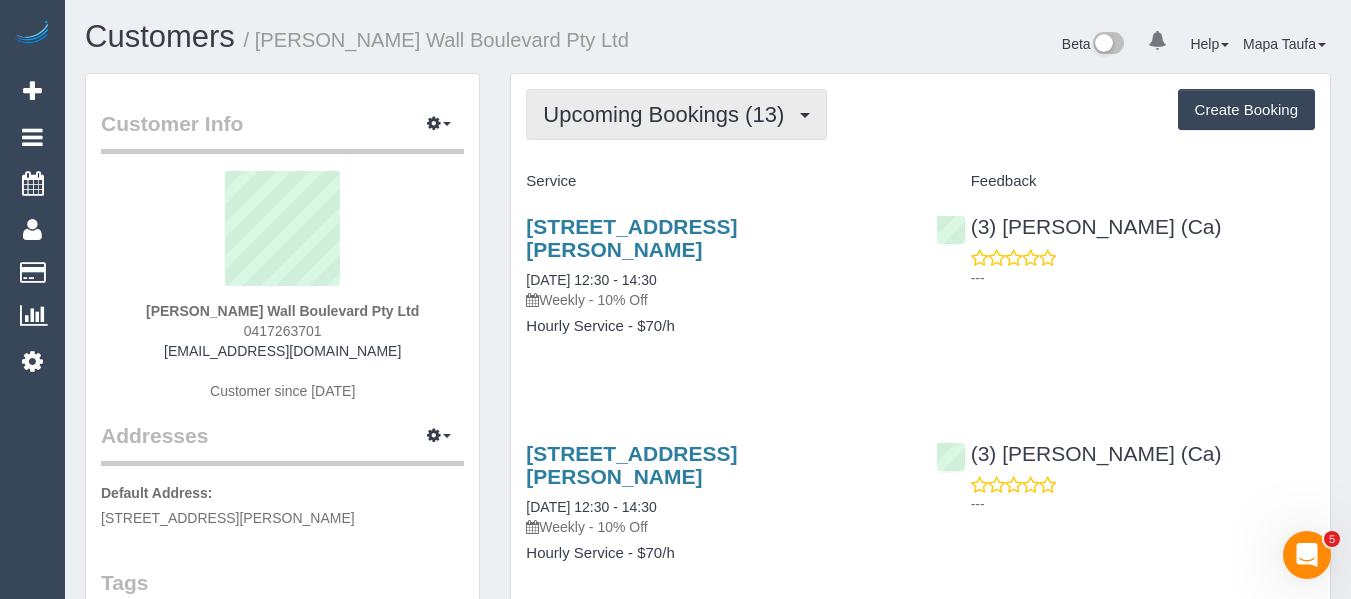 drag, startPoint x: 594, startPoint y: 96, endPoint x: 617, endPoint y: 139, distance: 48.76474 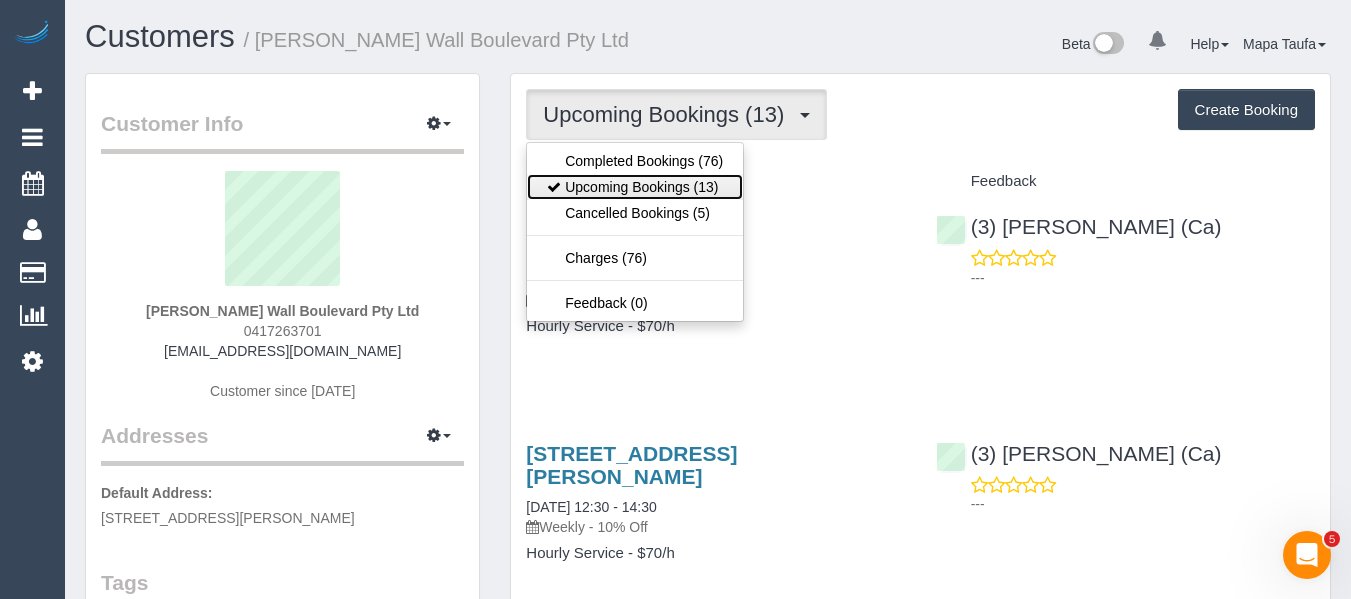 click on "Upcoming Bookings (13)" at bounding box center (635, 187) 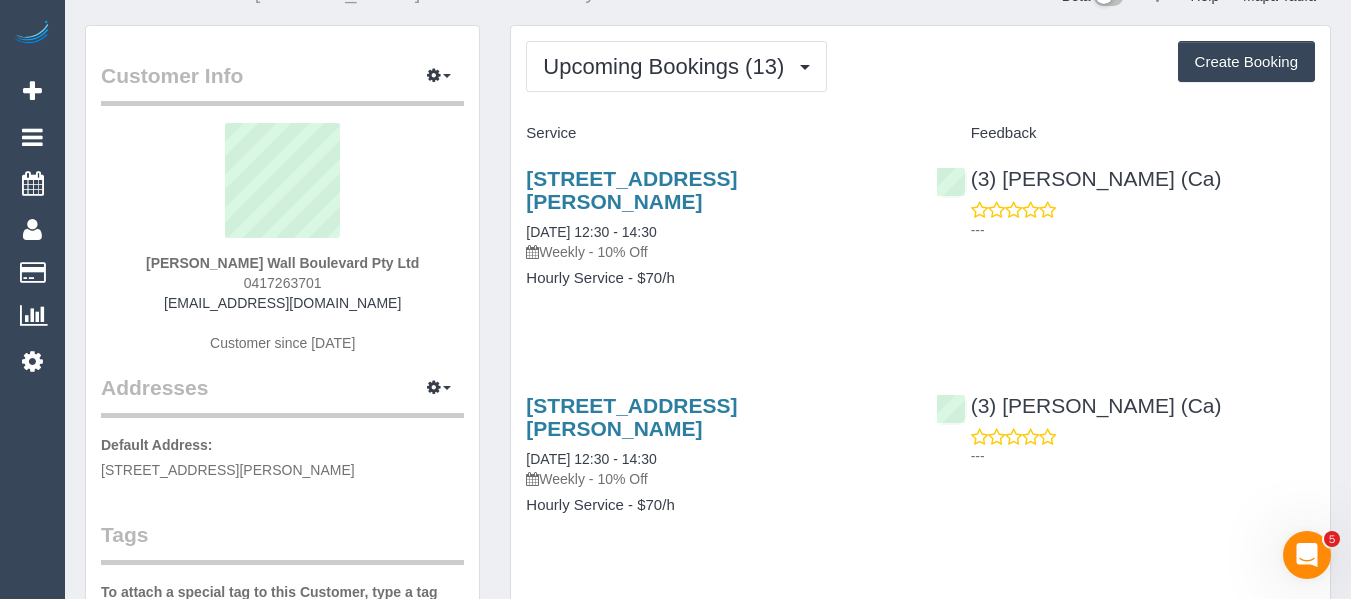 scroll, scrollTop: 0, scrollLeft: 0, axis: both 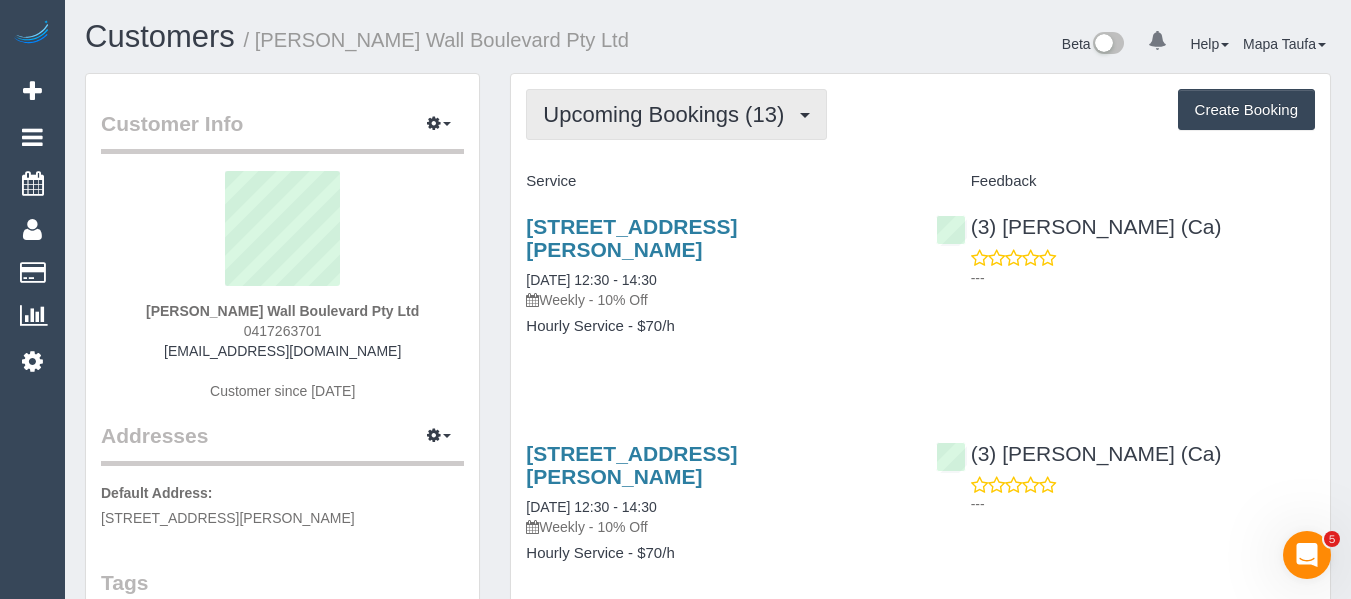 click on "Upcoming Bookings (13)" at bounding box center [668, 114] 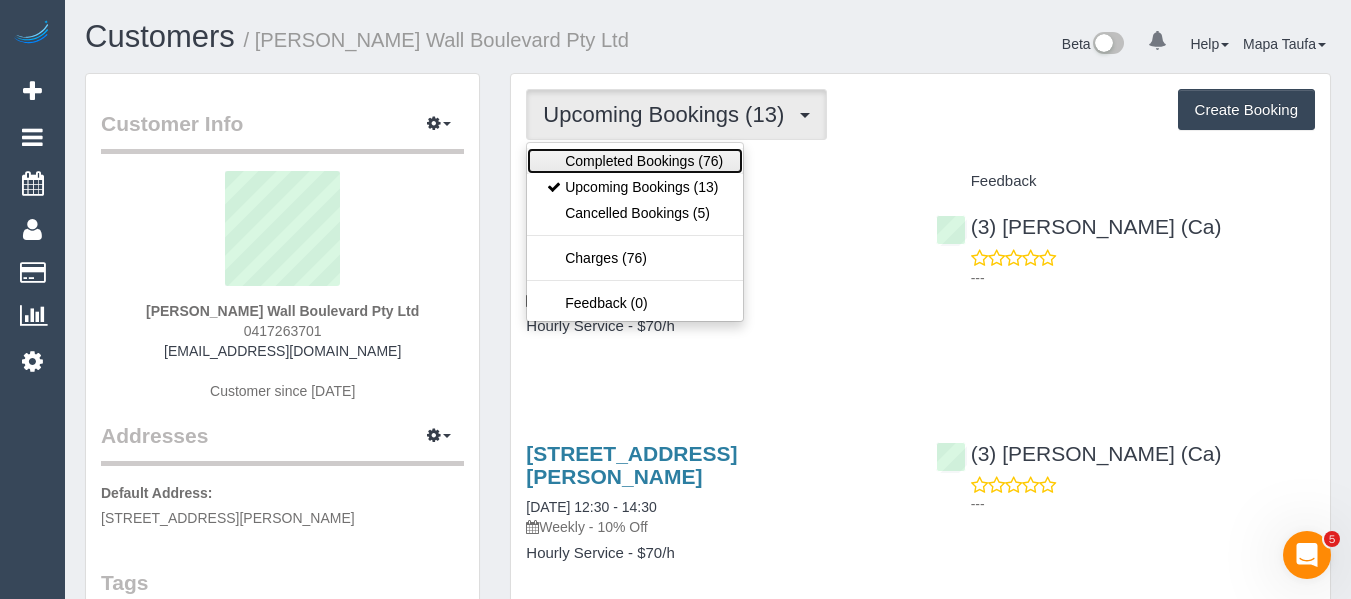 click on "Completed Bookings (76)" at bounding box center (635, 161) 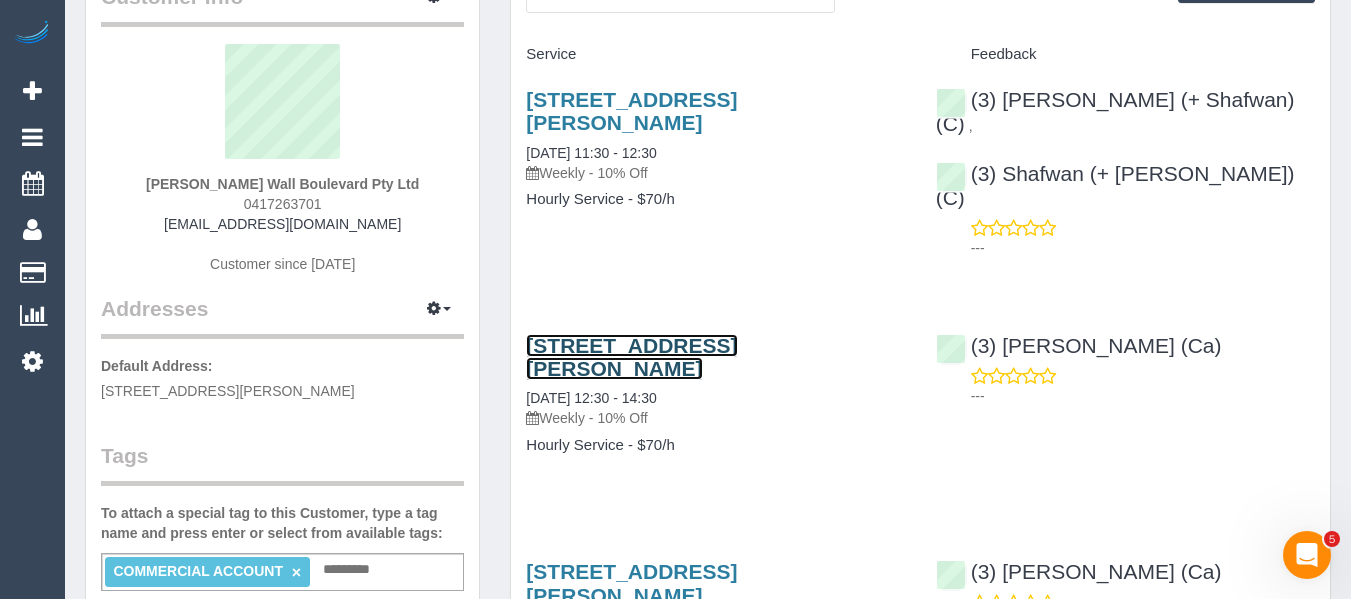scroll, scrollTop: 100, scrollLeft: 0, axis: vertical 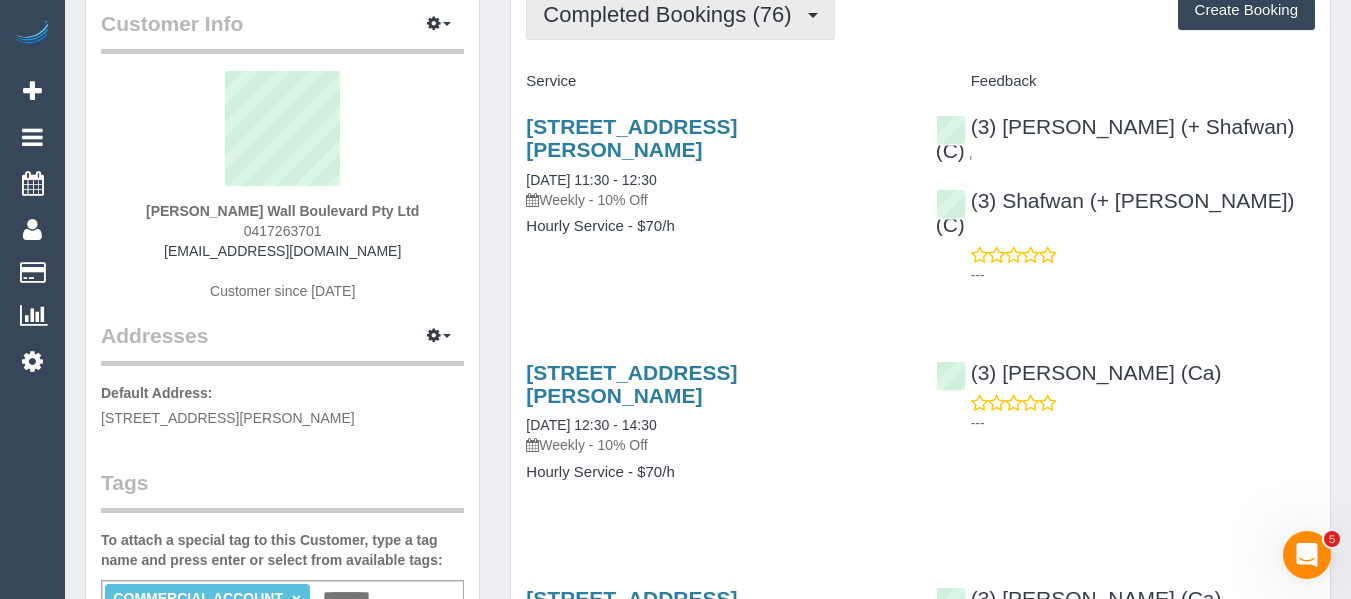 click on "Completed Bookings (76)" at bounding box center [672, 14] 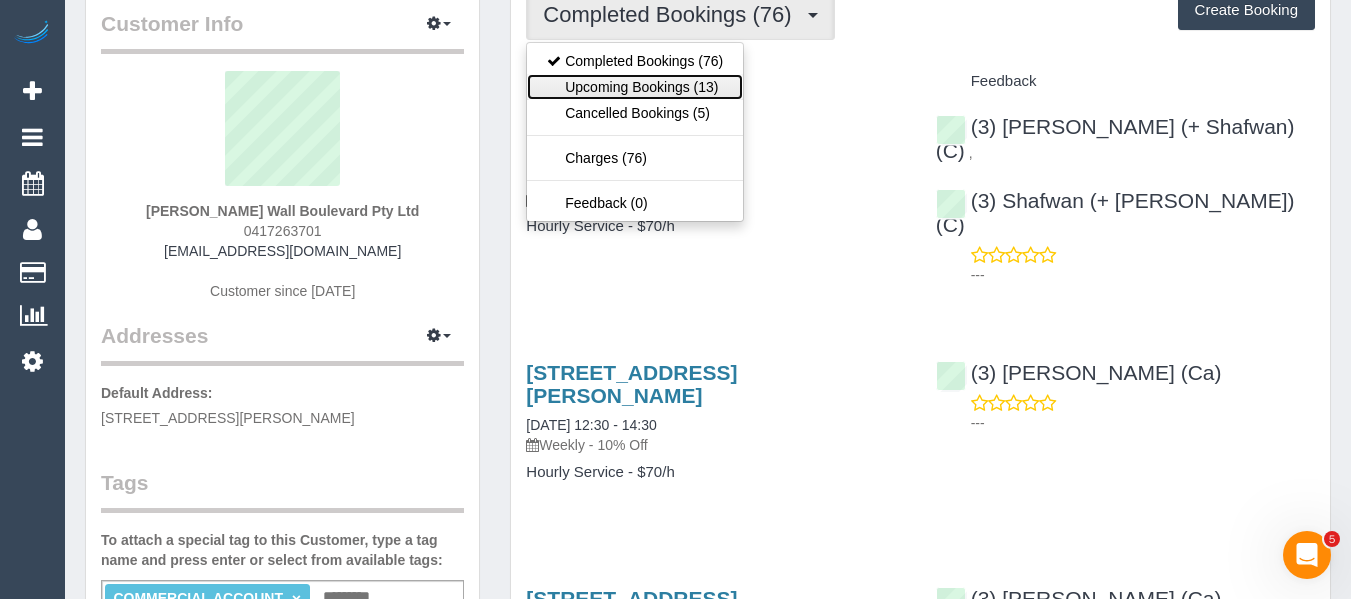 click on "Upcoming Bookings (13)" at bounding box center [635, 87] 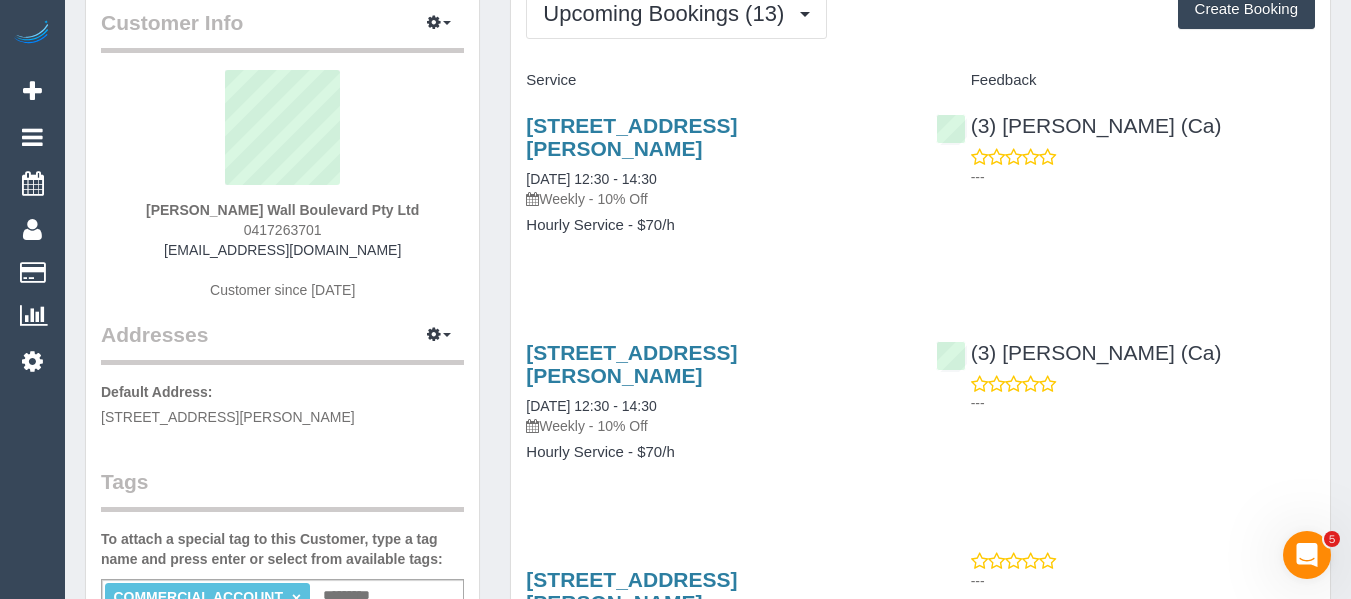 scroll, scrollTop: 100, scrollLeft: 0, axis: vertical 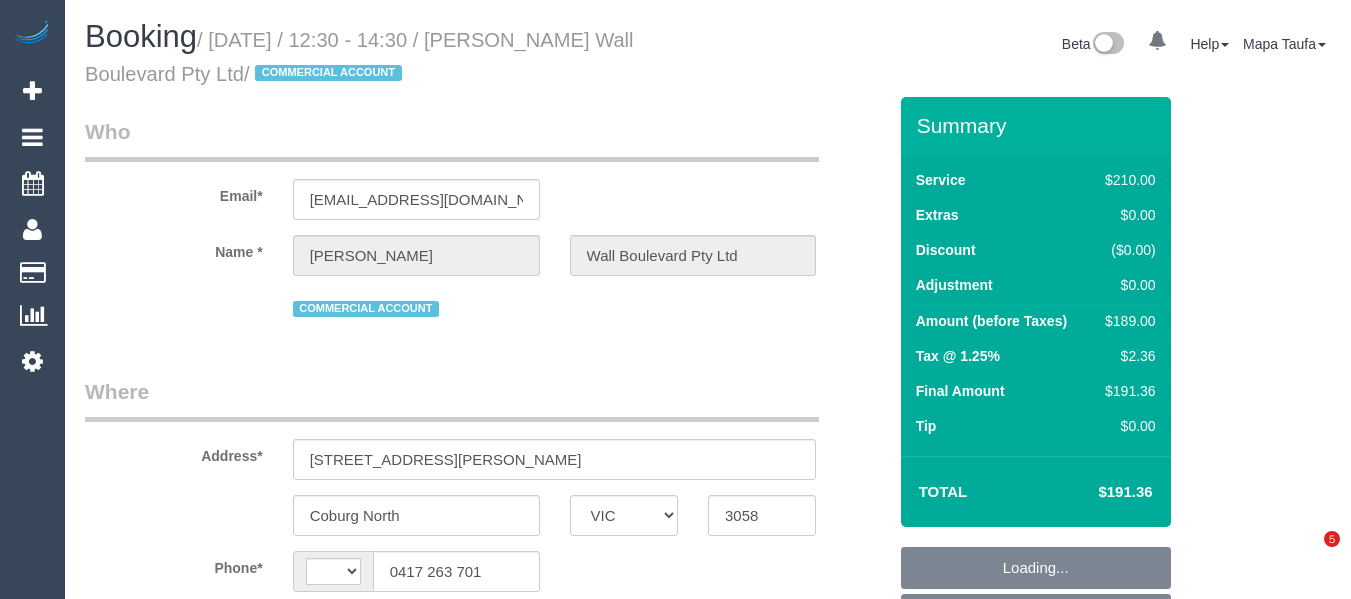 select on "VIC" 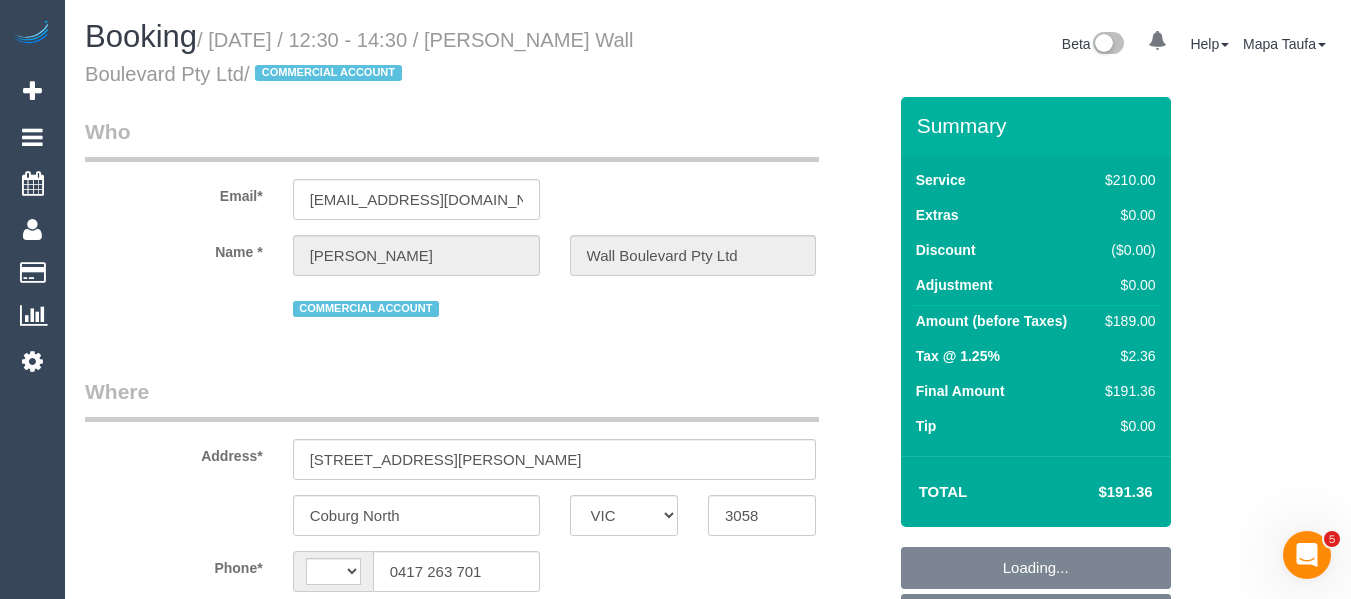 scroll, scrollTop: 0, scrollLeft: 0, axis: both 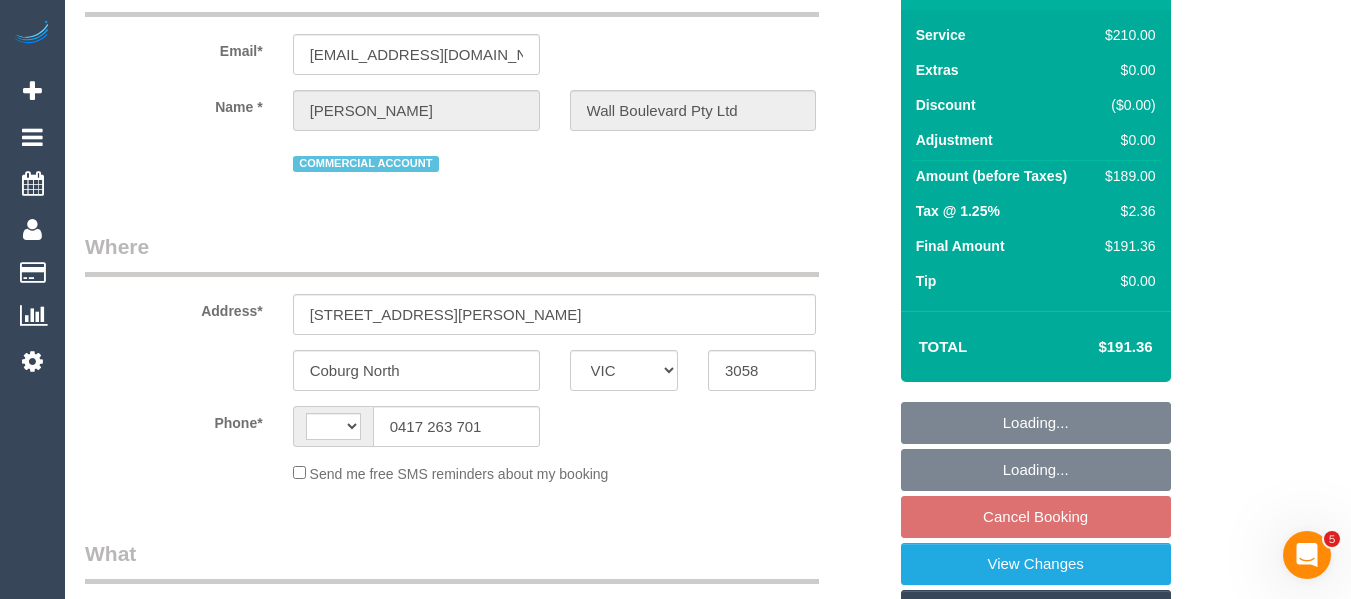select on "string:AU" 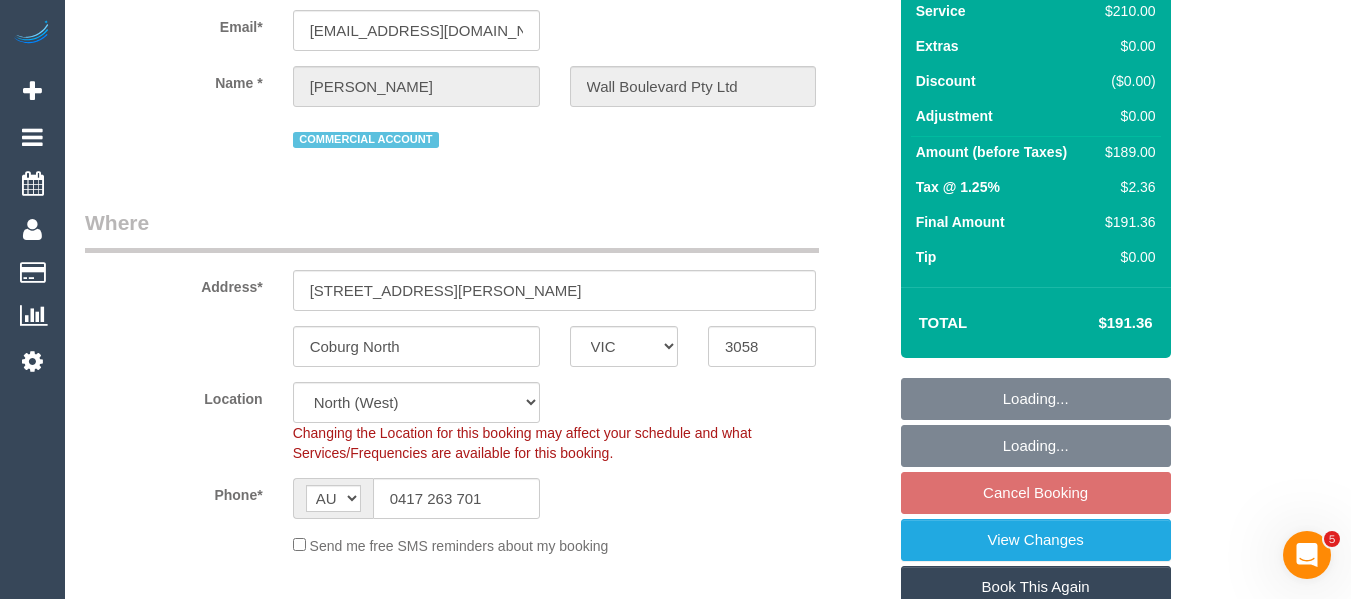 scroll, scrollTop: 811, scrollLeft: 0, axis: vertical 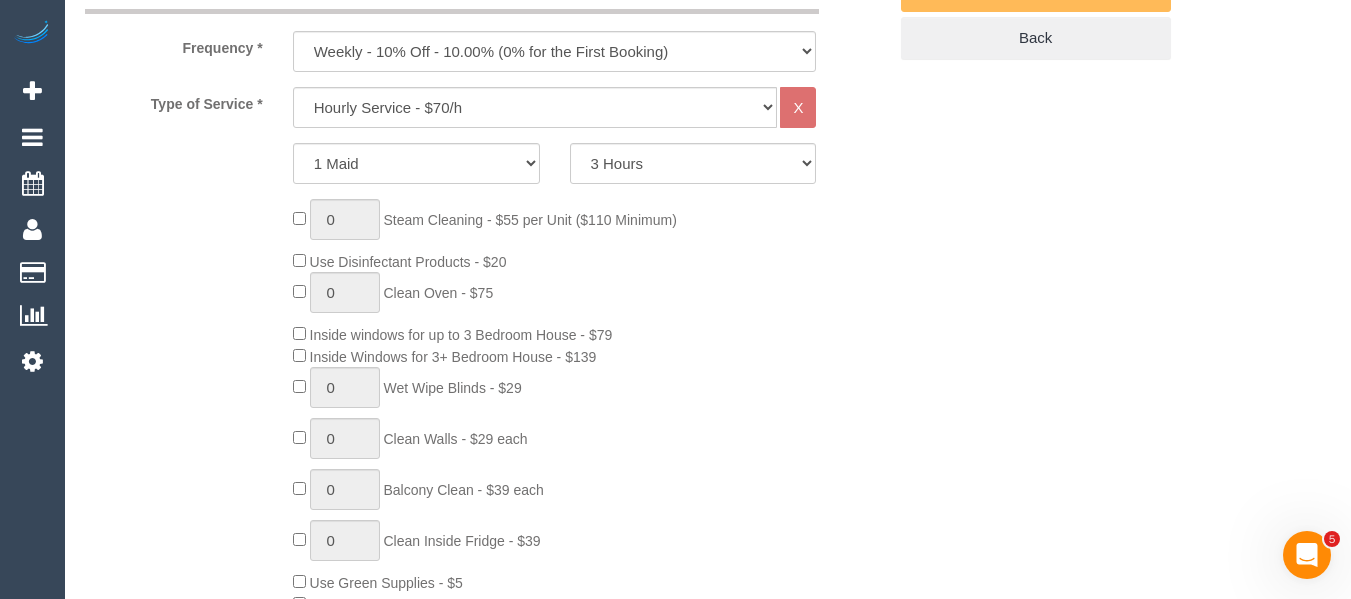 select on "object:1608" 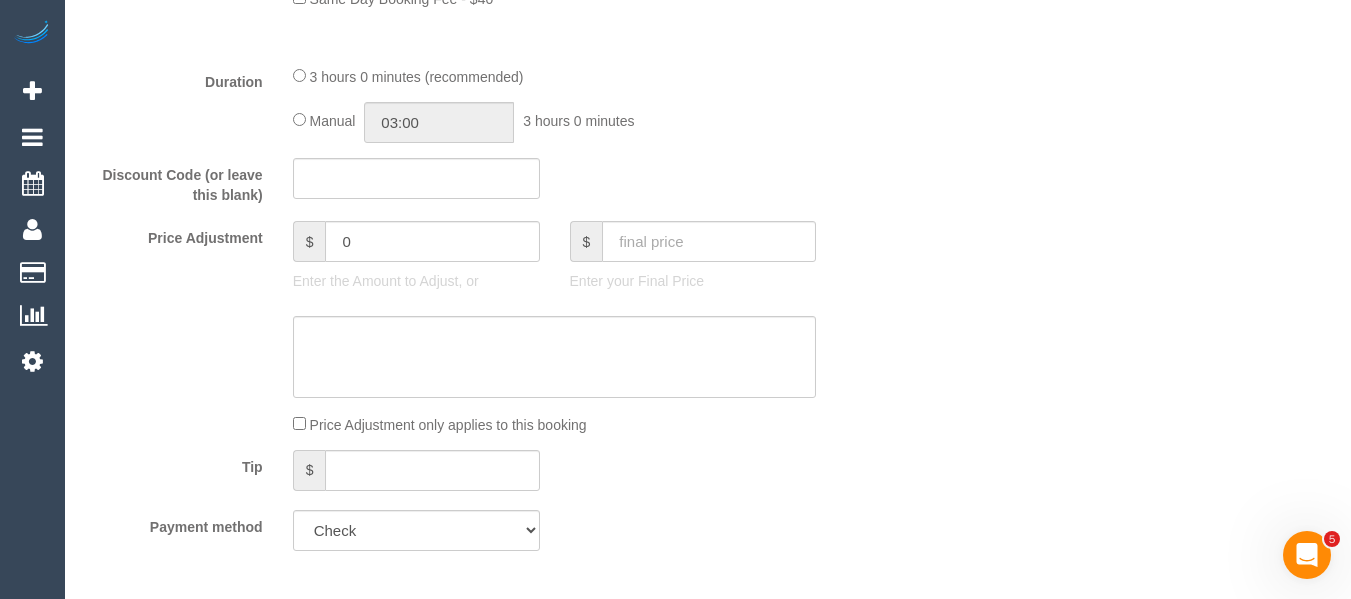 scroll, scrollTop: 1608, scrollLeft: 0, axis: vertical 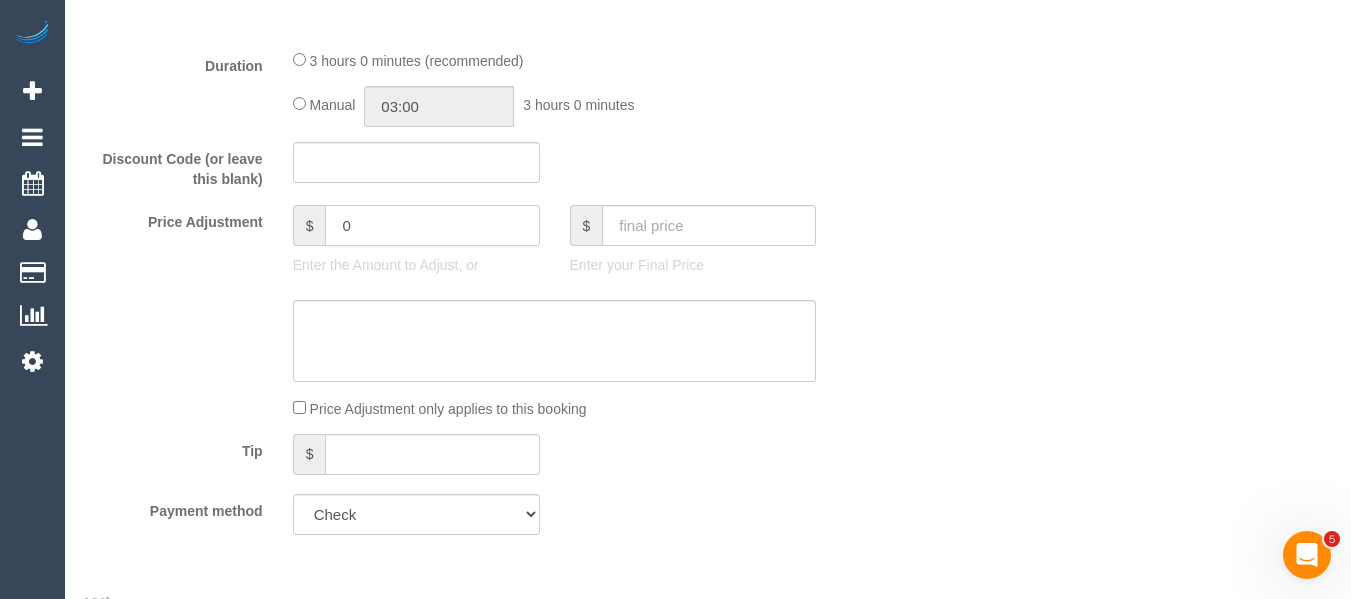 drag, startPoint x: 380, startPoint y: 229, endPoint x: 208, endPoint y: 228, distance: 172.00291 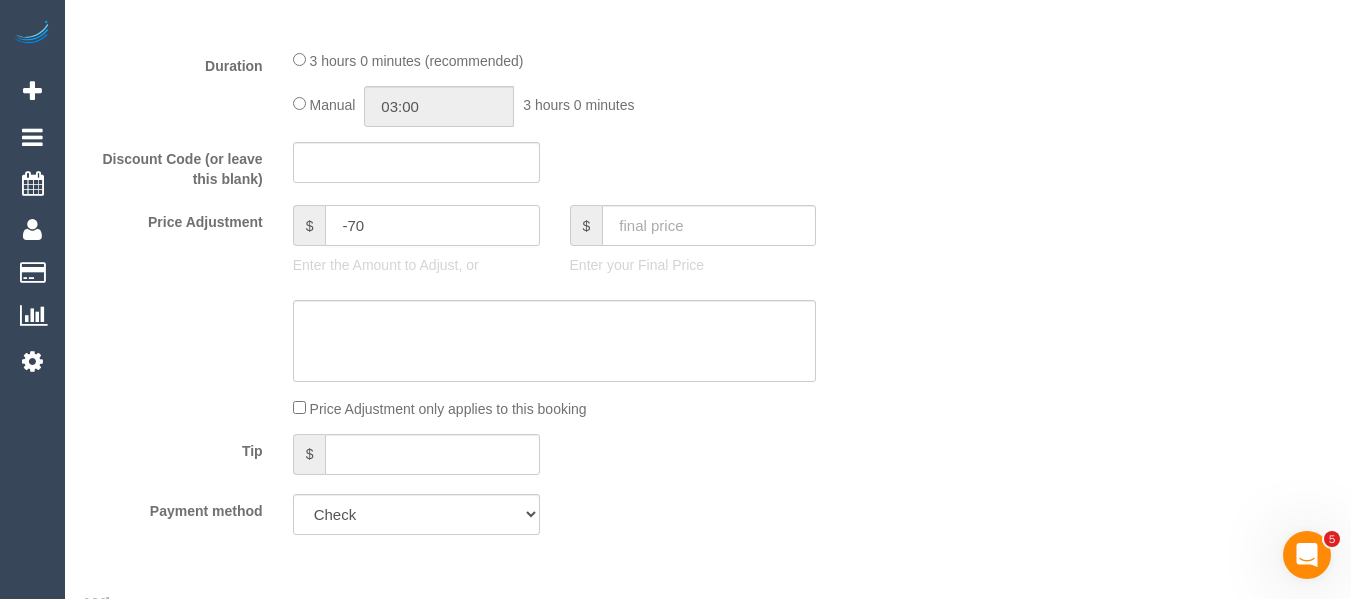 type on "-70" 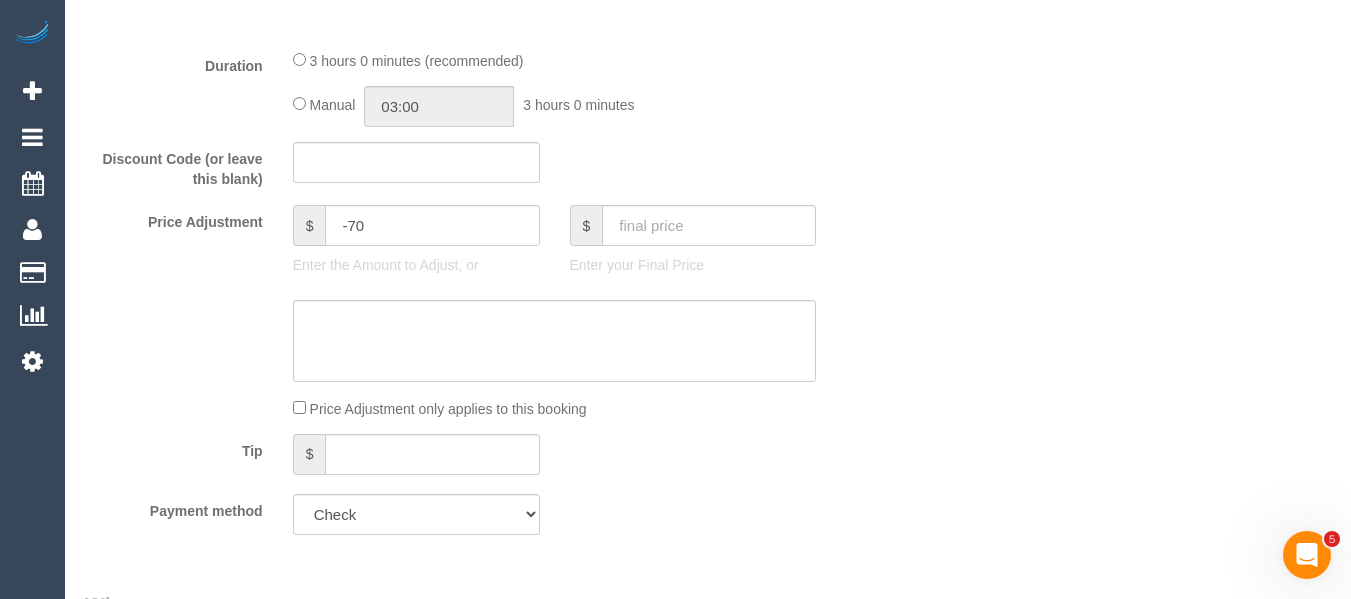 click on "Who
Email*
[PERSON_NAME][EMAIL_ADDRESS][DOMAIN_NAME]
Name *
[PERSON_NAME]
Wall Boulevard Pty Ltd
COMMERCIAL ACCOUNT
Where
Address*
[STREET_ADDRESS][PERSON_NAME]
[GEOGRAPHIC_DATA]
ACT
[GEOGRAPHIC_DATA]
NT
[GEOGRAPHIC_DATA]
SA
TAS
[GEOGRAPHIC_DATA]
[GEOGRAPHIC_DATA]
3058
Location
[GEOGRAPHIC_DATA] (North) East (South) [GEOGRAPHIC_DATA] (East) [GEOGRAPHIC_DATA] (West) [GEOGRAPHIC_DATA] (East) North (West) [GEOGRAPHIC_DATA] (East) [GEOGRAPHIC_DATA] (West) [GEOGRAPHIC_DATA] (East) [GEOGRAPHIC_DATA] (West) West (North) West (South) ZG - Central" at bounding box center (708, 595) 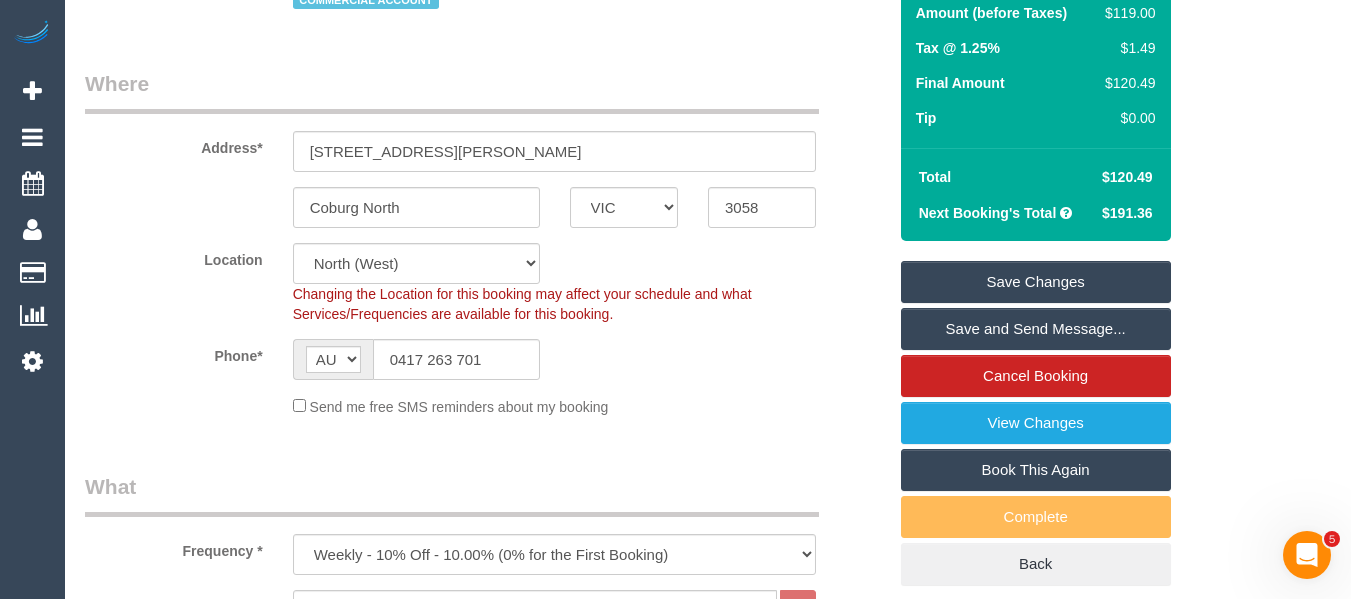 click on "Who
Email*
[PERSON_NAME][EMAIL_ADDRESS][DOMAIN_NAME]
Name *
[PERSON_NAME]
Wall Boulevard Pty Ltd
COMMERCIAL ACCOUNT
Where
Address*
[STREET_ADDRESS][PERSON_NAME]
[GEOGRAPHIC_DATA]
ACT
[GEOGRAPHIC_DATA]
NT
[GEOGRAPHIC_DATA]
SA
TAS
[GEOGRAPHIC_DATA]
[GEOGRAPHIC_DATA]
3058
Location
[GEOGRAPHIC_DATA] (North) East (South) [GEOGRAPHIC_DATA] (East) [GEOGRAPHIC_DATA] (West) [GEOGRAPHIC_DATA] (East) North (West) [GEOGRAPHIC_DATA] (East) [GEOGRAPHIC_DATA] (West) [GEOGRAPHIC_DATA] (East) [GEOGRAPHIC_DATA] (West) West (North) West (South) ZG - Central" at bounding box center (708, 1895) 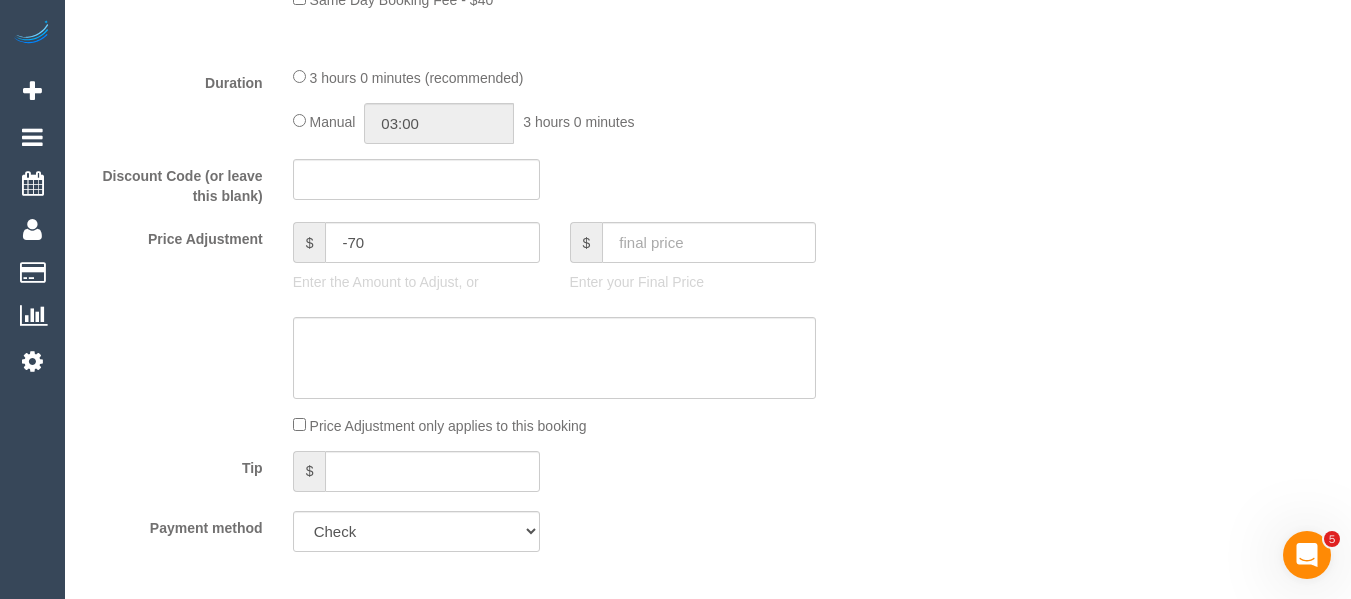 scroll, scrollTop: 1608, scrollLeft: 0, axis: vertical 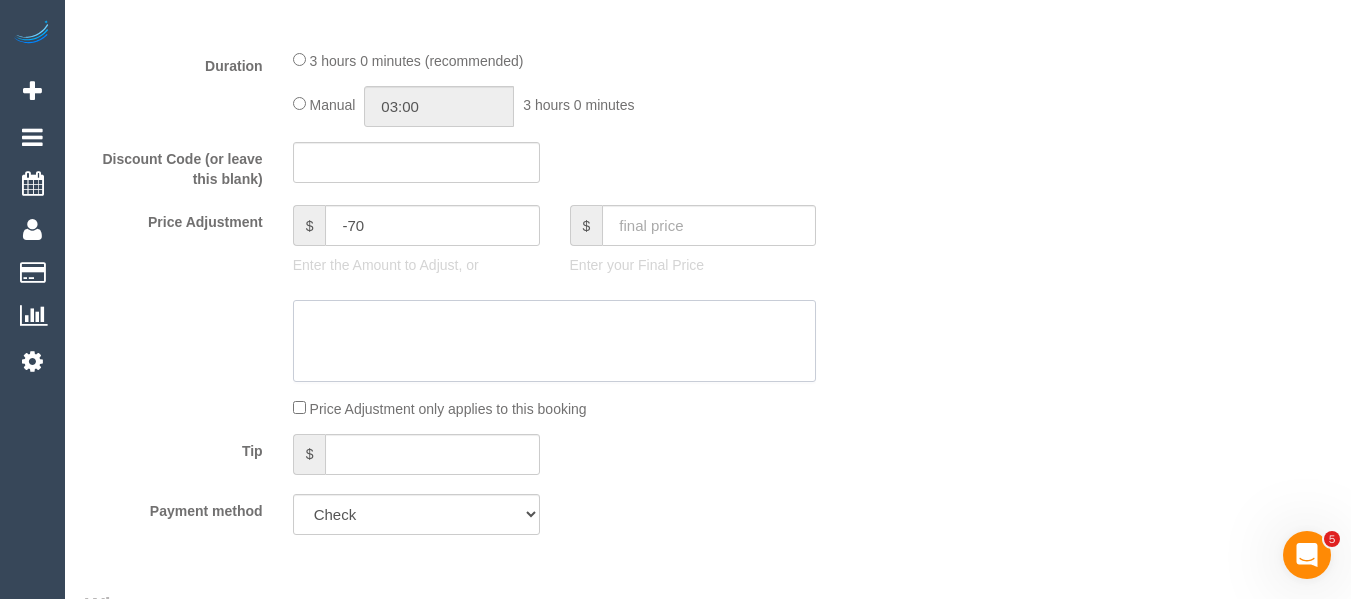 click 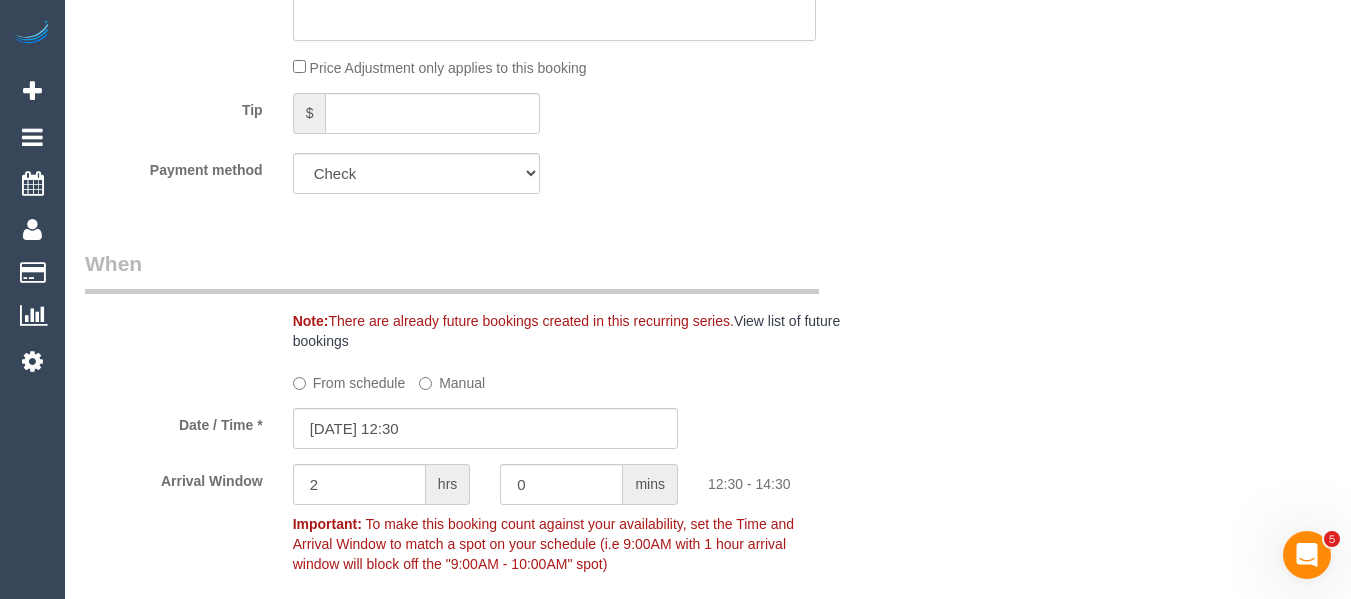 scroll, scrollTop: 2008, scrollLeft: 0, axis: vertical 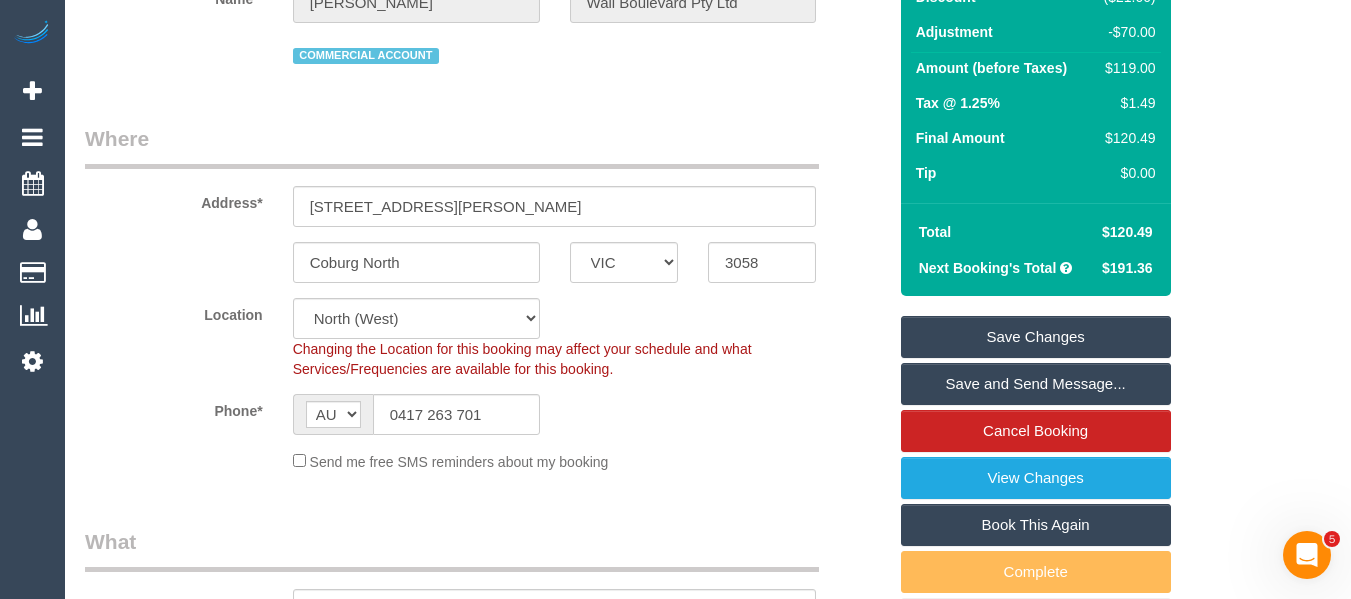 type on "discount for complaint from last service - MT" 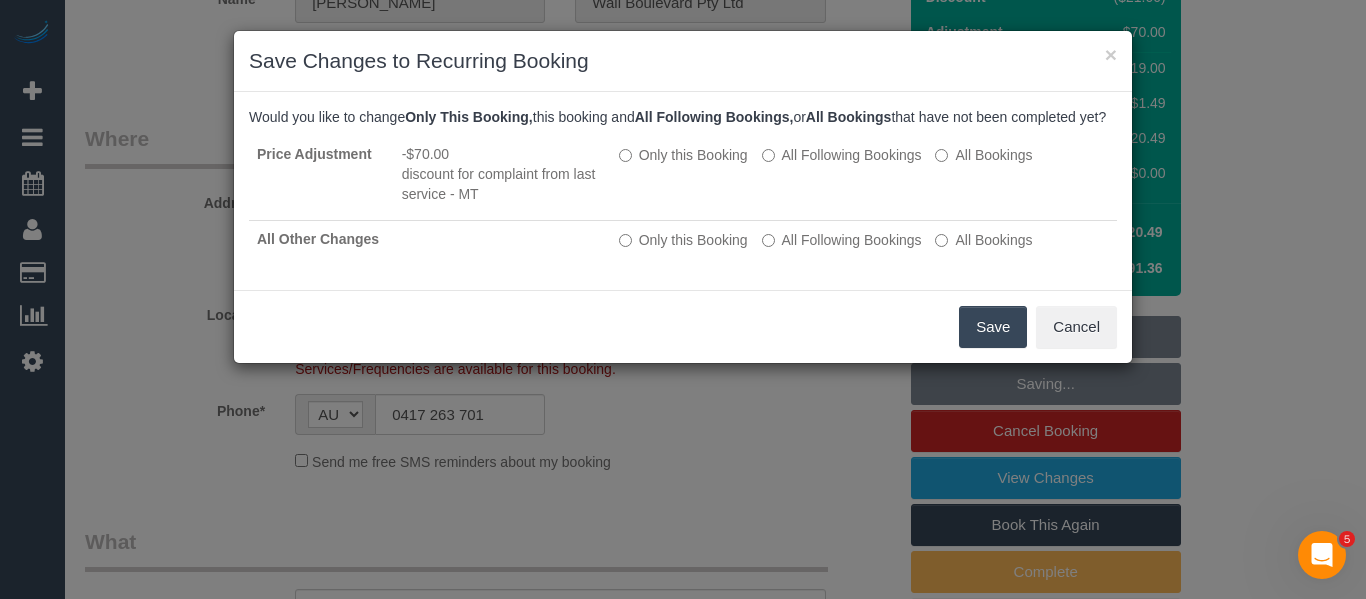 click on "Save" at bounding box center (993, 327) 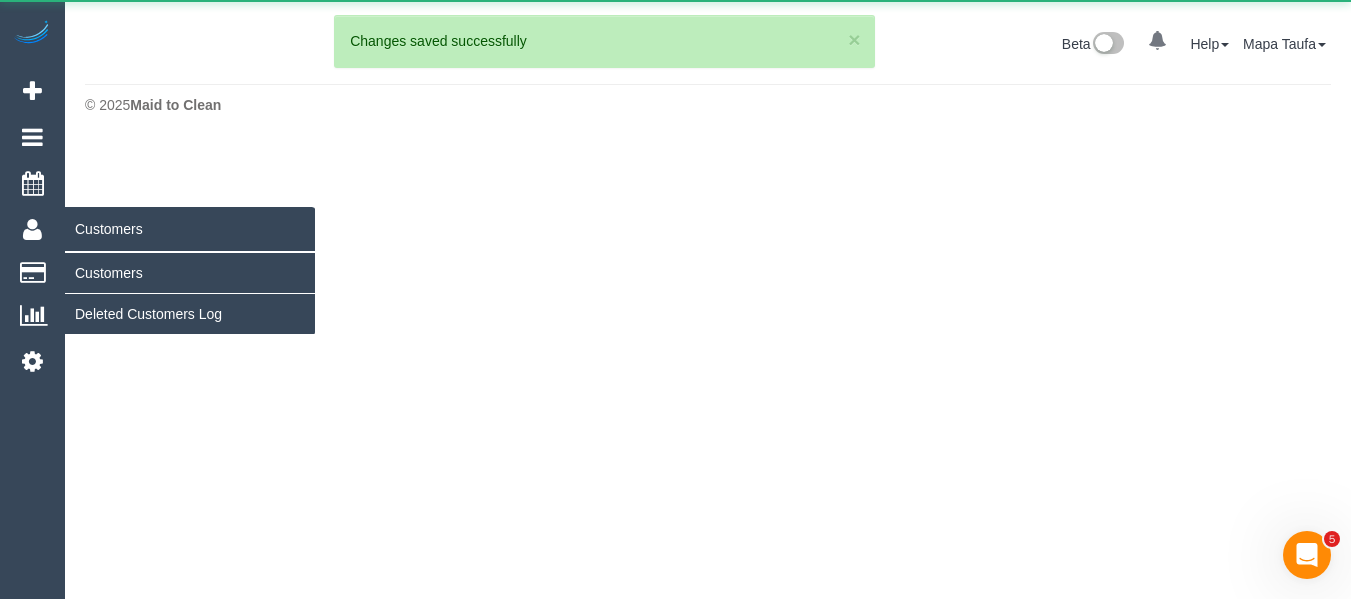 scroll, scrollTop: 0, scrollLeft: 0, axis: both 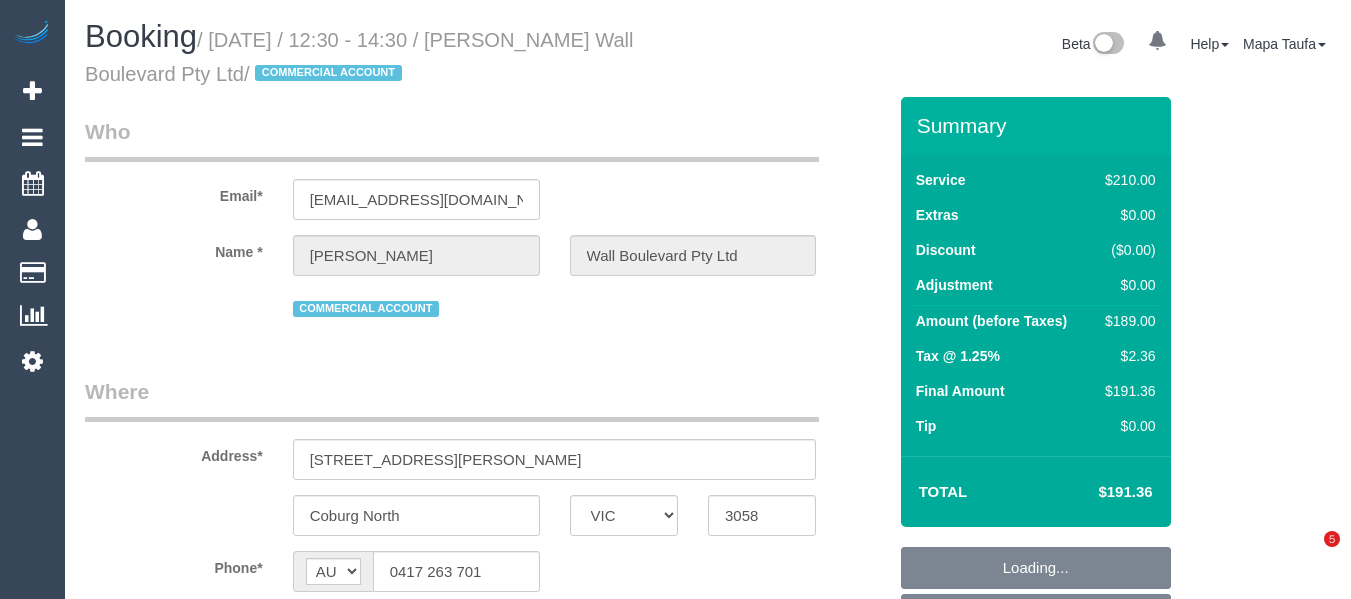 select on "VIC" 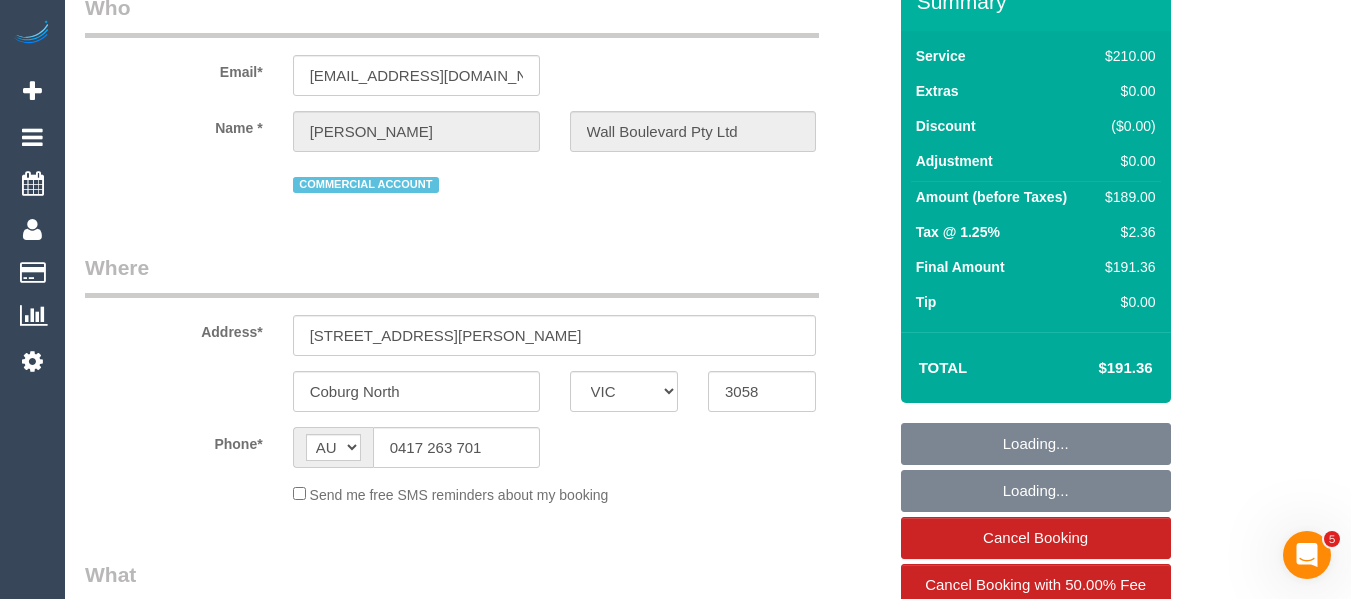 scroll, scrollTop: 0, scrollLeft: 0, axis: both 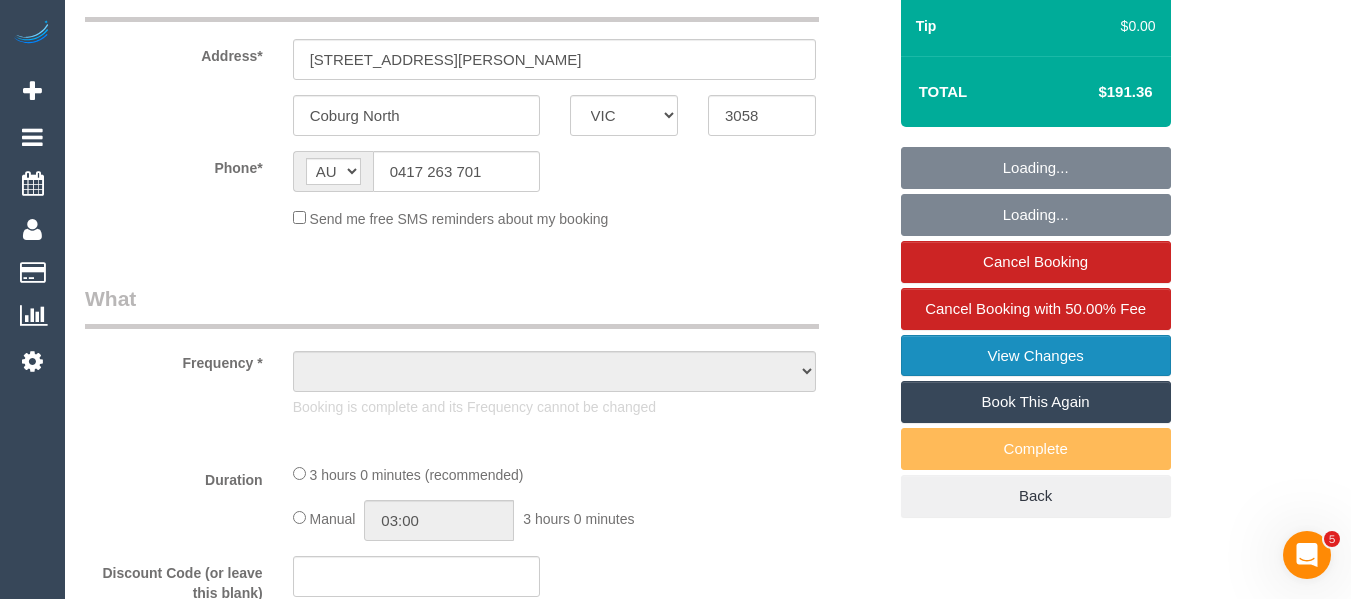 select on "object:676" 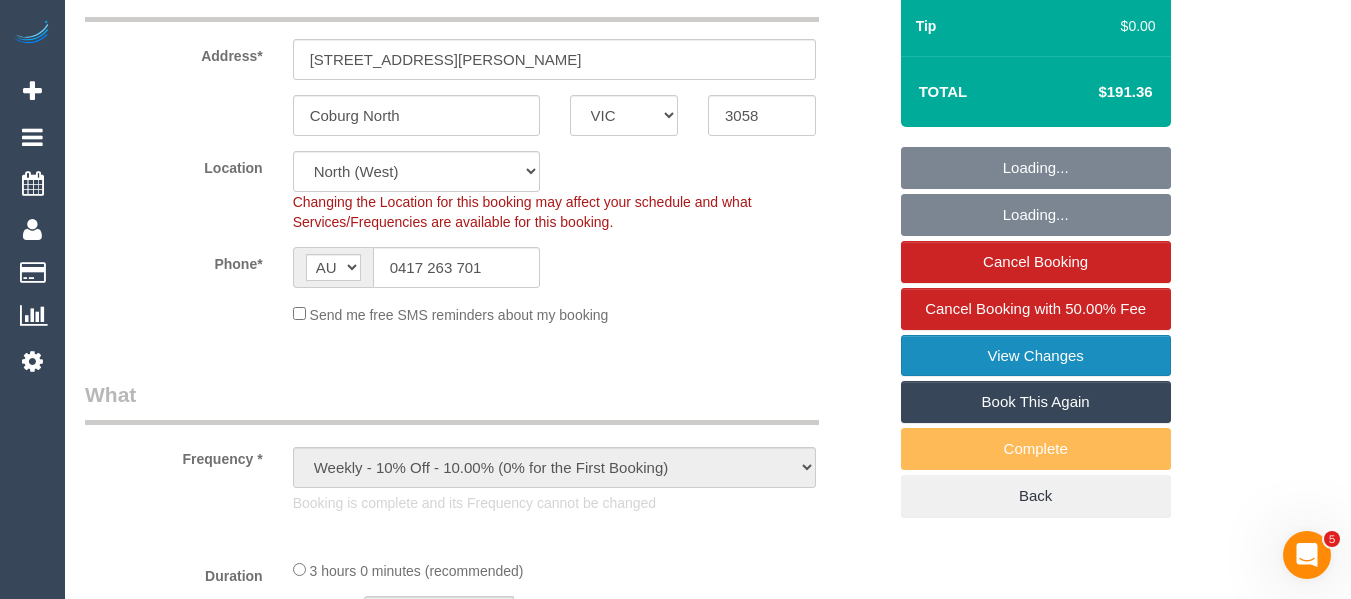 click on "View Changes" at bounding box center [1036, 356] 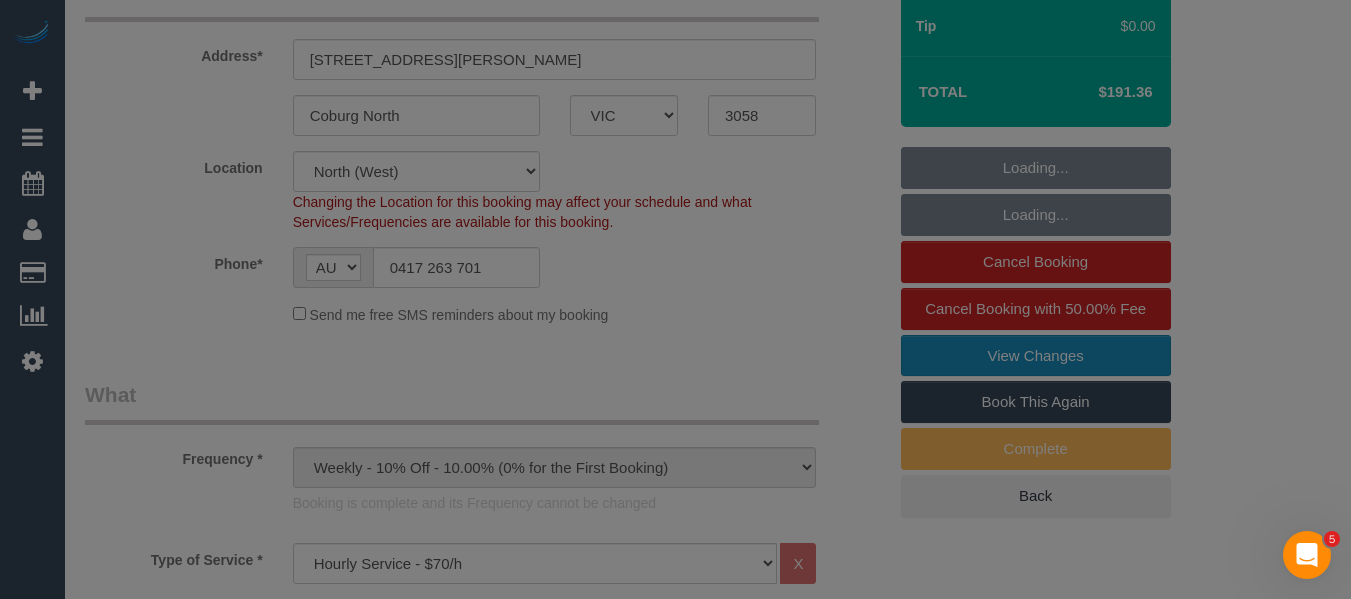 select on "object:1636" 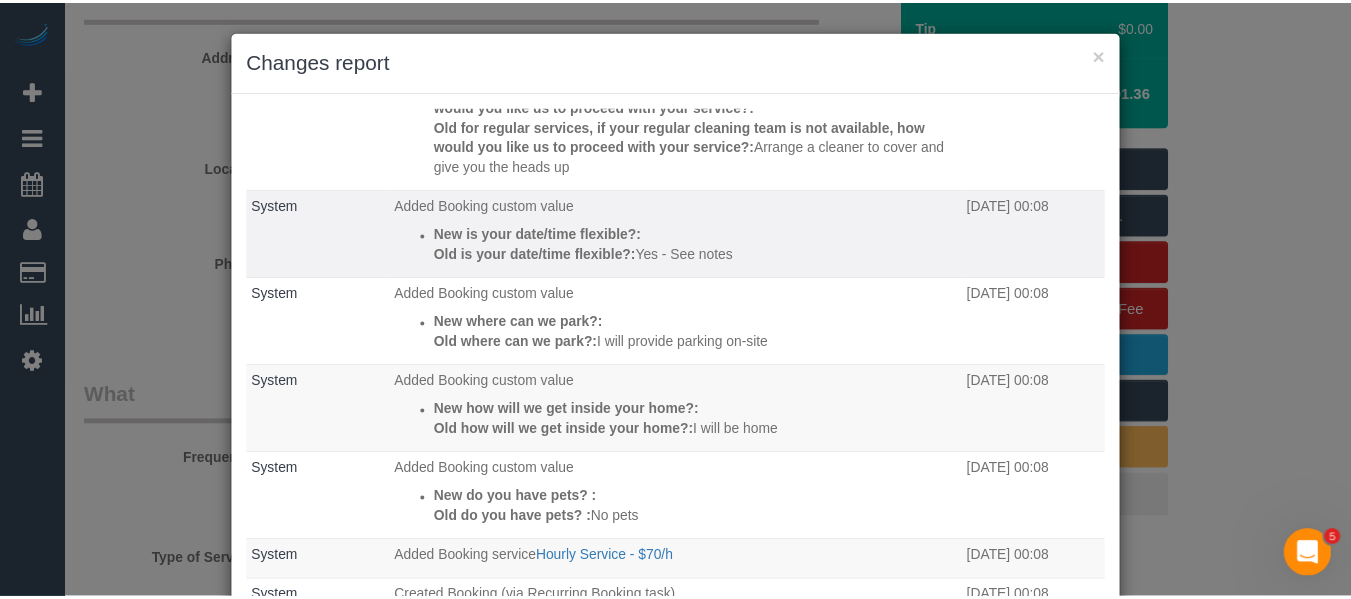 scroll, scrollTop: 481, scrollLeft: 0, axis: vertical 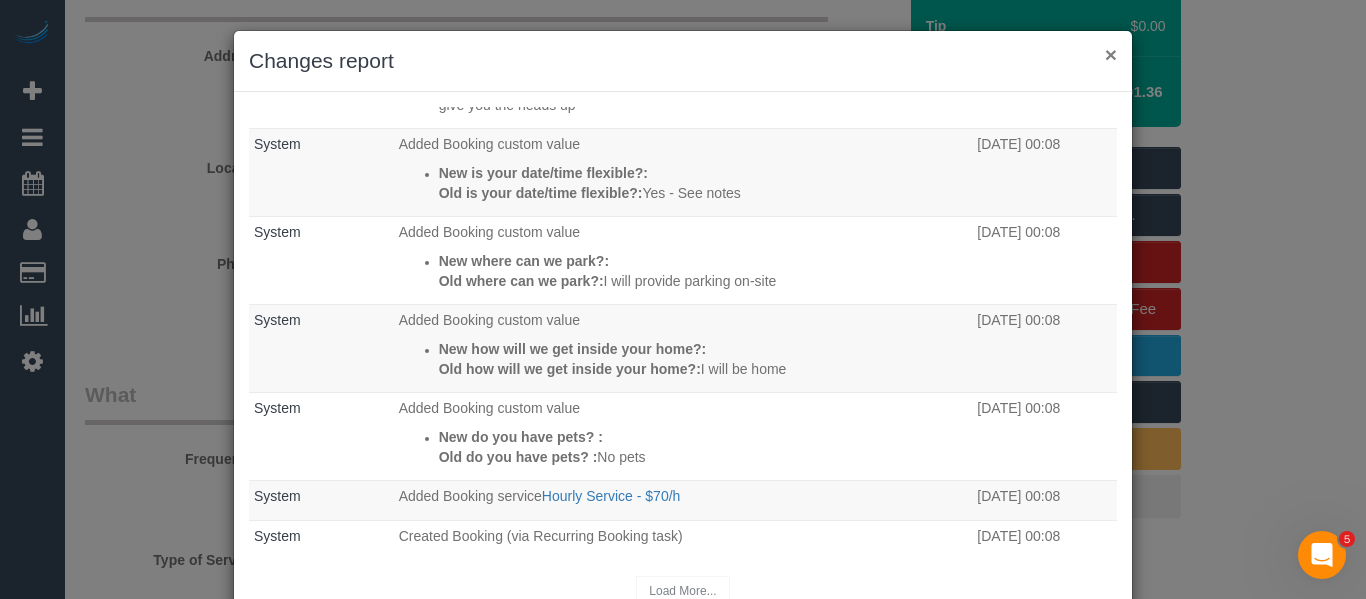 click on "×" at bounding box center [1111, 54] 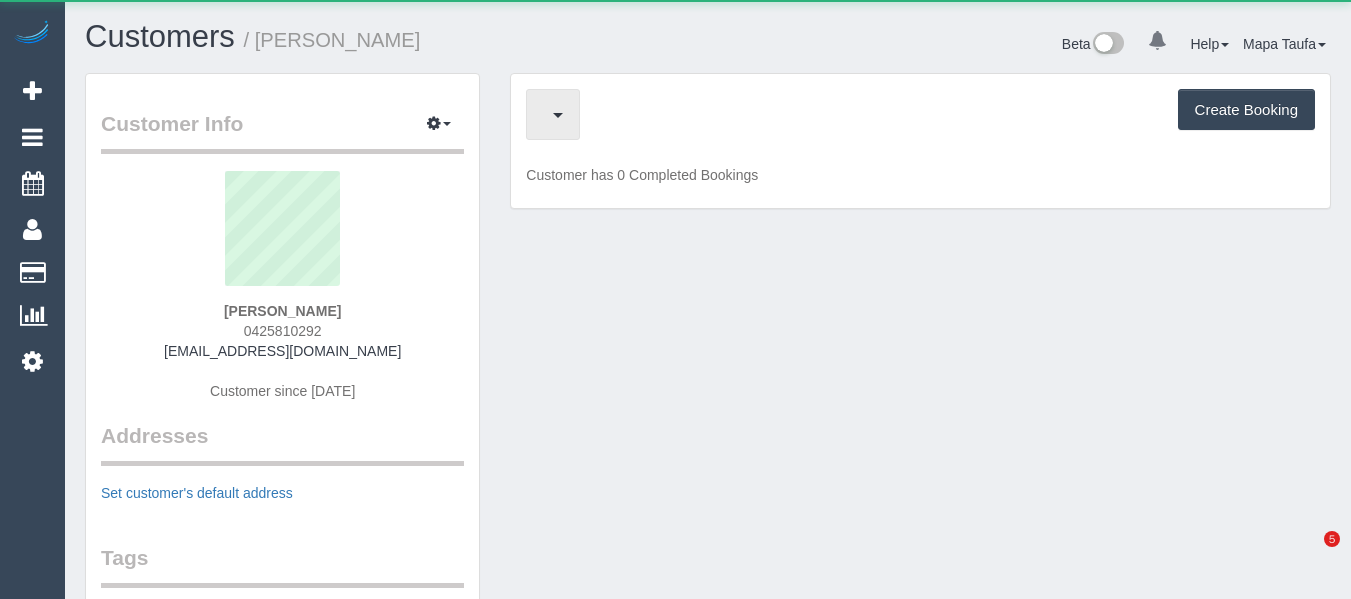 scroll, scrollTop: 0, scrollLeft: 0, axis: both 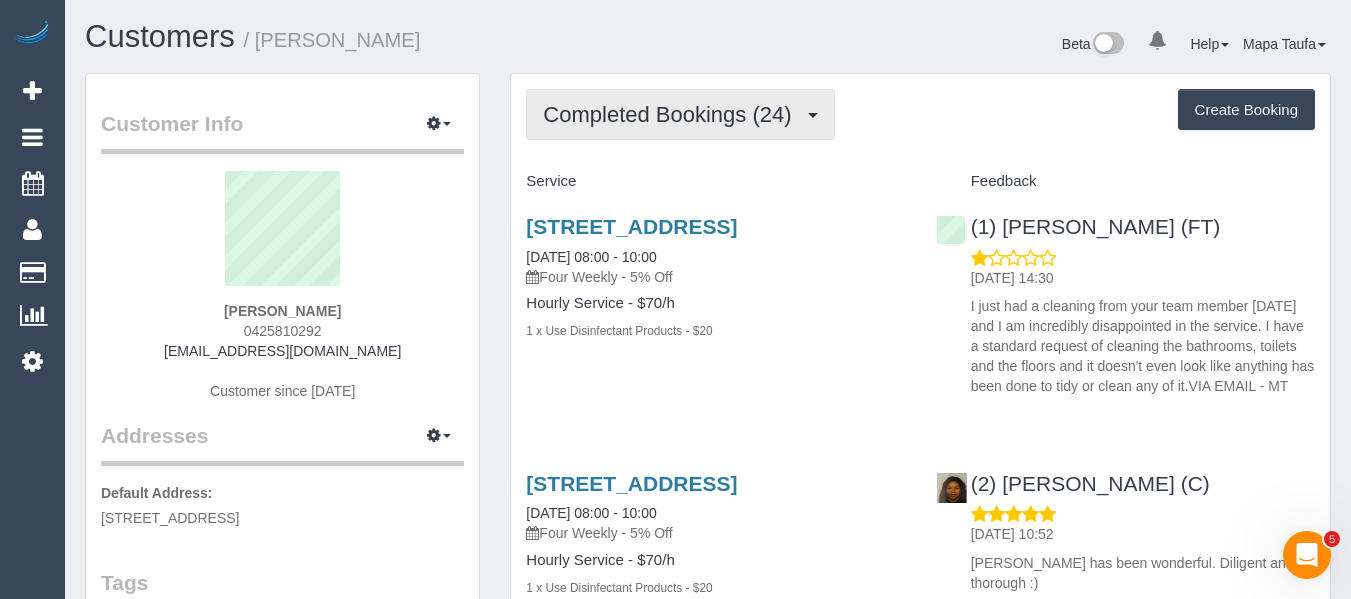 click on "Completed Bookings (24)" at bounding box center [672, 114] 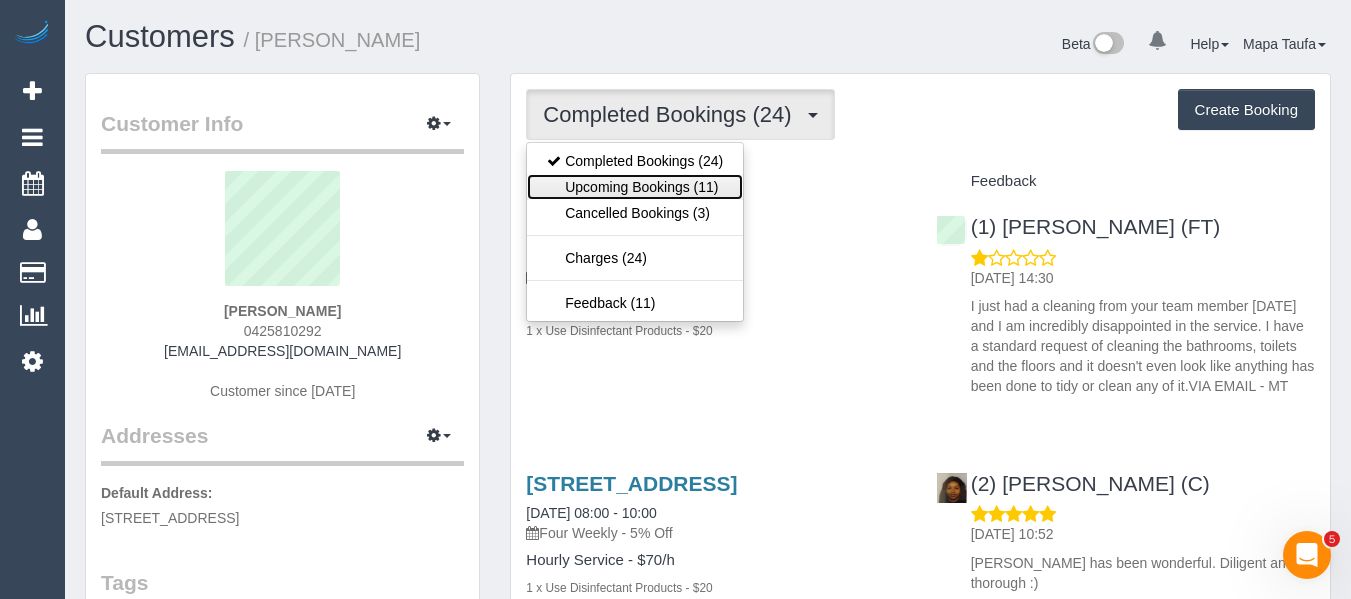 click on "Upcoming Bookings (11)" at bounding box center (635, 187) 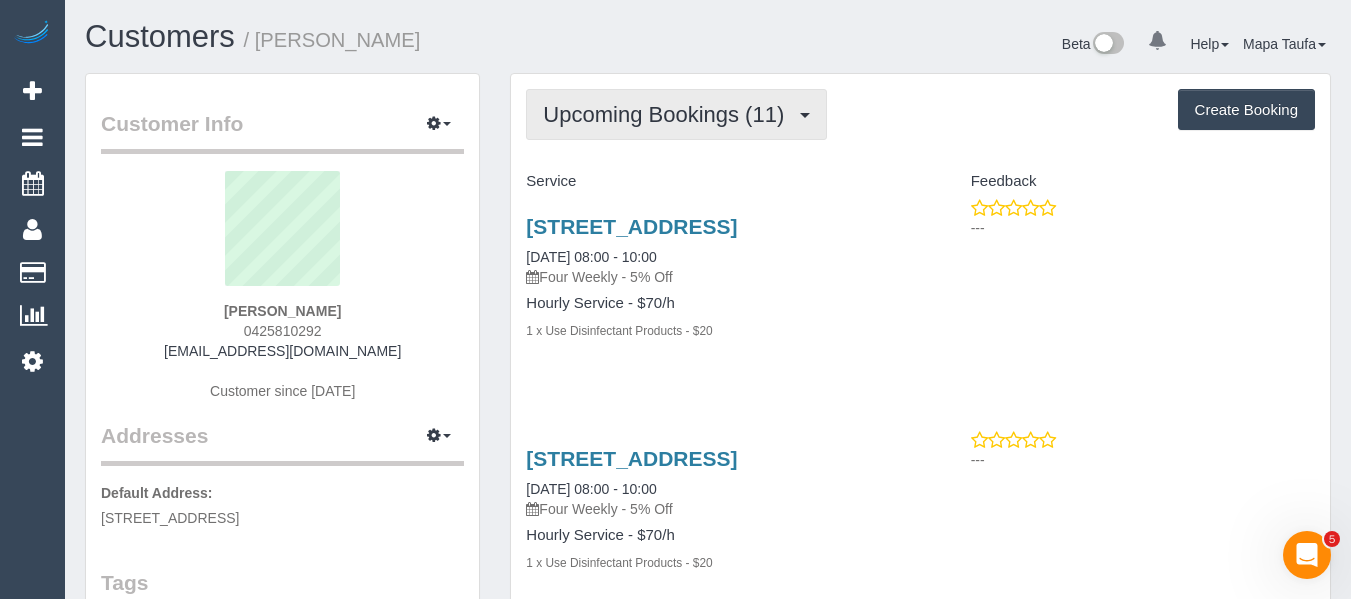 click on "Upcoming Bookings (11)" at bounding box center [668, 114] 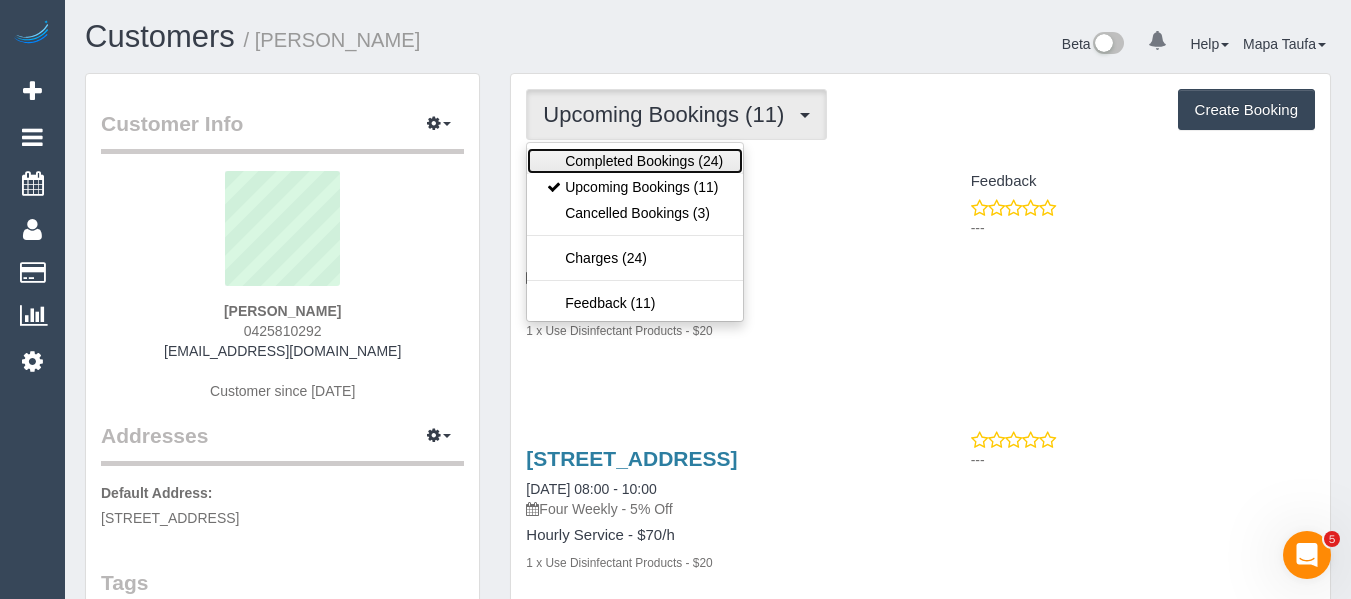 click on "Completed Bookings (24)" at bounding box center (635, 161) 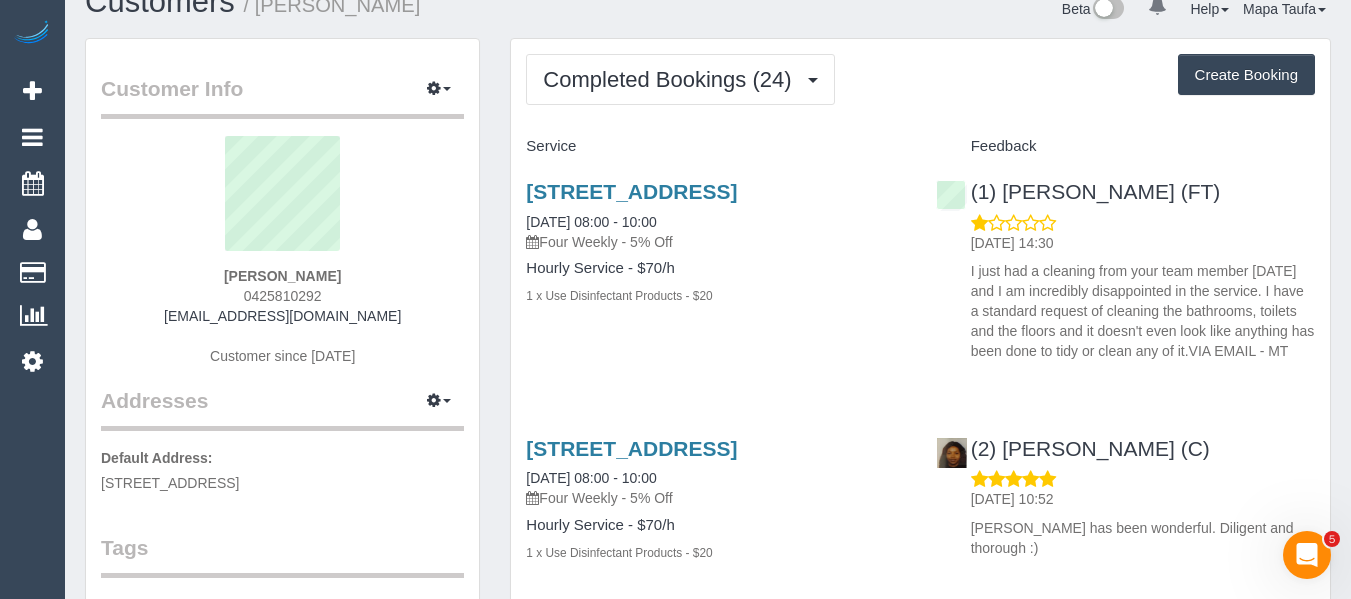 scroll, scrollTop: 0, scrollLeft: 0, axis: both 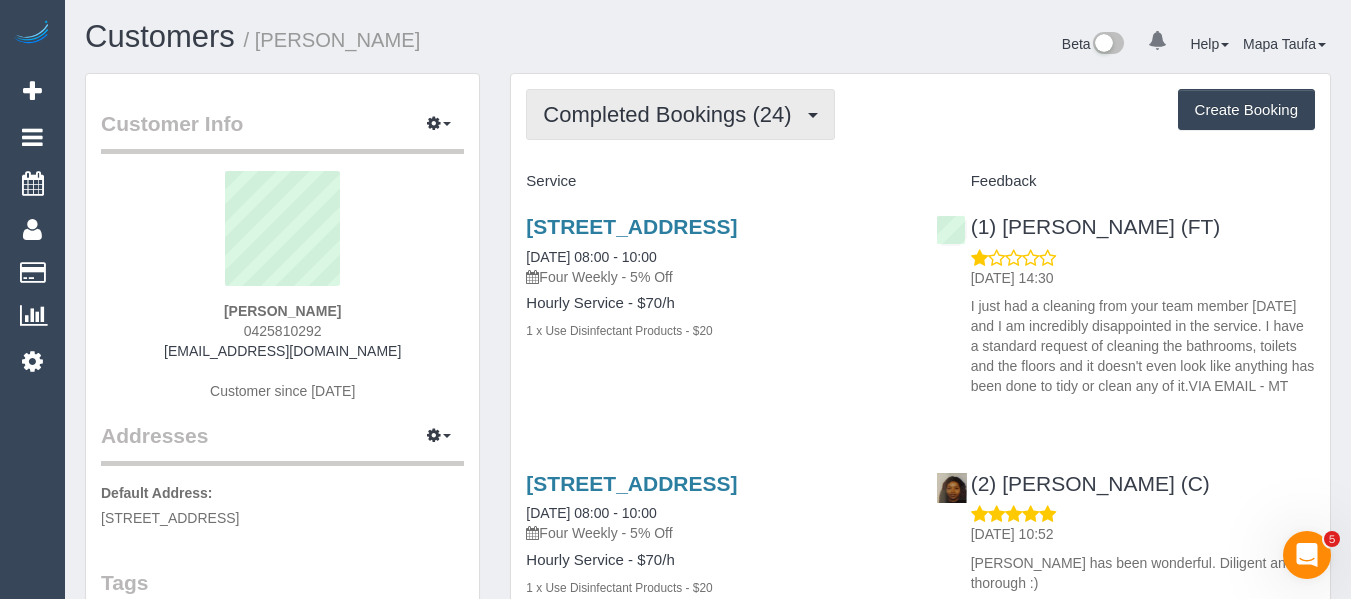 click on "Completed Bookings (24)" at bounding box center (672, 114) 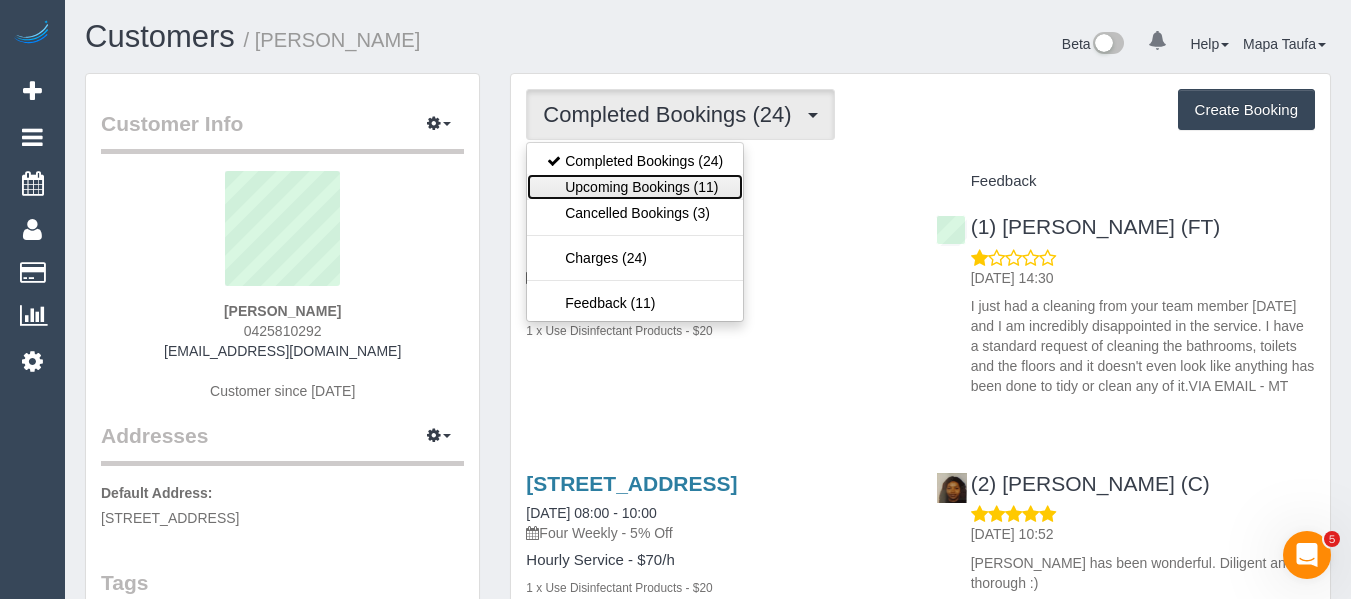 click on "Upcoming Bookings (11)" at bounding box center (635, 187) 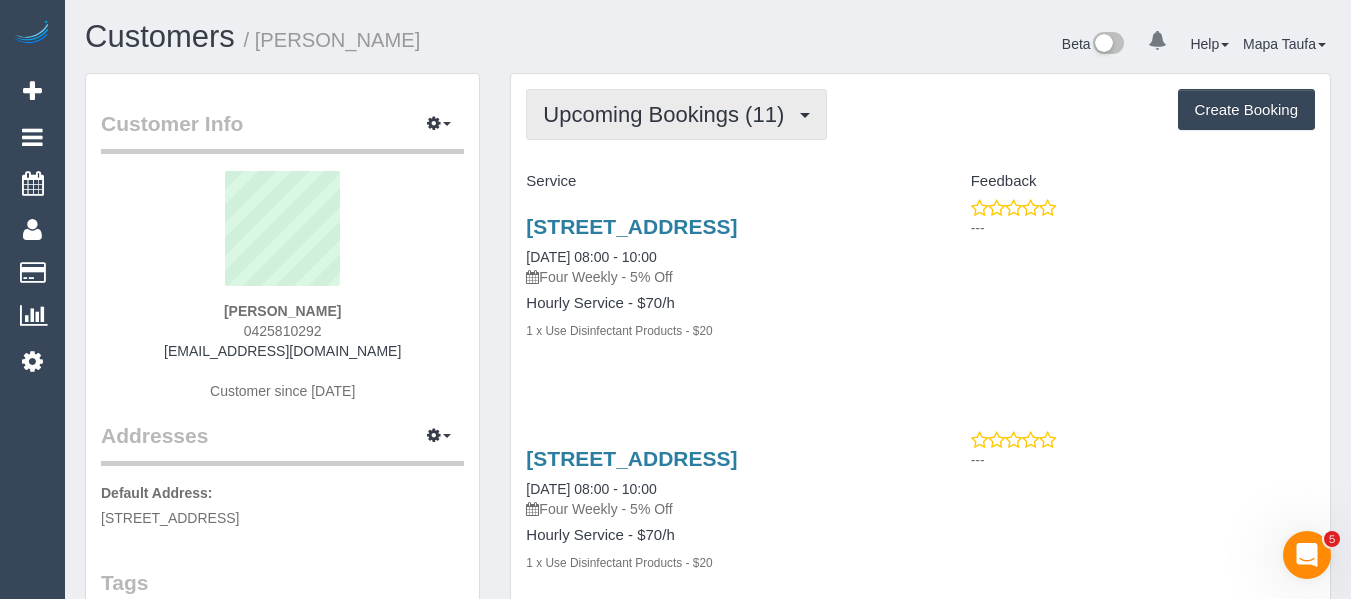 drag, startPoint x: 630, startPoint y: 115, endPoint x: 623, endPoint y: 124, distance: 11.401754 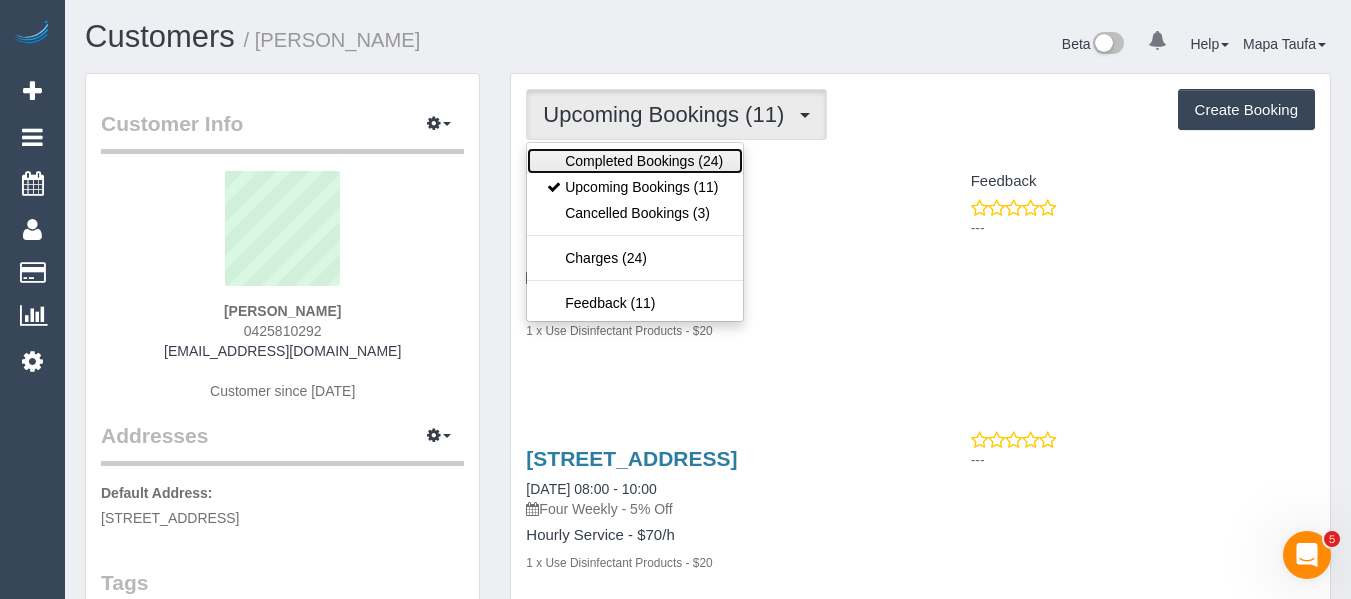 click on "Completed Bookings (24)" at bounding box center (635, 161) 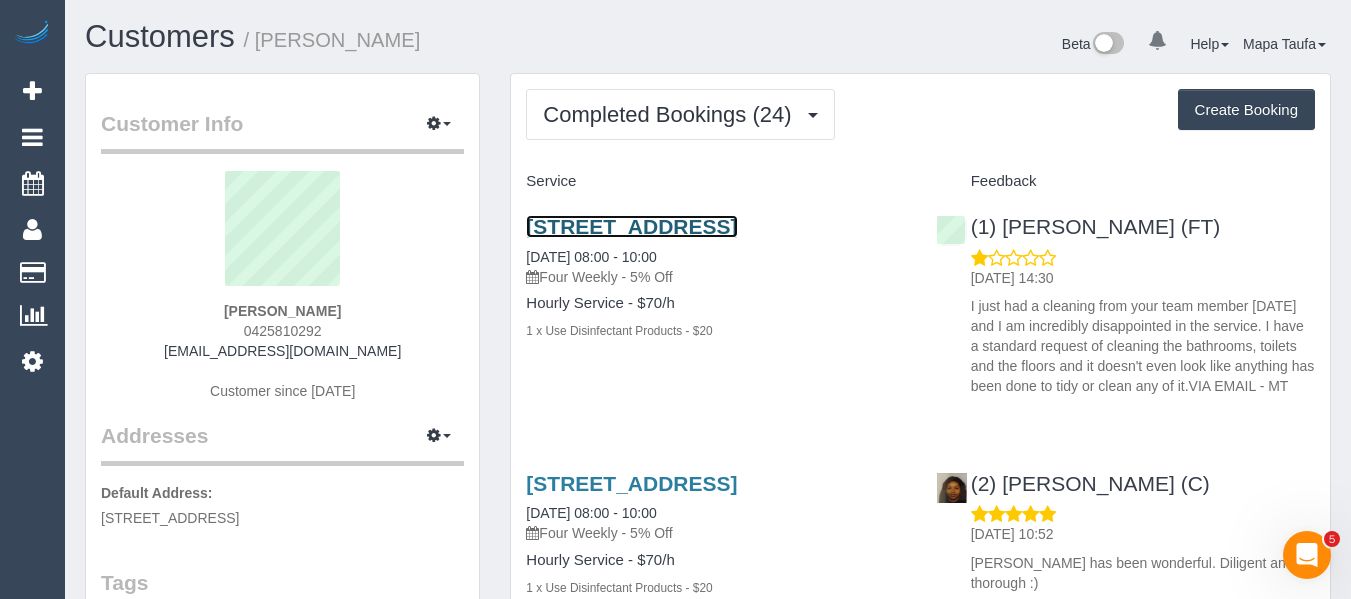 click on "18 Jordan Street, Ashwood, VIC 3147" at bounding box center [631, 226] 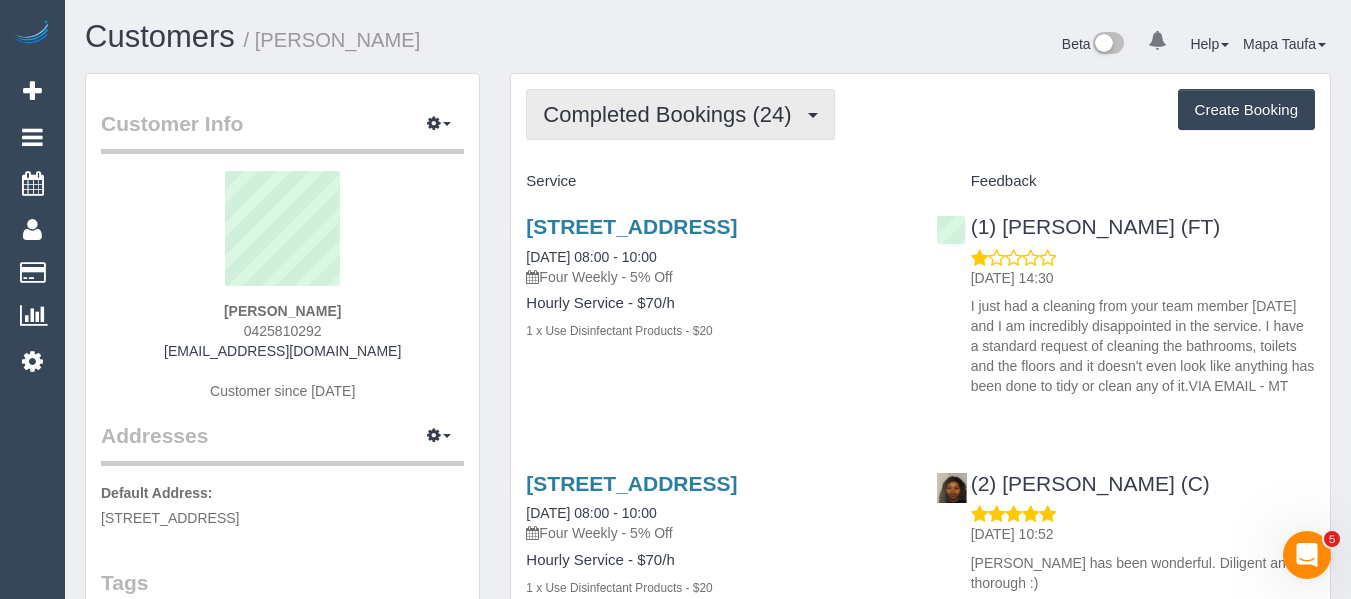 click on "Completed Bookings (24)" at bounding box center (672, 114) 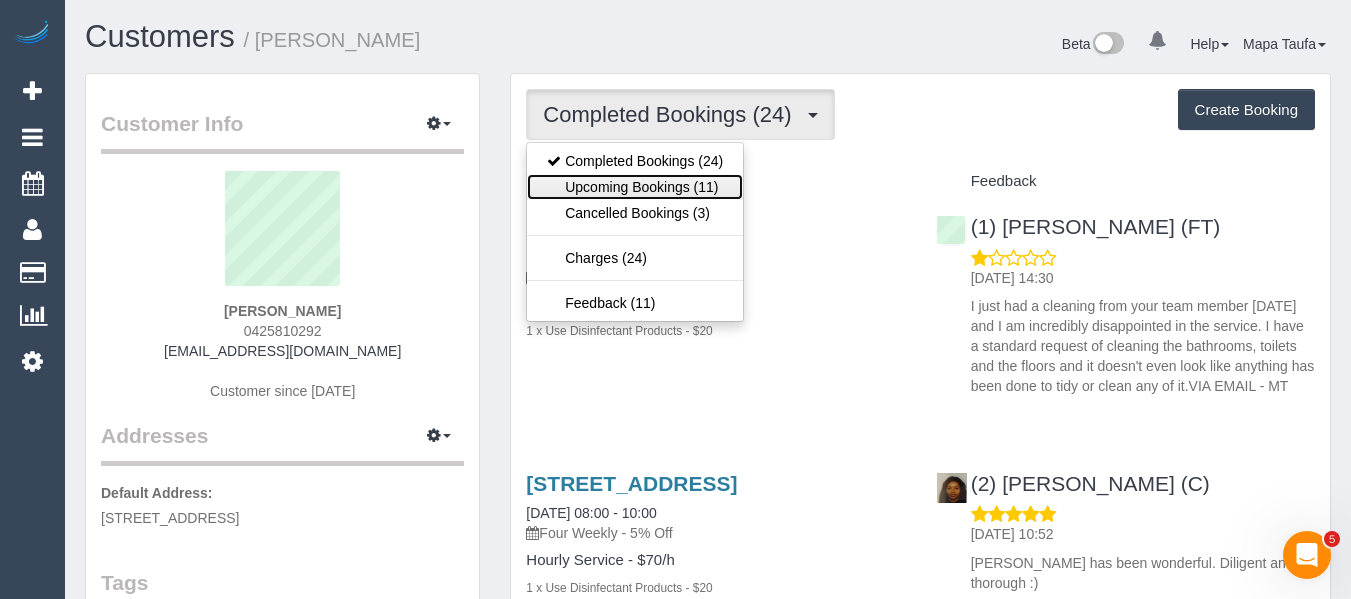 click on "Upcoming Bookings (11)" at bounding box center (635, 187) 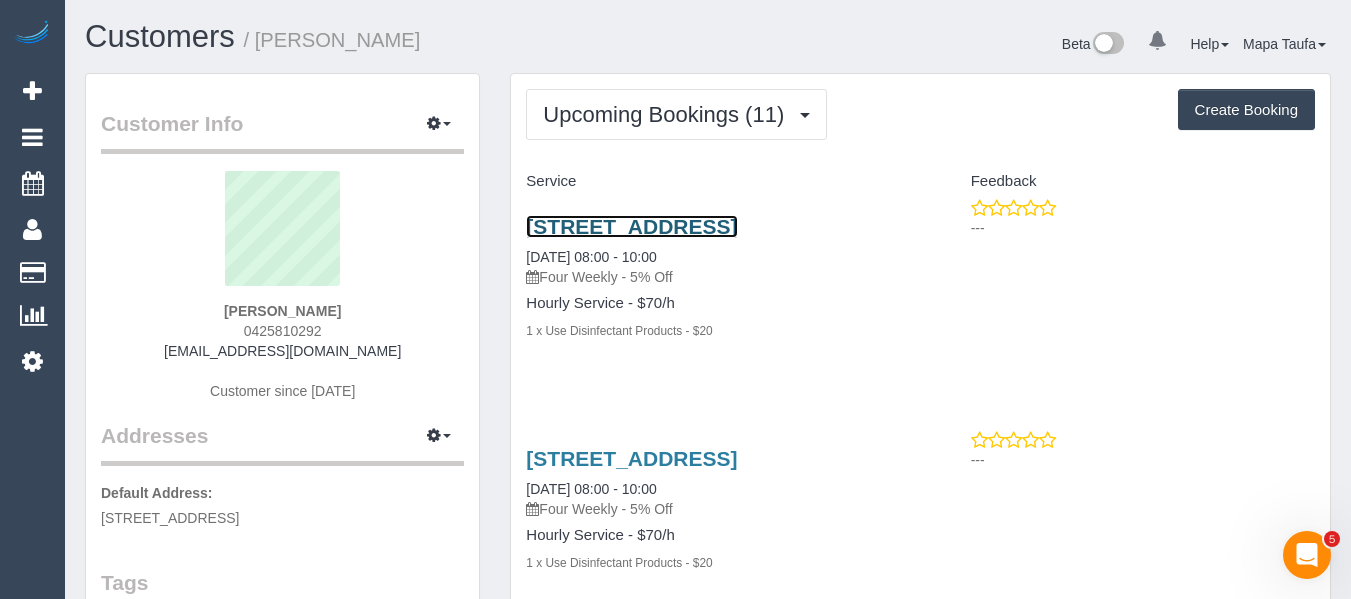 click on "18 Jordan Street, Ashwood, VIC 3147" at bounding box center (631, 226) 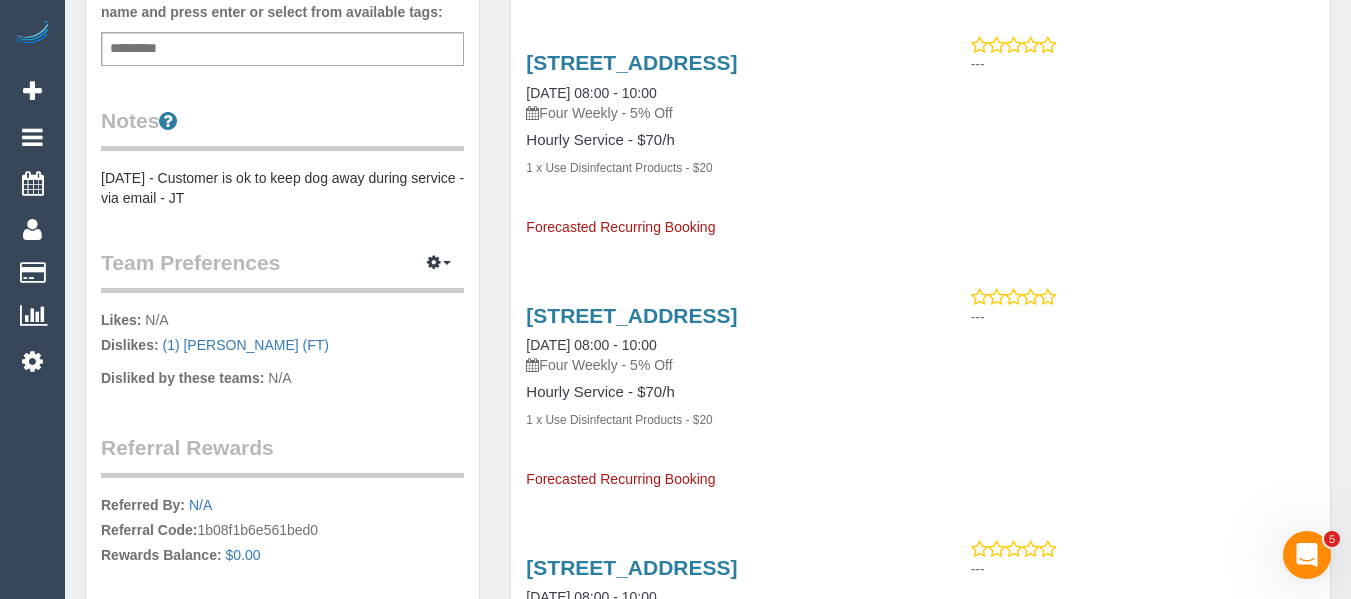 scroll, scrollTop: 700, scrollLeft: 0, axis: vertical 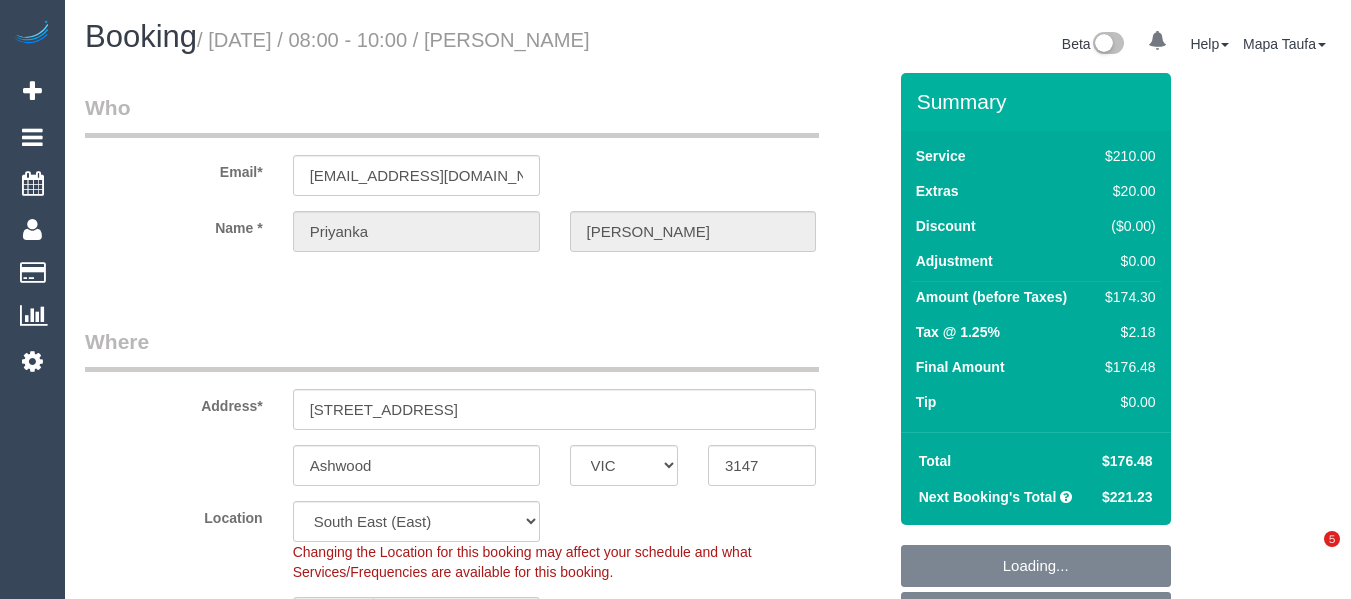 select on "VIC" 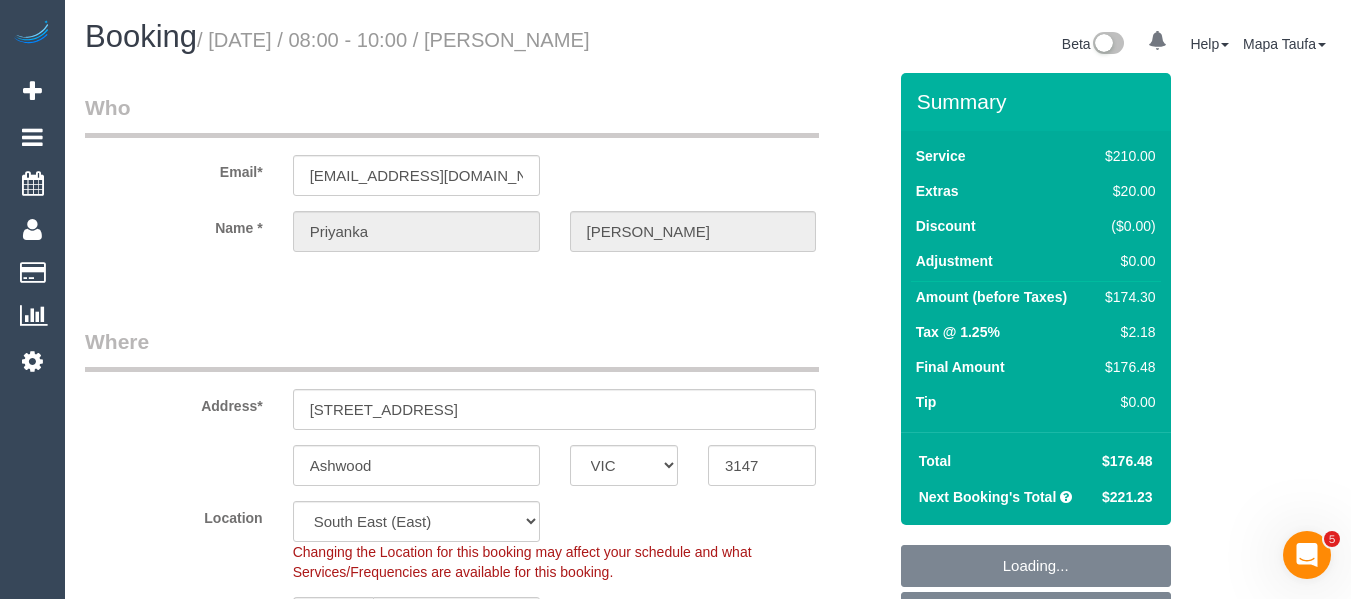 scroll, scrollTop: 0, scrollLeft: 0, axis: both 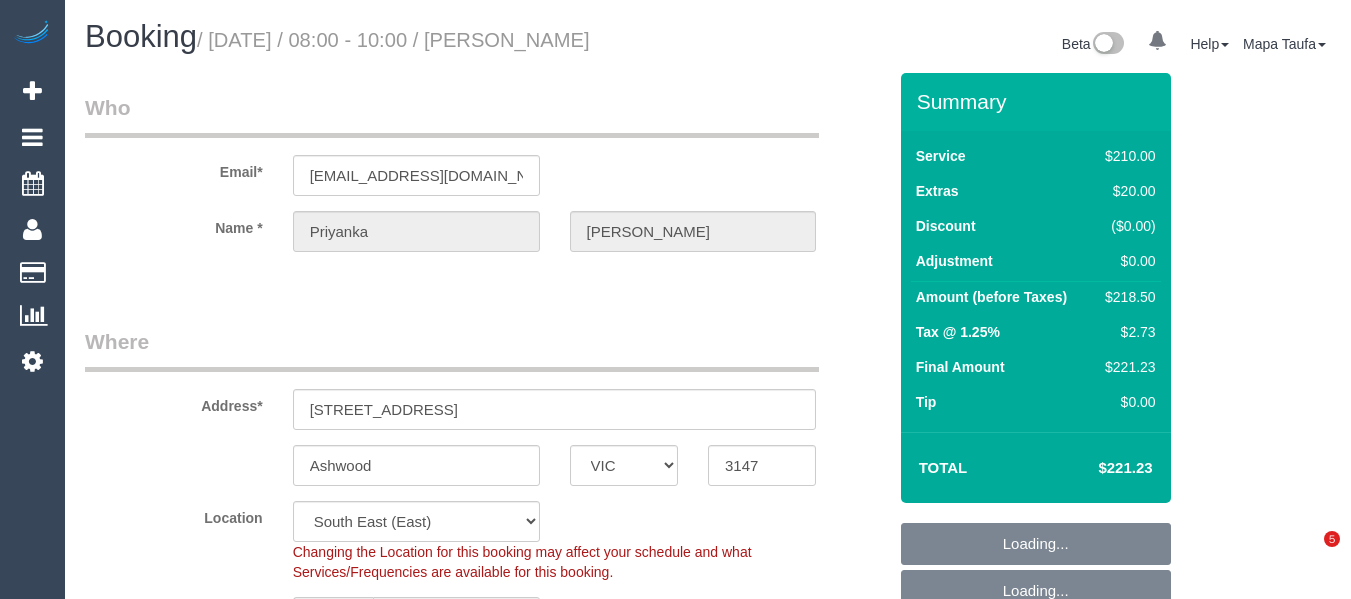 select on "VIC" 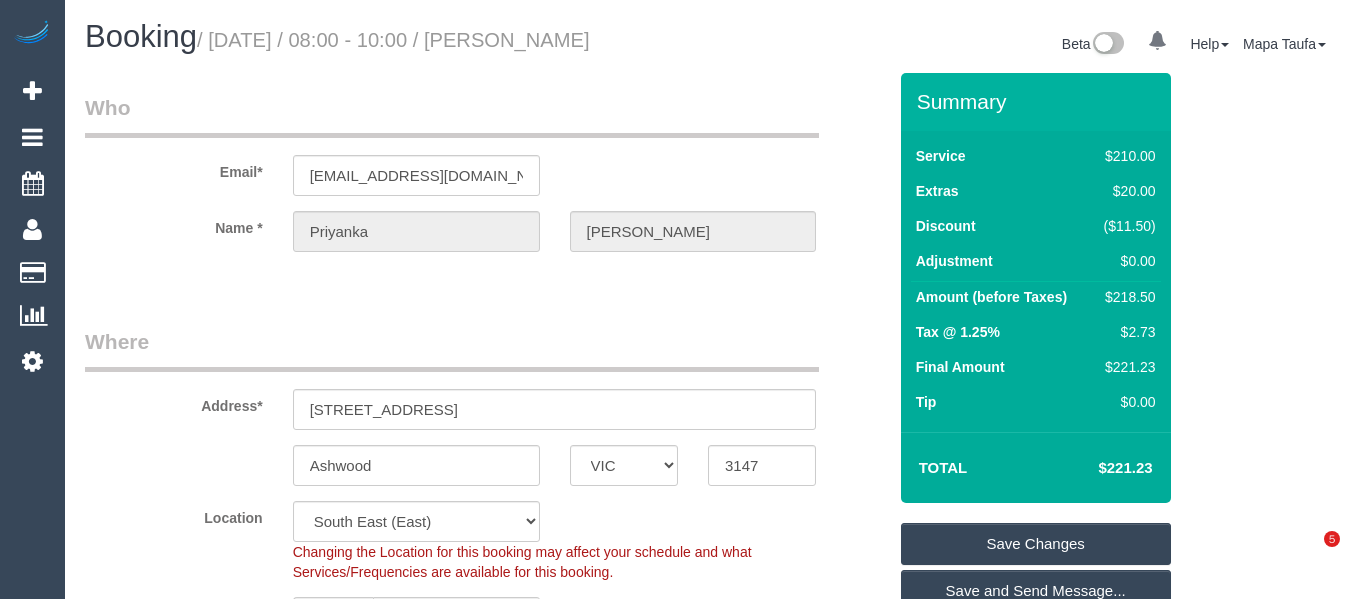 scroll, scrollTop: 0, scrollLeft: 0, axis: both 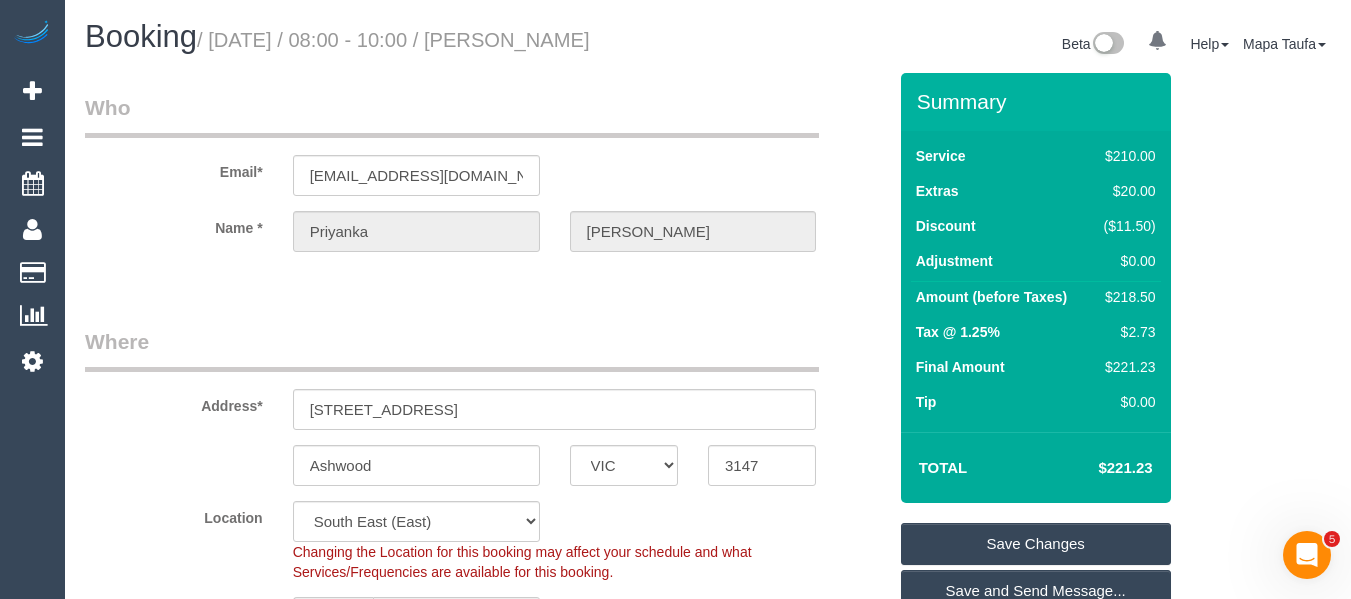 drag, startPoint x: 1158, startPoint y: 475, endPoint x: 1110, endPoint y: 475, distance: 48 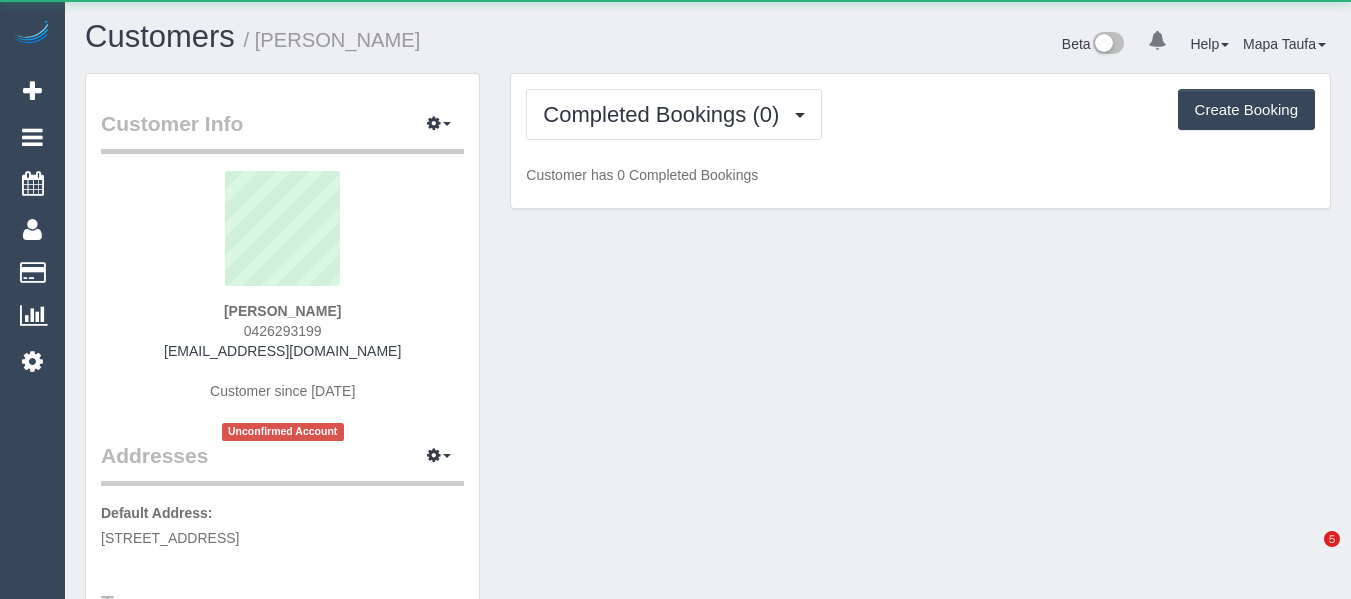 scroll, scrollTop: 0, scrollLeft: 0, axis: both 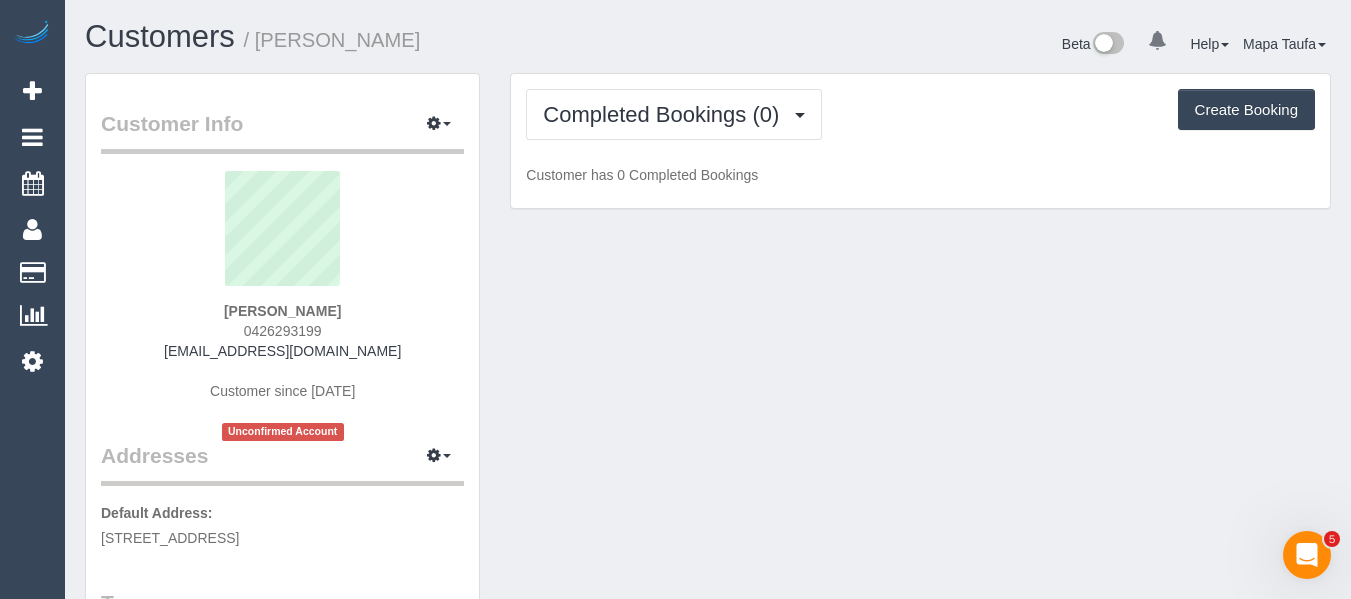 drag, startPoint x: 329, startPoint y: 325, endPoint x: 520, endPoint y: 144, distance: 263.13873 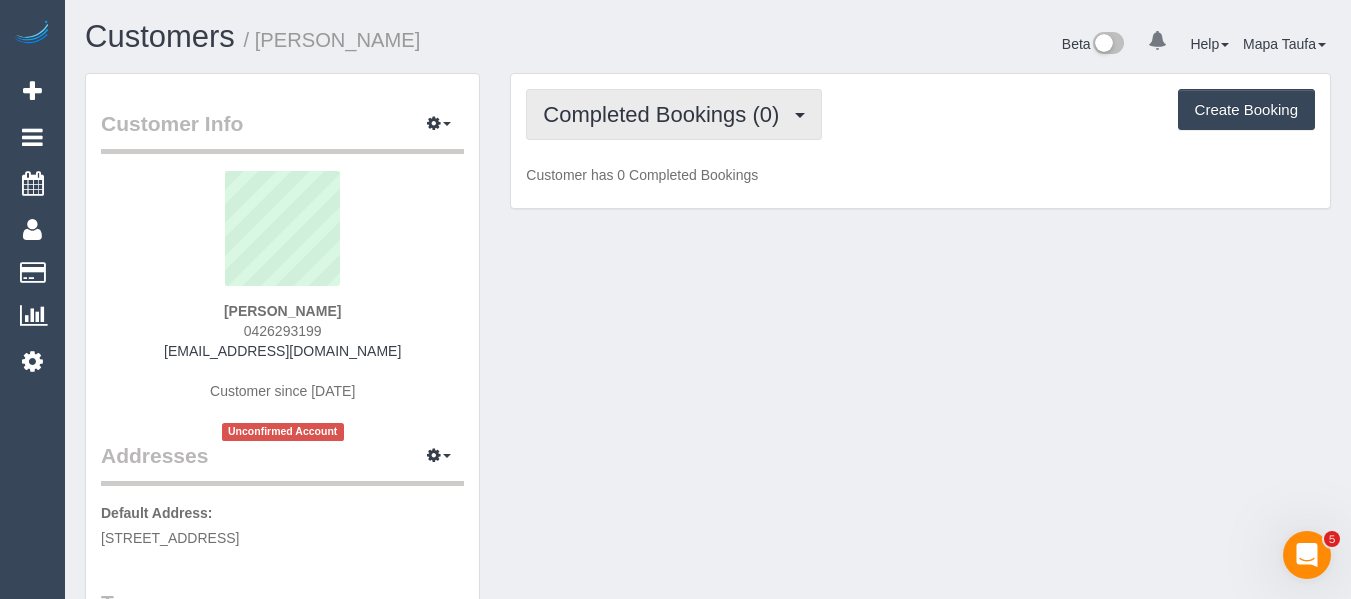click on "Completed Bookings (0)" at bounding box center [666, 114] 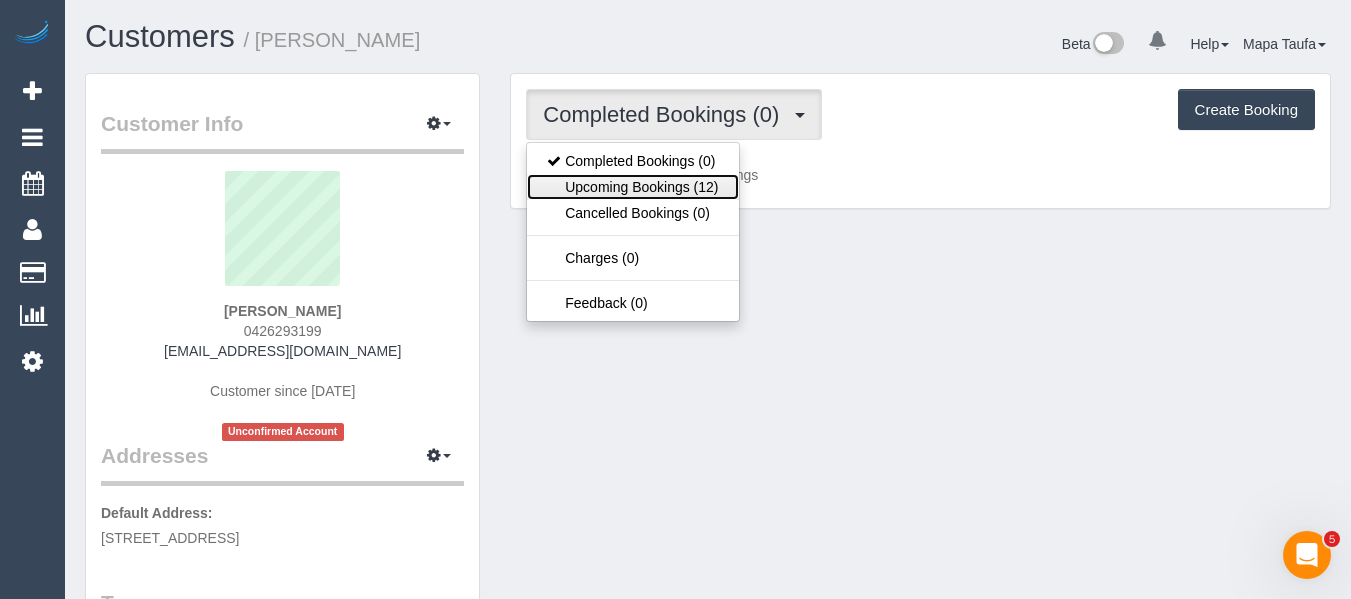 click on "Upcoming Bookings (12)" at bounding box center (632, 187) 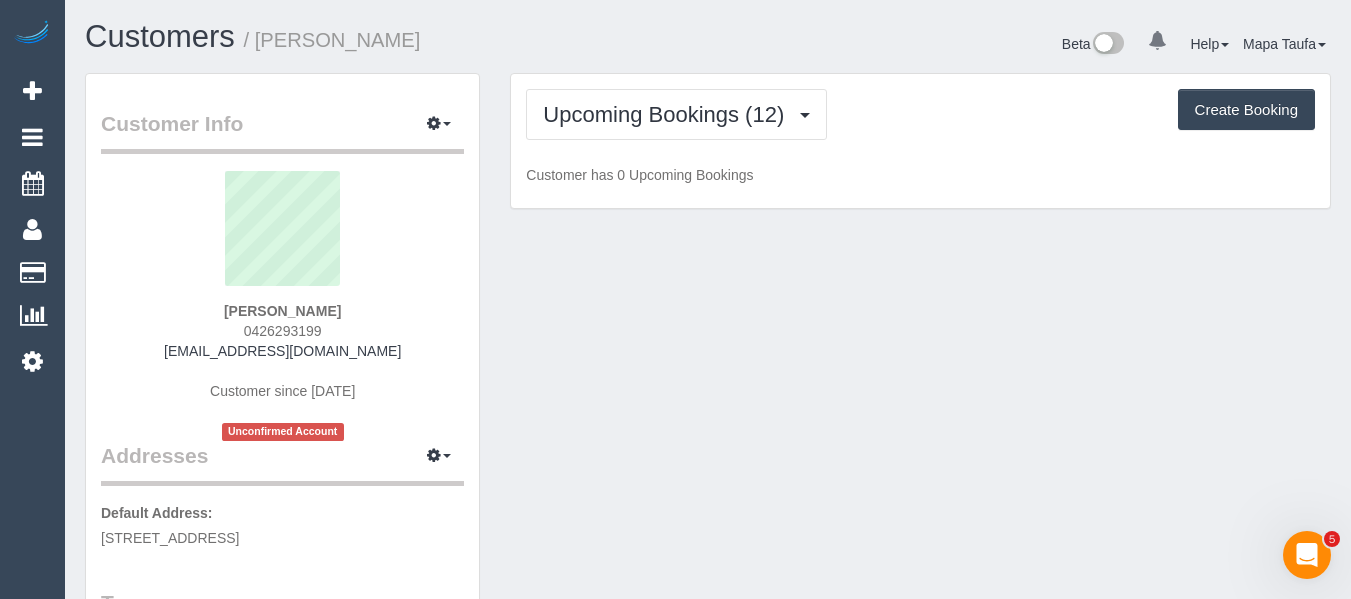 click on "Upcoming Bookings (12)
Completed Bookings (0)
Upcoming Bookings (12)
Cancelled Bookings (0)
Charges (0)
Feedback (0)
Create Booking
Customer has 0 Upcoming Bookings" at bounding box center [920, 141] 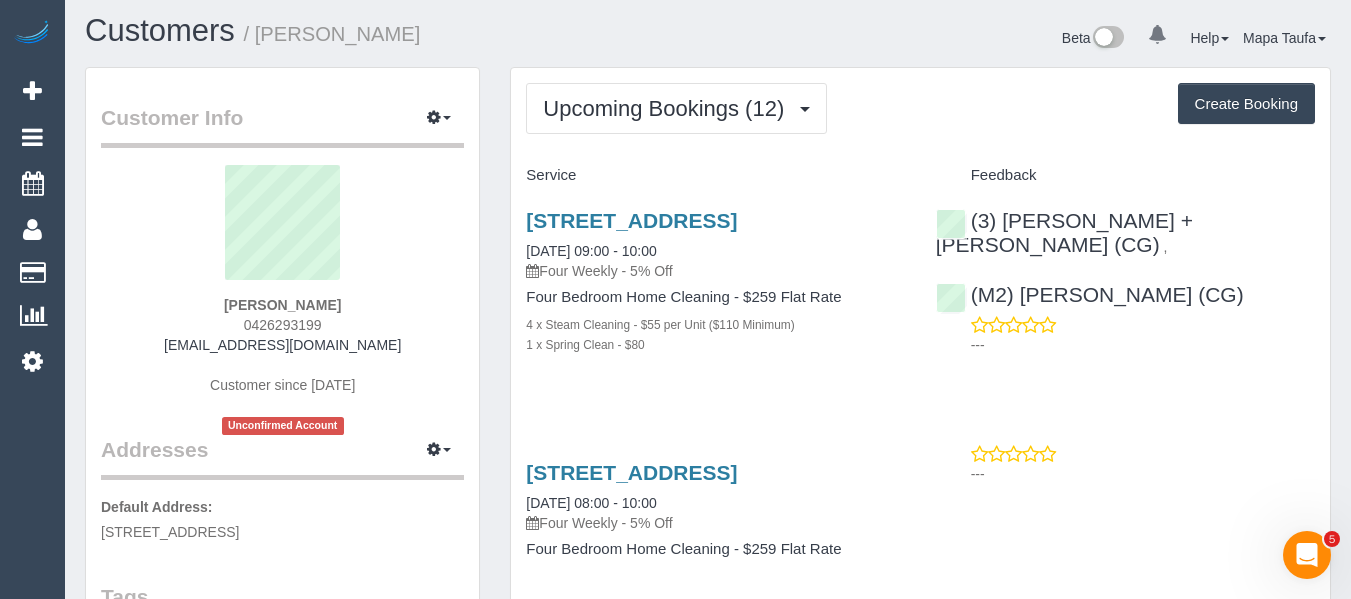 scroll, scrollTop: 0, scrollLeft: 0, axis: both 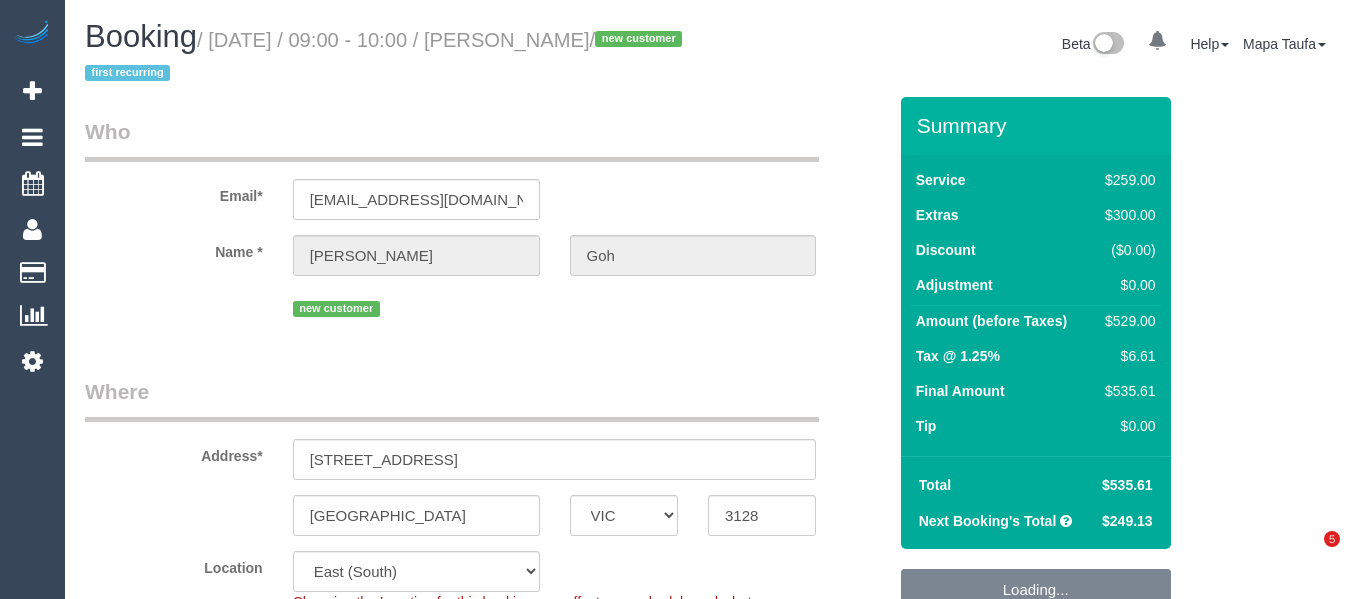 select on "VIC" 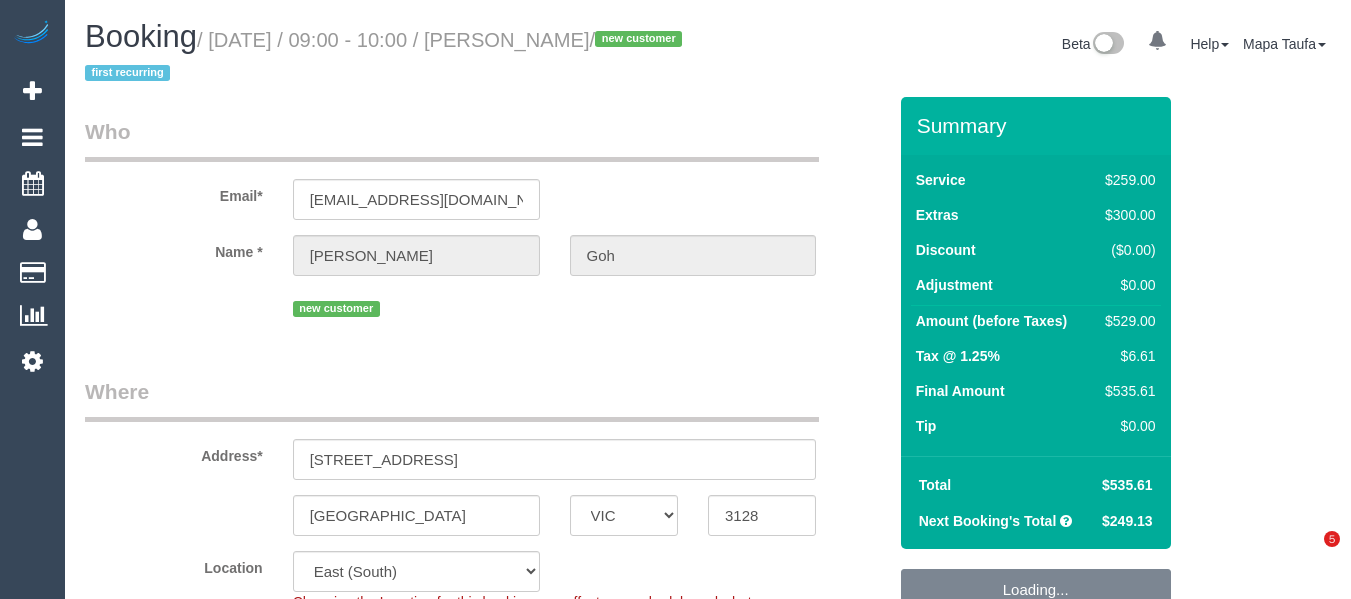 scroll, scrollTop: 0, scrollLeft: 0, axis: both 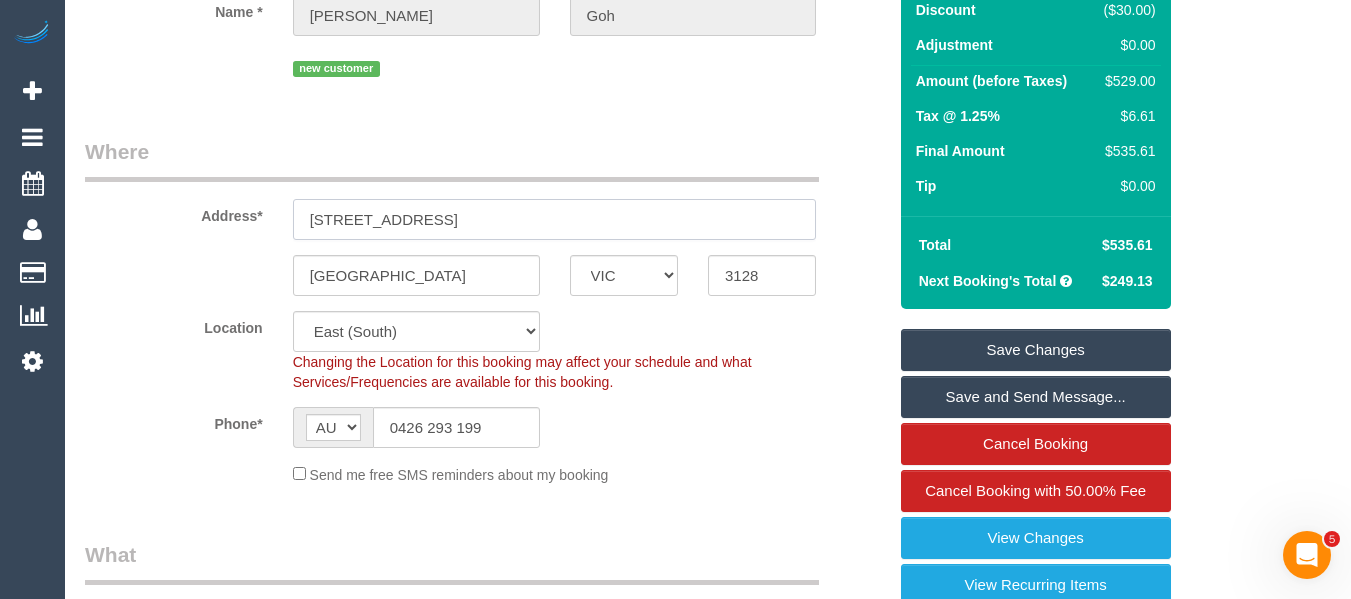 click on "32 HAY ST" at bounding box center (555, 219) 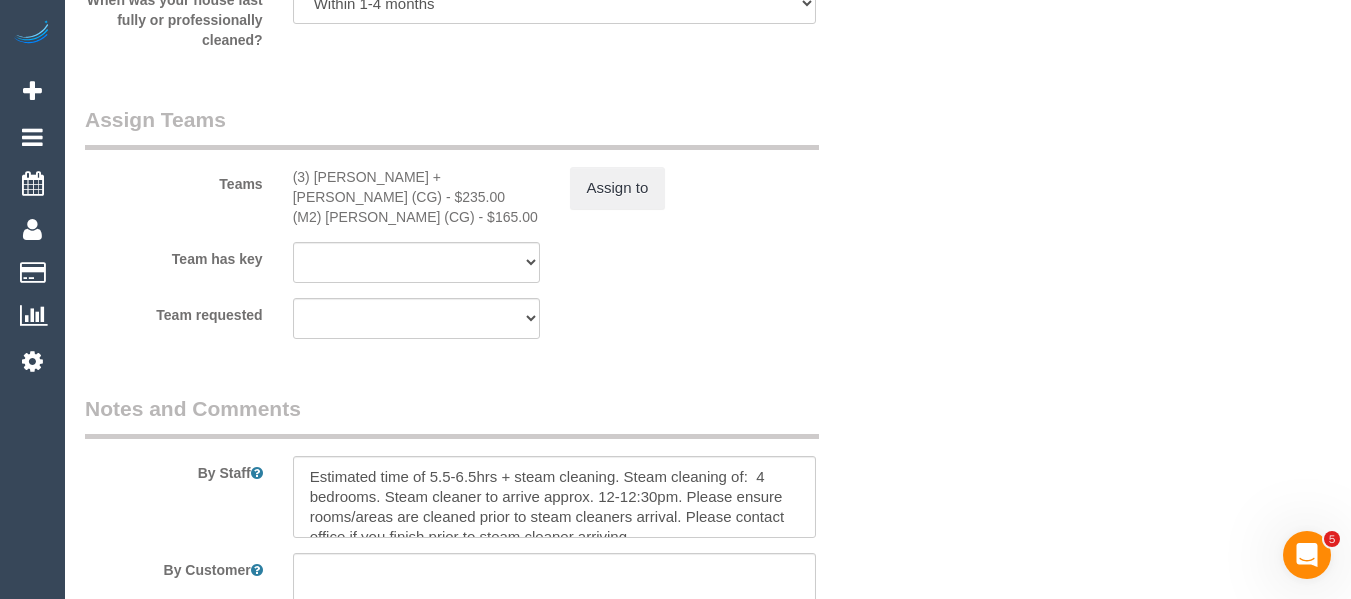 scroll, scrollTop: 3416, scrollLeft: 0, axis: vertical 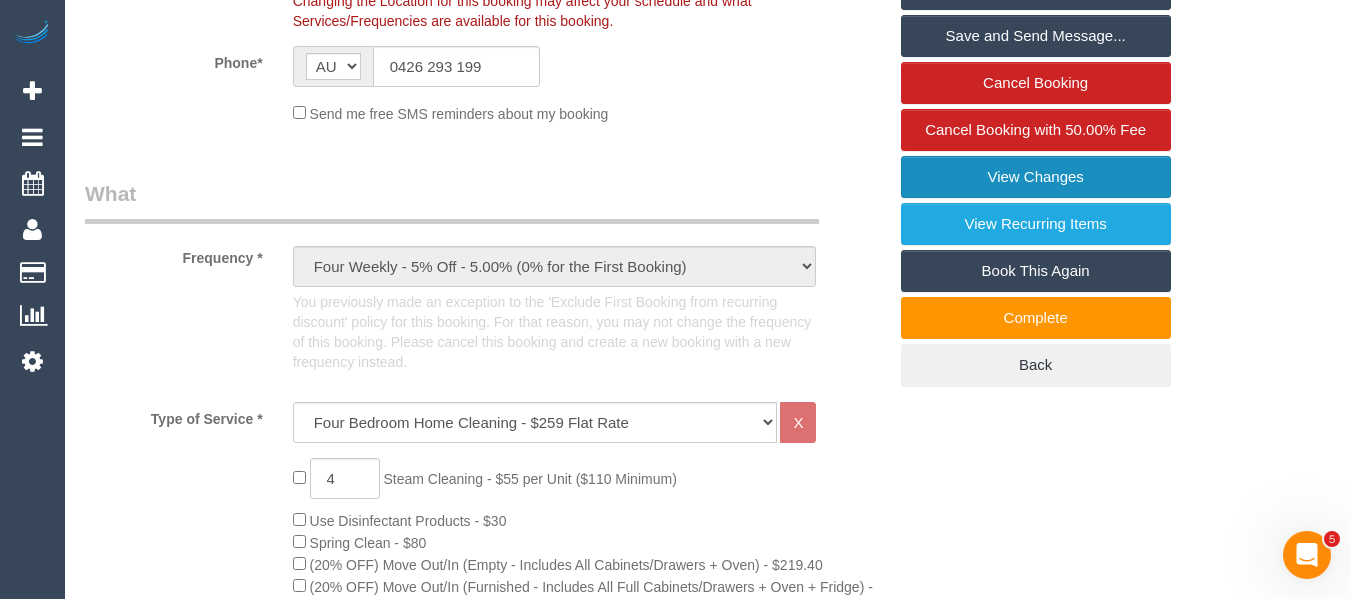 click on "View Changes" at bounding box center [1036, 177] 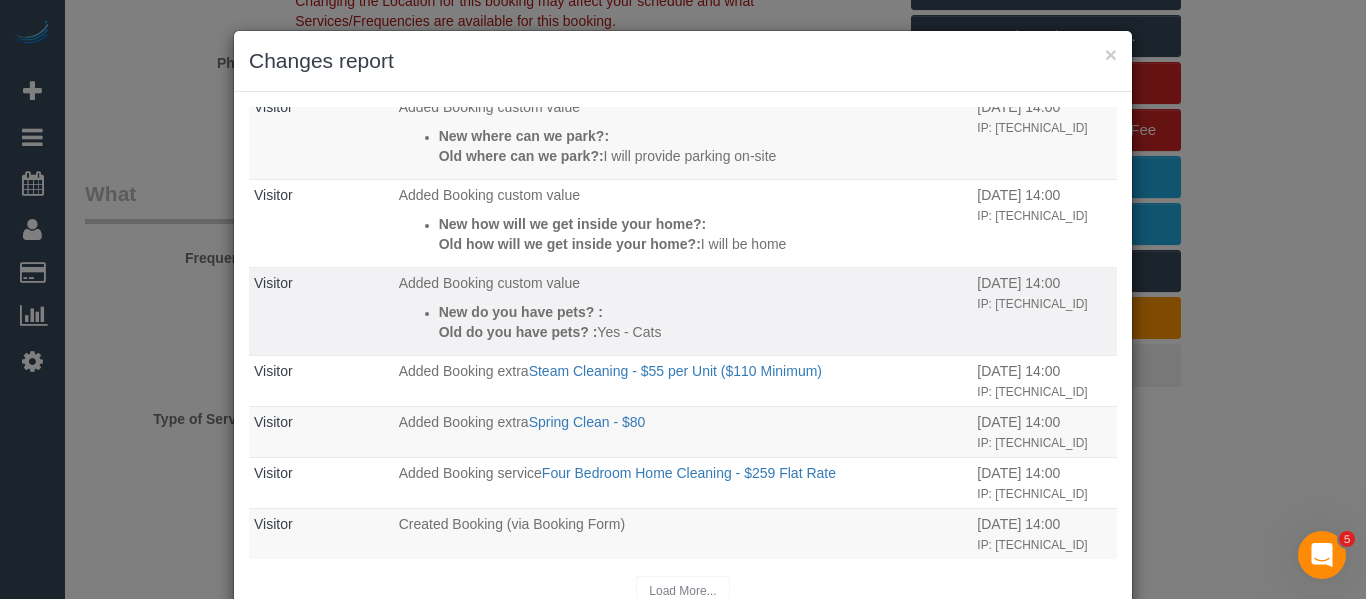 scroll, scrollTop: 1965, scrollLeft: 0, axis: vertical 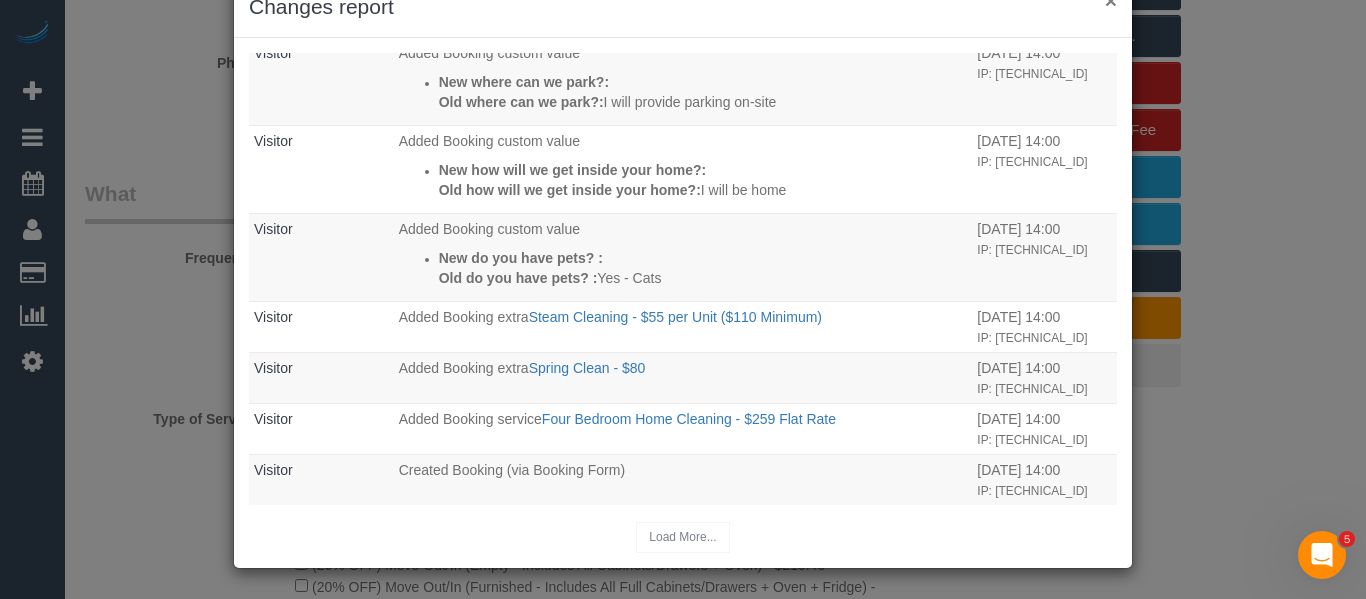 click on "×" at bounding box center (1111, 0) 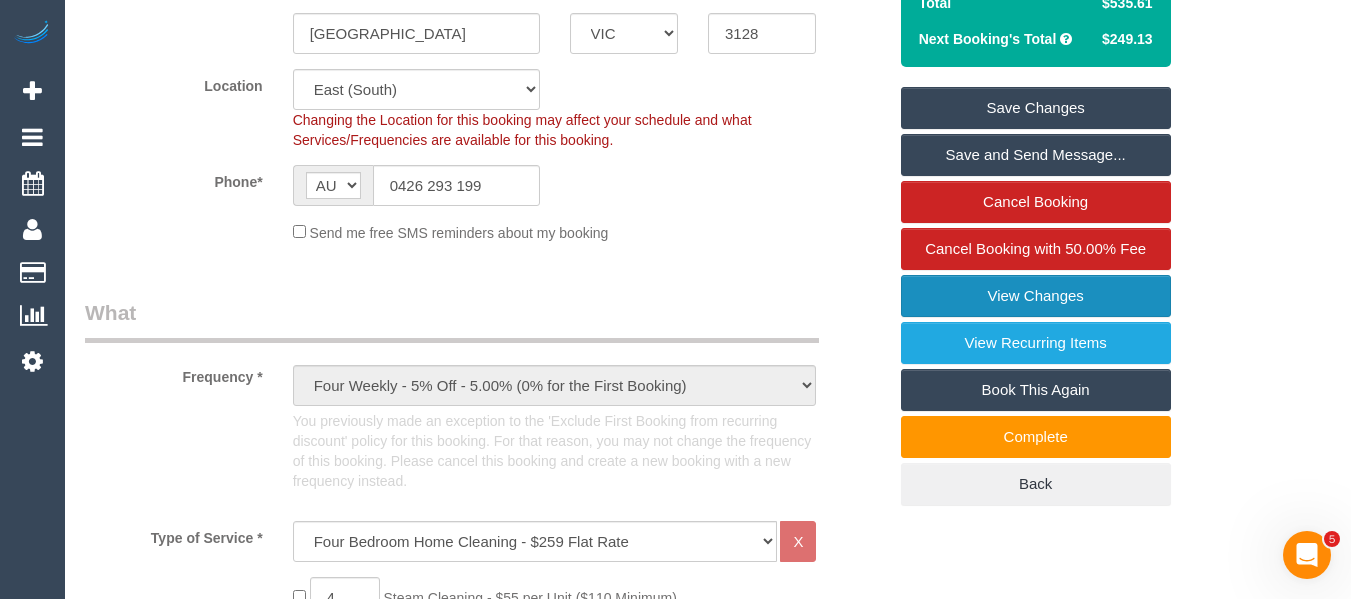 scroll, scrollTop: 301, scrollLeft: 0, axis: vertical 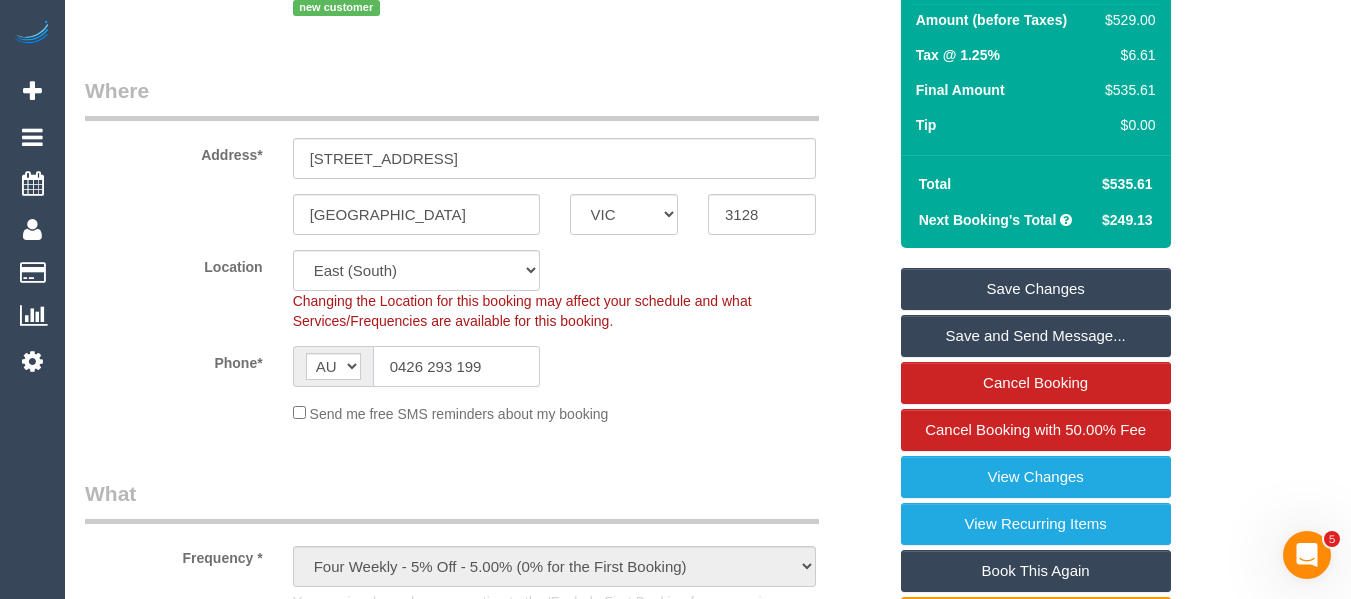 click on "0426 293 199" 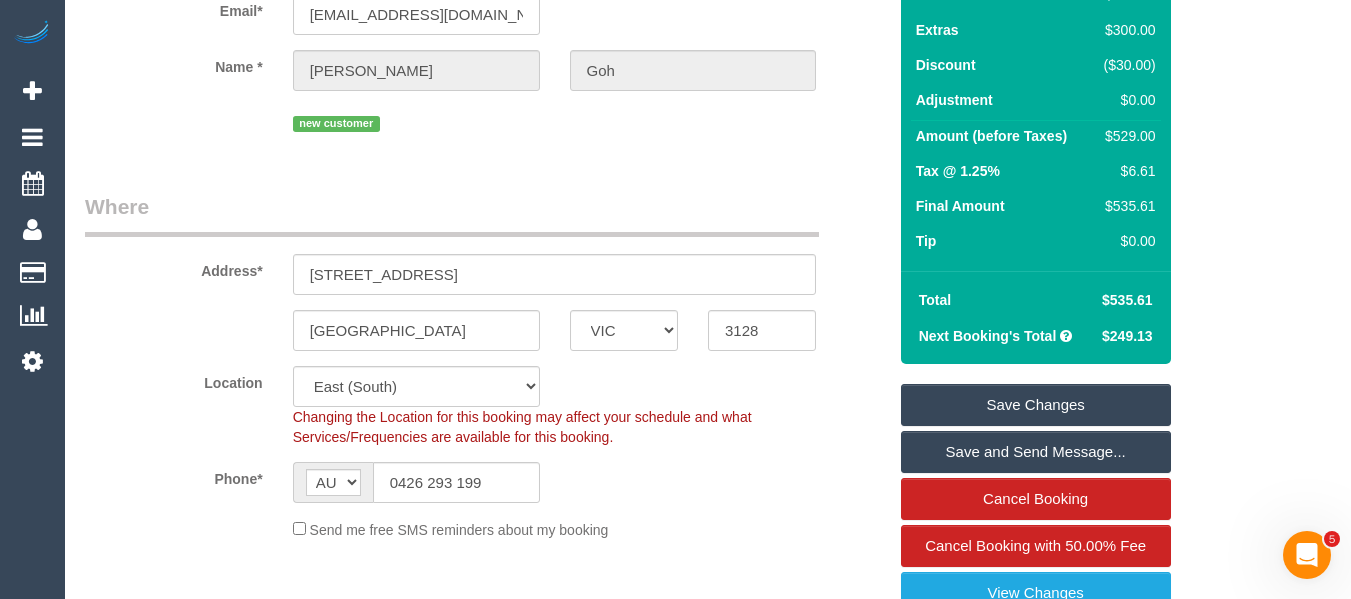 scroll, scrollTop: 1, scrollLeft: 0, axis: vertical 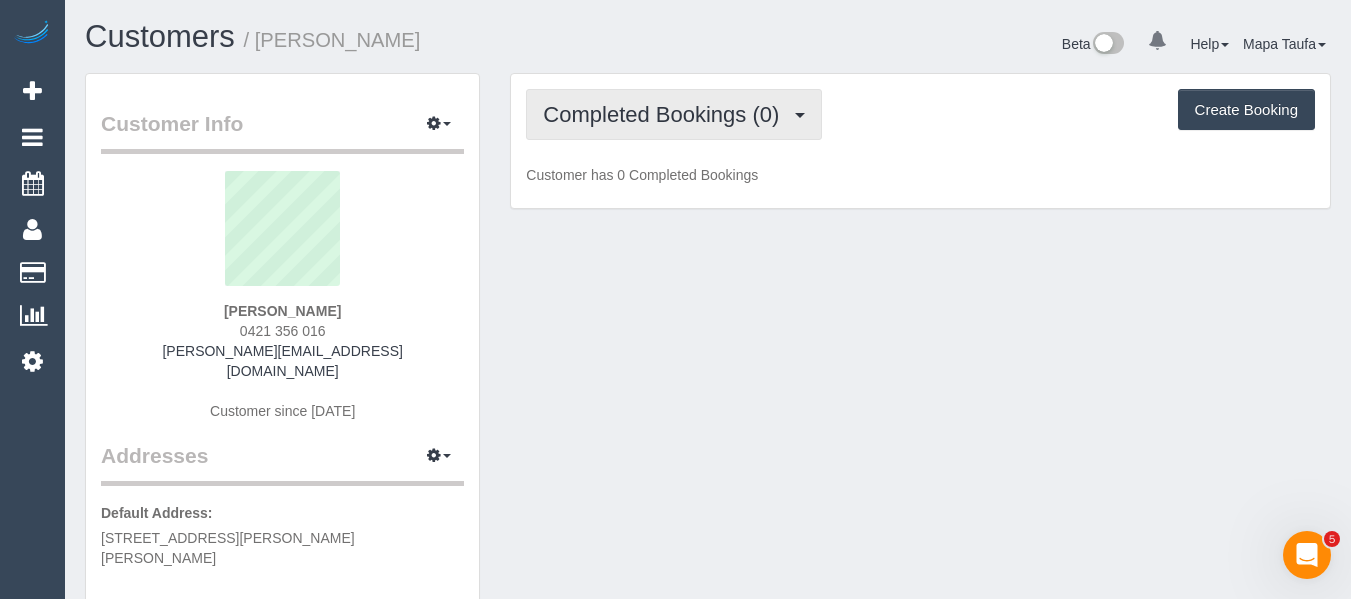 click on "Completed Bookings (0)" at bounding box center (666, 114) 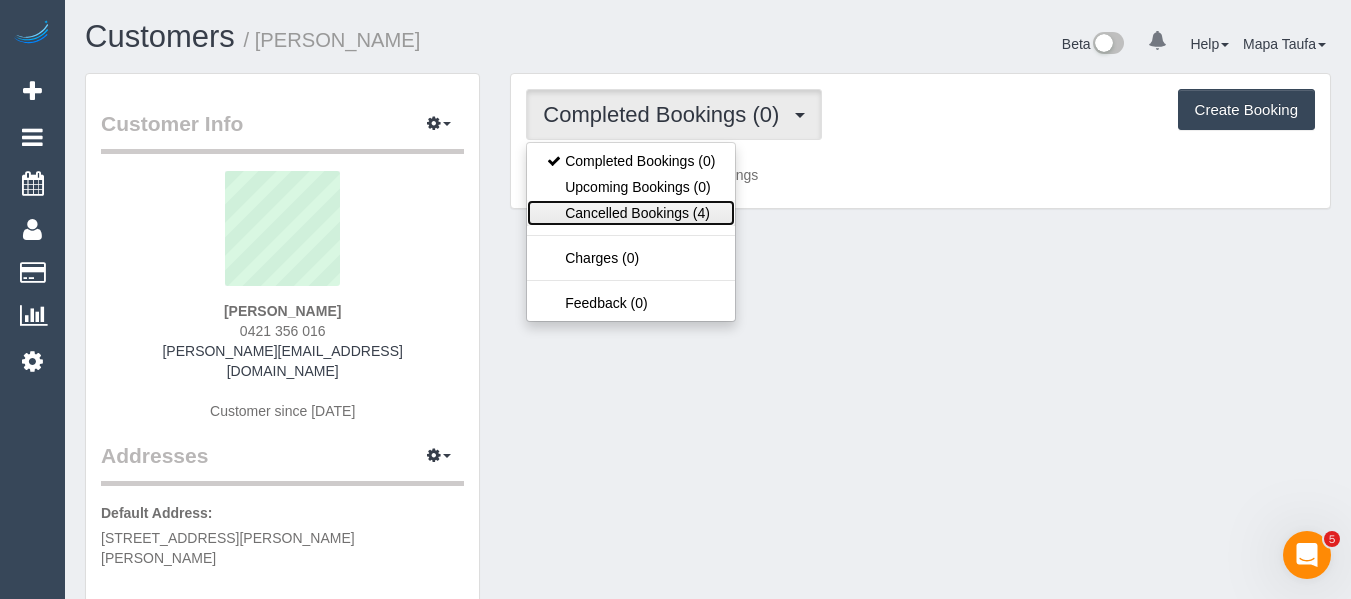 click on "Cancelled Bookings (4)" at bounding box center (631, 213) 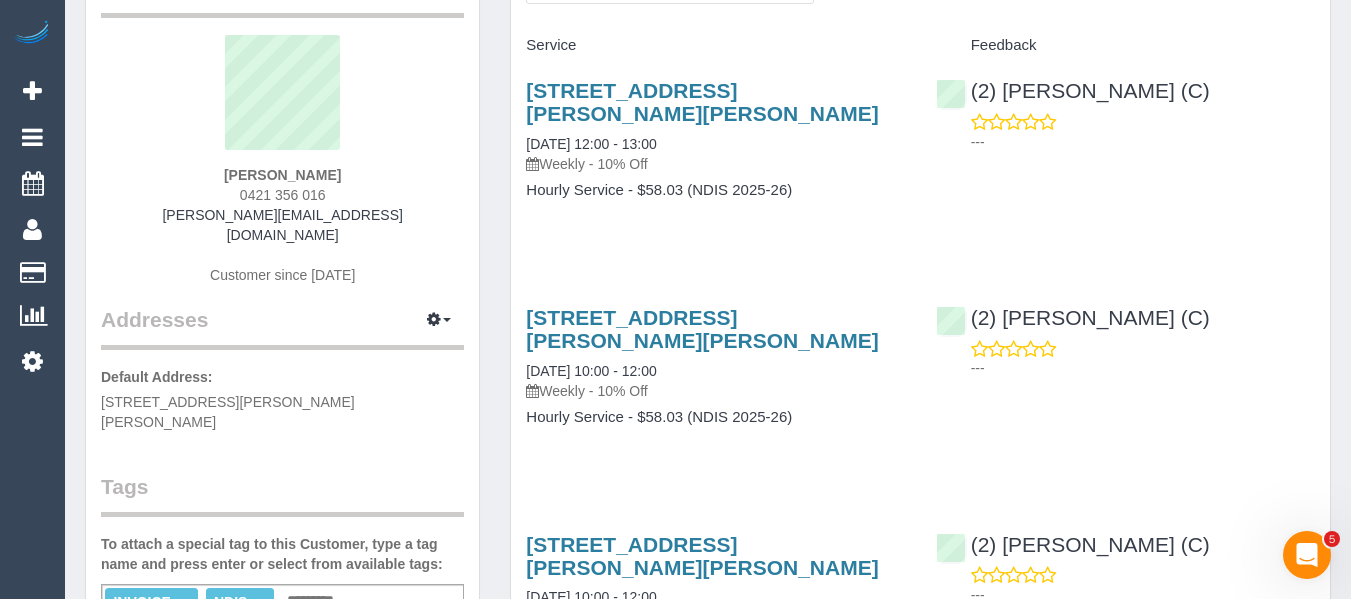 scroll, scrollTop: 100, scrollLeft: 0, axis: vertical 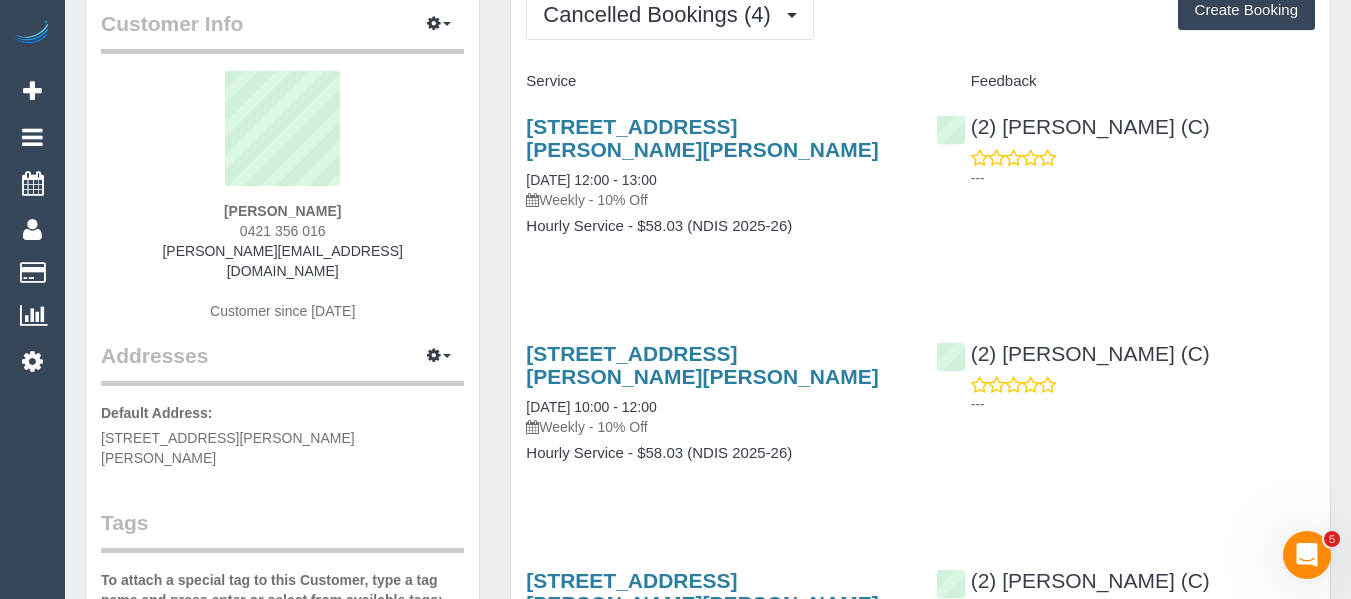 click on "Cancelled Bookings (4)
Completed Bookings (0)
Upcoming Bookings (0)
Cancelled Bookings (4)
Charges (0)
Feedback (0)
Create Booking
Service
Feedback" at bounding box center (920, 497) 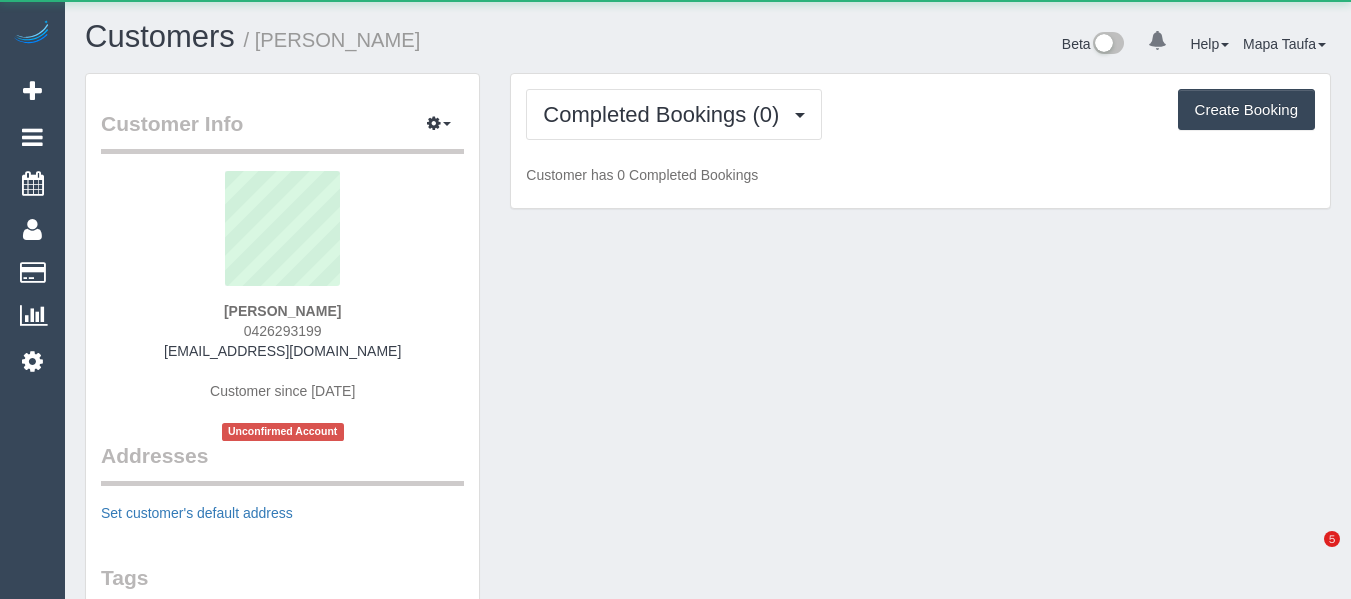 scroll, scrollTop: 0, scrollLeft: 0, axis: both 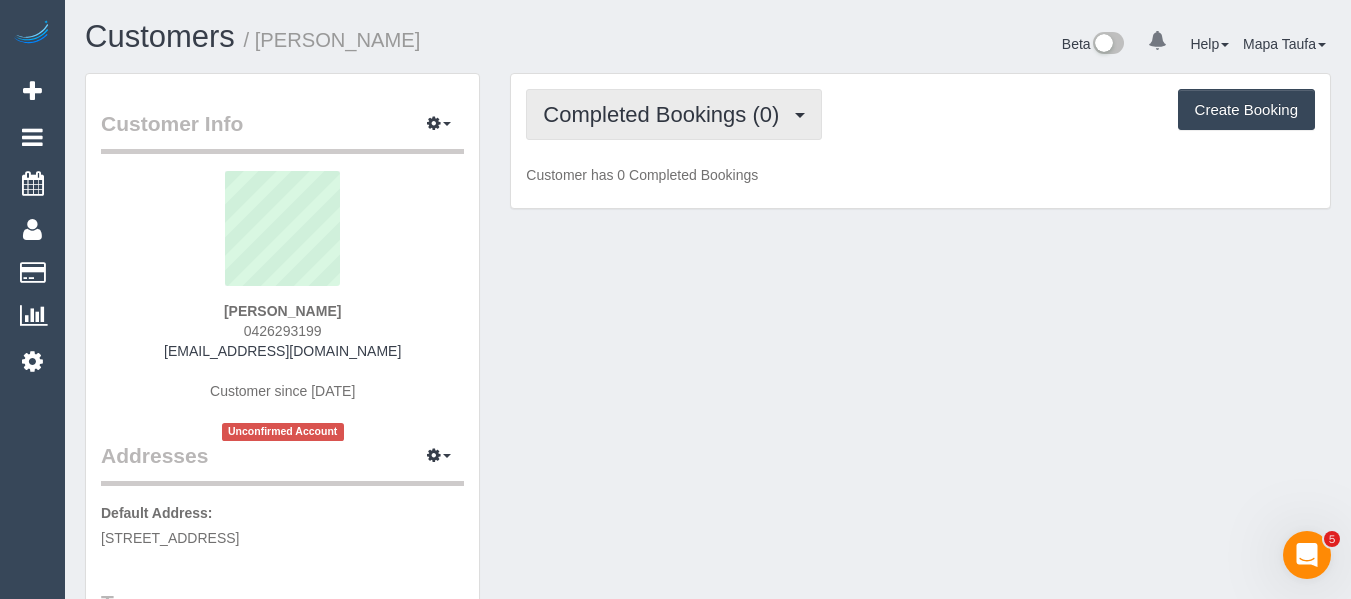 click on "Completed Bookings (0)" at bounding box center [666, 114] 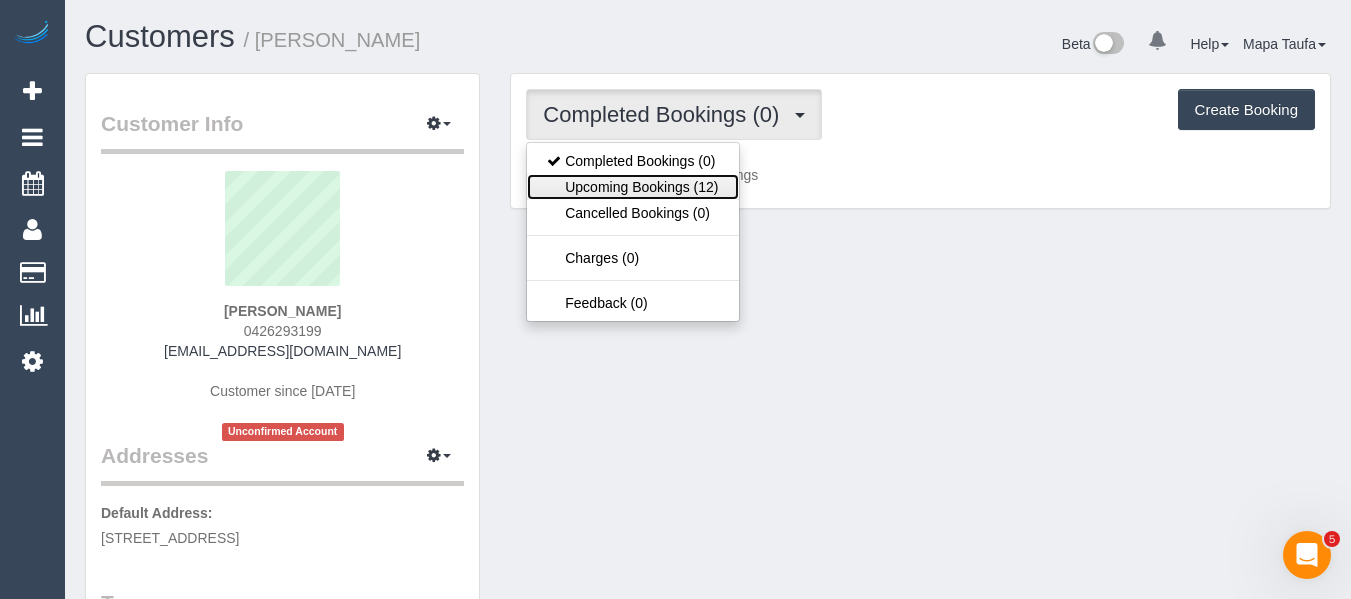 drag, startPoint x: 688, startPoint y: 181, endPoint x: 730, endPoint y: 193, distance: 43.68066 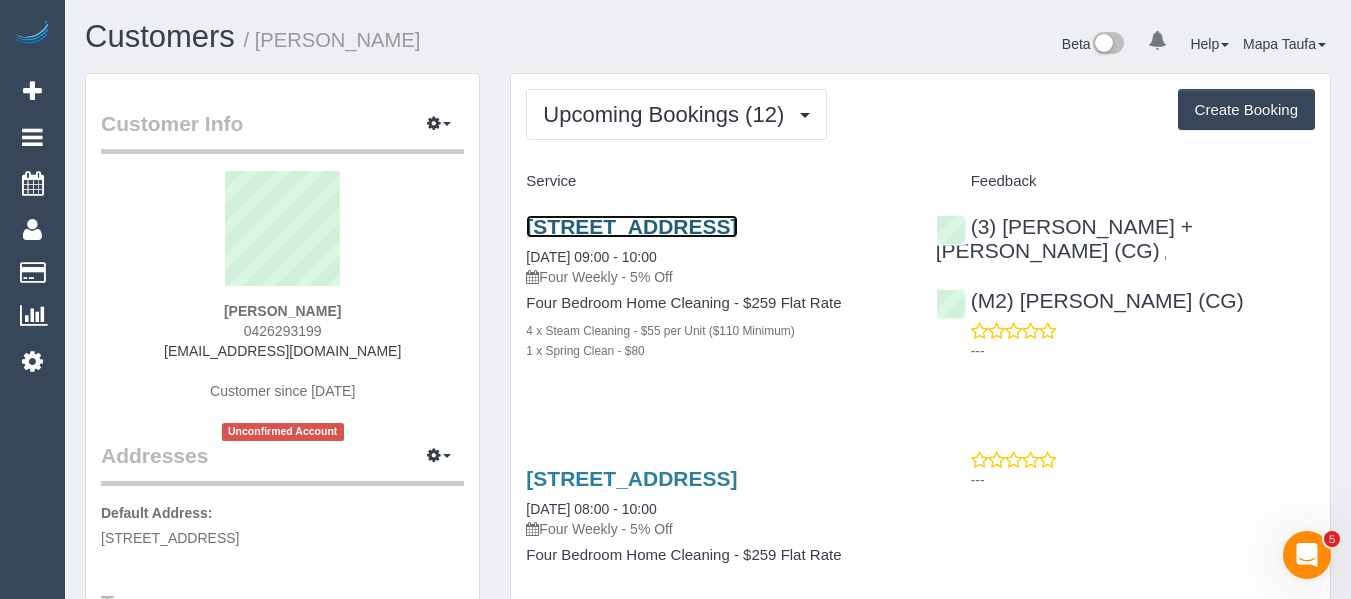 click on "32 Hay St, Box Hill South, VIC 3128" at bounding box center [631, 226] 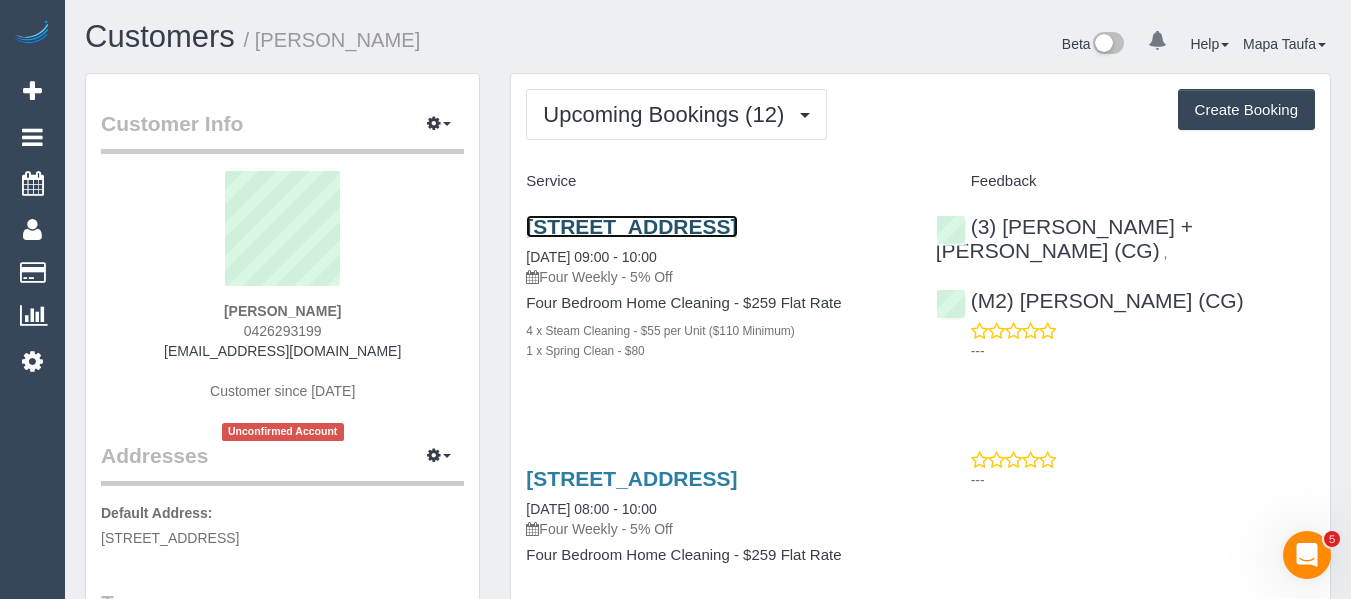 scroll, scrollTop: 200, scrollLeft: 0, axis: vertical 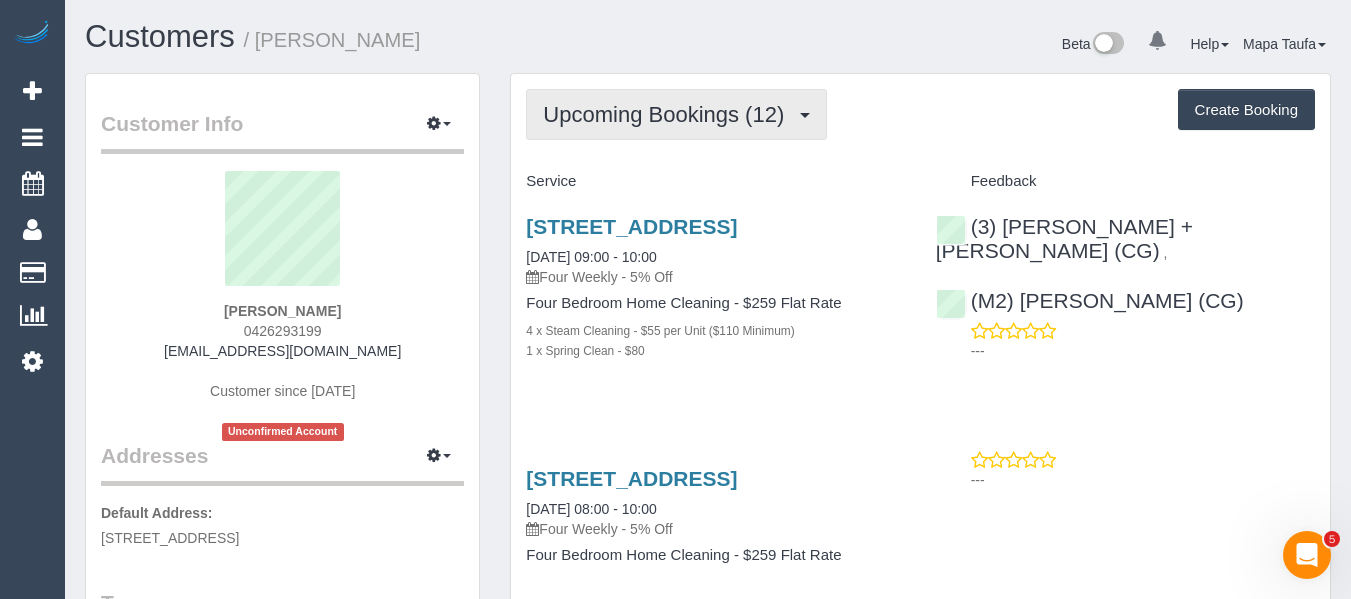 click on "Upcoming Bookings (12)" at bounding box center (668, 114) 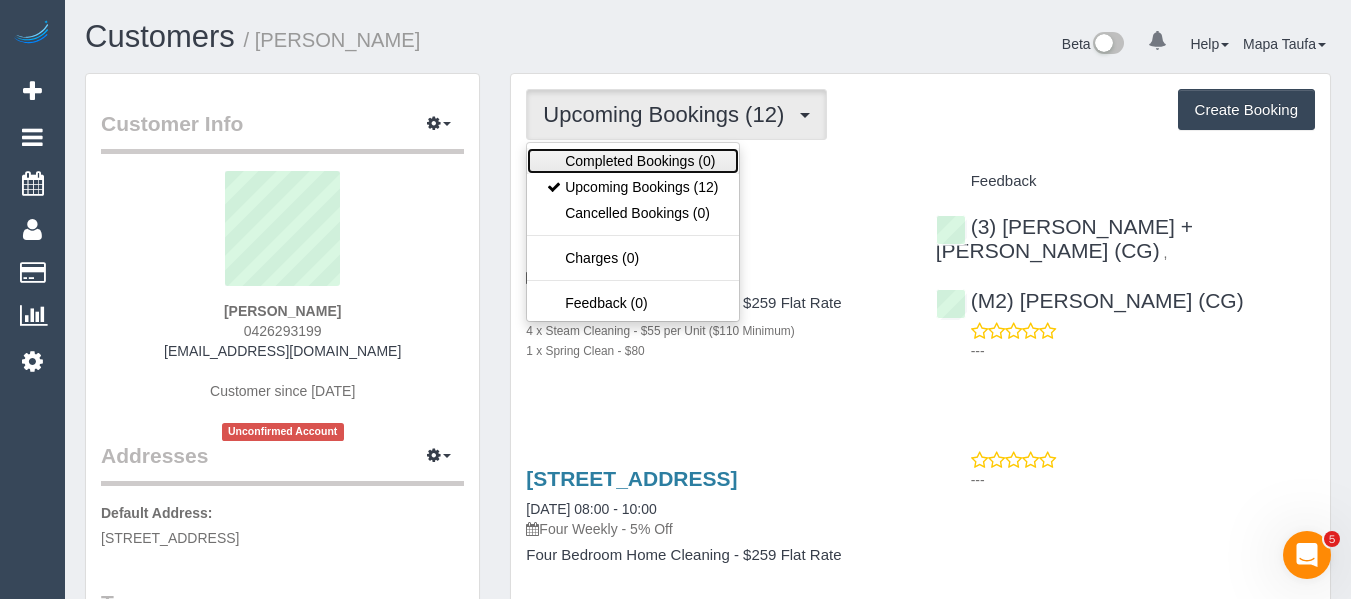 click on "Completed Bookings (0)" at bounding box center [632, 161] 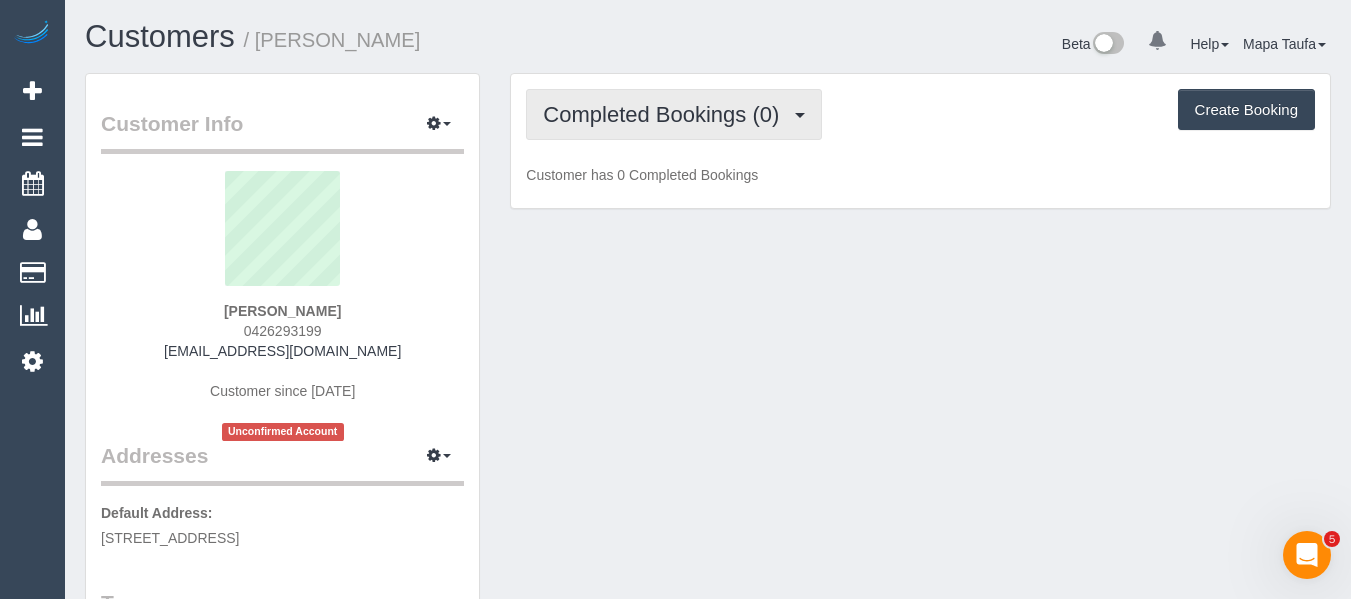 click on "Completed Bookings (0)" at bounding box center [666, 114] 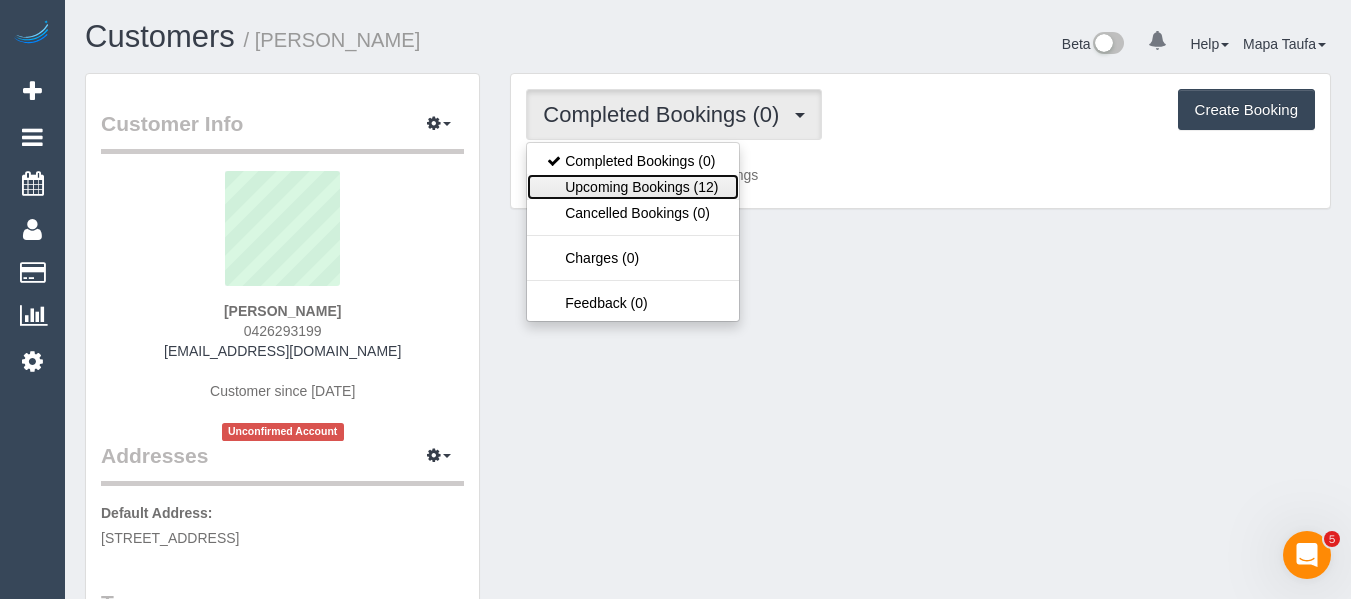 click on "Upcoming Bookings (12)" at bounding box center [632, 187] 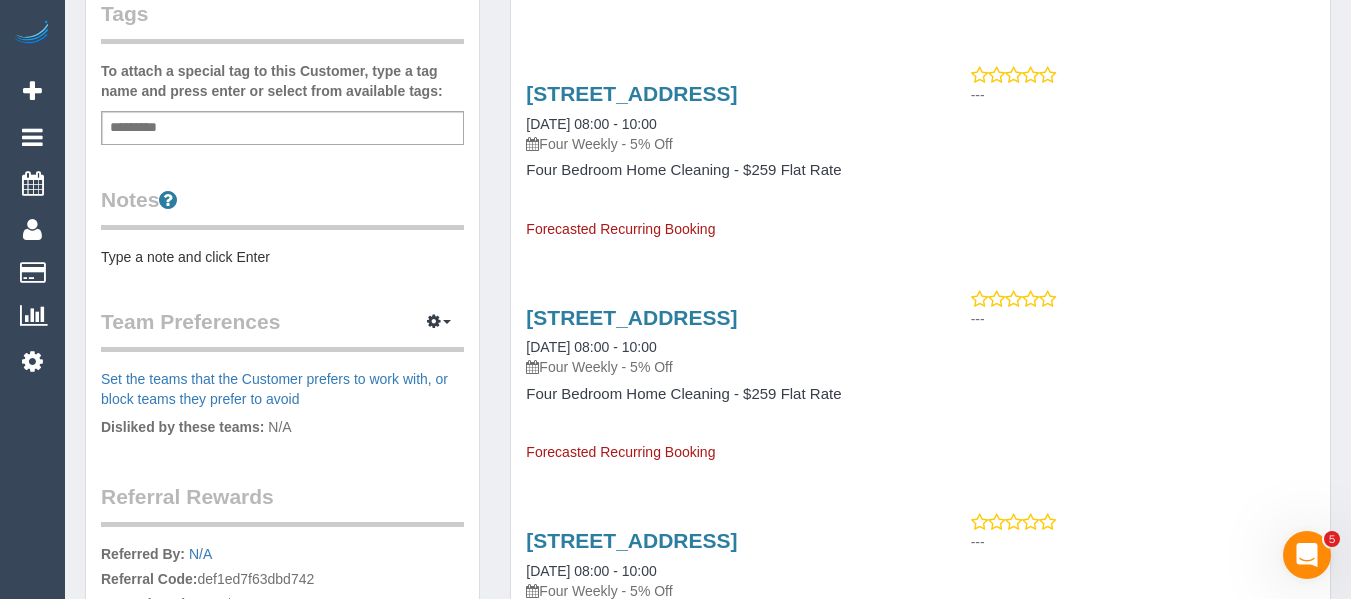 scroll, scrollTop: 600, scrollLeft: 0, axis: vertical 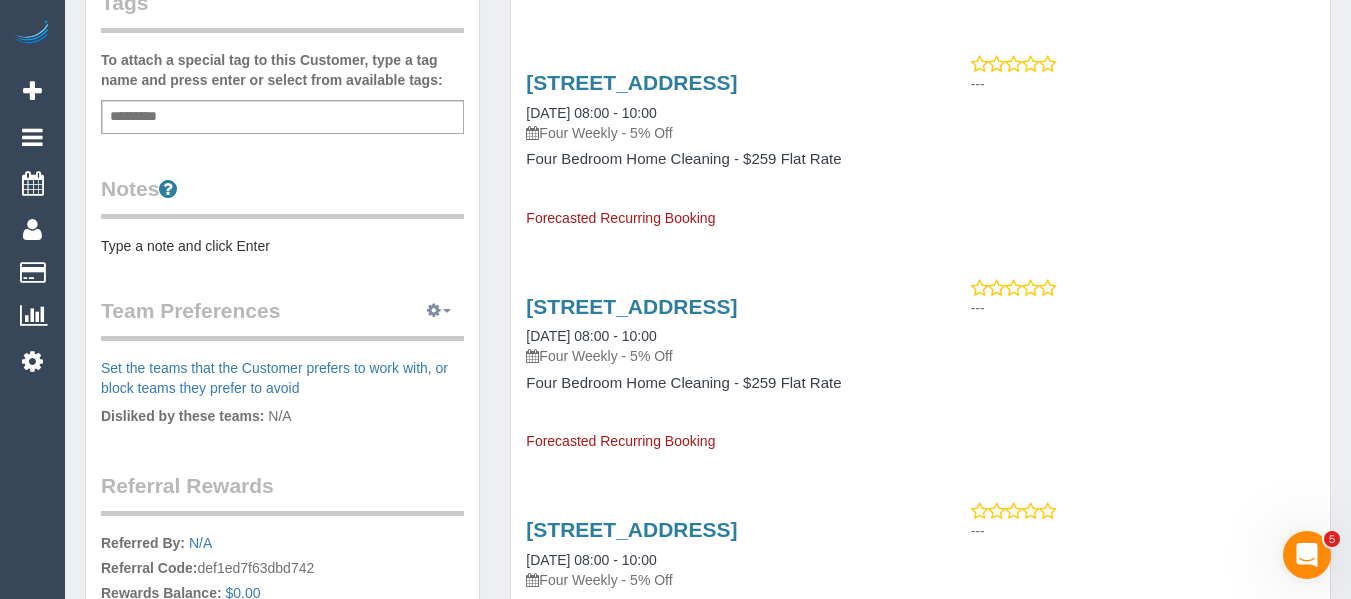 click at bounding box center [434, 310] 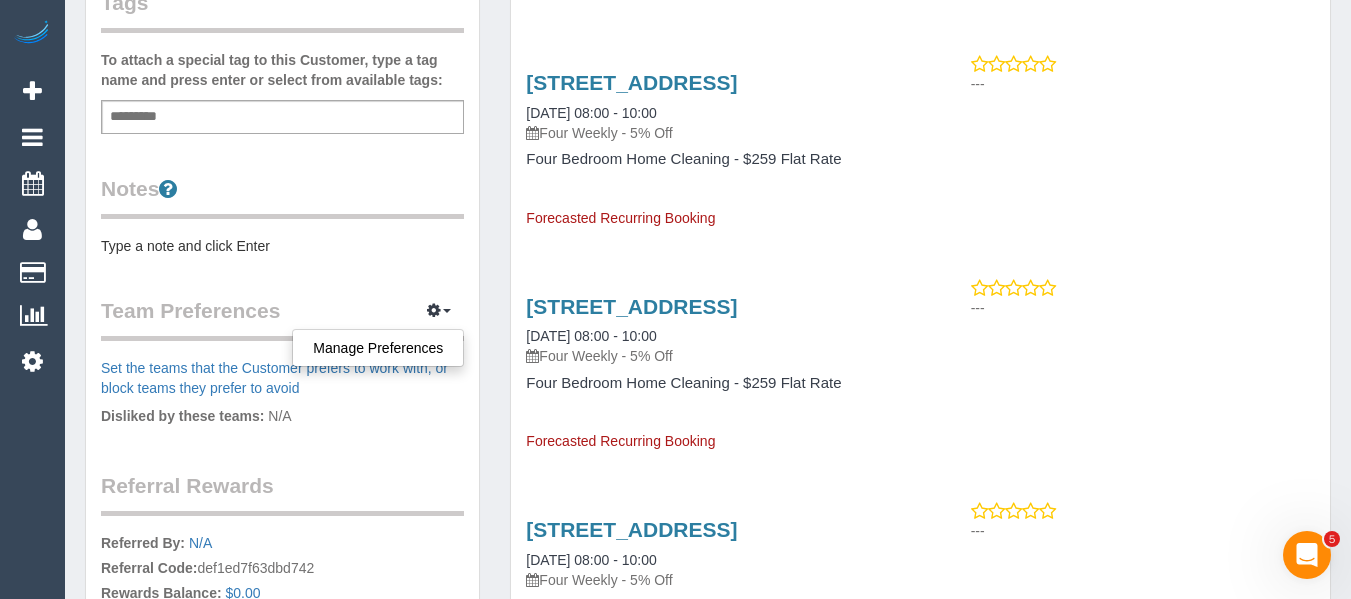 click on "32 Hay St, Box Hill South, VIC 3128
01/10/2025 08:00 - 10:00
Four Weekly - 5% Off
Four Bedroom Home Cleaning  - $259 Flat Rate
Forecasted Recurring Booking" at bounding box center [715, 365] 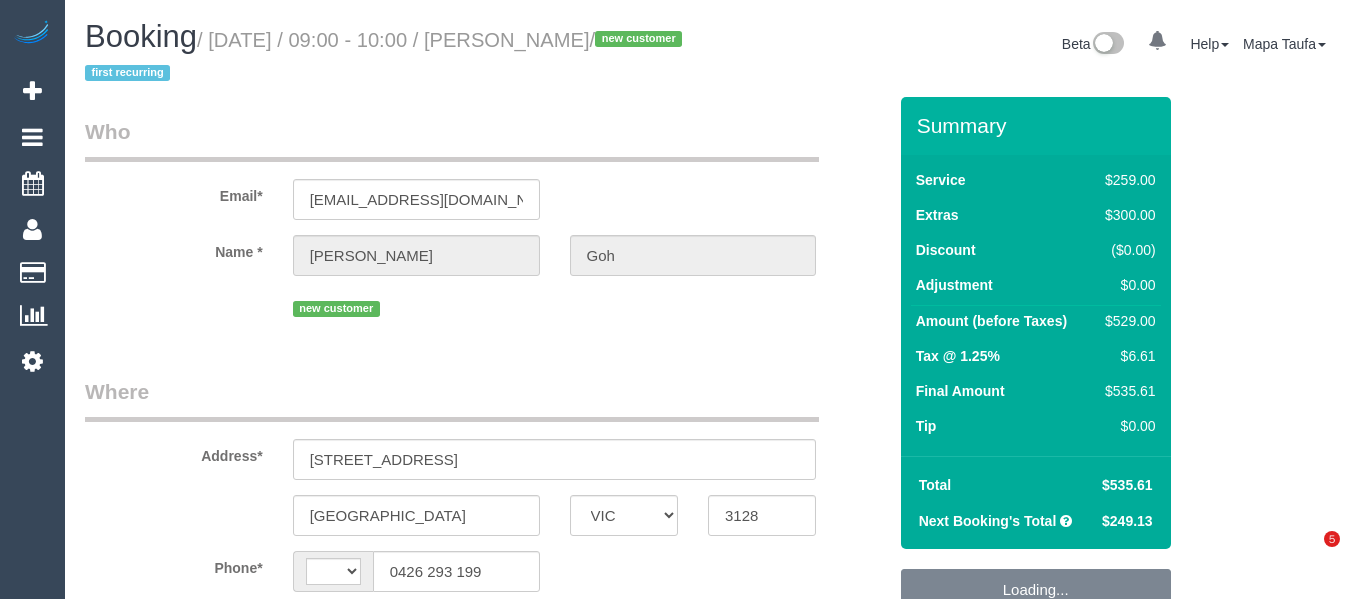 select on "VIC" 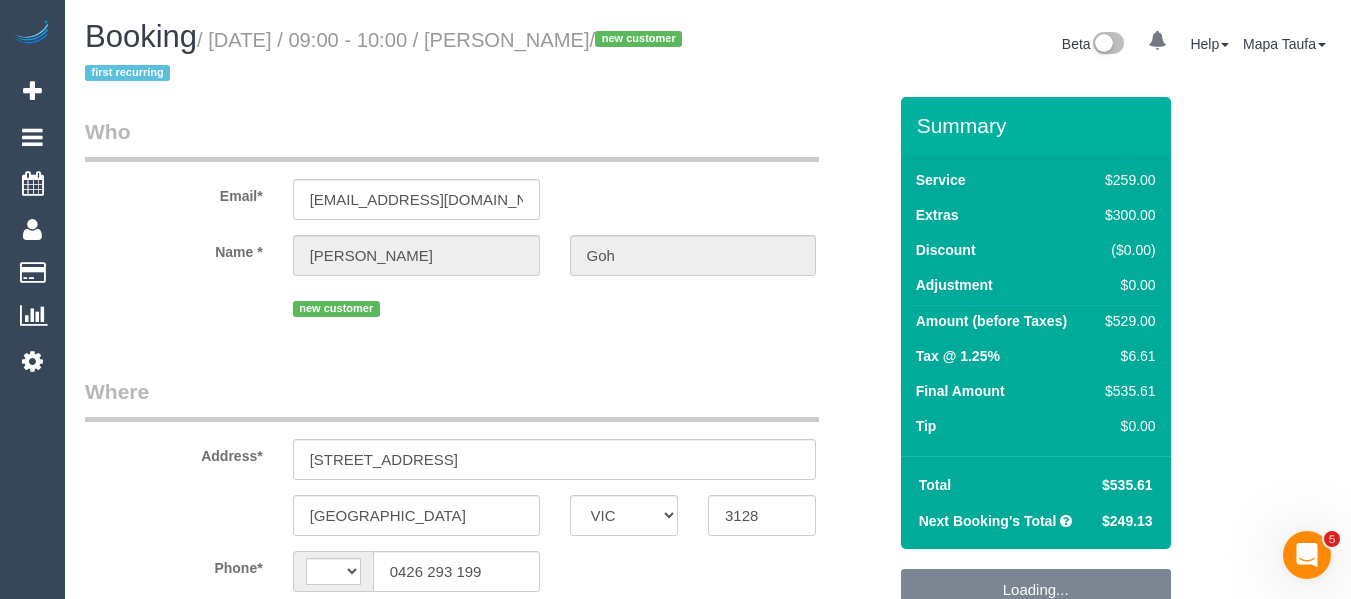 scroll, scrollTop: 0, scrollLeft: 0, axis: both 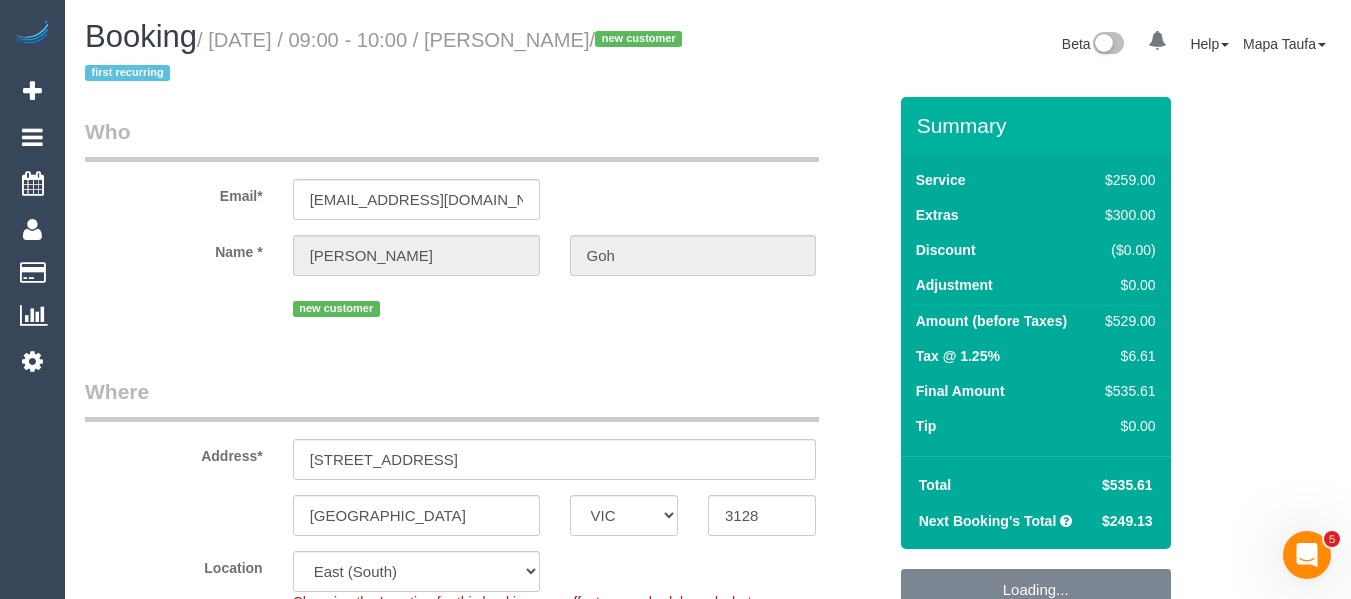 select on "string:AU" 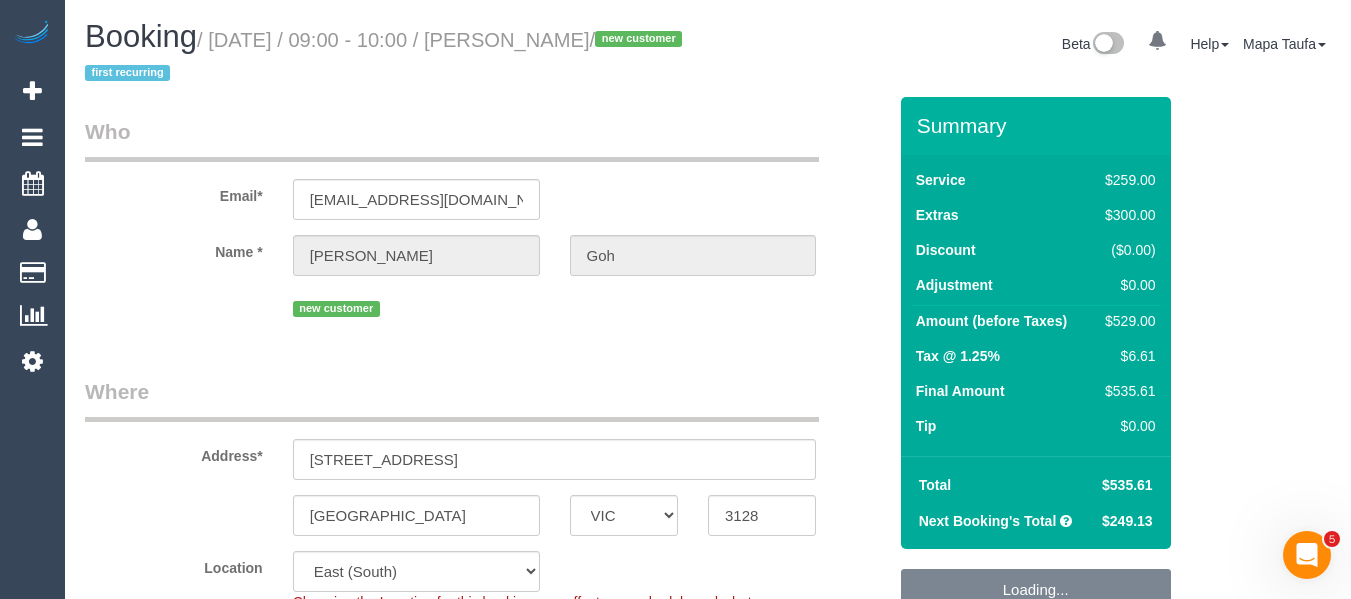 select on "number:29" 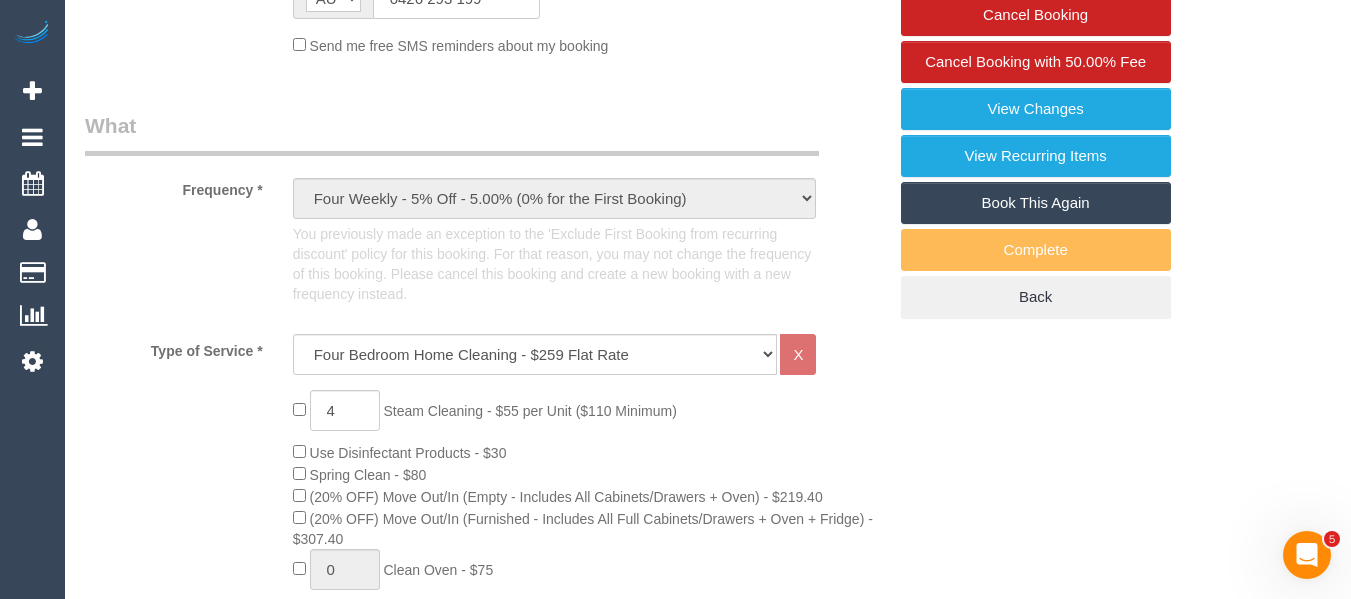 scroll, scrollTop: 785, scrollLeft: 0, axis: vertical 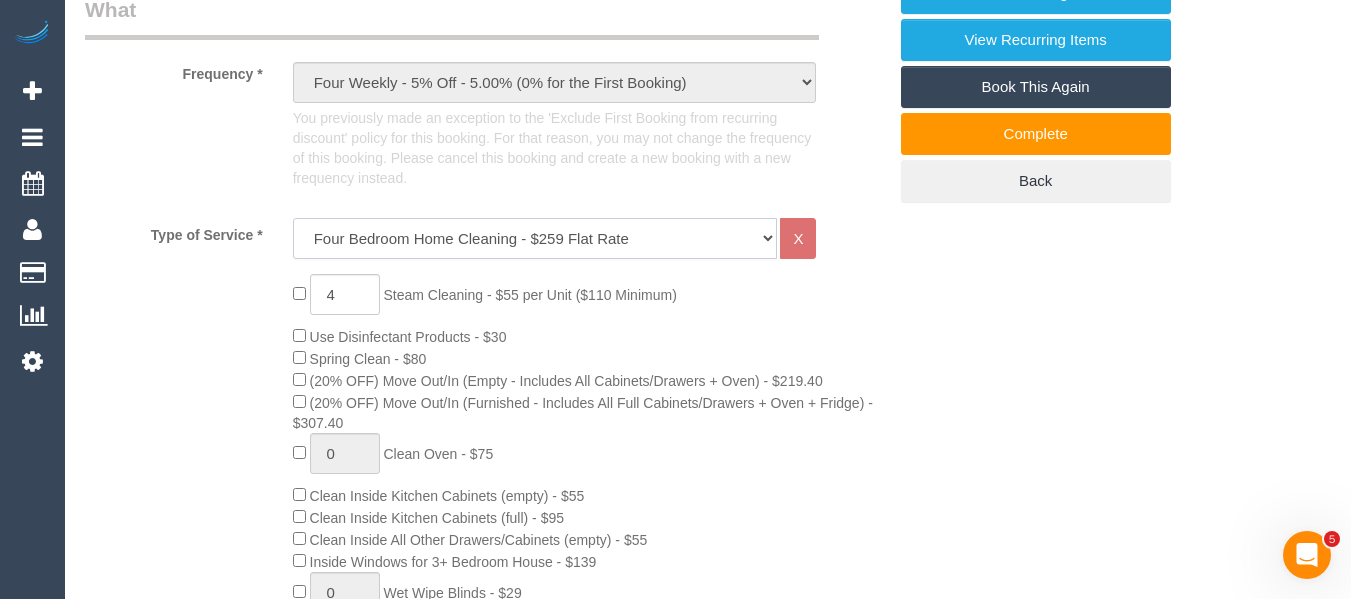 click on "Hourly Service - $70/h Hourly Service - $65/h Hourly Service - $60/h Hourly Service - $58.03 (NDIS 2025-26) Hourly Service - $57.27+GST (HCP/SaH 2025-26) Hourly Service - Special Pricing (New) Hourly Service - Special Pricing Hourly Service (OnTime) $50/hr + GST One Bedroom Apt/Home Cleaning - $169 Flat Rate Two Bedroom Home Cleaning - $189 Flat Rate Three Bedroom Home Cleaning - $219 Flat Rate Four Bedroom Home Cleaning  - $259 Flat Rate Five Bedroom Home Cleaning  - $309 Flat Rate Six Bedroom Home Cleaning  - $339 Flat Rate Steam Cleaning / Unit Lunch Break PENDING BOOKING Inspection" 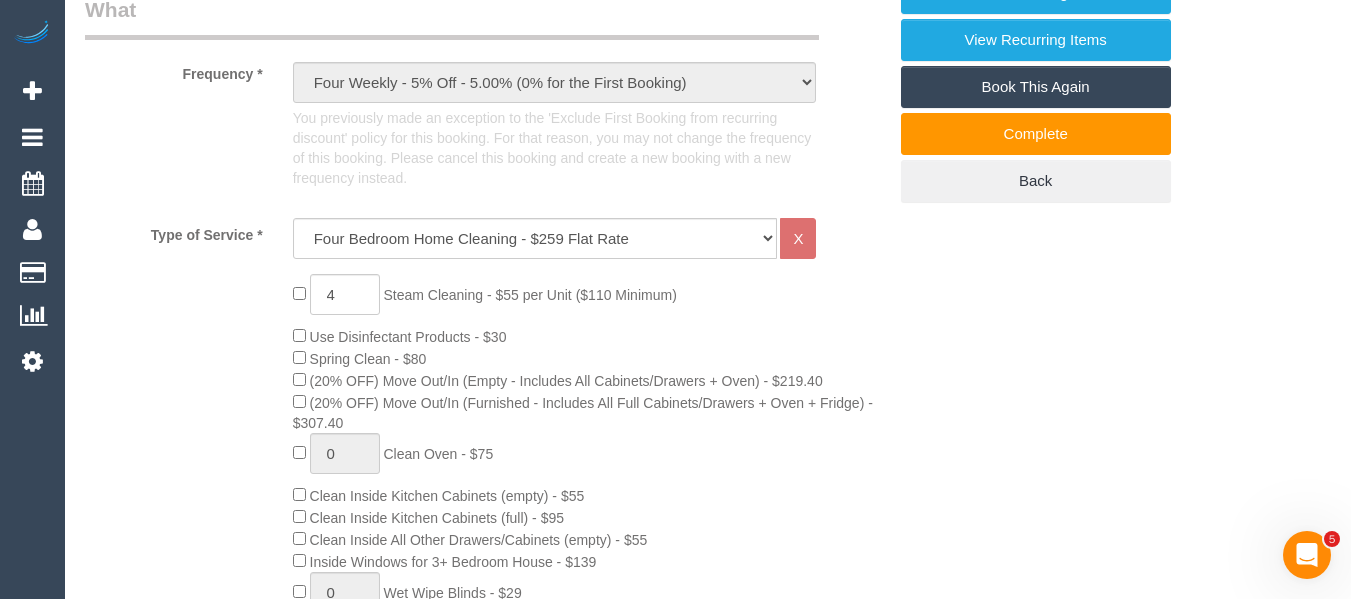 click on "Who
Email*
[EMAIL_ADDRESS][DOMAIN_NAME]
Name *
[PERSON_NAME]
new customer
Where
Address*
[STREET_ADDRESS]
[GEOGRAPHIC_DATA]
ACT
[GEOGRAPHIC_DATA]
NT
[GEOGRAPHIC_DATA]
SA
TAS
[GEOGRAPHIC_DATA]
[GEOGRAPHIC_DATA]
3128
Location
[GEOGRAPHIC_DATA] (North) East (South) [GEOGRAPHIC_DATA] (East) [GEOGRAPHIC_DATA] (West) [GEOGRAPHIC_DATA] (East) North (West) [GEOGRAPHIC_DATA] (East) [GEOGRAPHIC_DATA] (West) [GEOGRAPHIC_DATA] (East) [GEOGRAPHIC_DATA] (West) West (North) West (South) ZG - Central ZG - East ZG - [GEOGRAPHIC_DATA]" at bounding box center (708, 1567) 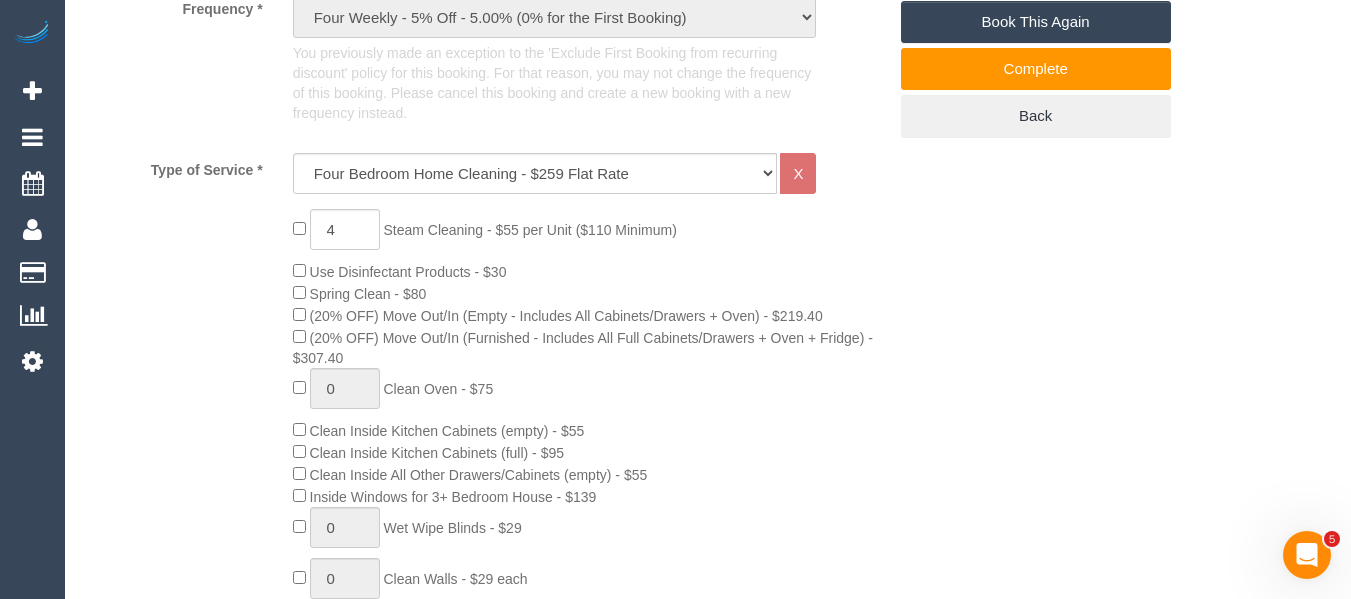 scroll, scrollTop: 885, scrollLeft: 0, axis: vertical 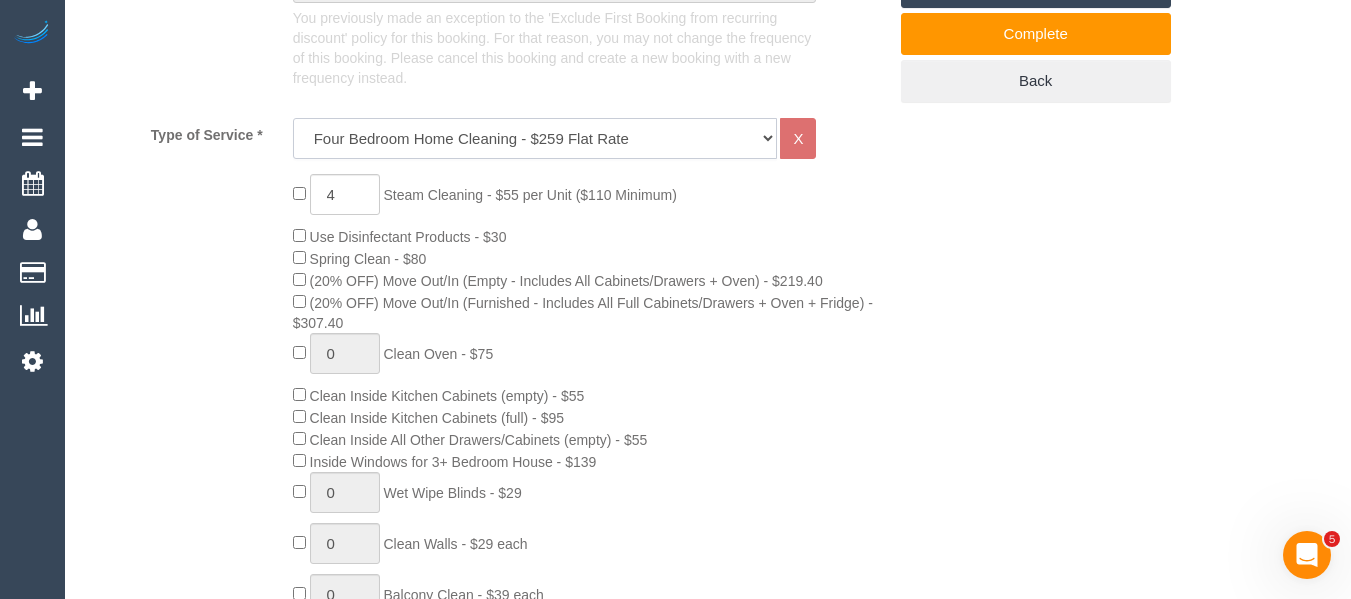 click on "Hourly Service - $70/h Hourly Service - $65/h Hourly Service - $60/h Hourly Service - $58.03 (NDIS 2025-26) Hourly Service - $57.27+GST (HCP/SaH 2025-26) Hourly Service - Special Pricing (New) Hourly Service - Special Pricing Hourly Service (OnTime) $50/hr + GST One Bedroom Apt/Home Cleaning - $169 Flat Rate Two Bedroom Home Cleaning - $189 Flat Rate Three Bedroom Home Cleaning - $219 Flat Rate Four Bedroom Home Cleaning  - $259 Flat Rate Five Bedroom Home Cleaning  - $309 Flat Rate Six Bedroom Home Cleaning  - $339 Flat Rate Steam Cleaning / Unit Lunch Break PENDING BOOKING Inspection" 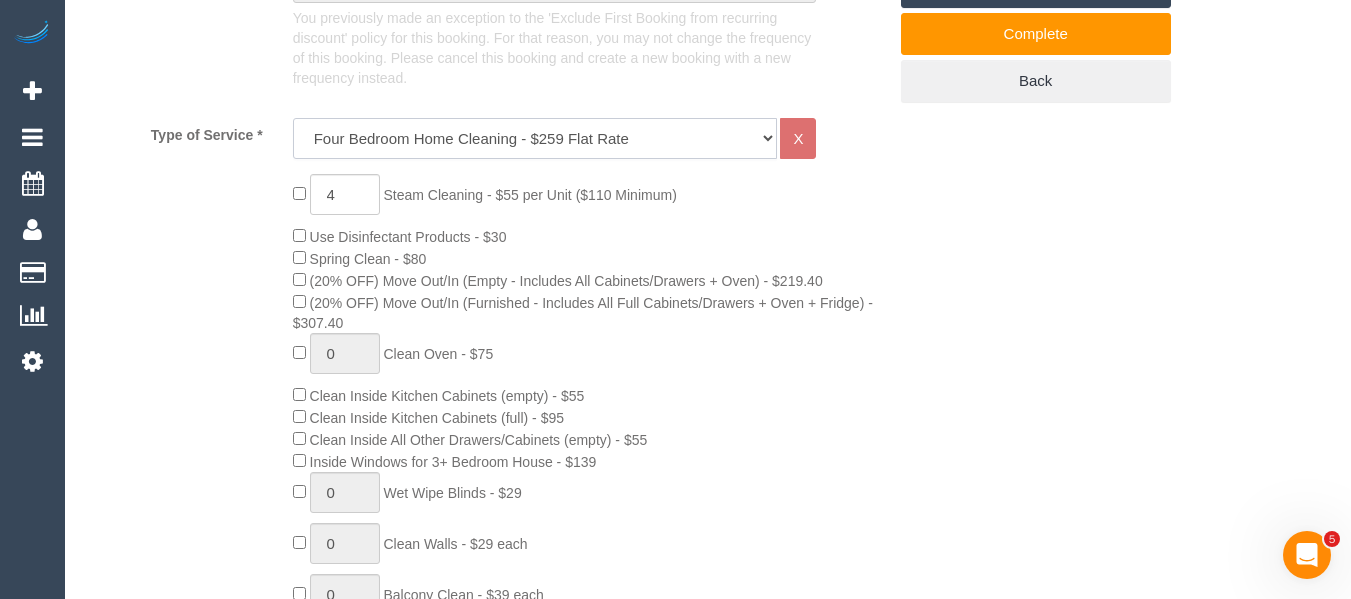 click on "Hourly Service - $70/h Hourly Service - $65/h Hourly Service - $60/h Hourly Service - $58.03 (NDIS 2025-26) Hourly Service - $57.27+GST (HCP/SaH 2025-26) Hourly Service - Special Pricing (New) Hourly Service - Special Pricing Hourly Service (OnTime) $50/hr + GST One Bedroom Apt/Home Cleaning - $169 Flat Rate Two Bedroom Home Cleaning - $189 Flat Rate Three Bedroom Home Cleaning - $219 Flat Rate Four Bedroom Home Cleaning  - $259 Flat Rate Five Bedroom Home Cleaning  - $309 Flat Rate Six Bedroom Home Cleaning  - $339 Flat Rate Steam Cleaning / Unit Lunch Break PENDING BOOKING Inspection" 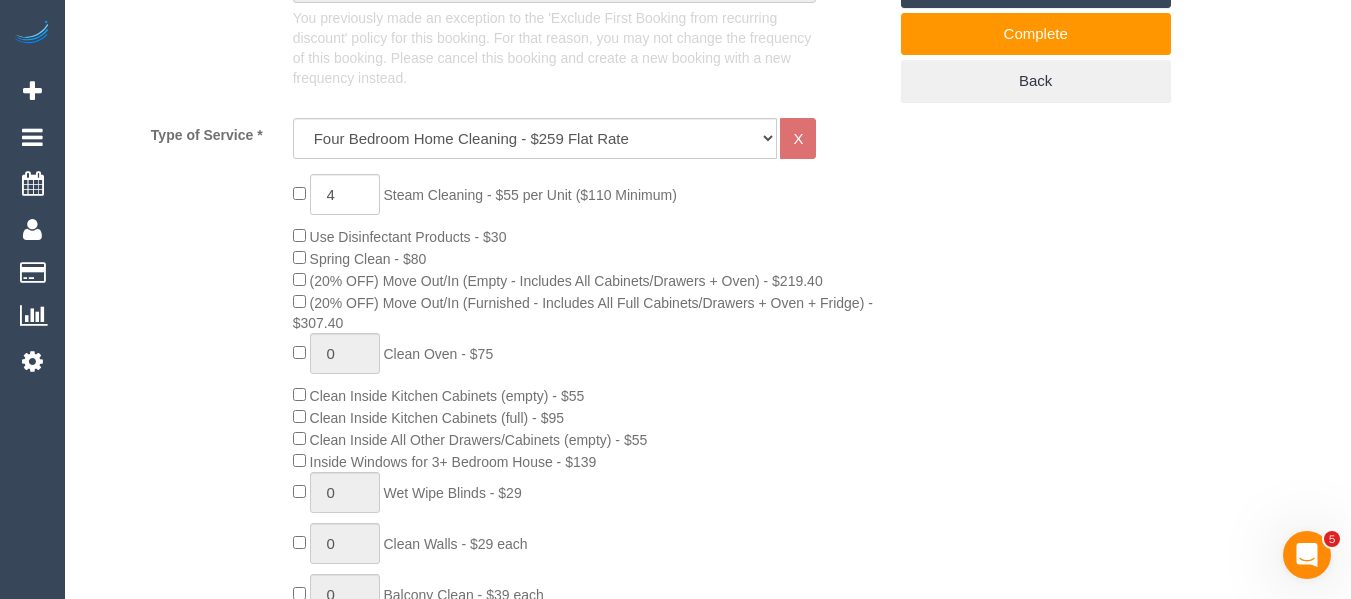 click on "Who
Email*
[EMAIL_ADDRESS][DOMAIN_NAME]
Name *
[PERSON_NAME]
new customer
Where
Address*
[STREET_ADDRESS]
[GEOGRAPHIC_DATA]
ACT
[GEOGRAPHIC_DATA]
NT
[GEOGRAPHIC_DATA]
SA
TAS
[GEOGRAPHIC_DATA]
[GEOGRAPHIC_DATA]
3128
Location
[GEOGRAPHIC_DATA] (North) East (South) [GEOGRAPHIC_DATA] (East) [GEOGRAPHIC_DATA] (West) [GEOGRAPHIC_DATA] (East) North (West) [GEOGRAPHIC_DATA] (East) [GEOGRAPHIC_DATA] (West) [GEOGRAPHIC_DATA] (East) [GEOGRAPHIC_DATA] (West) West (North) West (South) ZG - Central ZG - East ZG - [GEOGRAPHIC_DATA]" at bounding box center [708, 1467] 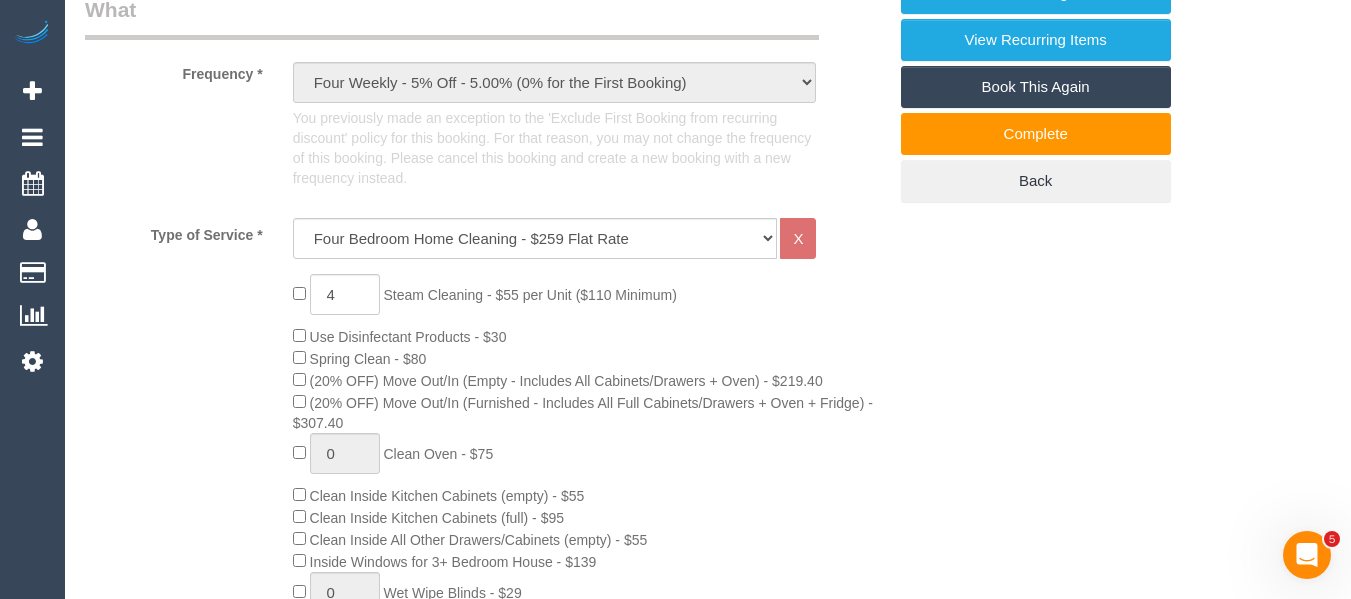 scroll, scrollTop: 685, scrollLeft: 0, axis: vertical 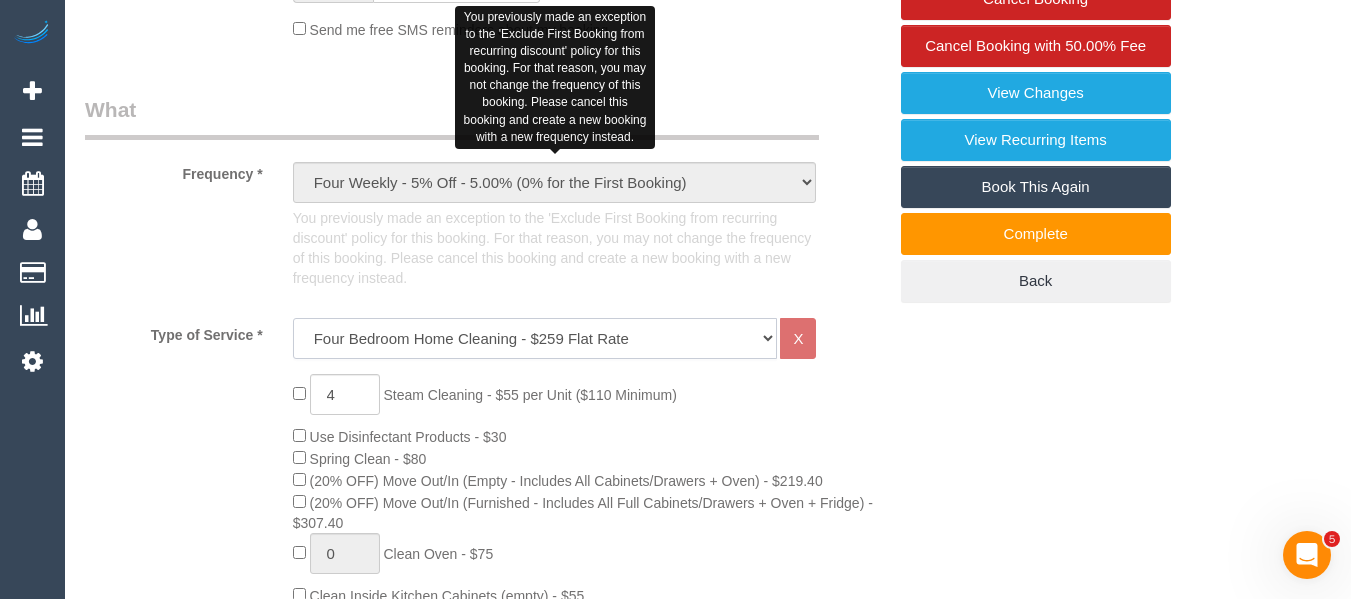 click on "Hourly Service - $70/h Hourly Service - $65/h Hourly Service - $60/h Hourly Service - $58.03 (NDIS 2025-26) Hourly Service - $57.27+GST (HCP/SaH 2025-26) Hourly Service - Special Pricing (New) Hourly Service - Special Pricing Hourly Service (OnTime) $50/hr + GST One Bedroom Apt/Home Cleaning - $169 Flat Rate Two Bedroom Home Cleaning - $189 Flat Rate Three Bedroom Home Cleaning - $219 Flat Rate Four Bedroom Home Cleaning  - $259 Flat Rate Five Bedroom Home Cleaning  - $309 Flat Rate Six Bedroom Home Cleaning  - $339 Flat Rate Steam Cleaning / Unit Lunch Break PENDING BOOKING Inspection" 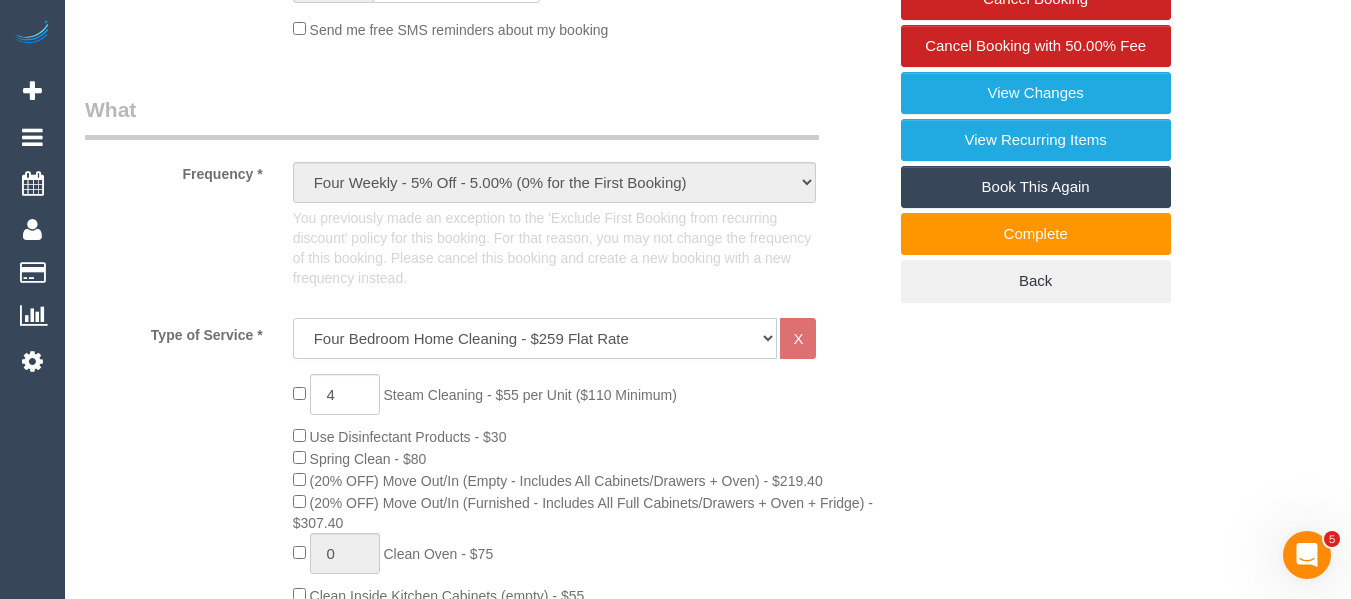 select on "214" 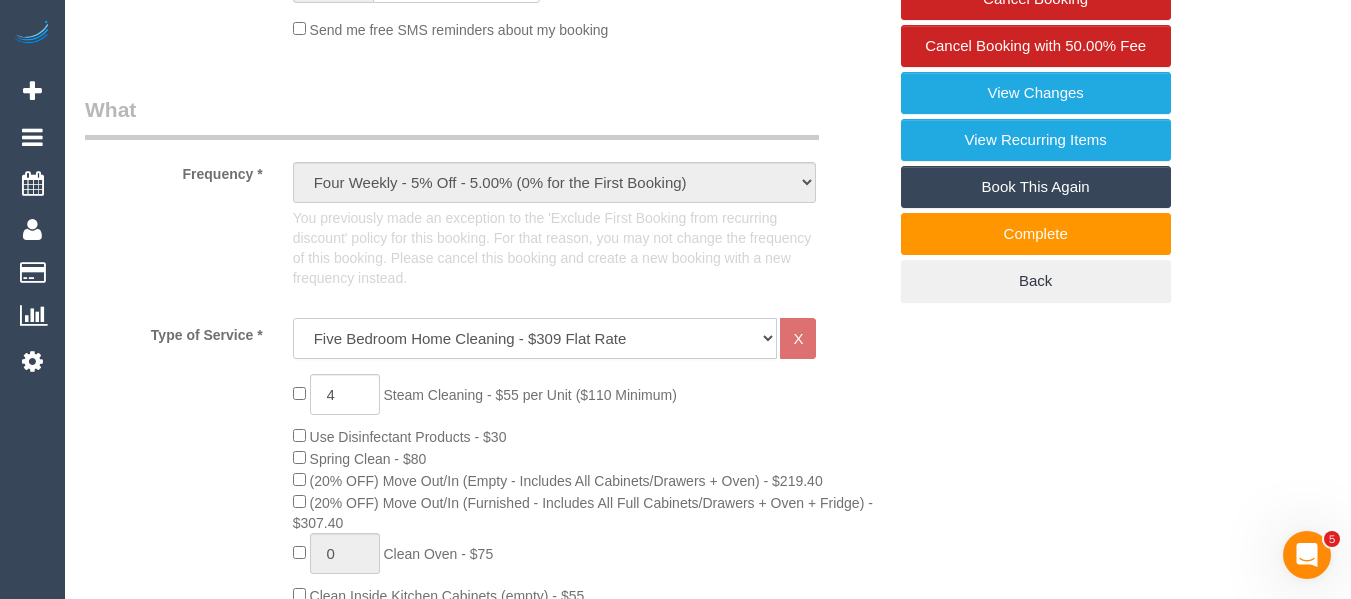 click on "Hourly Service - $70/h Hourly Service - $65/h Hourly Service - $60/h Hourly Service - $58.03 (NDIS 2025-26) Hourly Service - $57.27+GST (HCP/SaH 2025-26) Hourly Service - Special Pricing (New) Hourly Service - Special Pricing Hourly Service (OnTime) $50/hr + GST One Bedroom Apt/Home Cleaning - $169 Flat Rate Two Bedroom Home Cleaning - $189 Flat Rate Three Bedroom Home Cleaning - $219 Flat Rate Four Bedroom Home Cleaning  - $259 Flat Rate Five Bedroom Home Cleaning  - $309 Flat Rate Six Bedroom Home Cleaning  - $339 Flat Rate Steam Cleaning / Unit Lunch Break PENDING BOOKING Inspection" 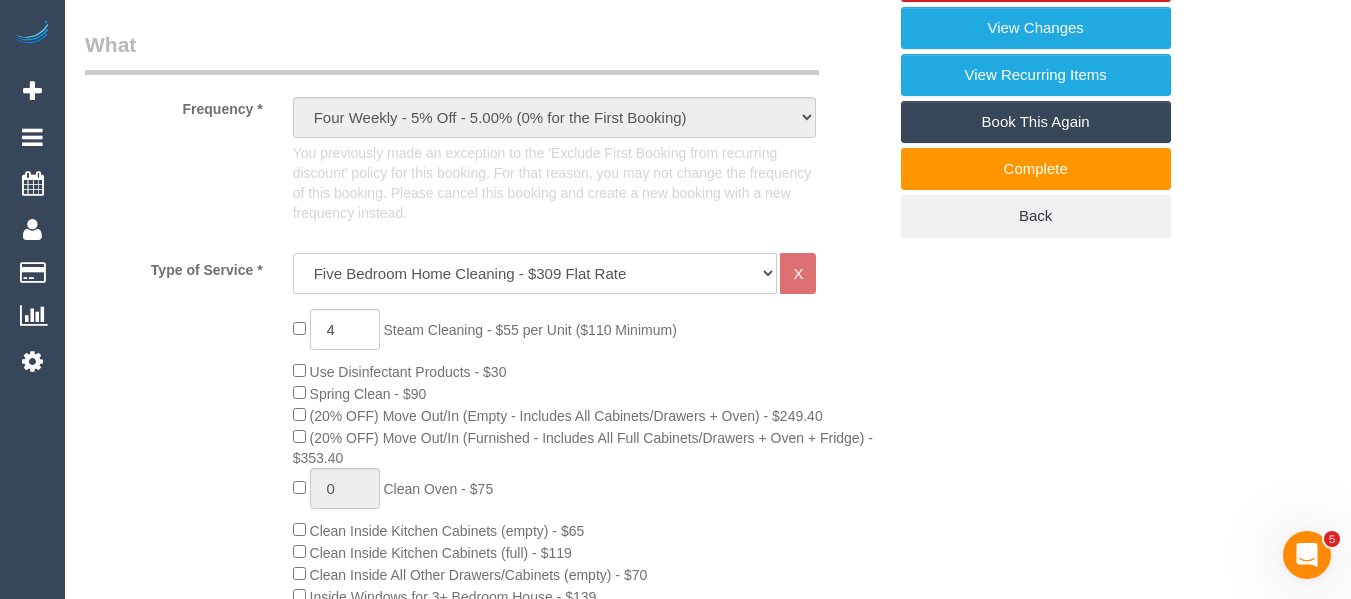 scroll, scrollTop: 785, scrollLeft: 0, axis: vertical 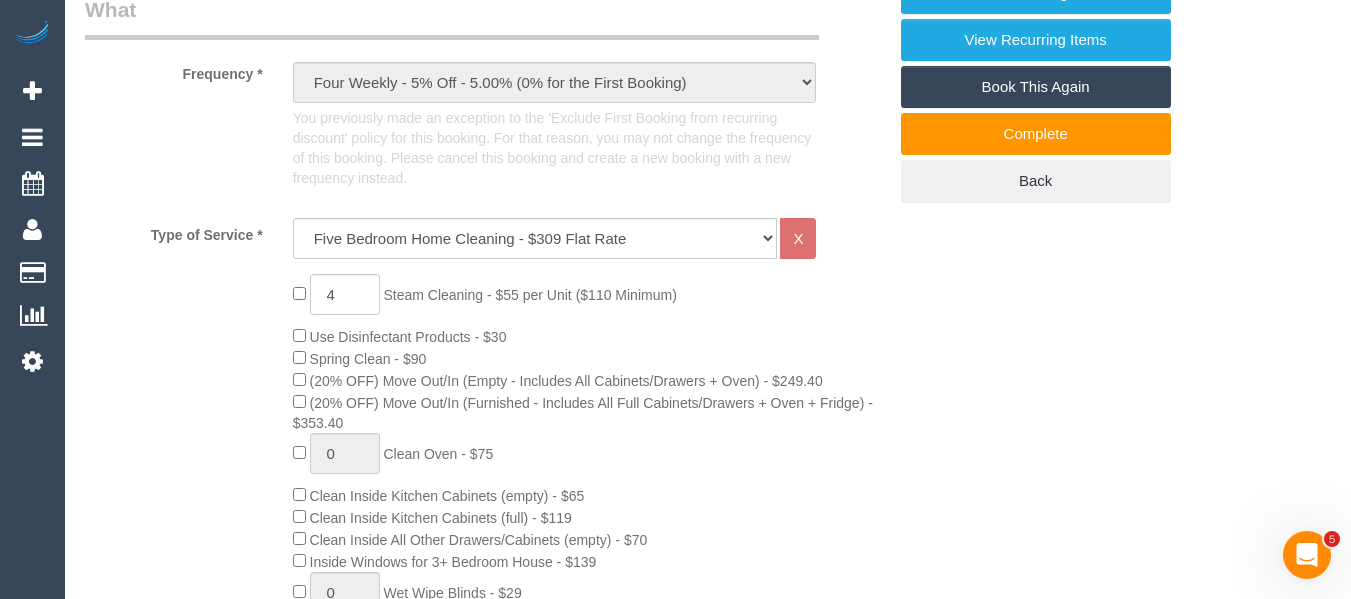 click on "Who
Email*
[EMAIL_ADDRESS][DOMAIN_NAME]
Name *
[PERSON_NAME]
new customer
Where
Address*
[STREET_ADDRESS]
[GEOGRAPHIC_DATA]
ACT
[GEOGRAPHIC_DATA]
NT
[GEOGRAPHIC_DATA]
SA
TAS
[GEOGRAPHIC_DATA]
[GEOGRAPHIC_DATA]
3128
Location
[GEOGRAPHIC_DATA] (North) East (South) [GEOGRAPHIC_DATA] (East) [GEOGRAPHIC_DATA] (West) [GEOGRAPHIC_DATA] (East) North (West) [GEOGRAPHIC_DATA] (East) [GEOGRAPHIC_DATA] (West) [GEOGRAPHIC_DATA] (East) [GEOGRAPHIC_DATA] (West) West (North) West (South) ZG - Central ZG - East ZG - [GEOGRAPHIC_DATA]" at bounding box center (708, 1567) 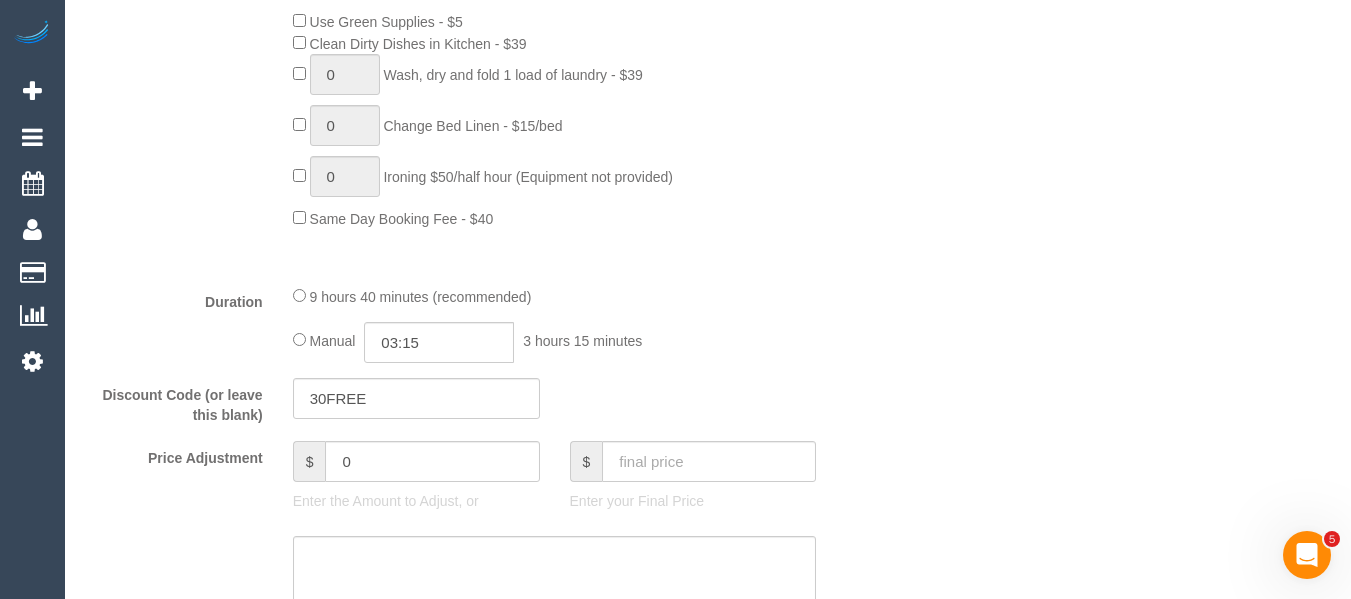 scroll, scrollTop: 1585, scrollLeft: 0, axis: vertical 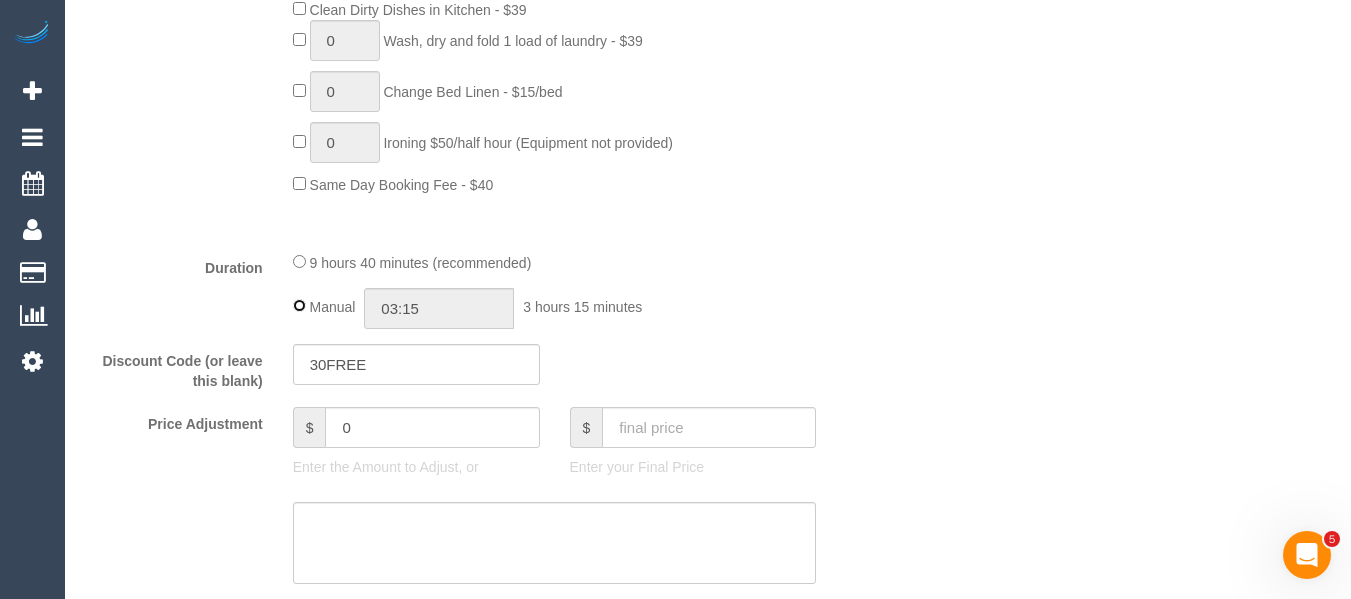type on "09:40" 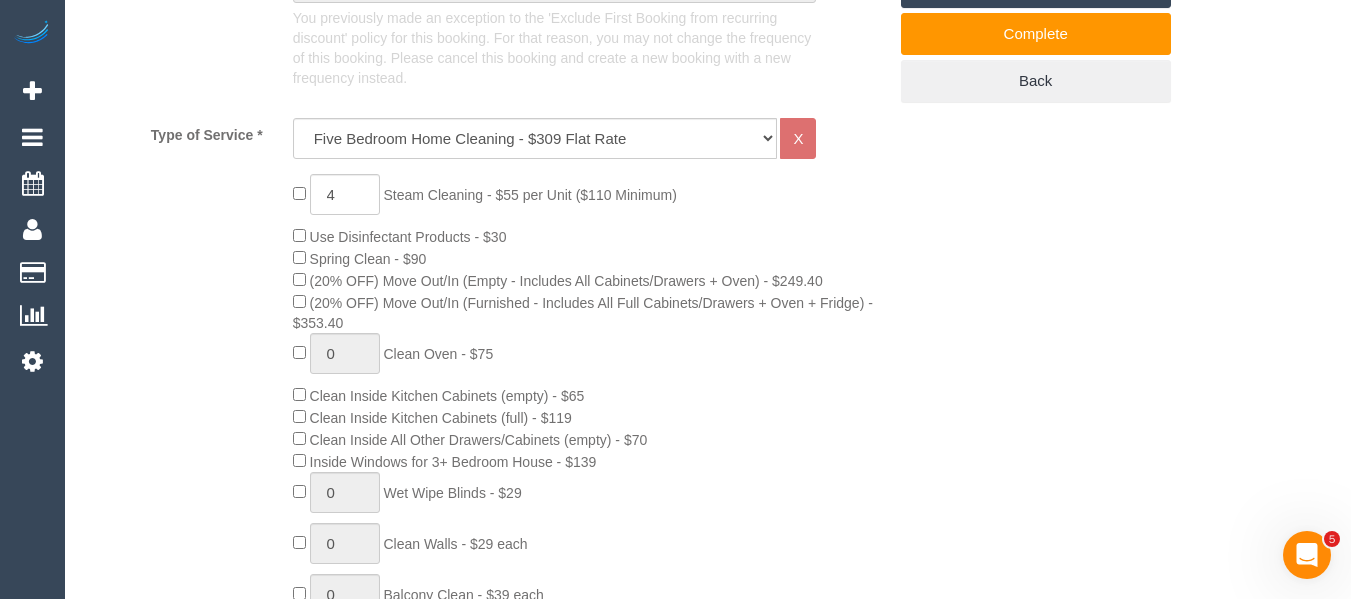 scroll, scrollTop: 485, scrollLeft: 0, axis: vertical 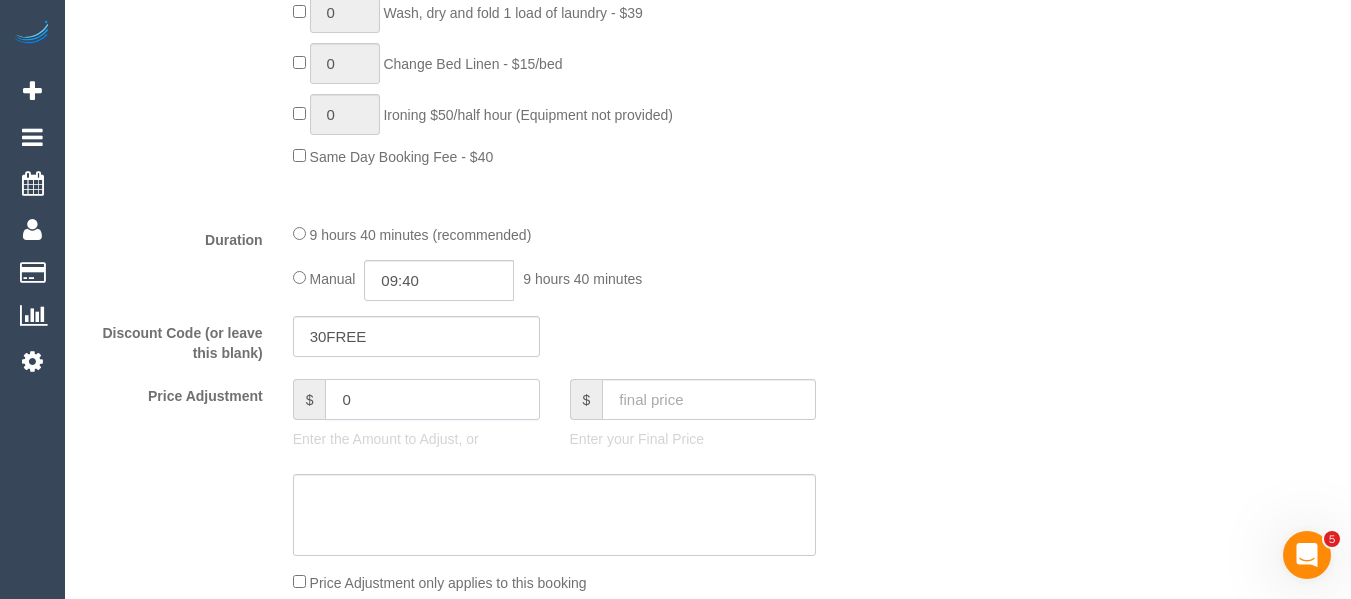drag, startPoint x: 290, startPoint y: 420, endPoint x: 246, endPoint y: 432, distance: 45.607018 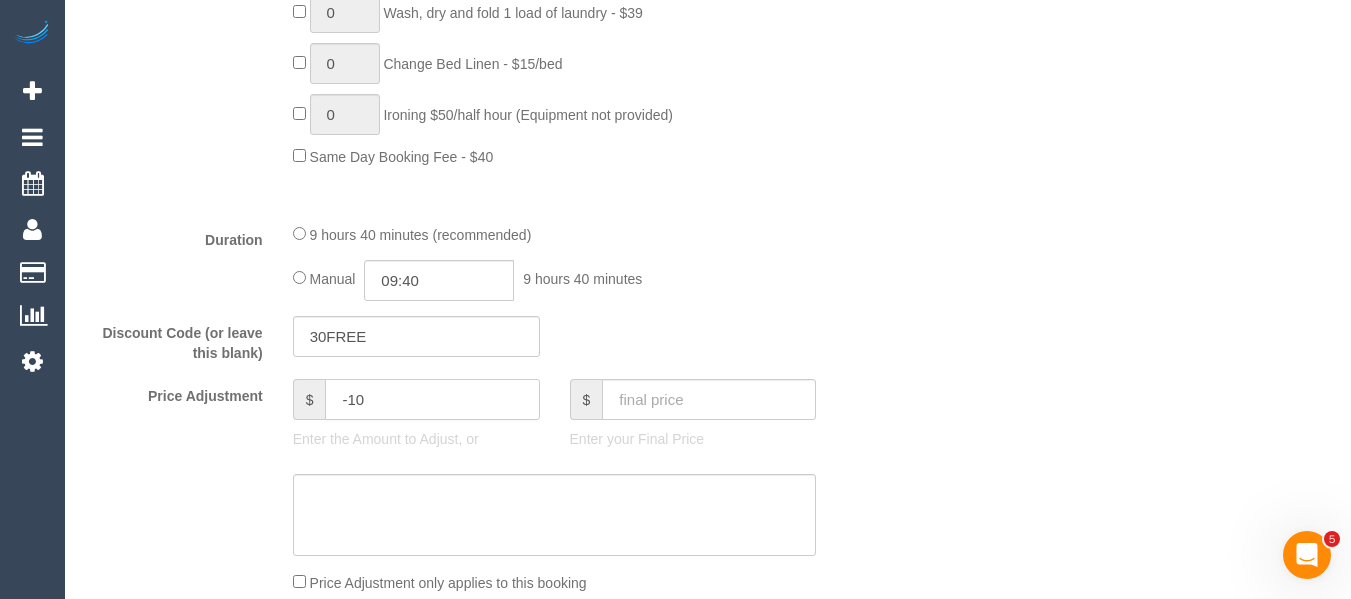 type on "-10" 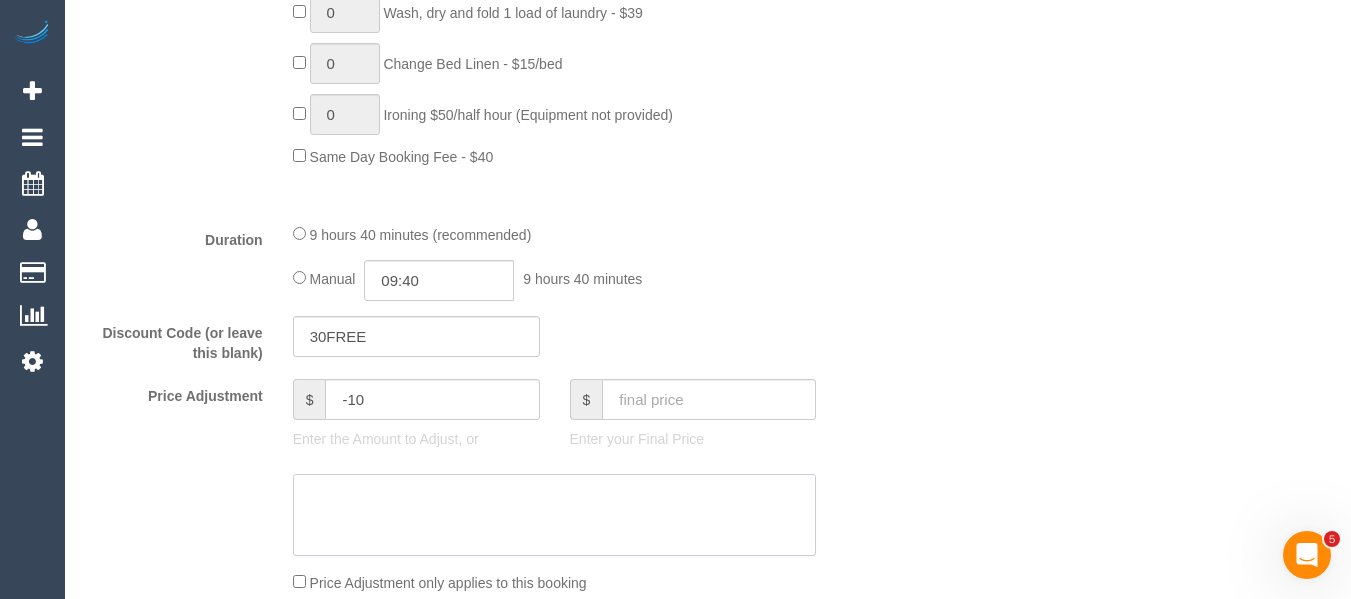 click 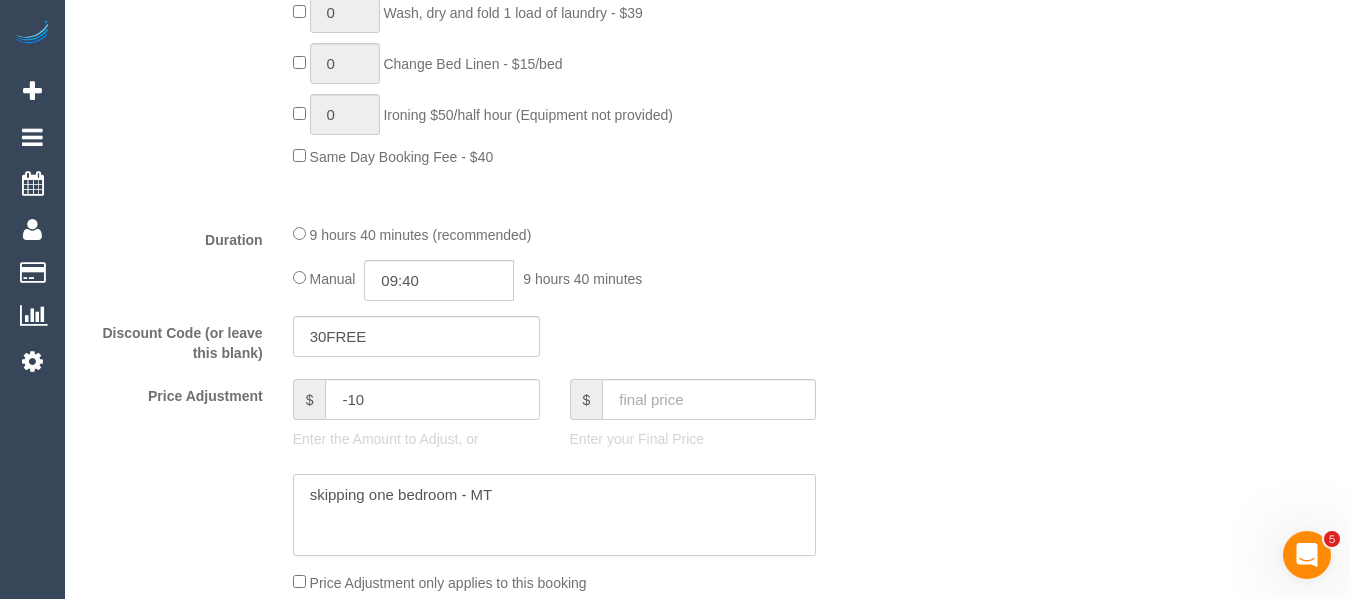 type on "skipping one bedroom - MT" 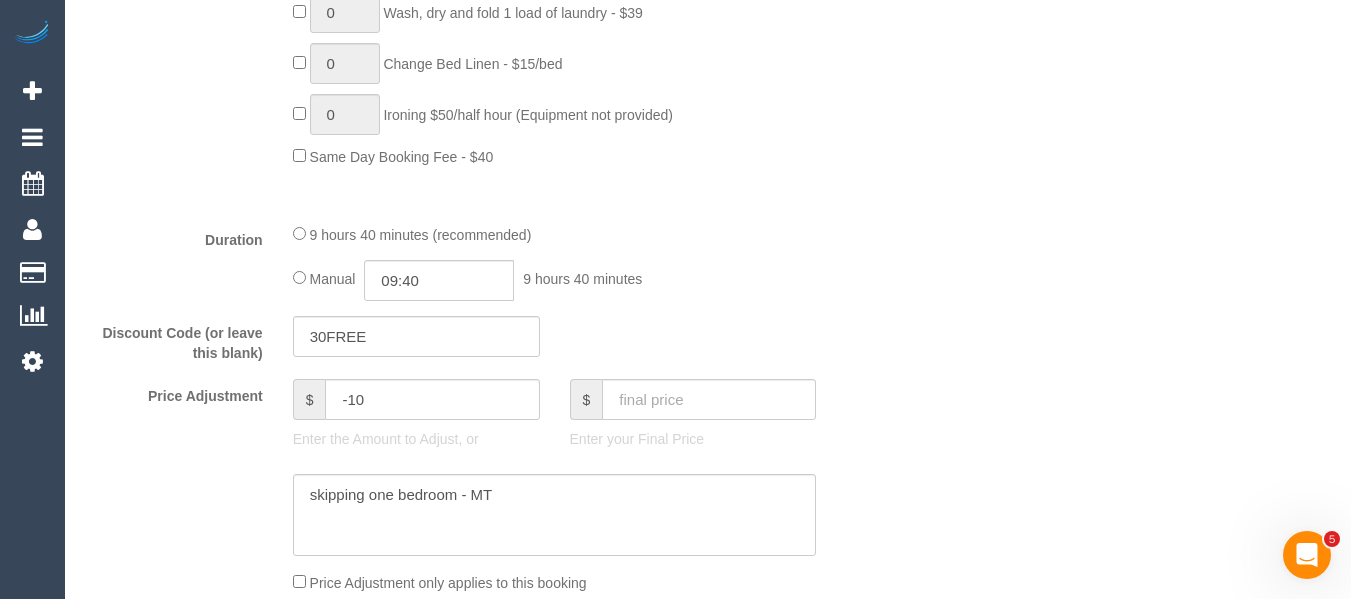 click on "Who
Email*
kishigohwn@gmail.com
Name *
Angelina
Goh
new customer
Where
Address*
32 HAY ST
BOX HILL SOUTH
ACT
NSW
NT
QLD
SA
TAS
VIC
WA
3128
Location
Office City East (North) East (South) Inner East Inner North (East) Inner North (West) Inner South East Inner West North (East) North (West) Outer East Outer North (East) Outer North (West) Outer South East Outer West South East (East) South East (West) West (North) West (South) ZG - Central ZG - East ZG - North ZG - South" at bounding box center (708, 739) 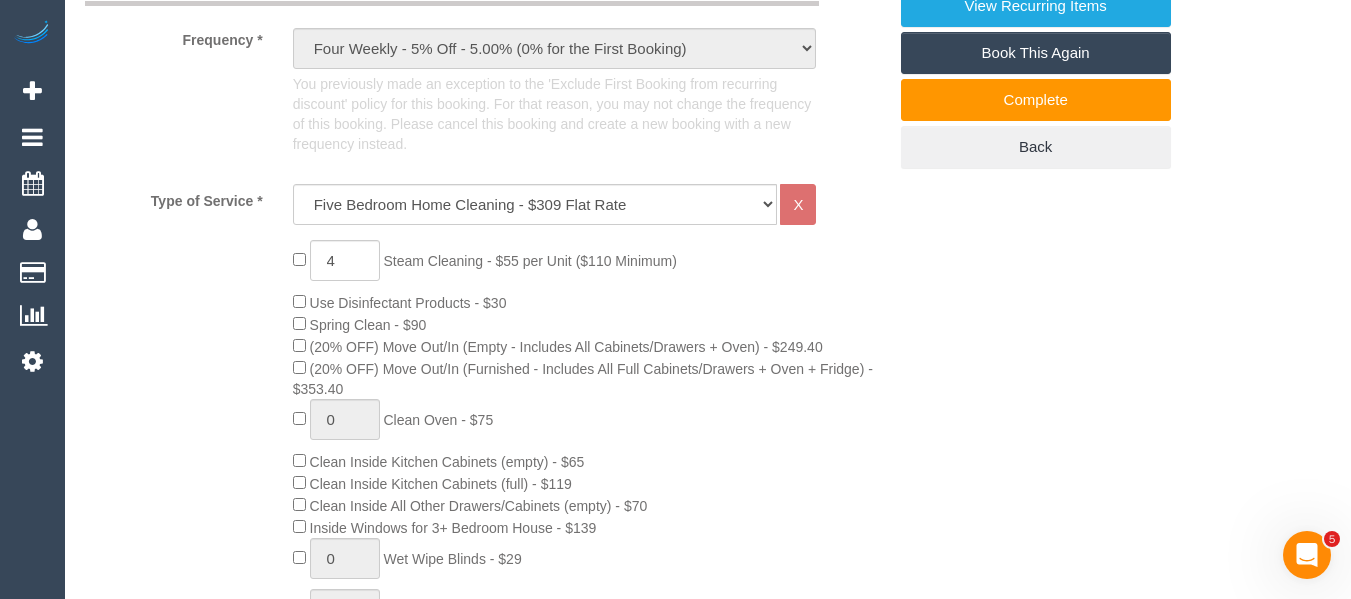 scroll, scrollTop: 910, scrollLeft: 0, axis: vertical 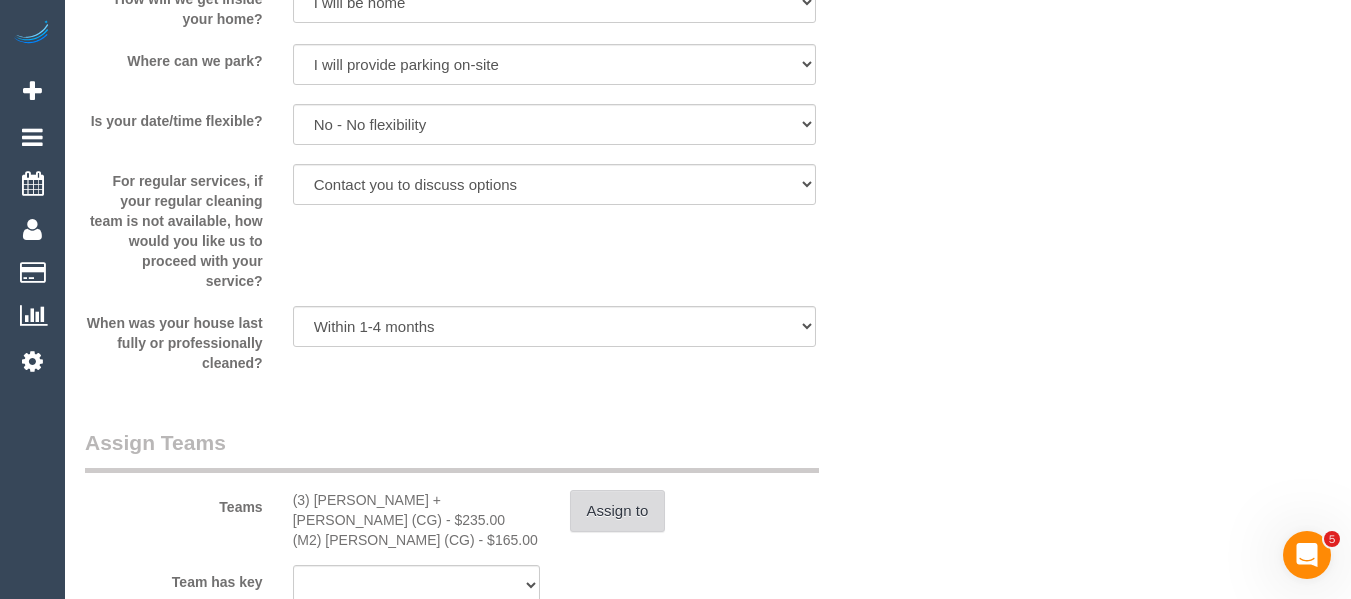 click on "Assign to" at bounding box center (618, 511) 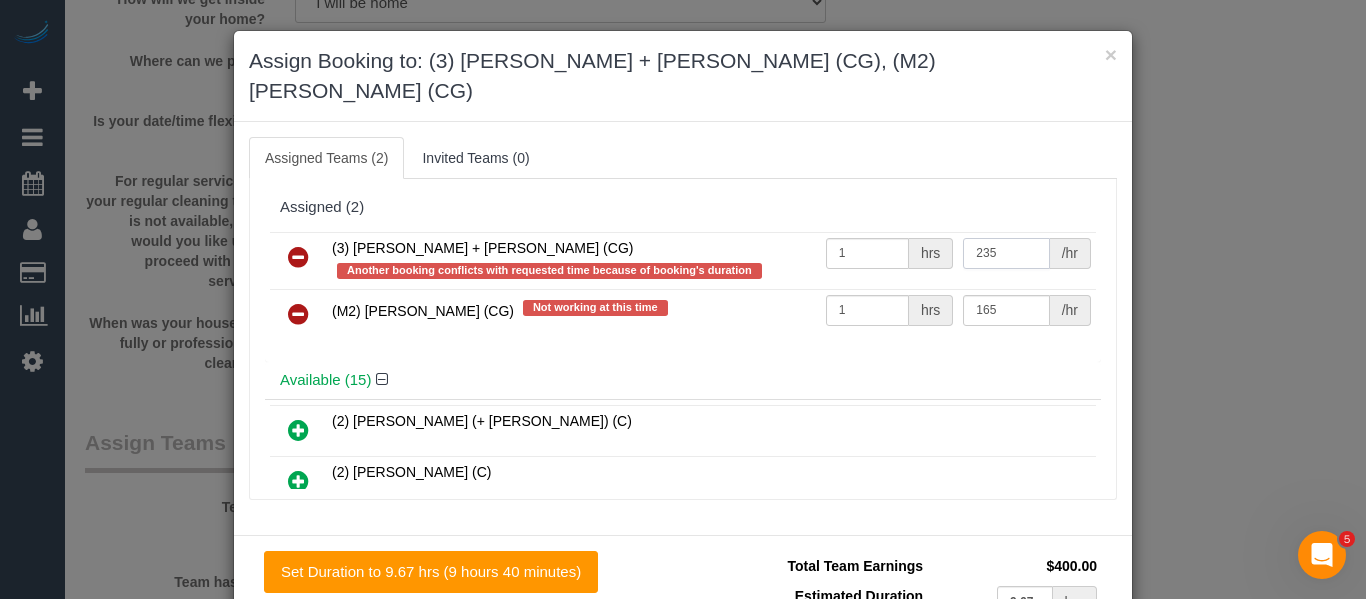 drag, startPoint x: 997, startPoint y: 226, endPoint x: 814, endPoint y: 220, distance: 183.09833 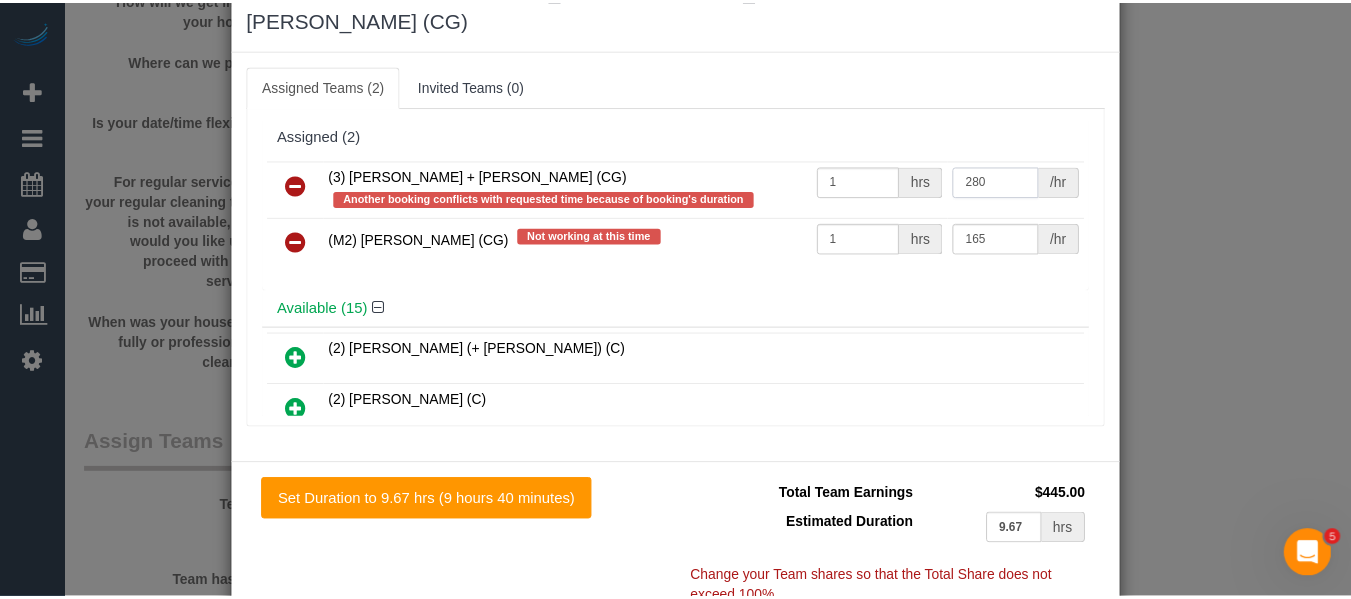 scroll, scrollTop: 146, scrollLeft: 0, axis: vertical 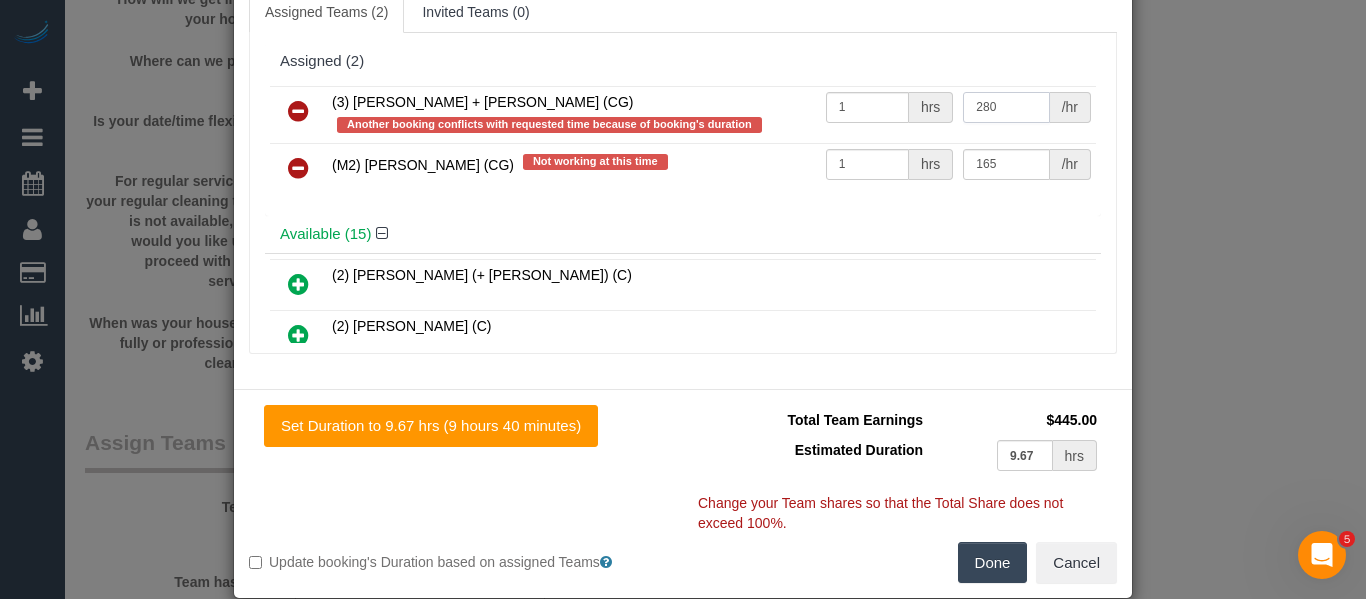 type on "280" 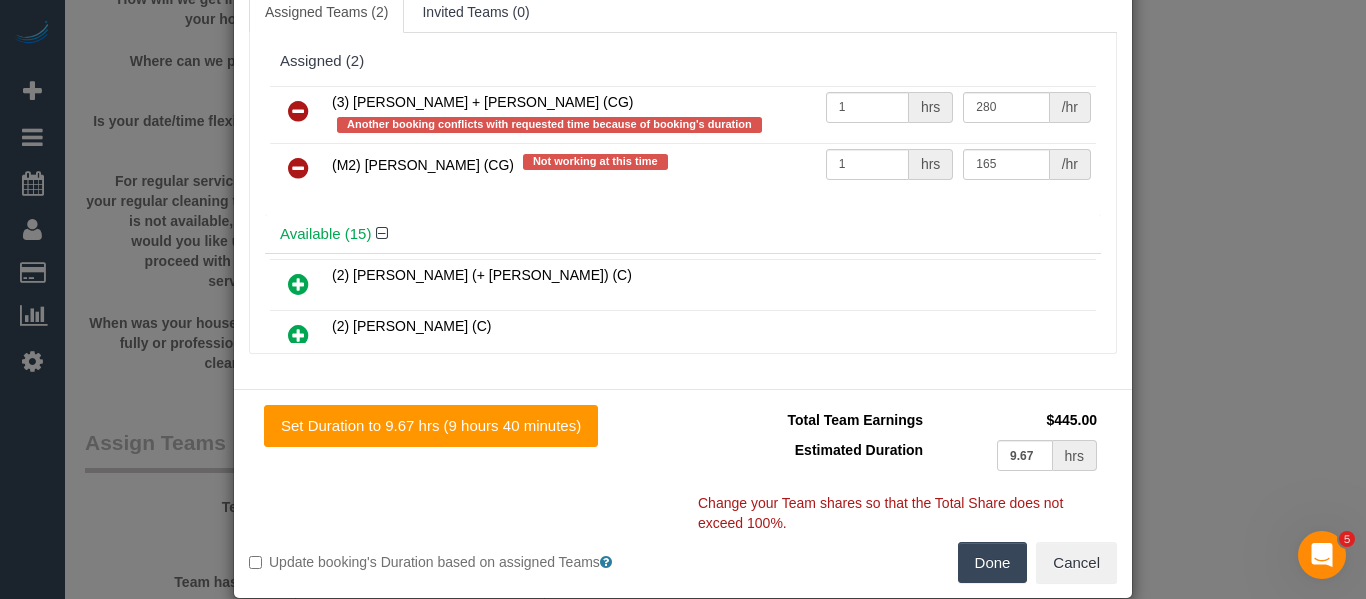click on "Done" at bounding box center [993, 563] 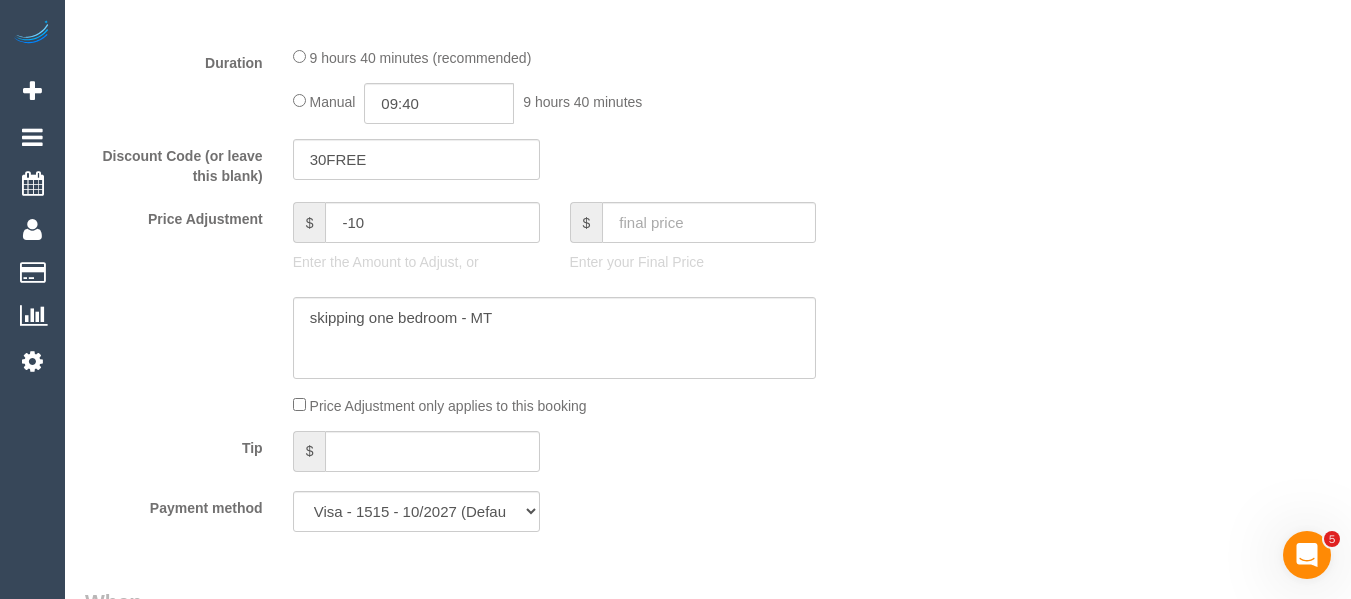 scroll, scrollTop: 1652, scrollLeft: 0, axis: vertical 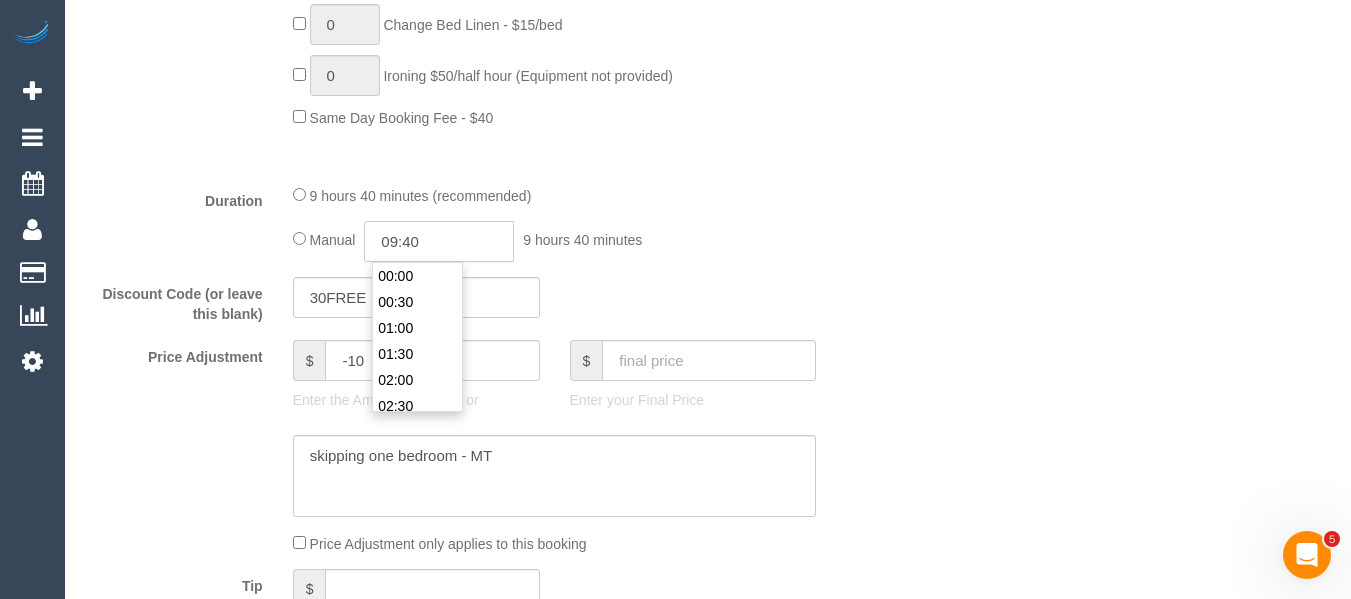 click on "09:40" 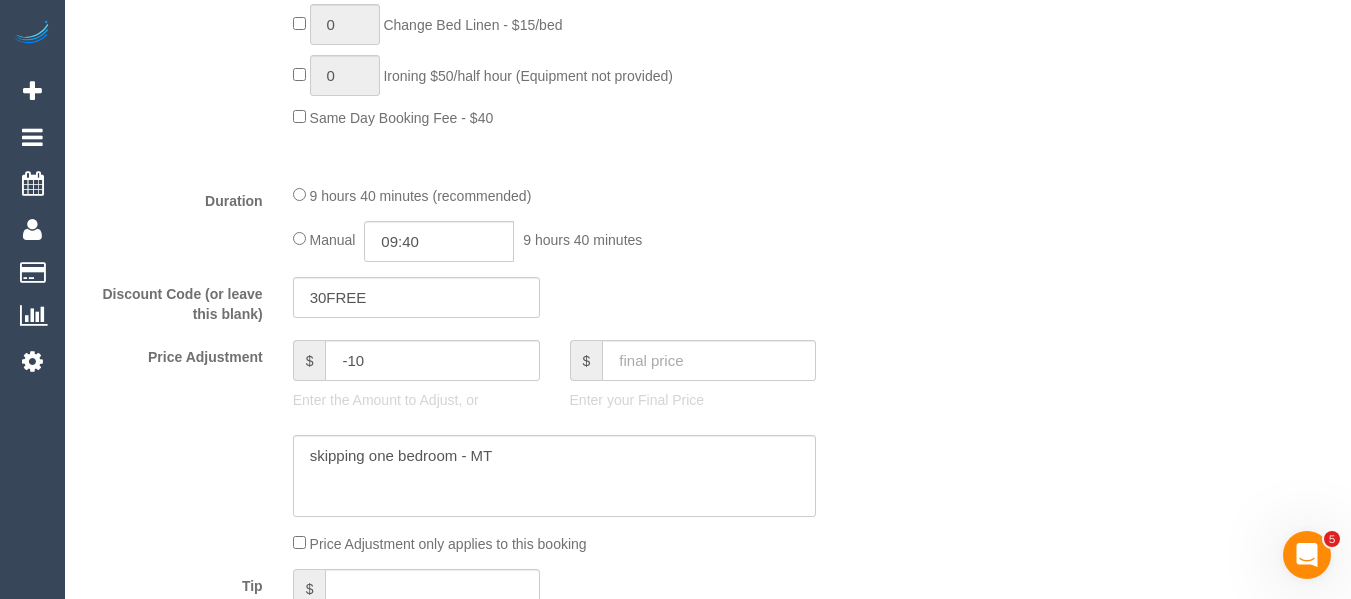 click on "Who
Email*
kishigohwn@gmail.com
Name *
Angelina
Goh
new customer
Where
Address*
32 HAY ST
BOX HILL SOUTH
ACT
NSW
NT
QLD
SA
TAS
VIC
WA
3128
Location
Office City East (North) East (South) Inner East Inner North (East) Inner North (West) Inner South East Inner West North (East) North (West) Outer East Outer North (East) Outer North (West) Outer South East Outer West South East (East) South East (West) West (North) West (South) ZG - Central ZG - East ZG - North ZG - South" at bounding box center [708, 700] 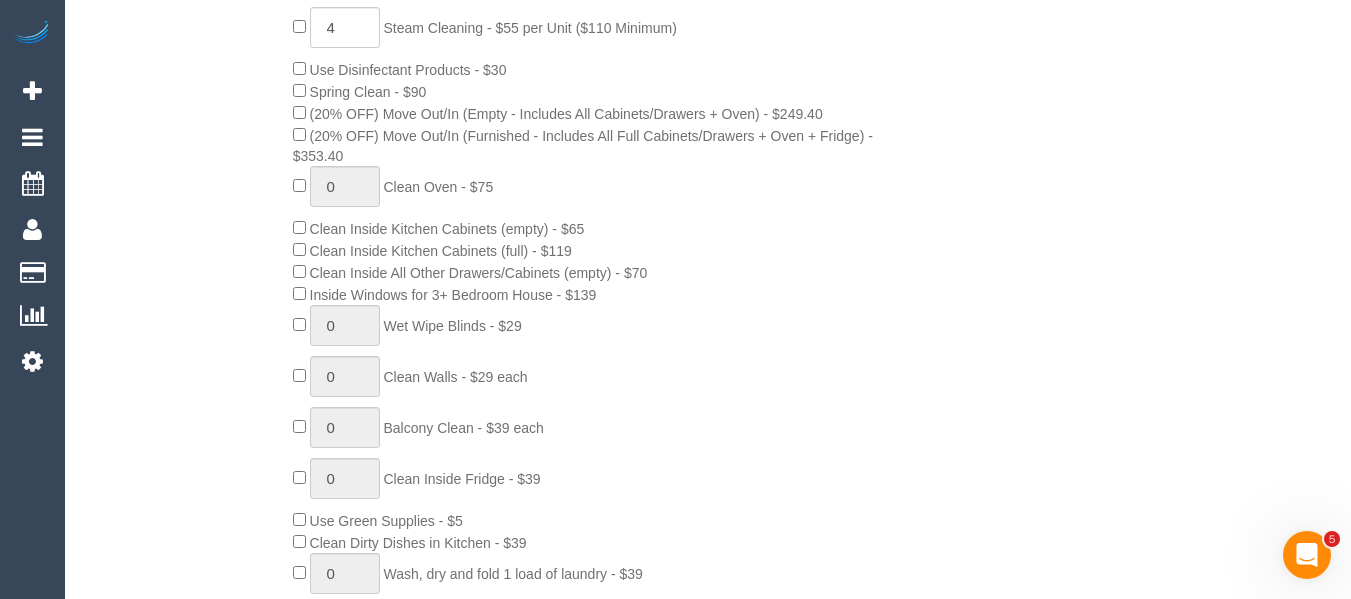 scroll, scrollTop: 952, scrollLeft: 0, axis: vertical 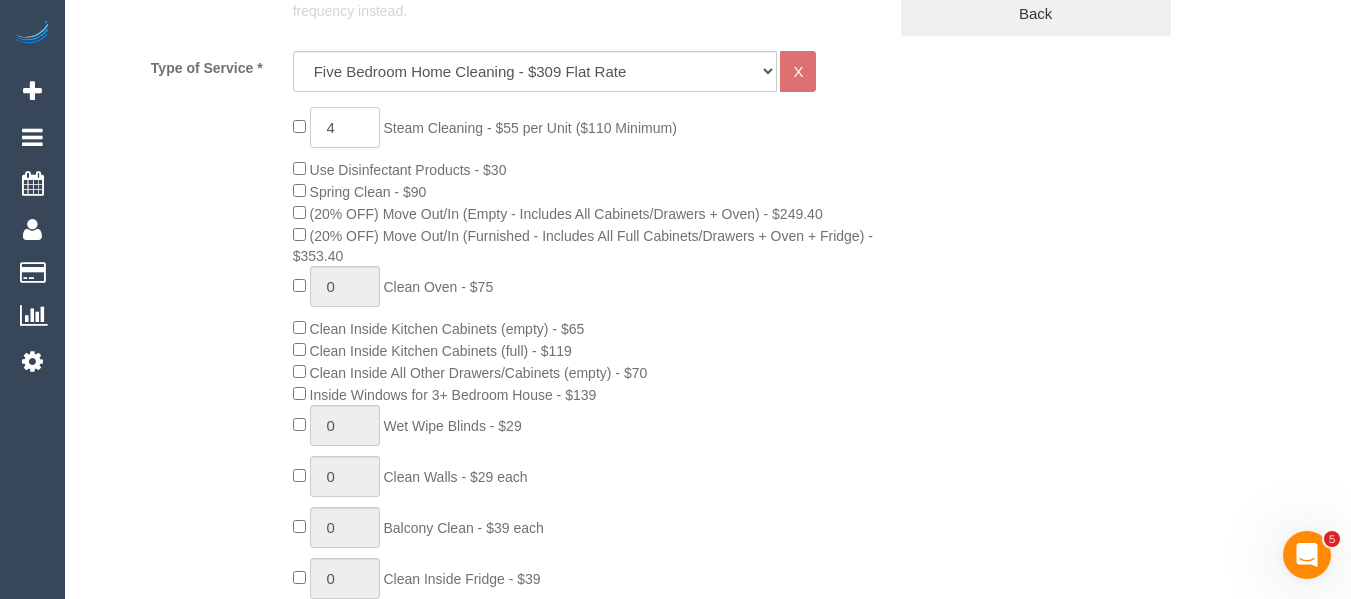 drag, startPoint x: 343, startPoint y: 120, endPoint x: 273, endPoint y: 120, distance: 70 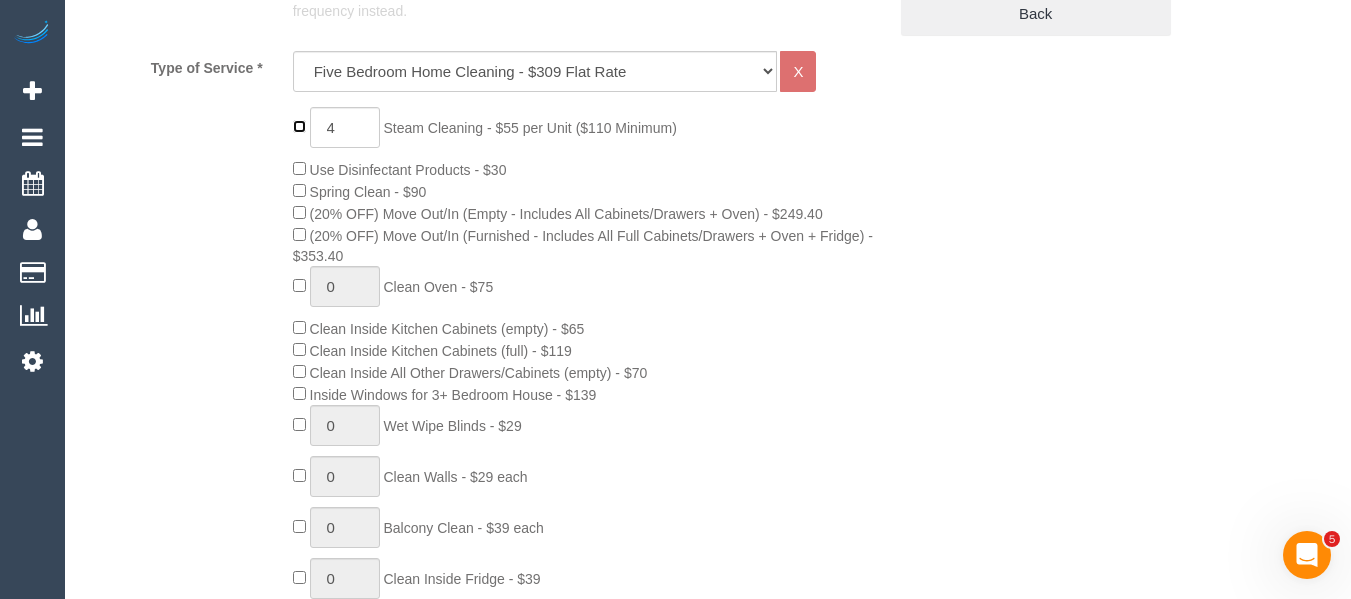 type on "0" 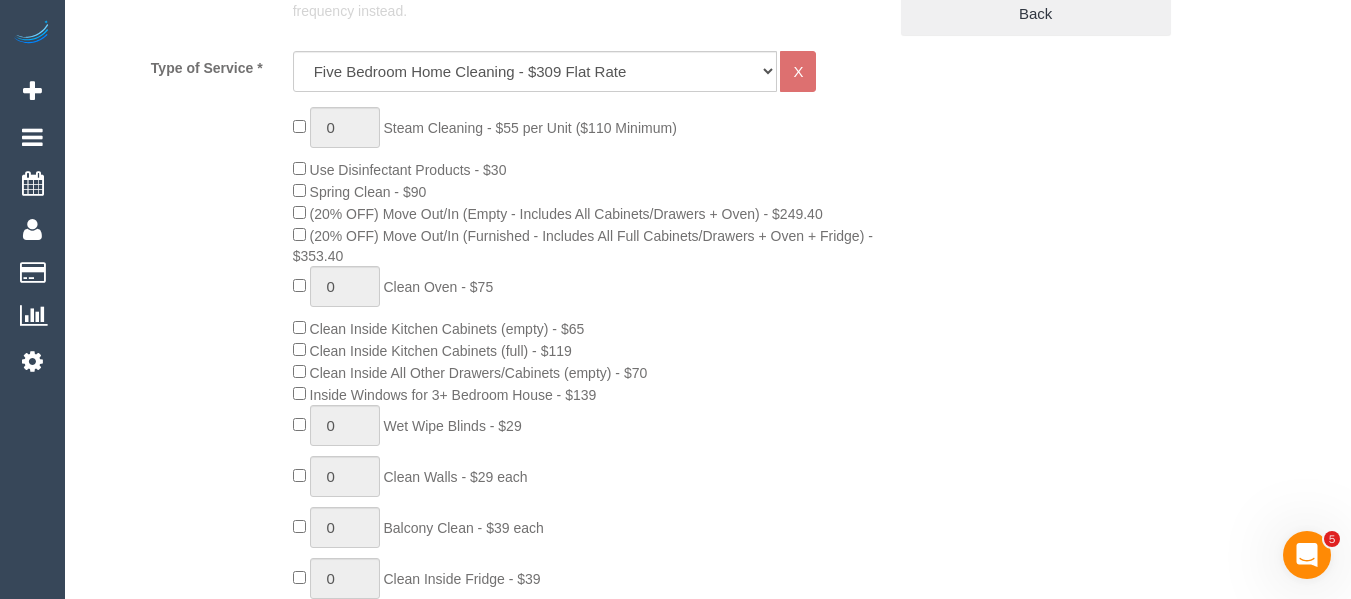 click on "Who
Email*
kishigohwn@gmail.com
Name *
Angelina
Goh
new customer
Where
Address*
32 HAY ST
BOX HILL SOUTH
ACT
NSW
NT
QLD
SA
TAS
VIC
WA
3128
Location
Office City East (North) East (South) Inner East Inner North (East) Inner North (West) Inner South East Inner West North (East) North (West) Outer East Outer North (East) Outer North (West) Outer South East Outer West South East (East) South East (West) West (North) West (South) ZG - Central ZG - East ZG - North ZG - South" at bounding box center (708, 1400) 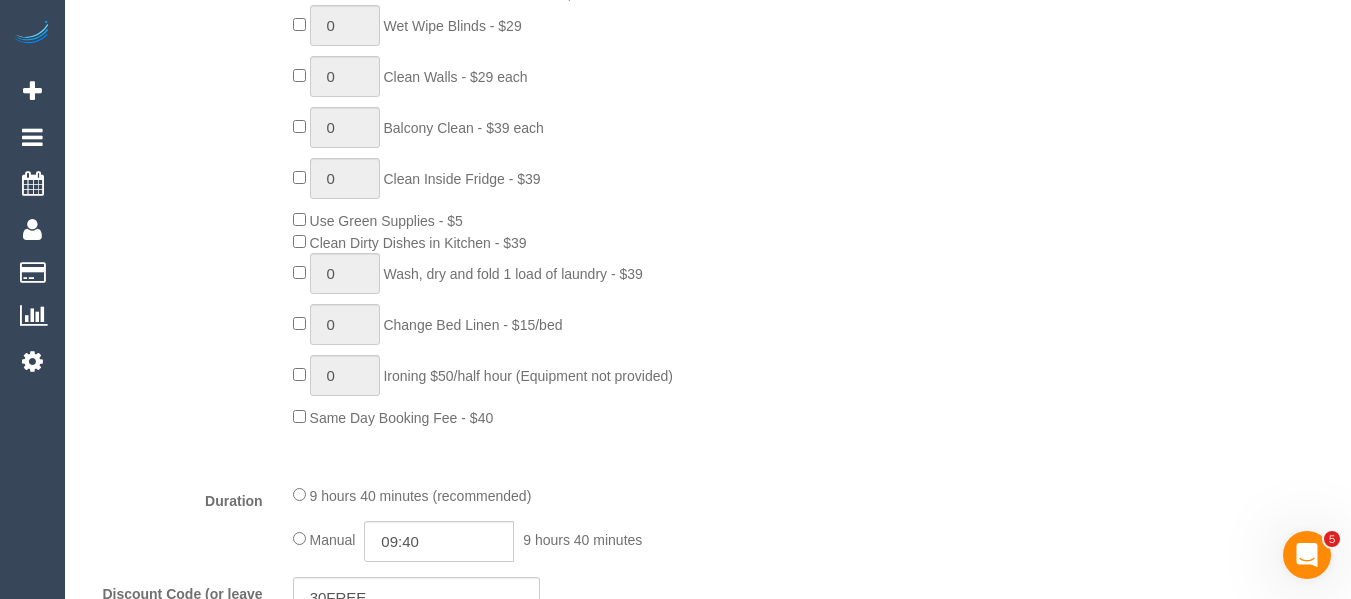 scroll, scrollTop: 1552, scrollLeft: 0, axis: vertical 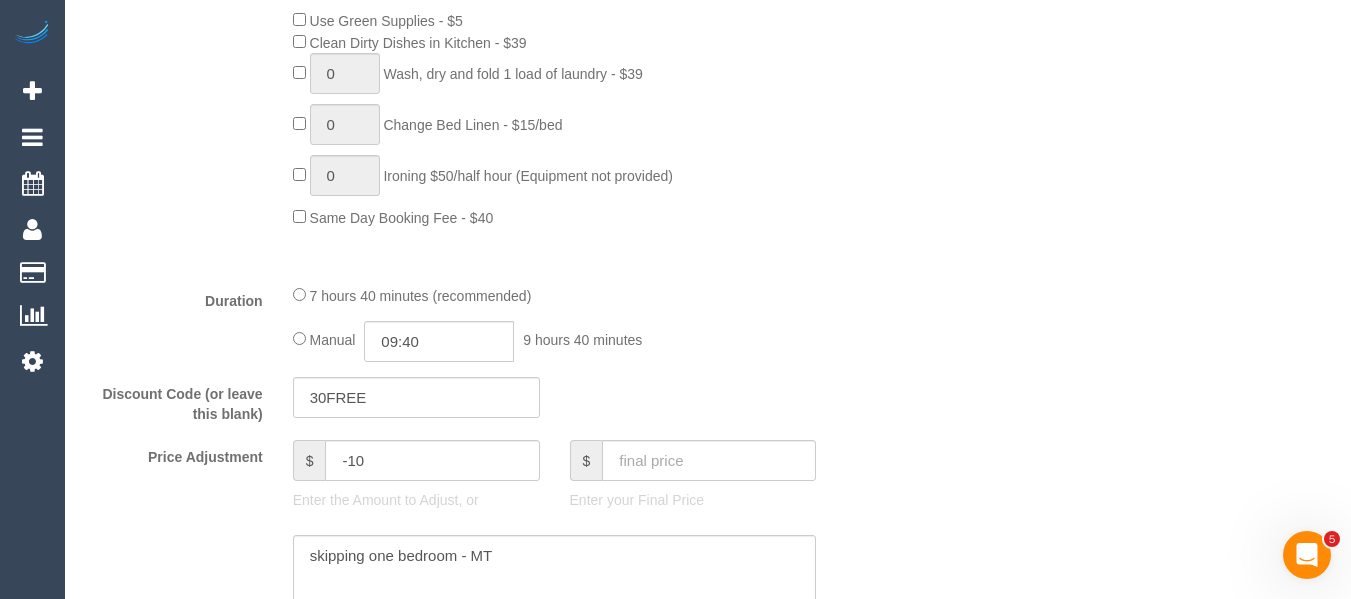 click on "Who
Email*
kishigohwn@gmail.com
Name *
Angelina
Goh
new customer
Where
Address*
32 HAY ST
BOX HILL SOUTH
ACT
NSW
NT
QLD
SA
TAS
VIC
WA
3128
Location
Office City East (North) East (South) Inner East Inner North (East) Inner North (West) Inner South East Inner West North (East) North (West) Outer East Outer North (East) Outer North (West) Outer South East Outer West South East (East) South East (West) West (North) West (South) ZG - Central ZG - East ZG - North ZG - South" at bounding box center [708, 800] 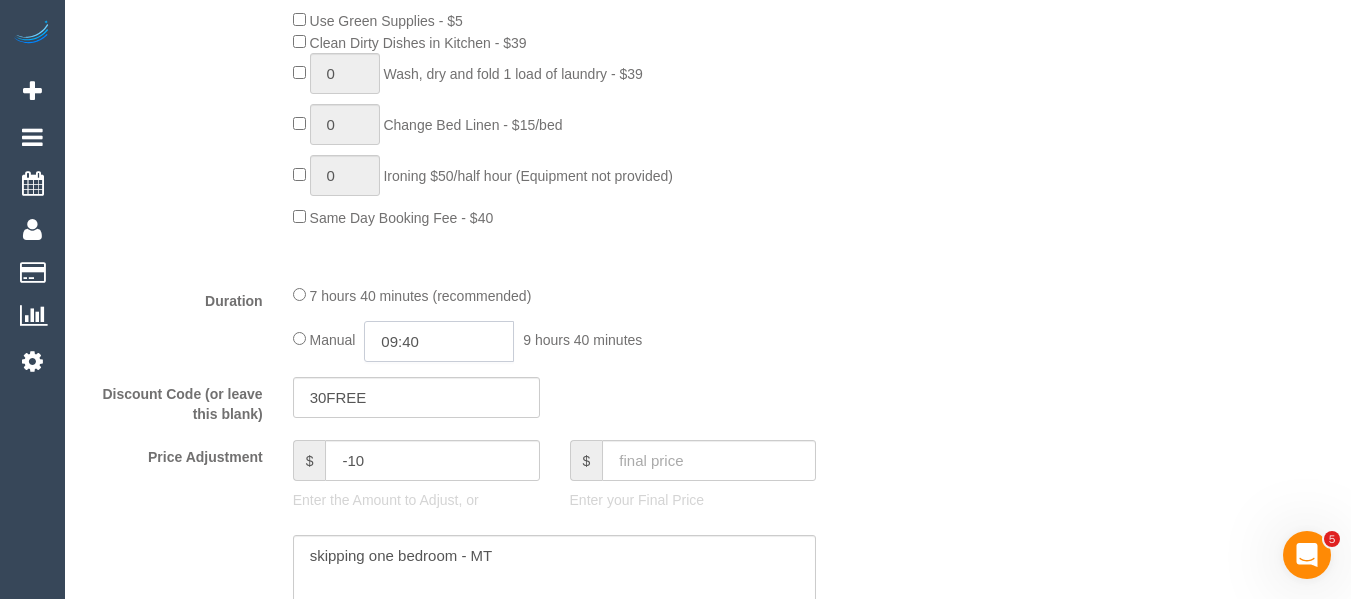 click on "09:40" 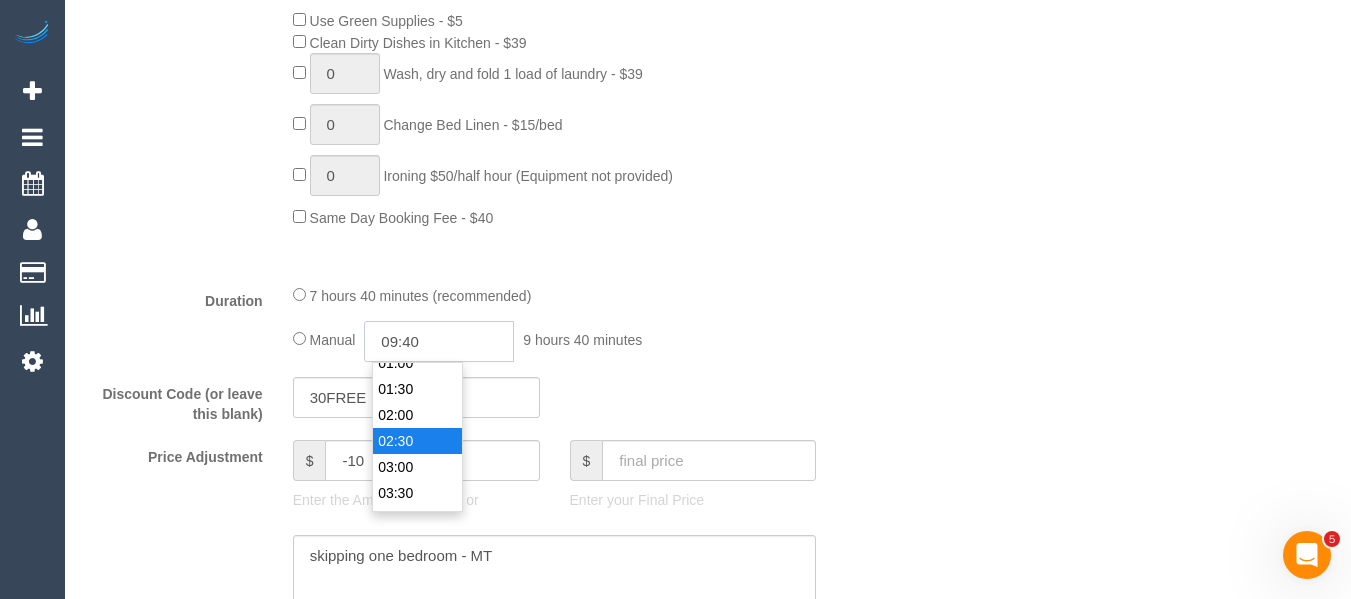 scroll, scrollTop: 100, scrollLeft: 0, axis: vertical 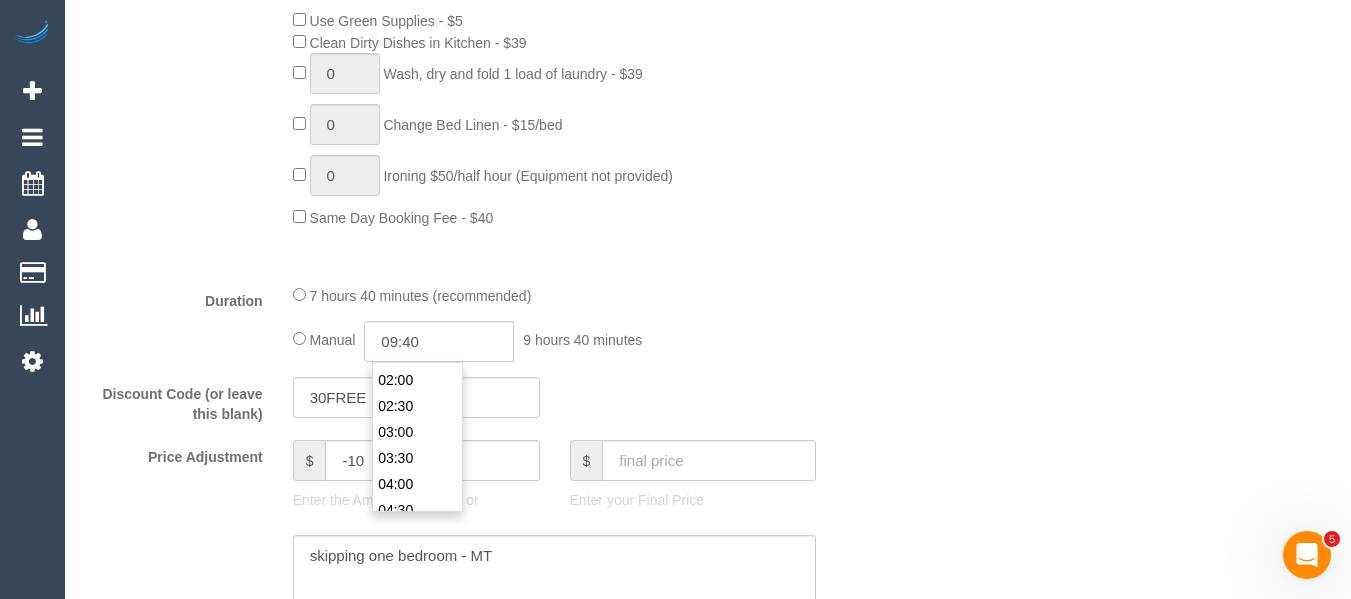 type on "04:00" 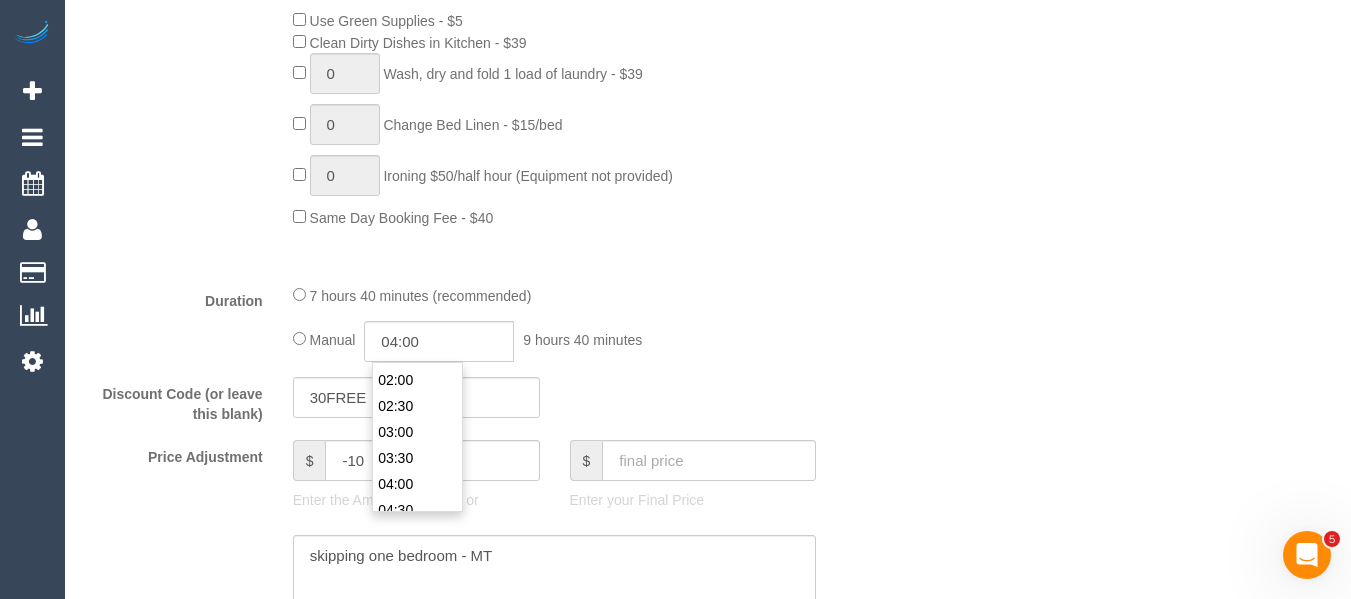 click on "04:00" at bounding box center [417, 484] 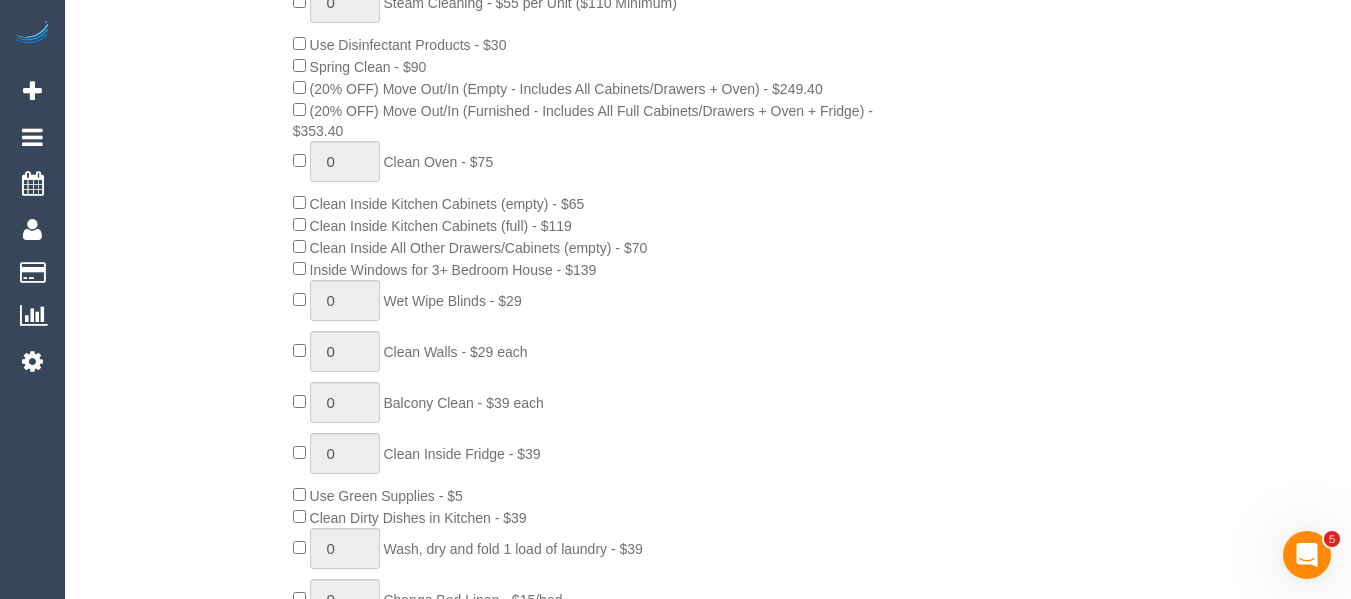 scroll, scrollTop: 952, scrollLeft: 0, axis: vertical 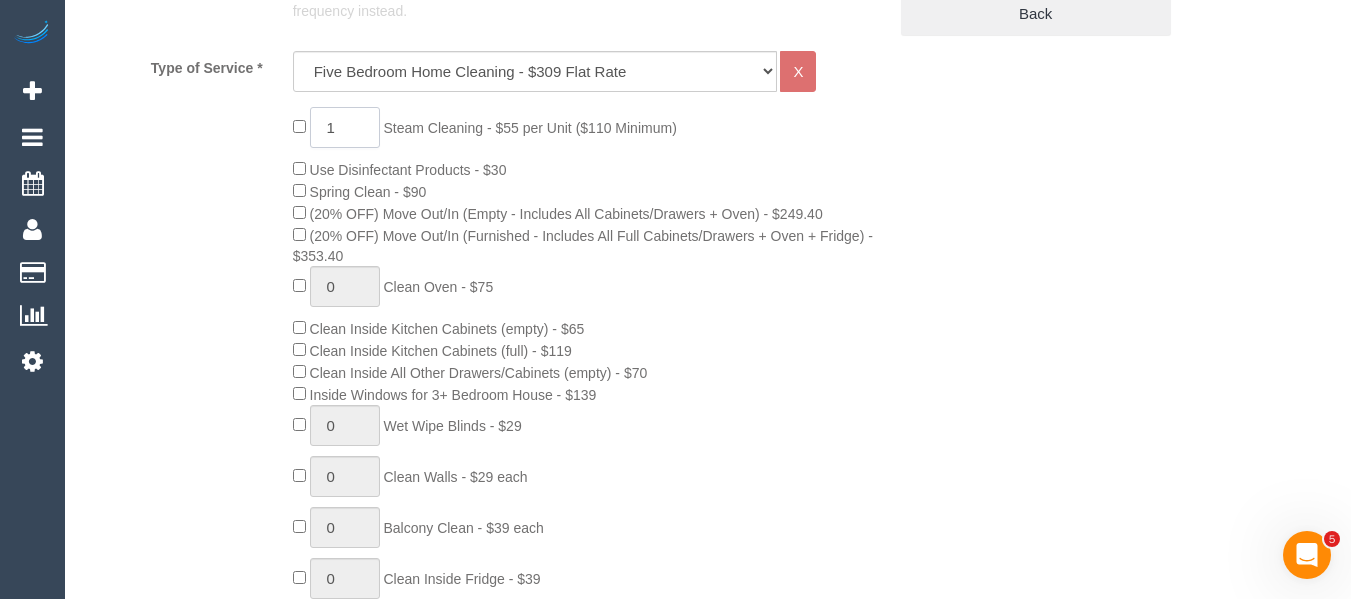 click on "1" 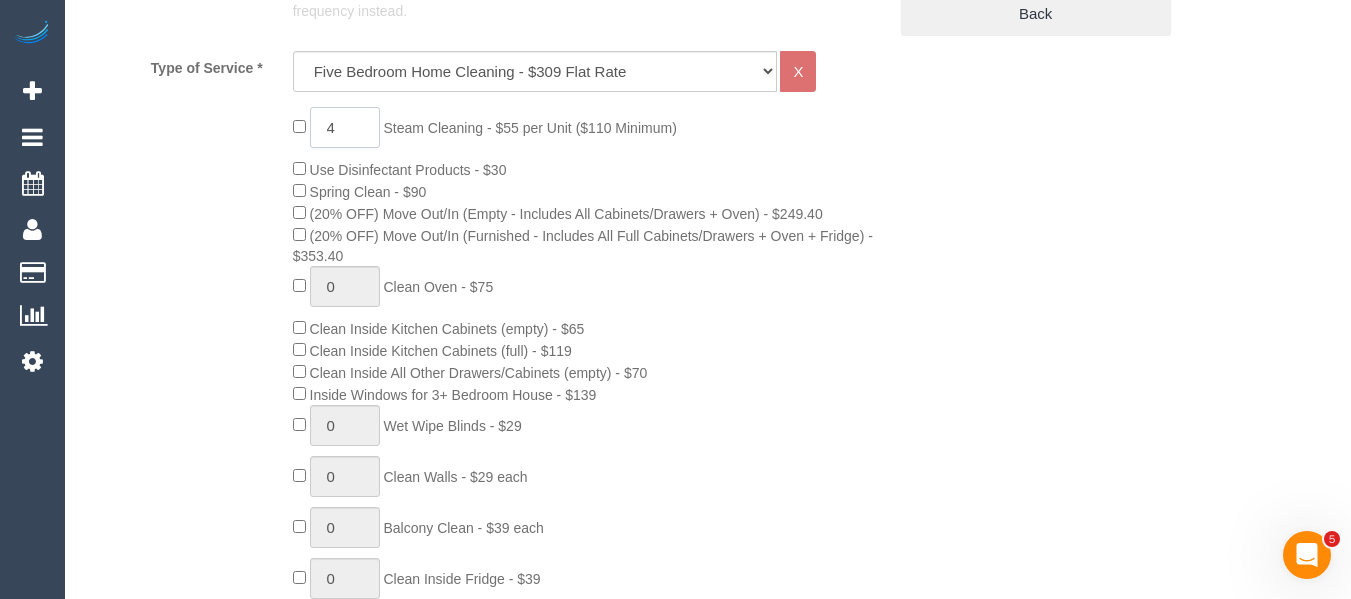 type on "4" 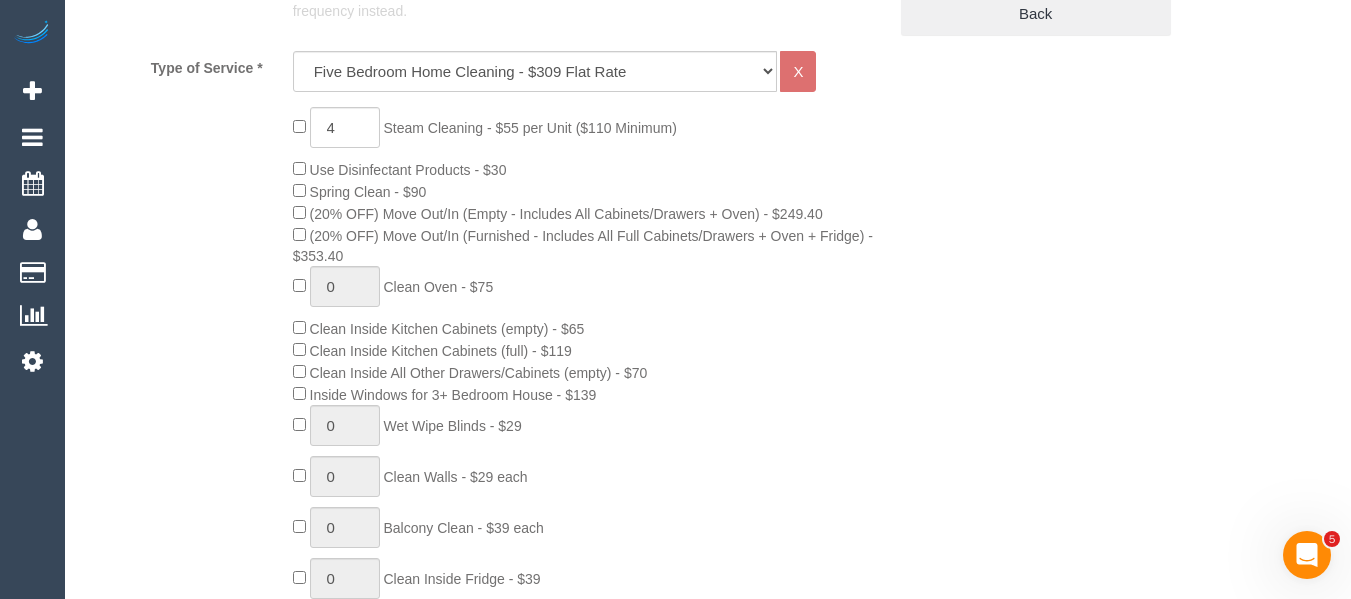 click on "Who
Email*
kishigohwn@gmail.com
Name *
Angelina
Goh
new customer
Where
Address*
32 HAY ST
BOX HILL SOUTH
ACT
NSW
NT
QLD
SA
TAS
VIC
WA
3128
Location
Office City East (North) East (South) Inner East Inner North (East) Inner North (West) Inner South East Inner West North (East) North (West) Outer East Outer North (East) Outer North (West) Outer South East Outer West South East (East) South East (West) West (North) West (South) ZG - Central ZG - East ZG - North ZG - South" at bounding box center (708, 1400) 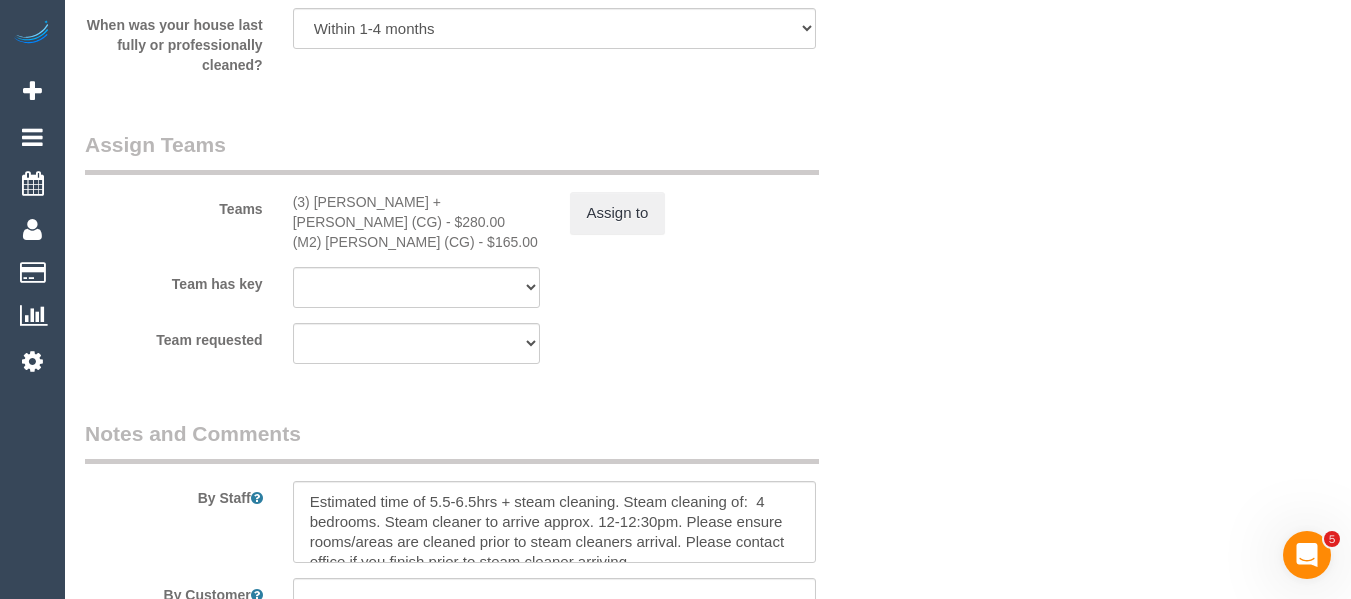 scroll, scrollTop: 3416, scrollLeft: 0, axis: vertical 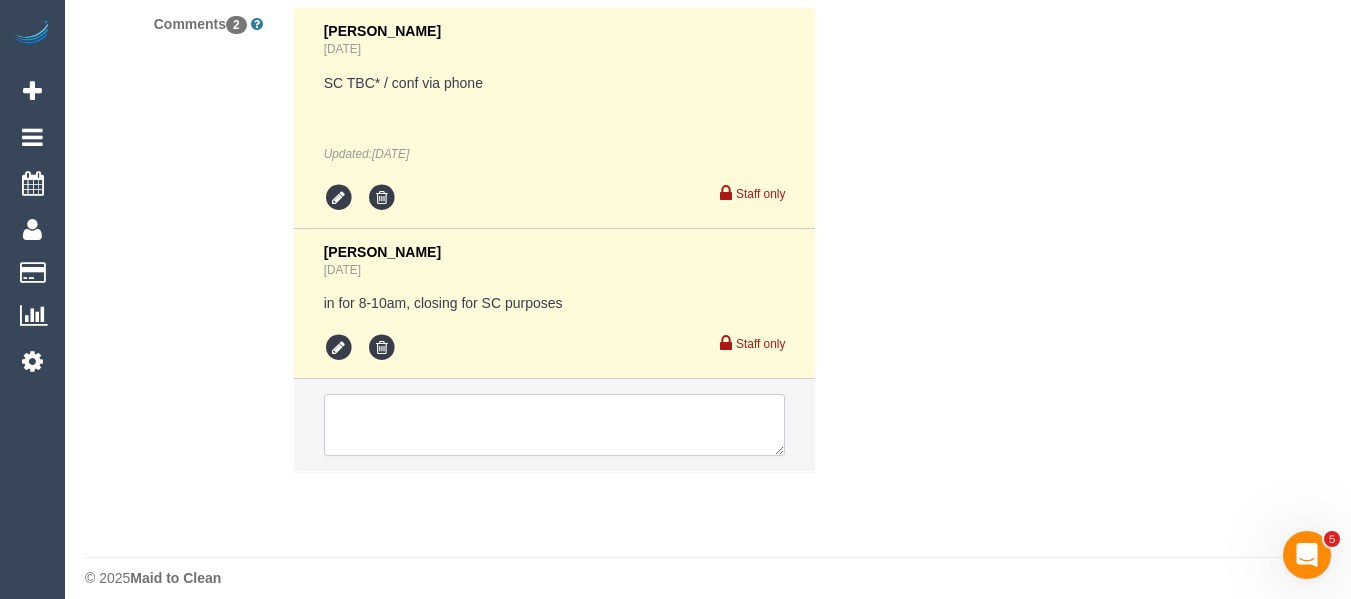 click at bounding box center [555, 425] 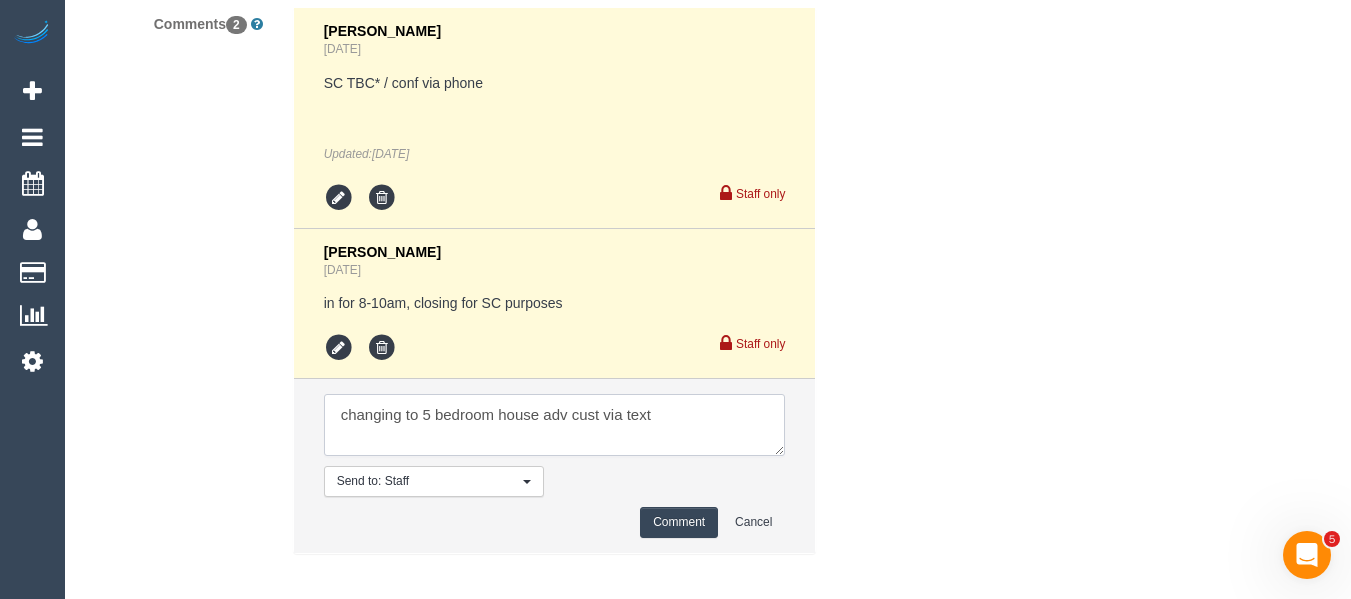 type on "changing to 5 bedroom house adv cust via text" 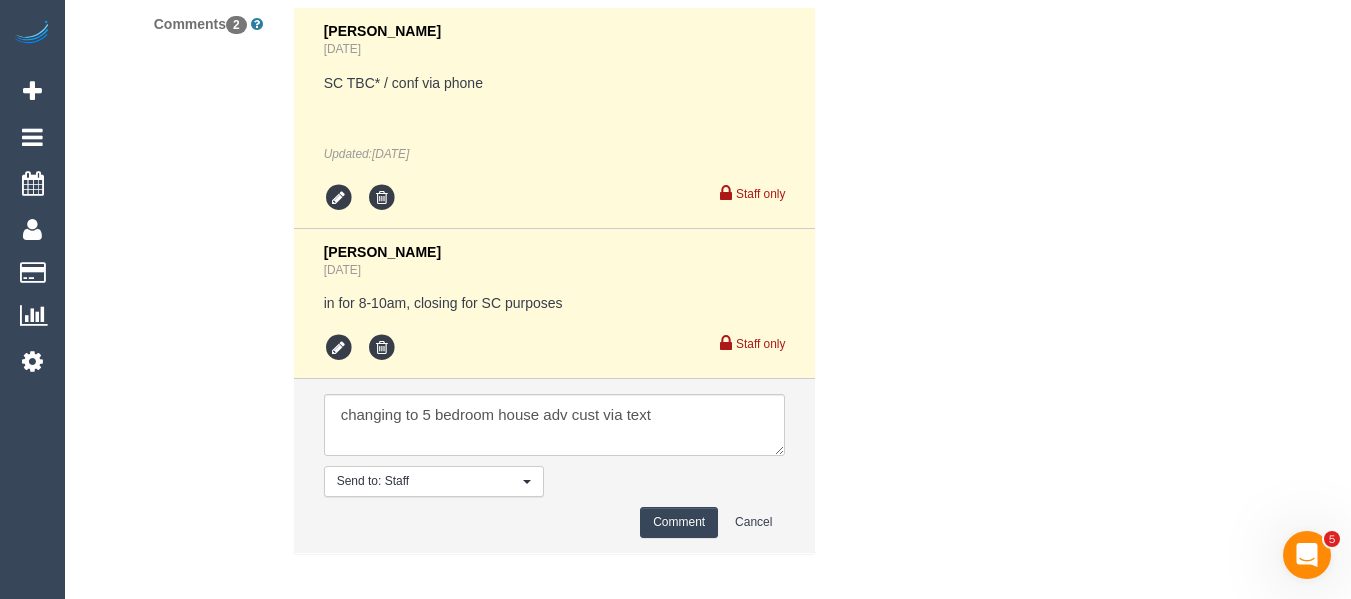 click on "Comment" at bounding box center [679, 522] 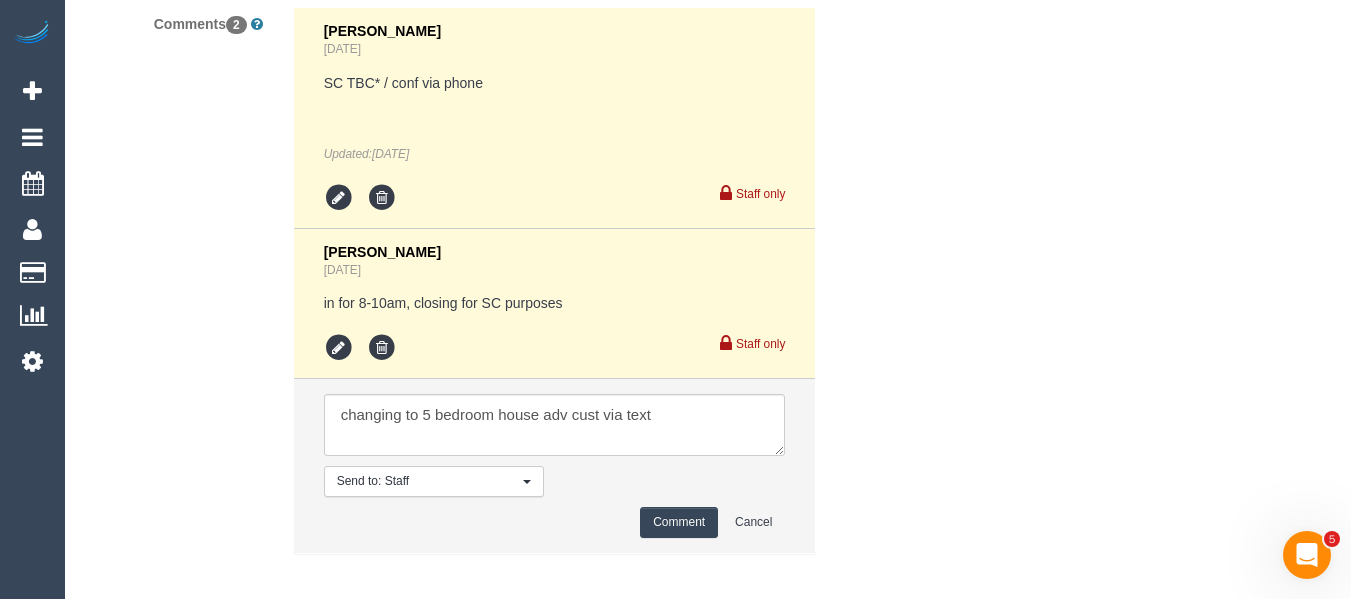 type 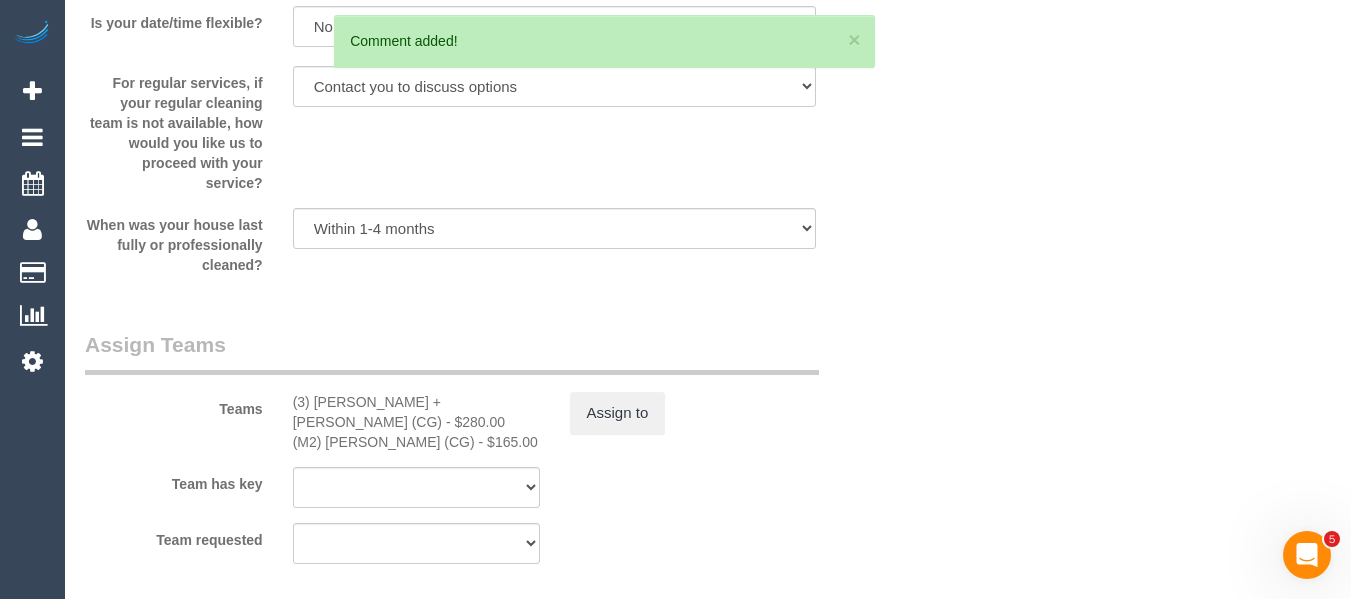 scroll, scrollTop: 3061, scrollLeft: 0, axis: vertical 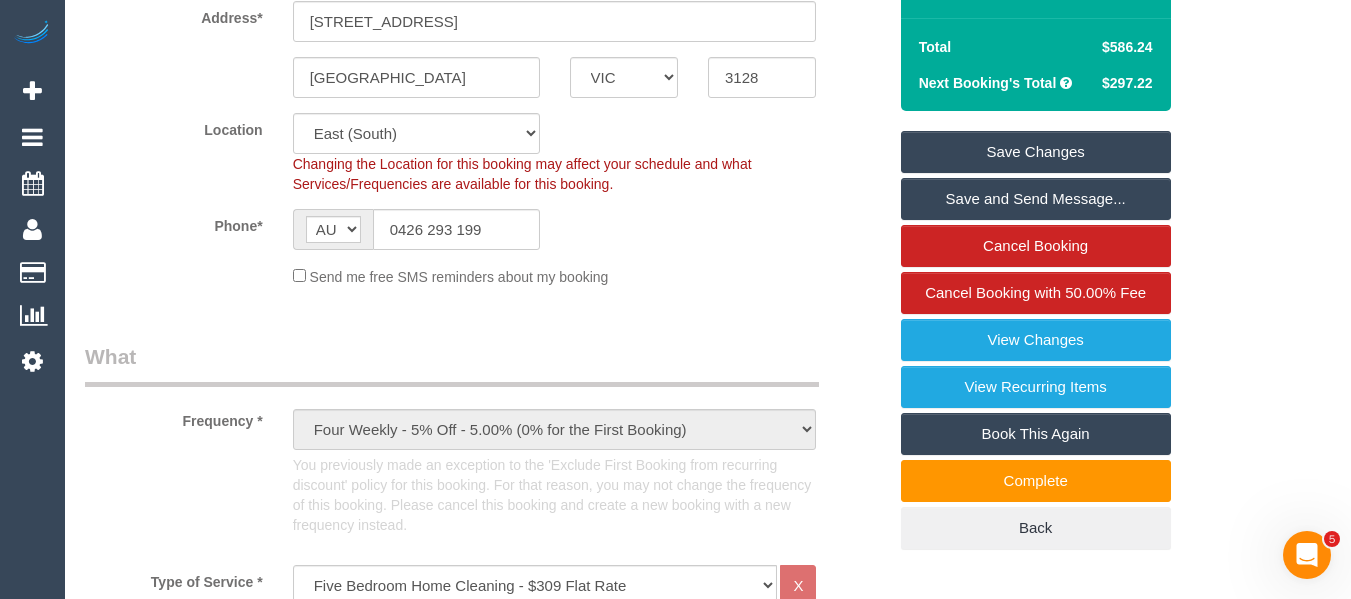 click on "Save Changes" at bounding box center [1036, 152] 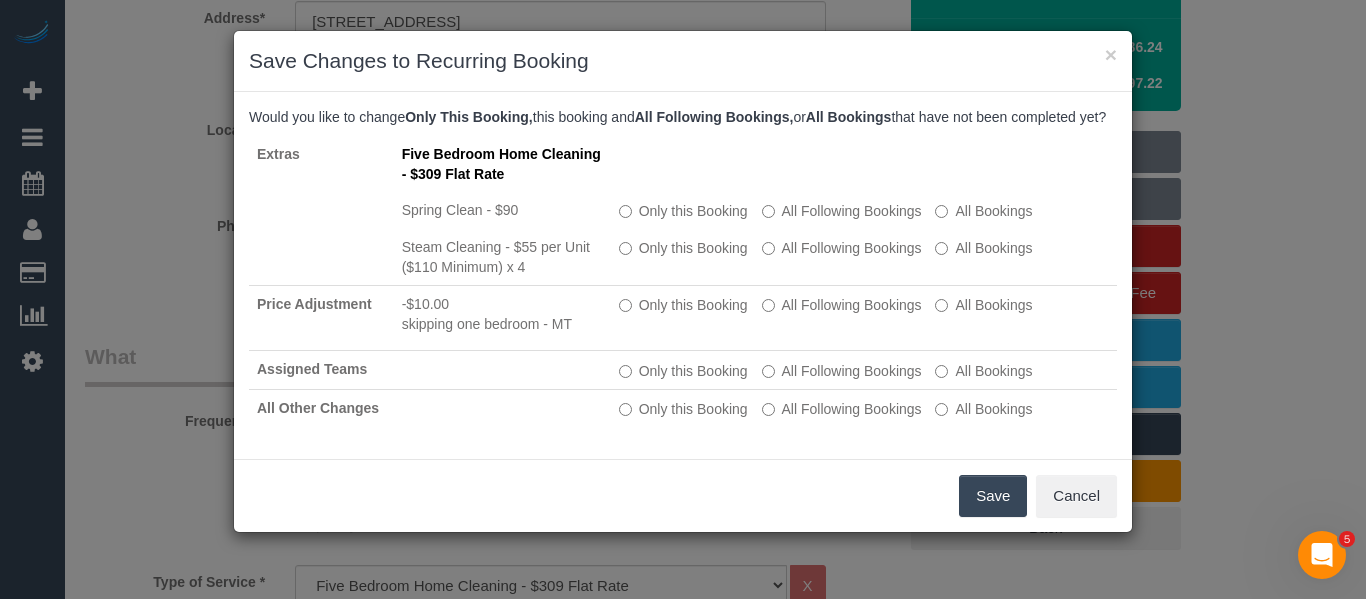 click on "Save" at bounding box center [993, 496] 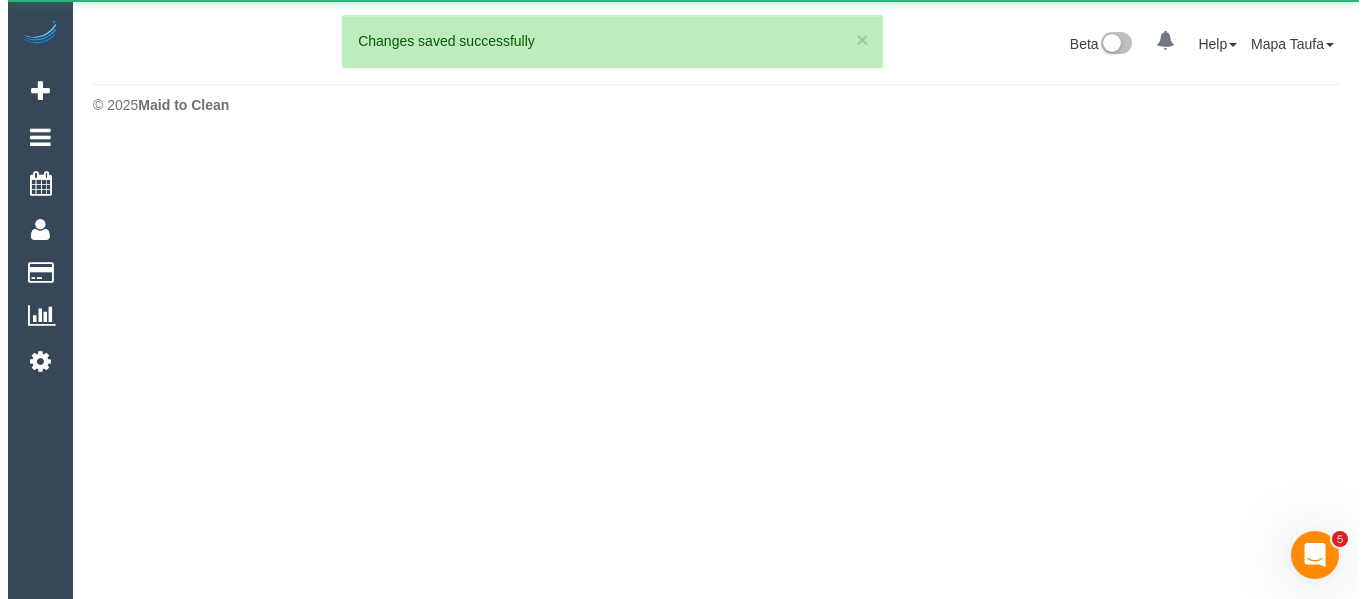 scroll, scrollTop: 0, scrollLeft: 0, axis: both 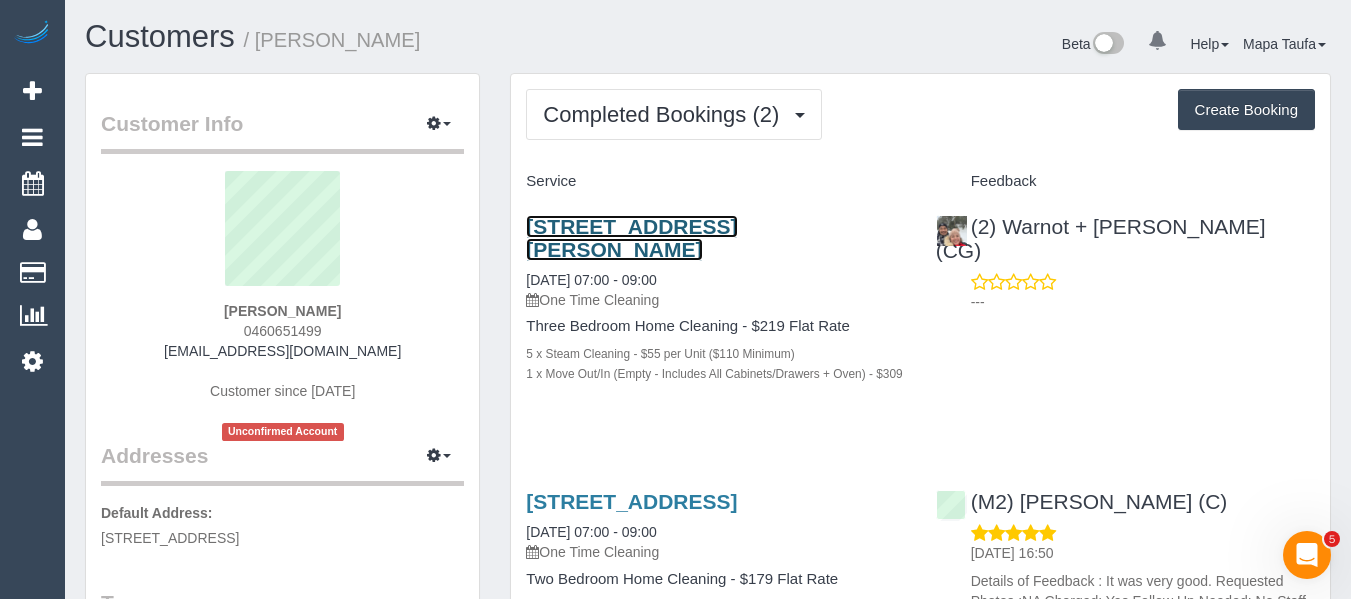 click on "[STREET_ADDRESS][PERSON_NAME]" at bounding box center (631, 238) 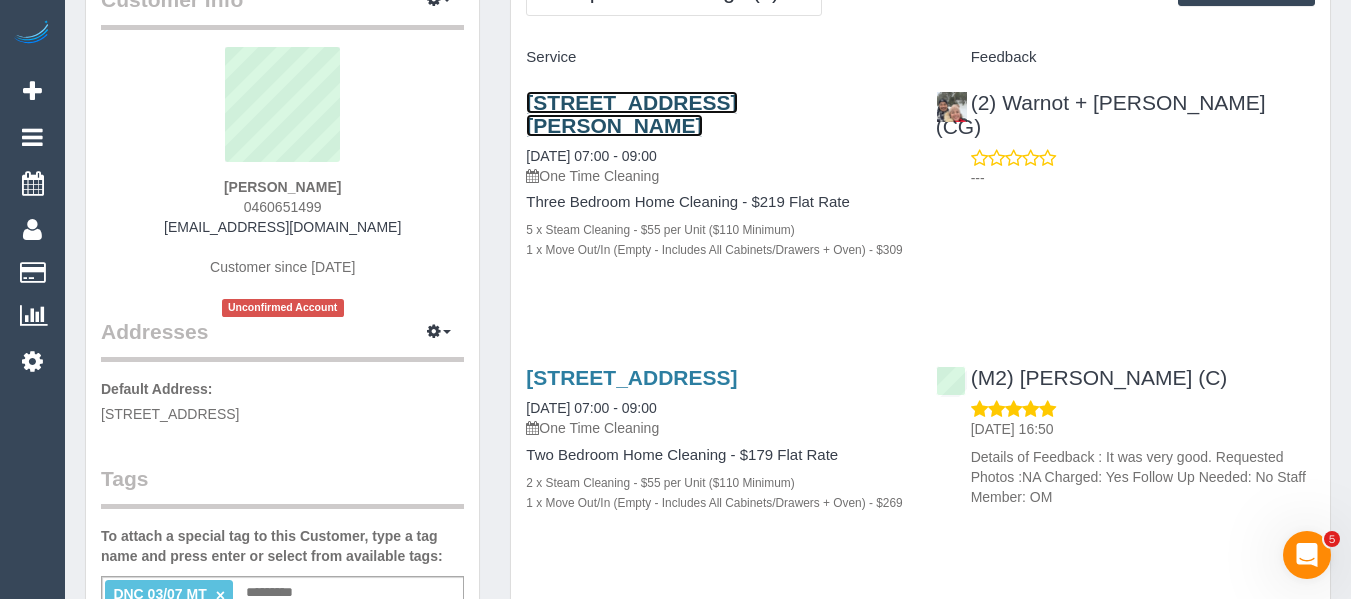 scroll, scrollTop: 300, scrollLeft: 0, axis: vertical 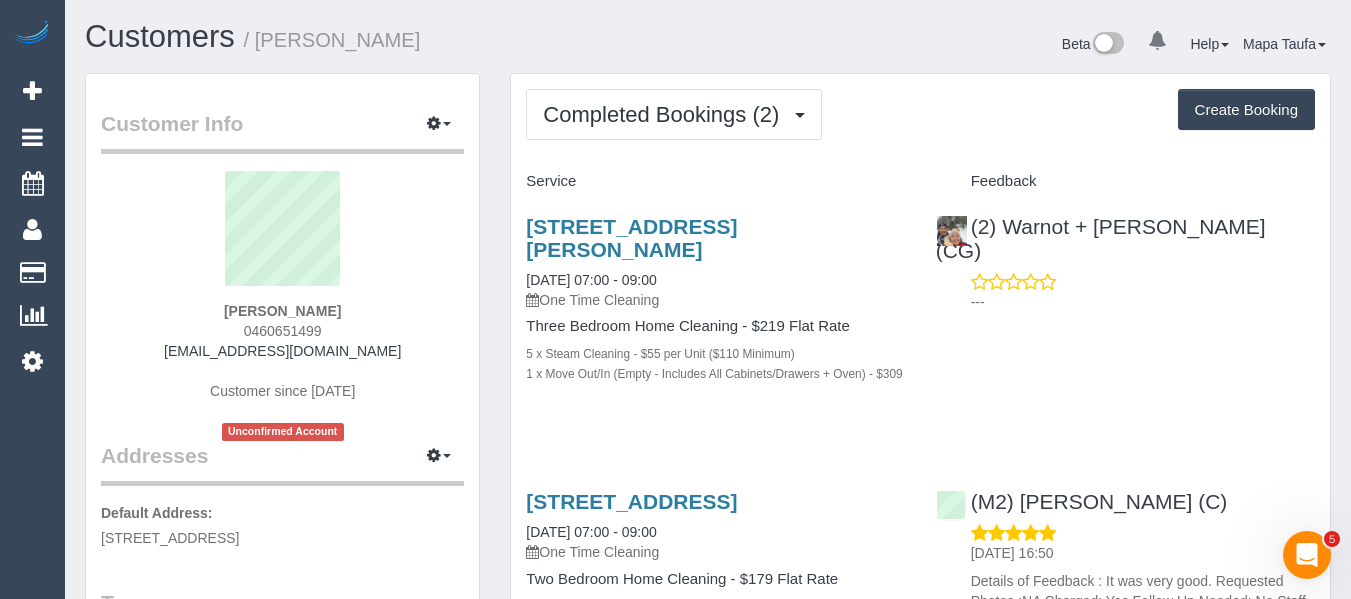 drag, startPoint x: 1244, startPoint y: 216, endPoint x: 842, endPoint y: 135, distance: 410.07925 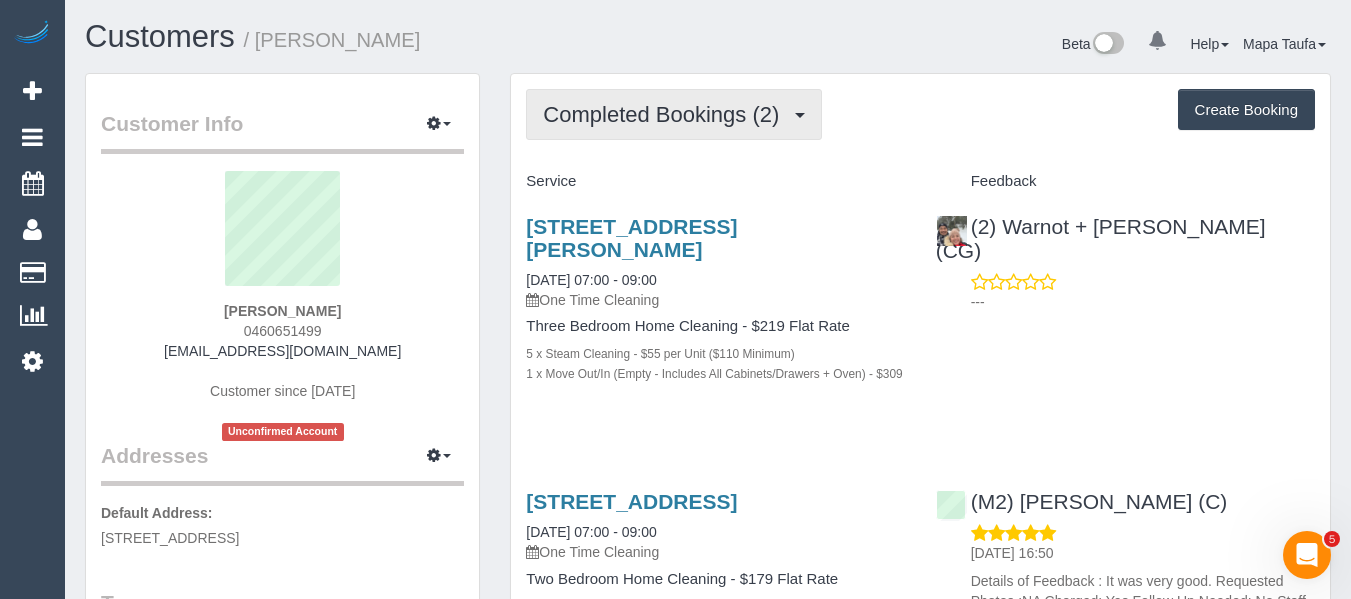 drag, startPoint x: 607, startPoint y: 84, endPoint x: 617, endPoint y: 125, distance: 42.201897 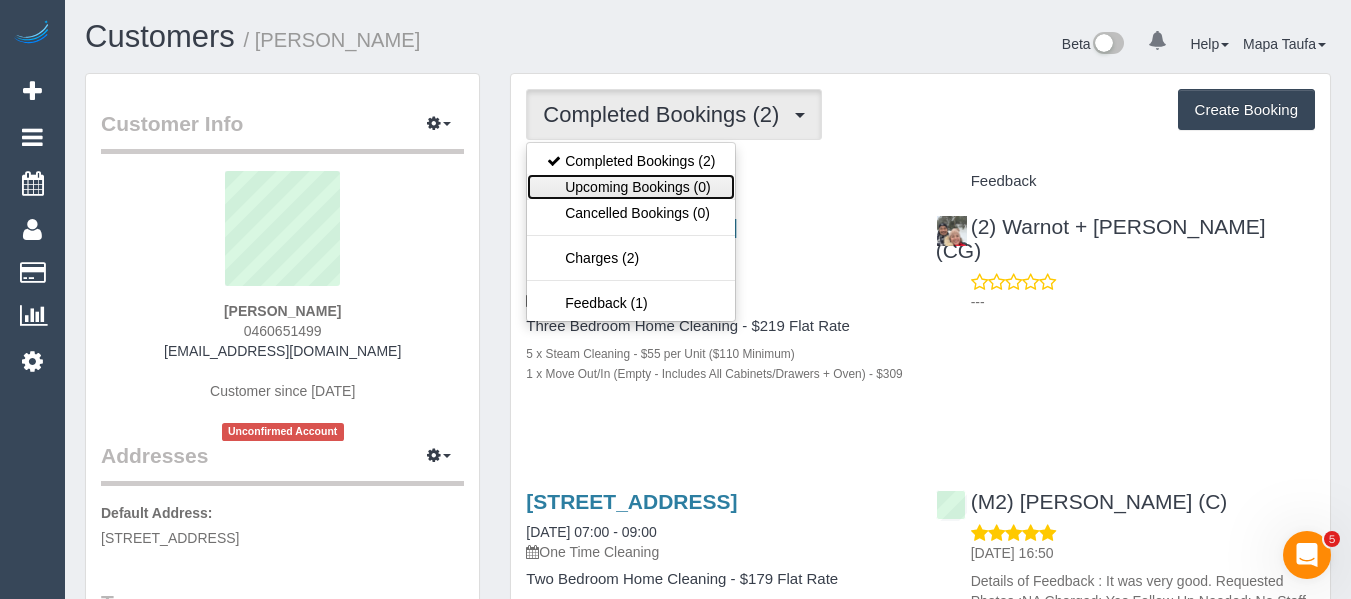 click on "Upcoming Bookings (0)" at bounding box center (631, 187) 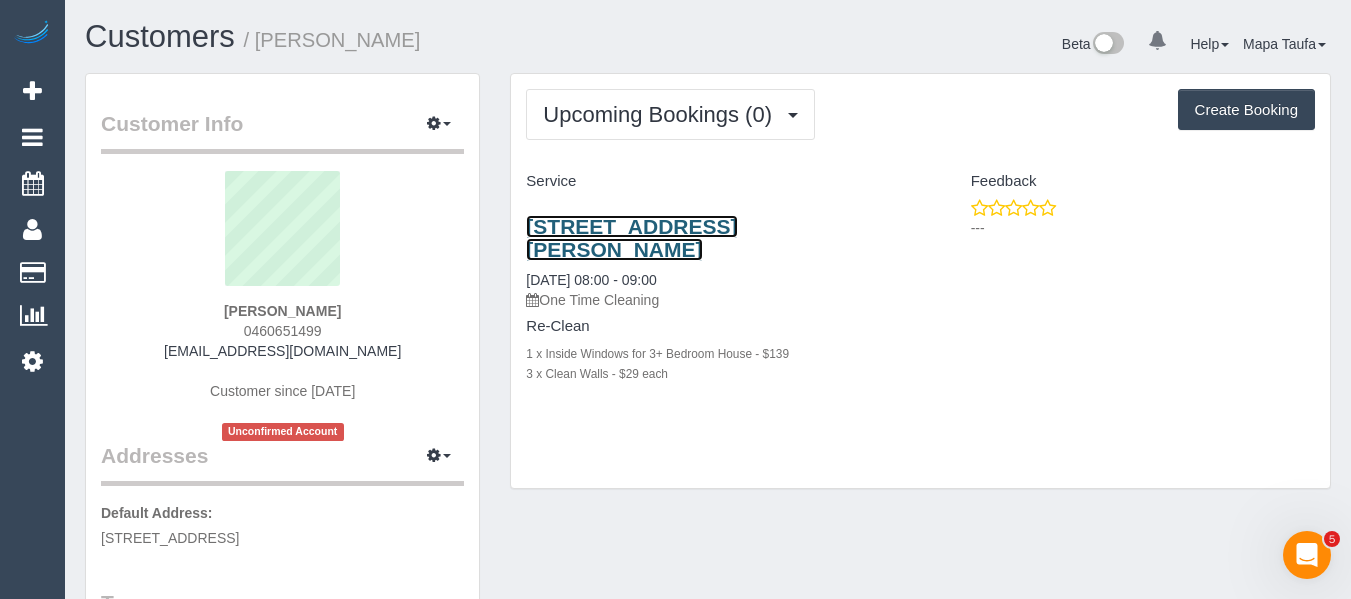 click on "4 Amelia St, Brunswick, VIC 3056" at bounding box center [631, 238] 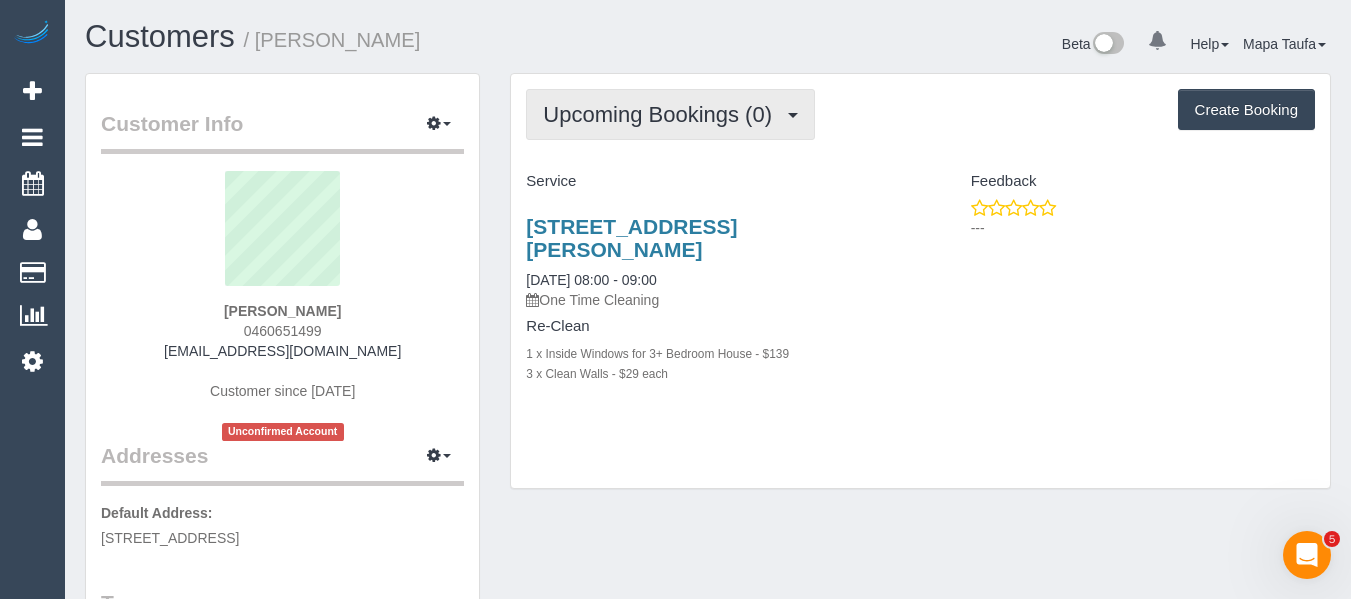 click on "Upcoming Bookings (0)" at bounding box center [662, 114] 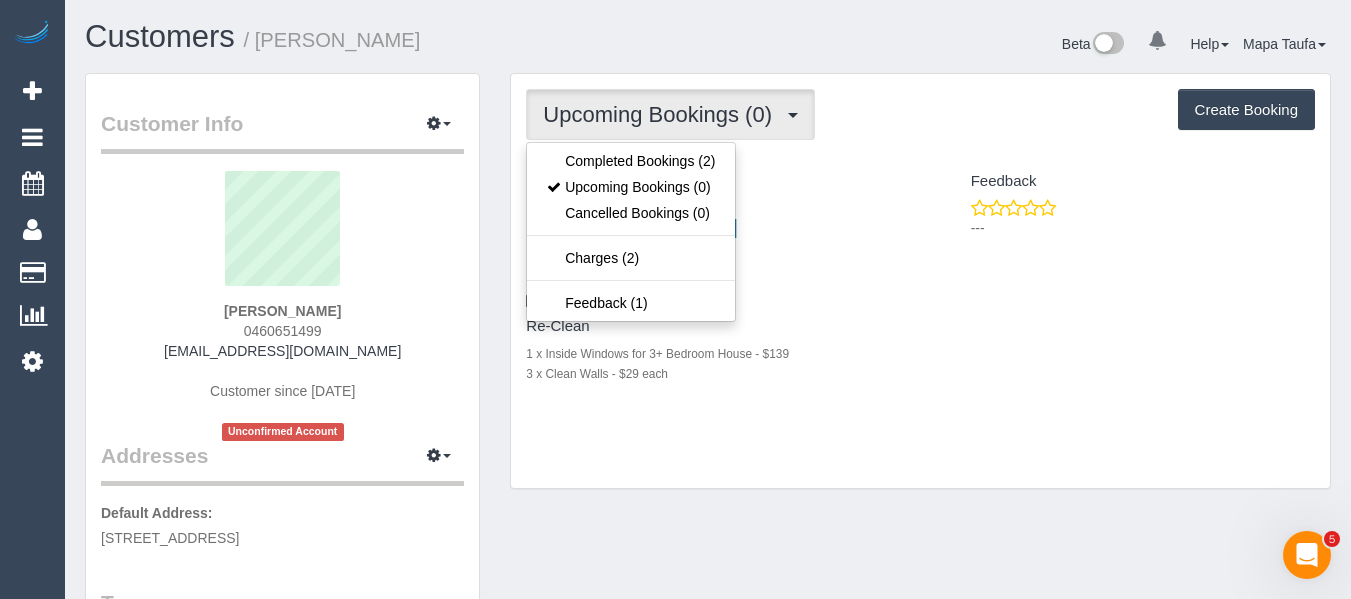 click on "Upcoming Bookings (0)
Completed Bookings (2)
Upcoming Bookings (0)
Cancelled Bookings (0)
Charges (2)
Feedback (1)
Create Booking" at bounding box center [920, 114] 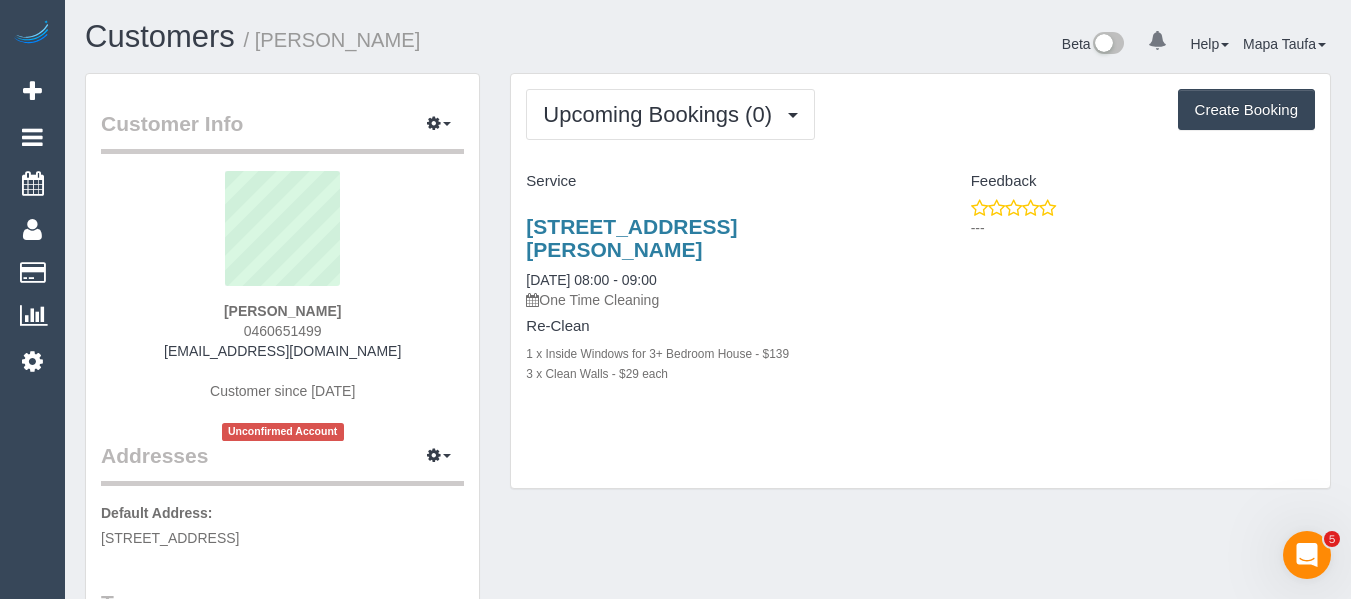 click on "Upcoming Bookings (0)
Completed Bookings (2)
Upcoming Bookings (0)
Cancelled Bookings (0)
Charges (2)
Feedback (1)
Create Booking
Service
Feedback" at bounding box center (920, 281) 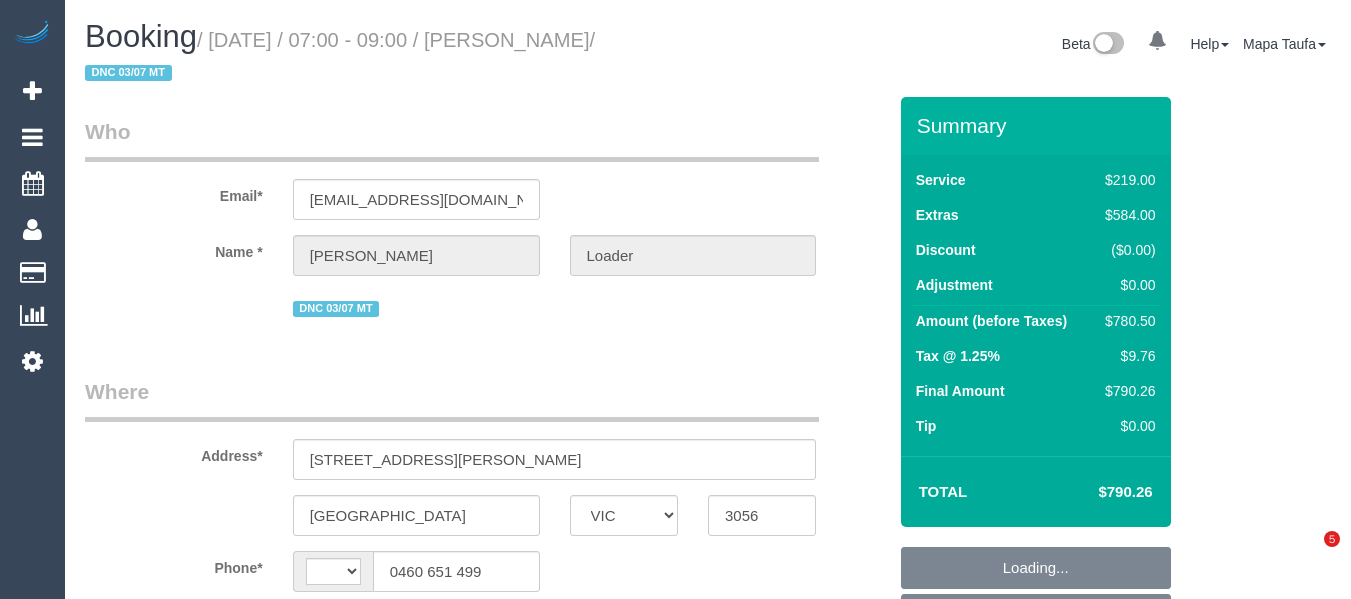select on "VIC" 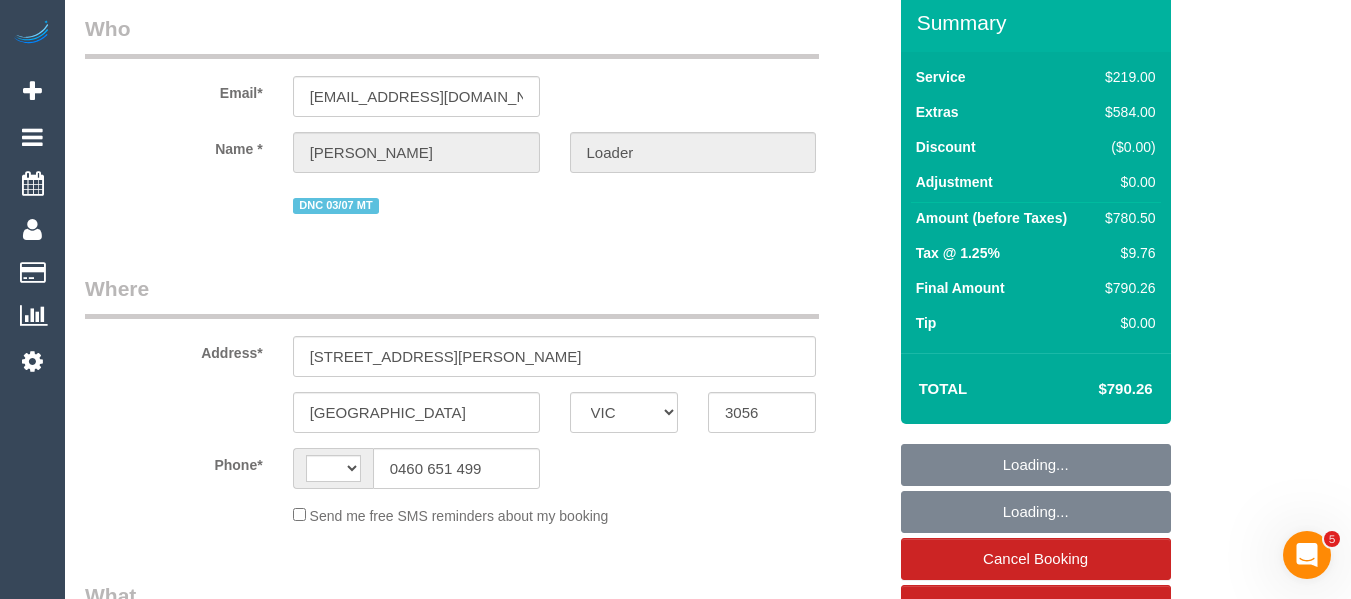scroll, scrollTop: 0, scrollLeft: 0, axis: both 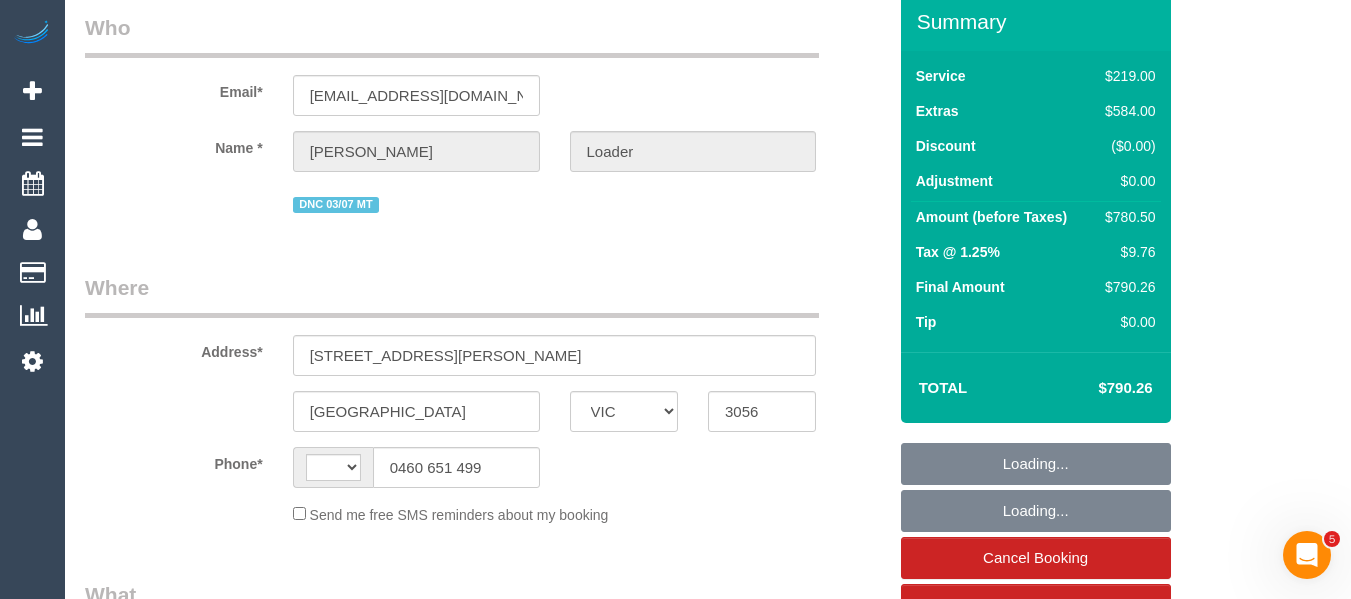 select on "string:stripe-pm_1RdNyY2GScqysDRVPteNn5S3" 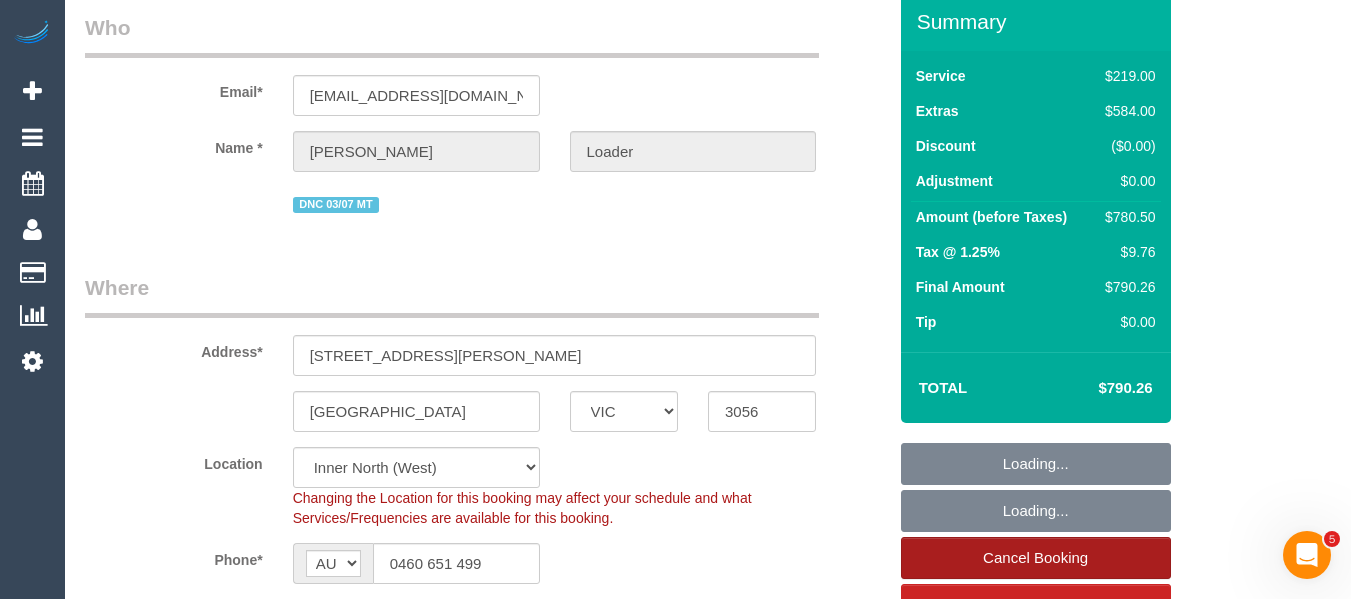 select on "string:AU" 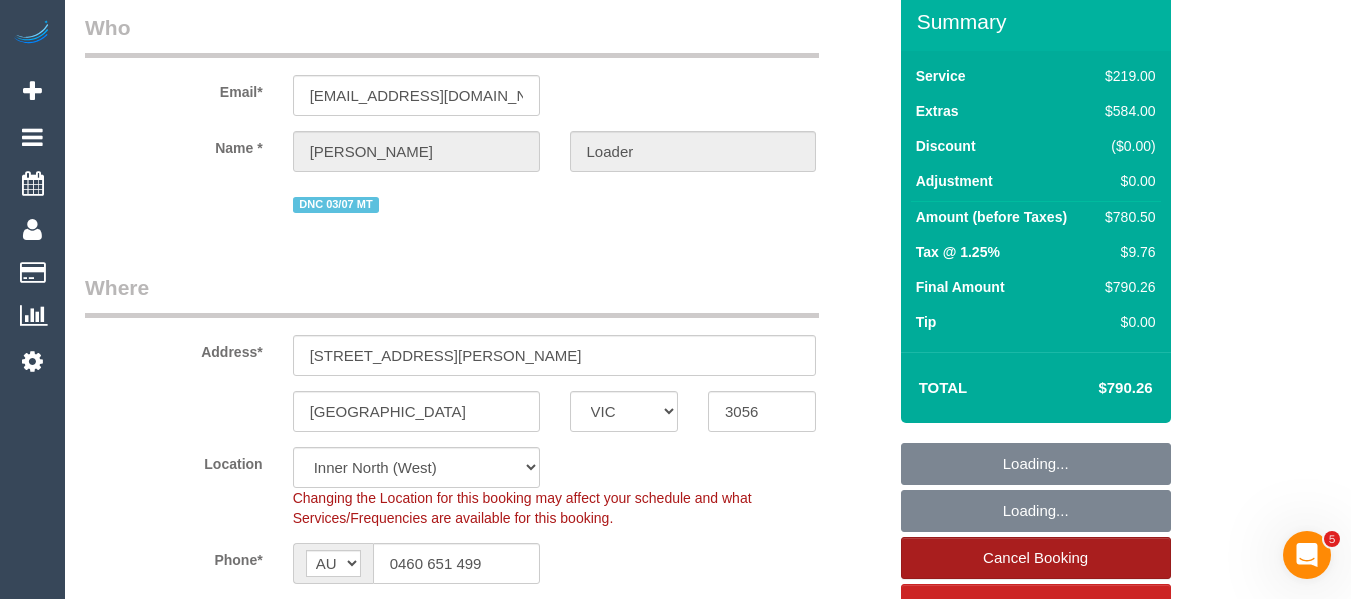 scroll, scrollTop: 300, scrollLeft: 0, axis: vertical 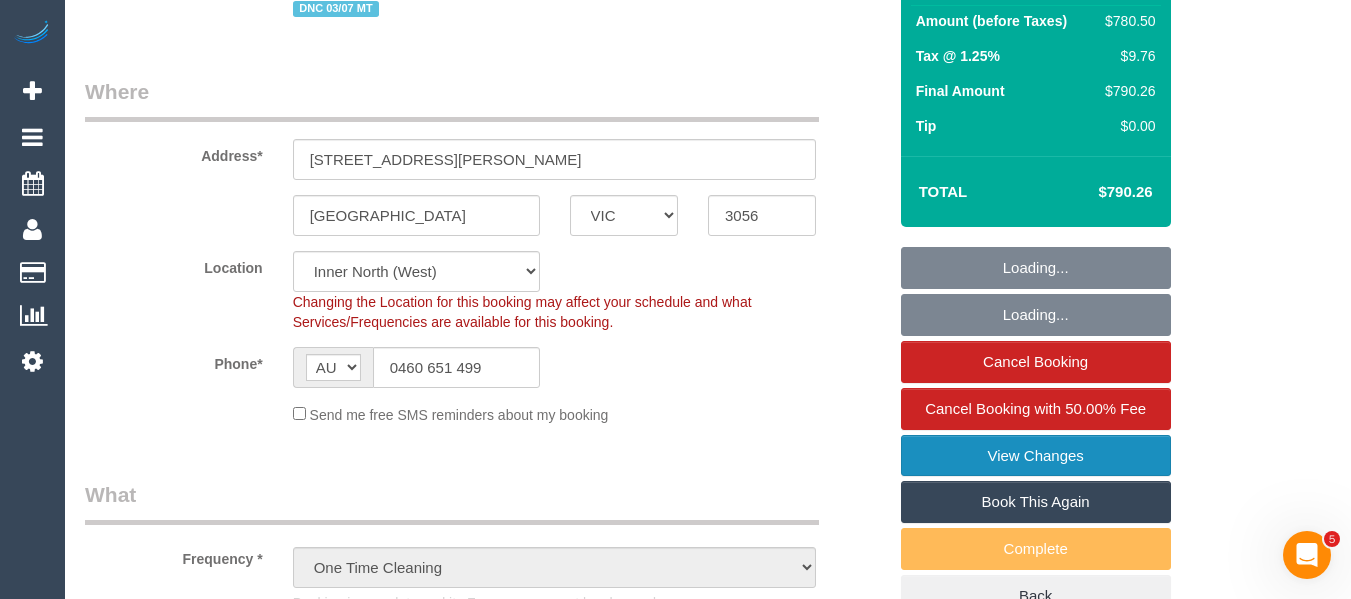 select on "object:1747" 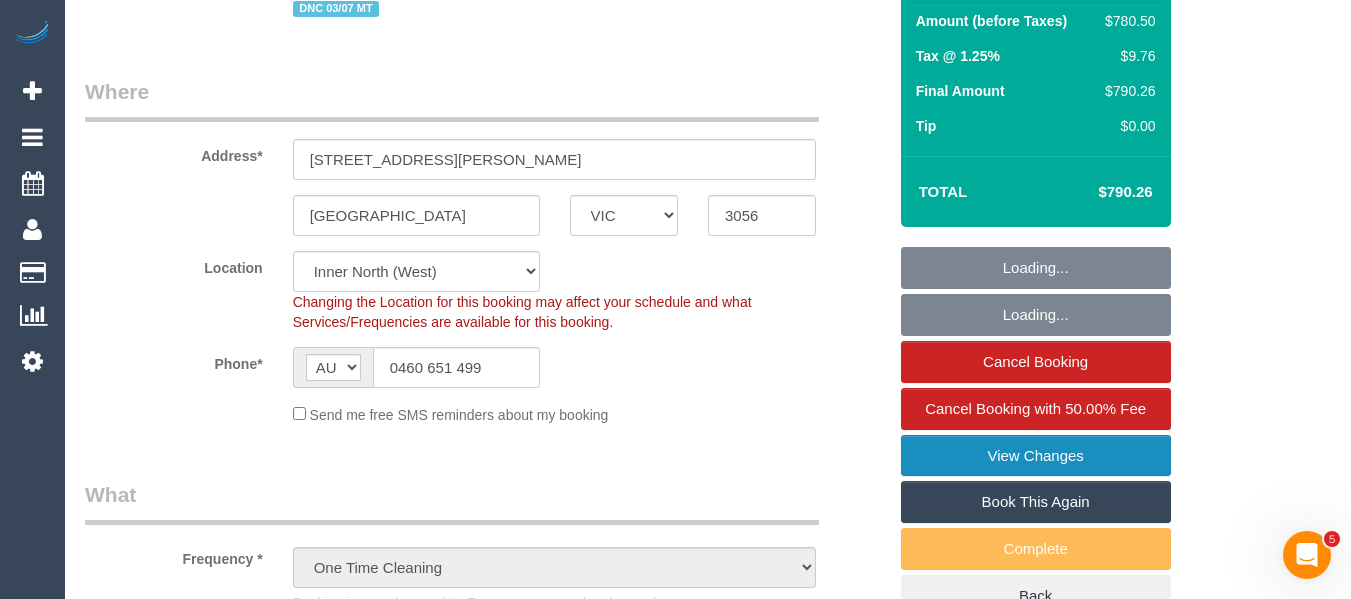 click on "View Changes" at bounding box center [1036, 456] 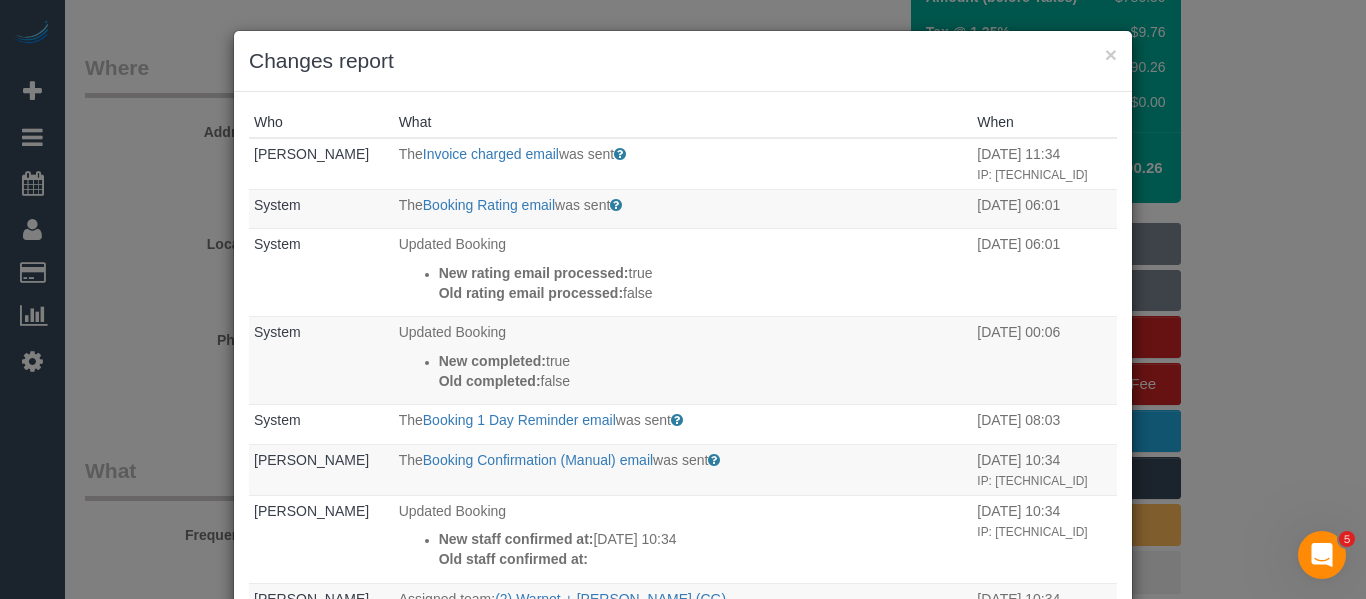 click on "Changes report" at bounding box center (683, 61) 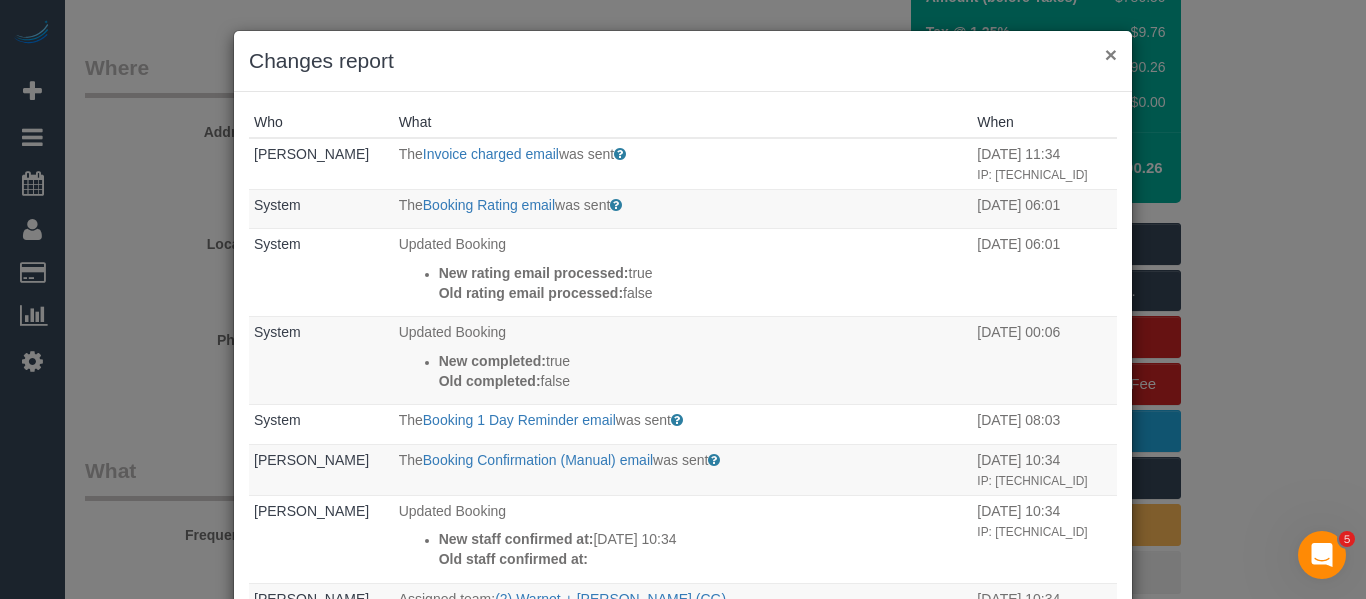 click on "×" at bounding box center (1111, 54) 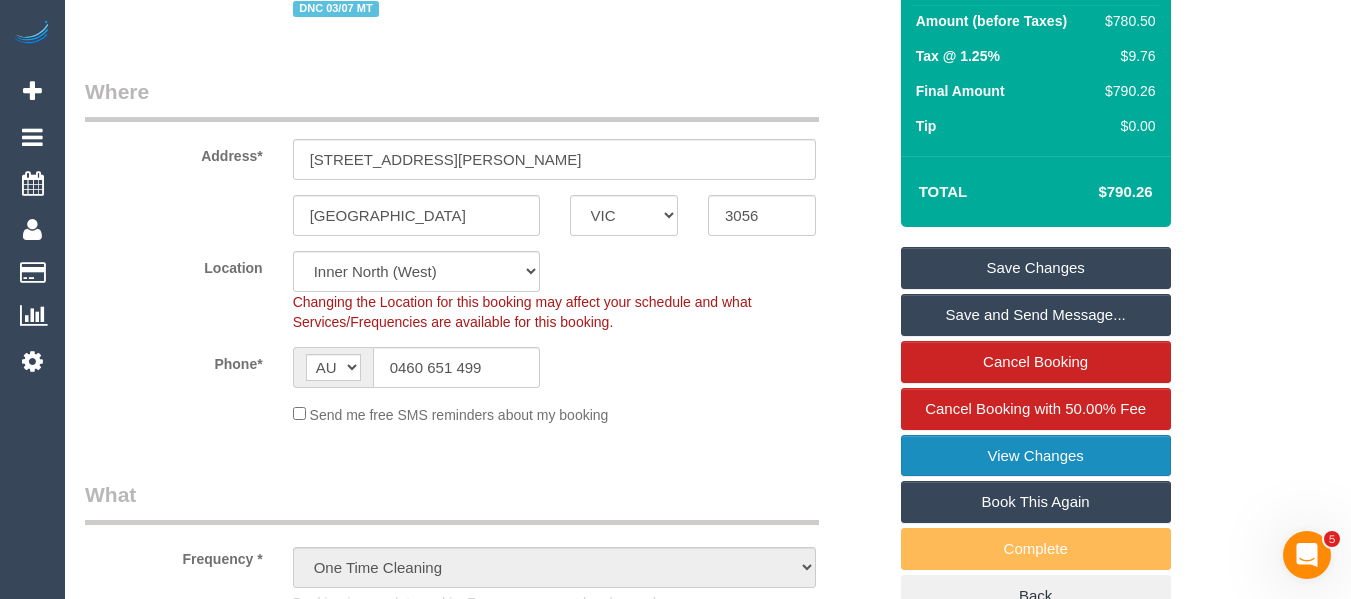 click on "View Changes" at bounding box center (1036, 456) 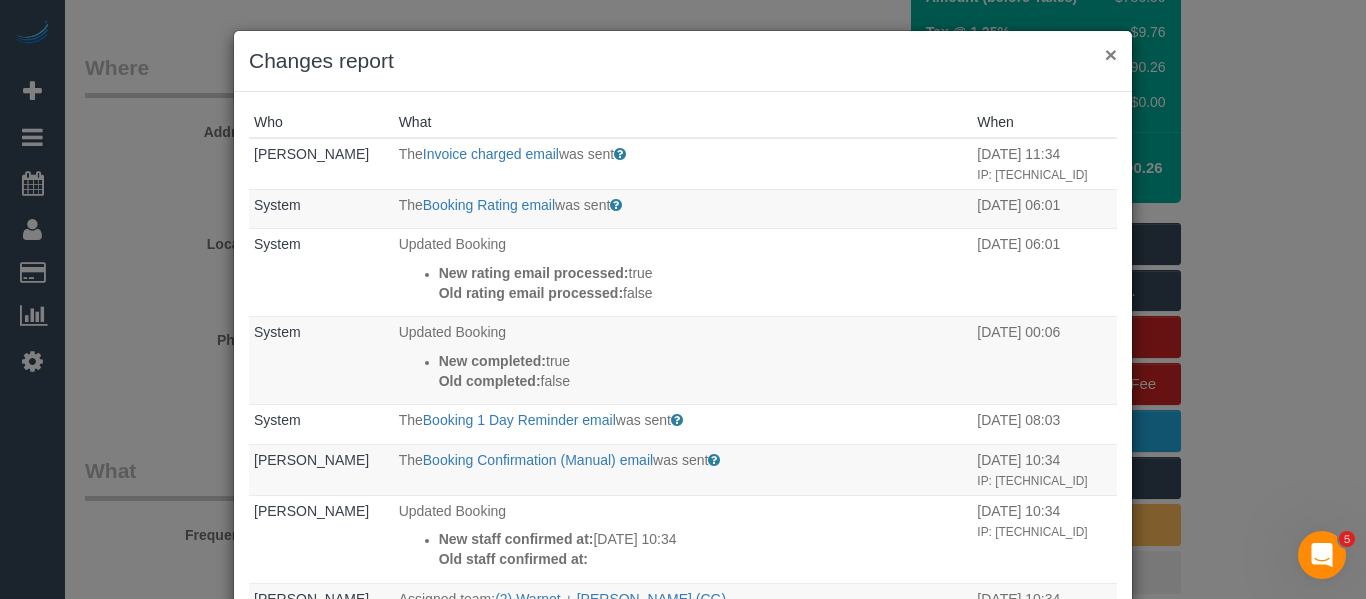 drag, startPoint x: 1099, startPoint y: 51, endPoint x: 1096, endPoint y: 90, distance: 39.115215 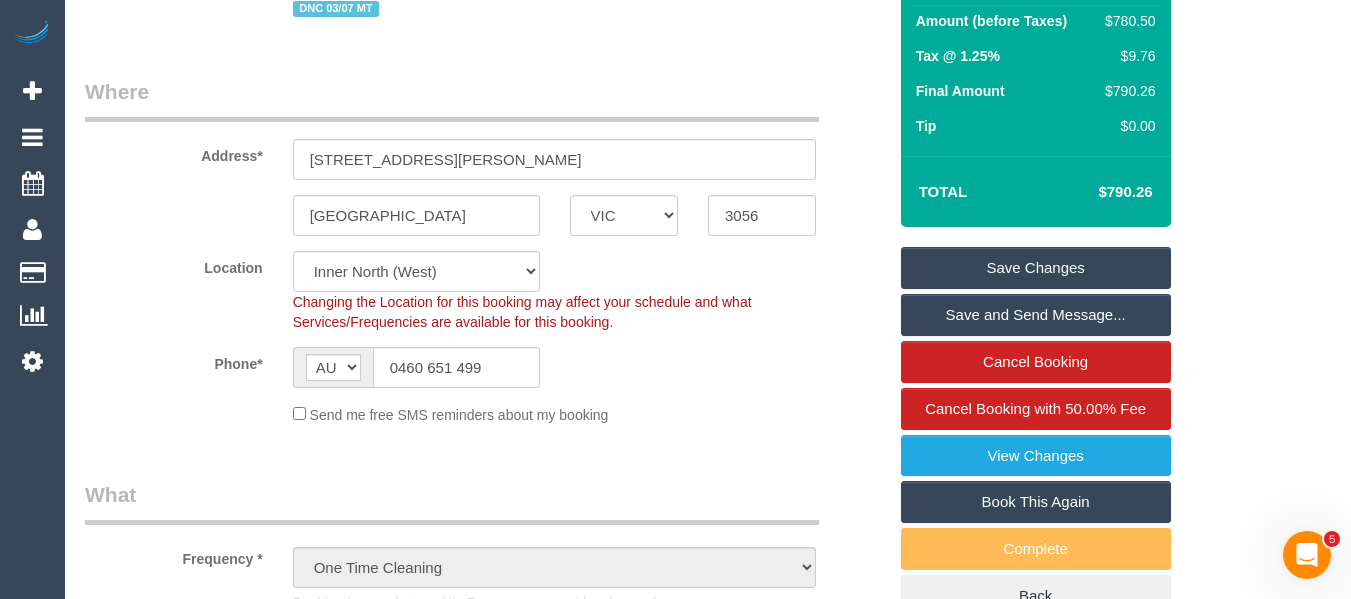 click on "Book This Again" at bounding box center [1036, 502] 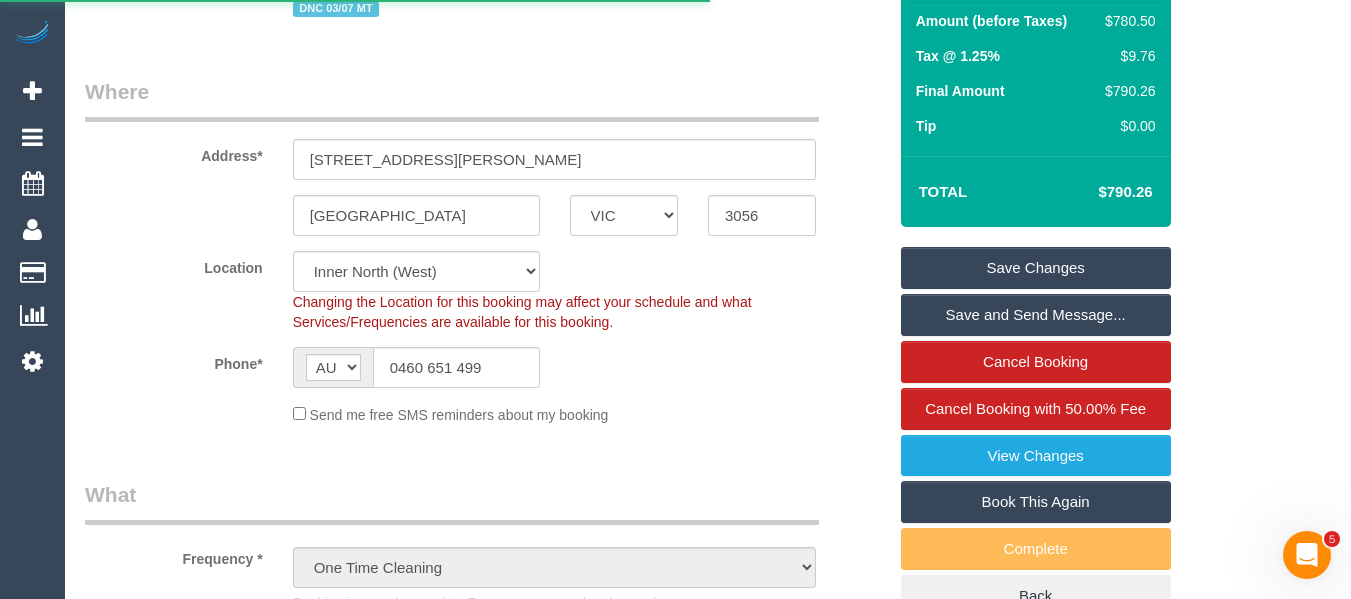 select on "VIC" 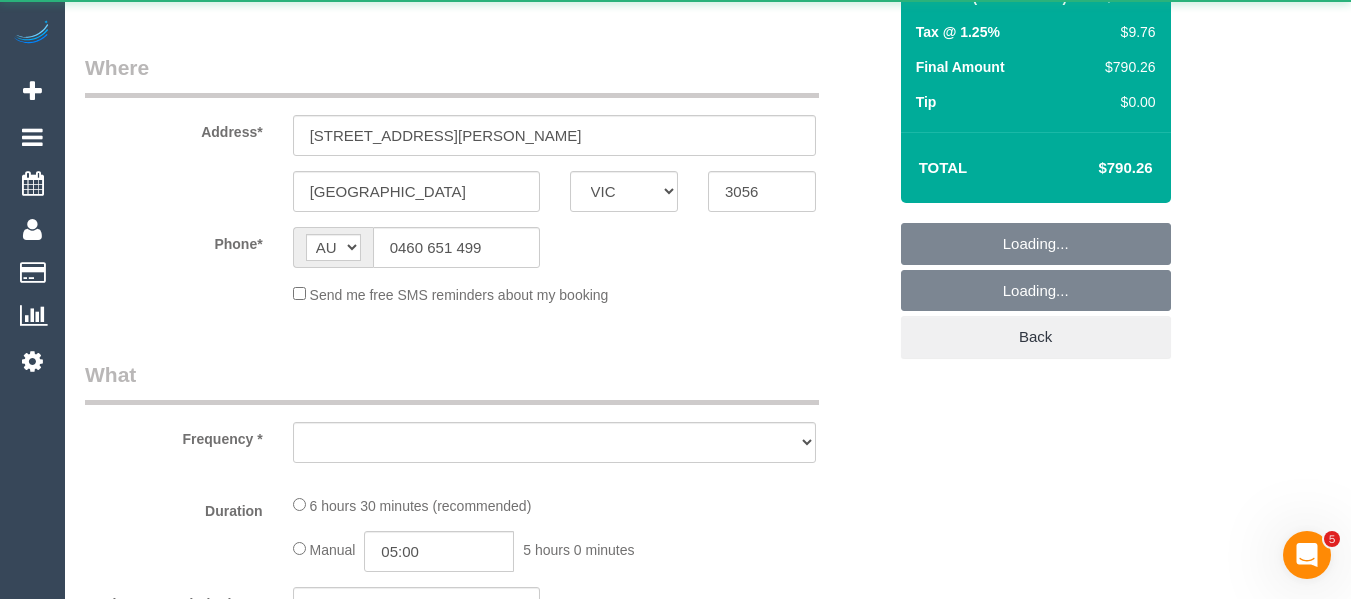 scroll, scrollTop: 0, scrollLeft: 0, axis: both 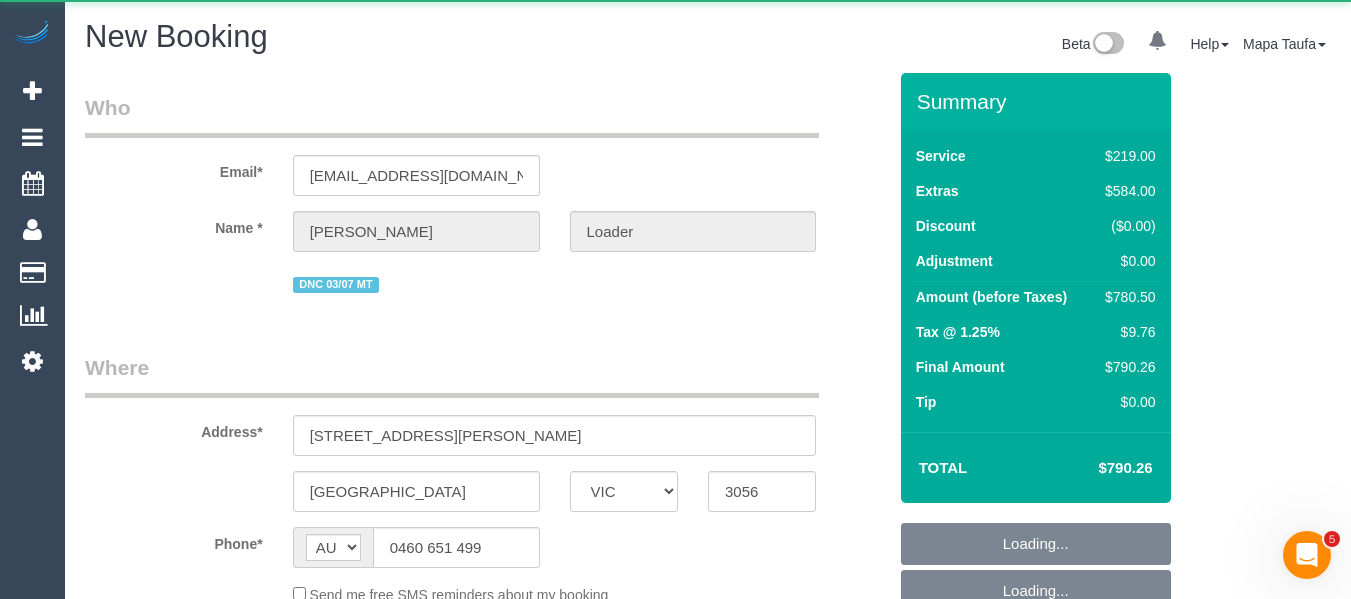 select on "object:3666" 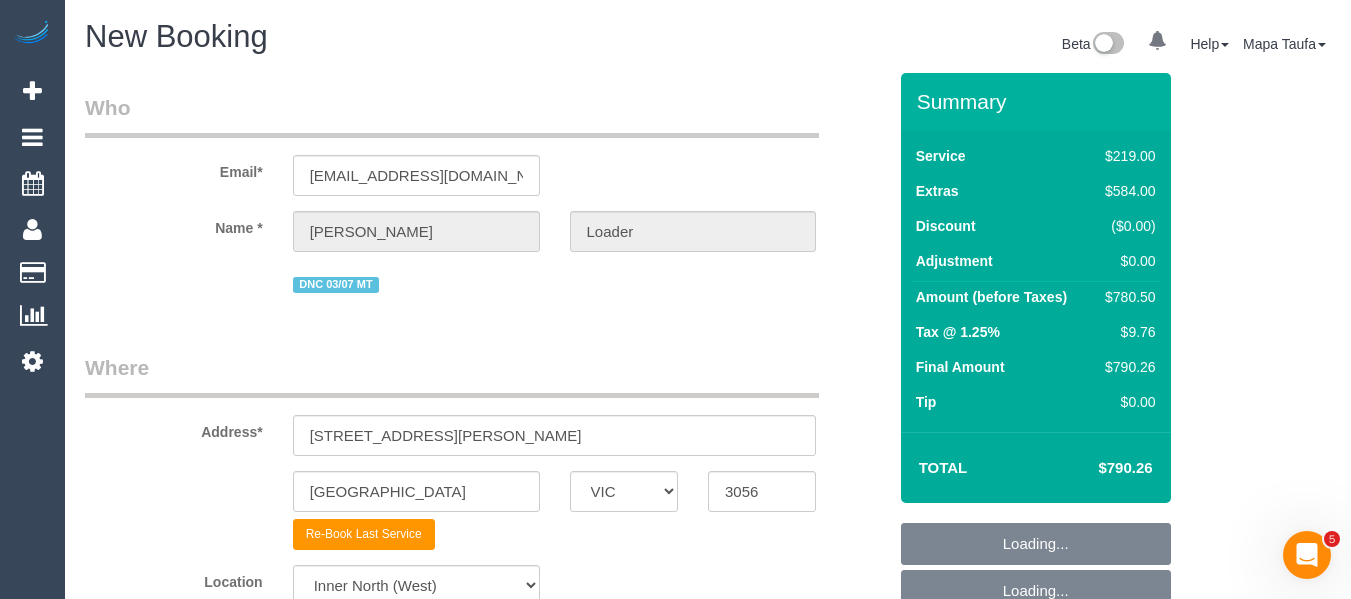 select on "object:4806" 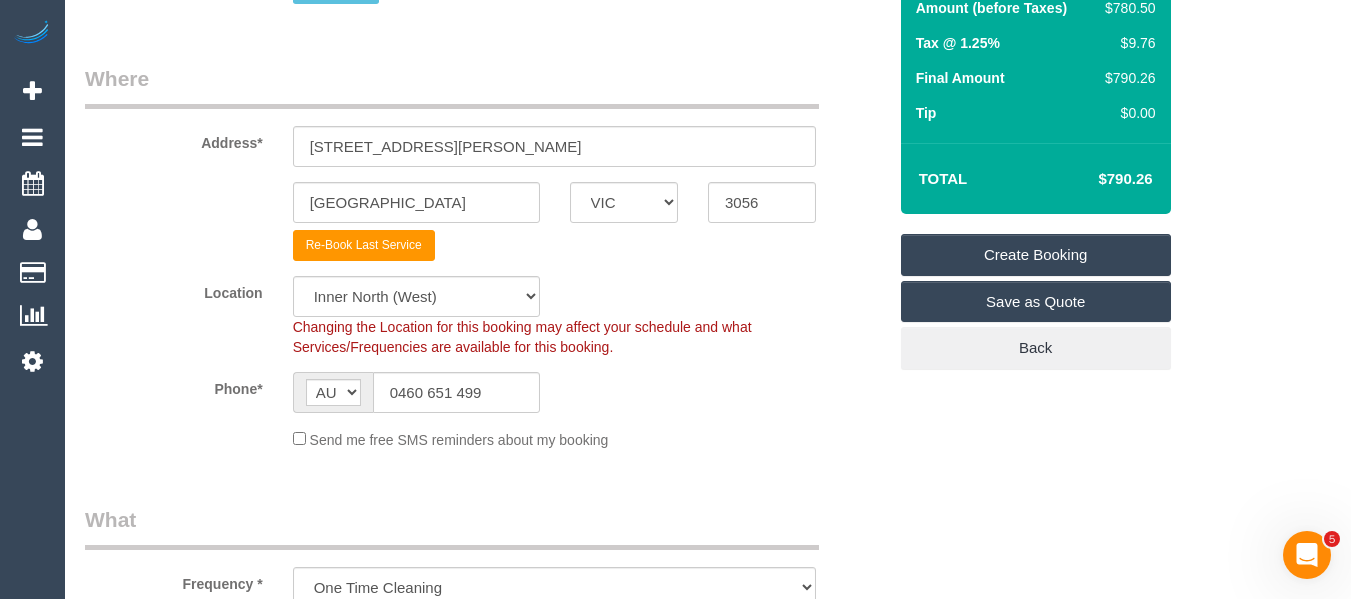 scroll, scrollTop: 300, scrollLeft: 0, axis: vertical 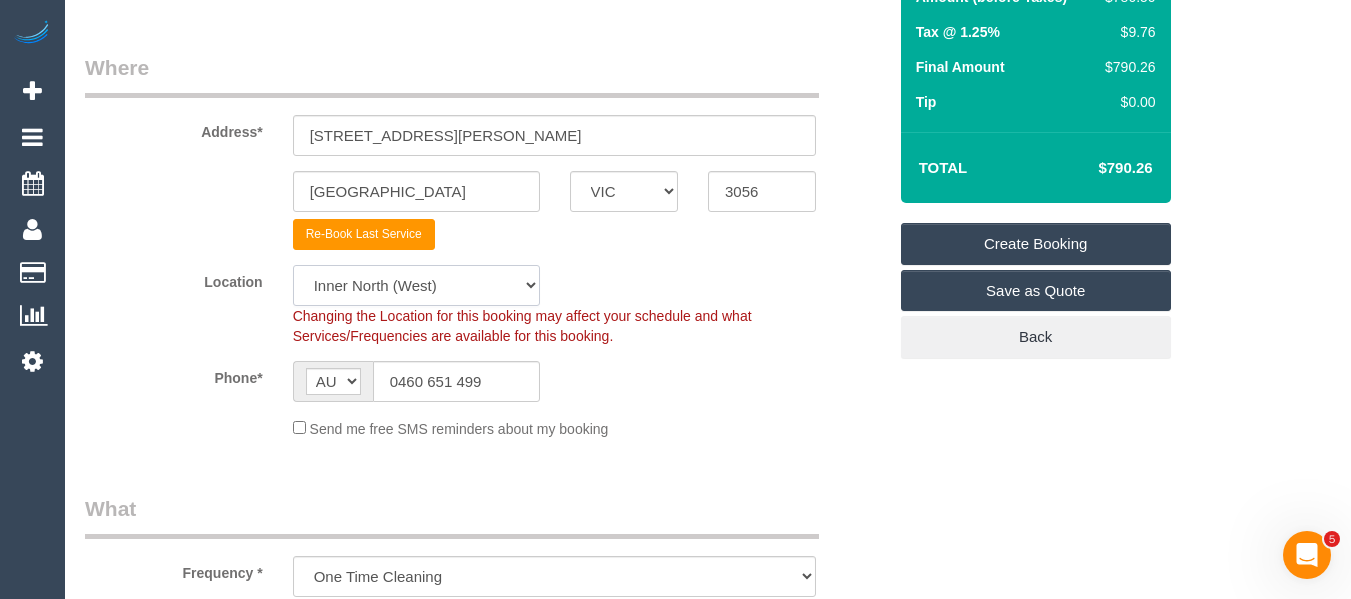 click on "Office City East (North) East (South) Inner East Inner North (East) Inner North (West) Inner South East Inner West North (East) North (West) Outer East Outer North (East) Outer North (West) Outer South East Outer West South East (East) South East (West) West (North) West (South) ZG - Central ZG - East ZG - North ZG - South" 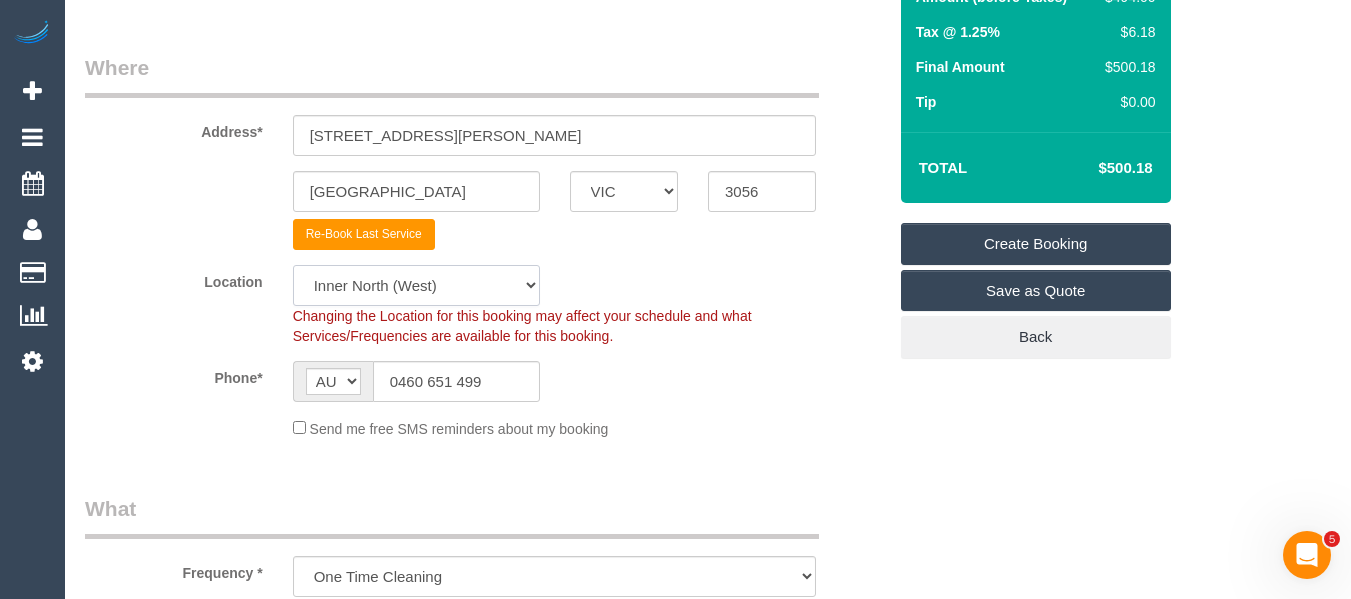 click on "Office City East (North) East (South) Inner East Inner North (East) Inner North (West) Inner South East Inner West North (East) North (West) Outer East Outer North (East) Outer North (West) Outer South East Outer West South East (East) South East (West) West (North) West (South) ZG - Central ZG - East ZG - North ZG - South" 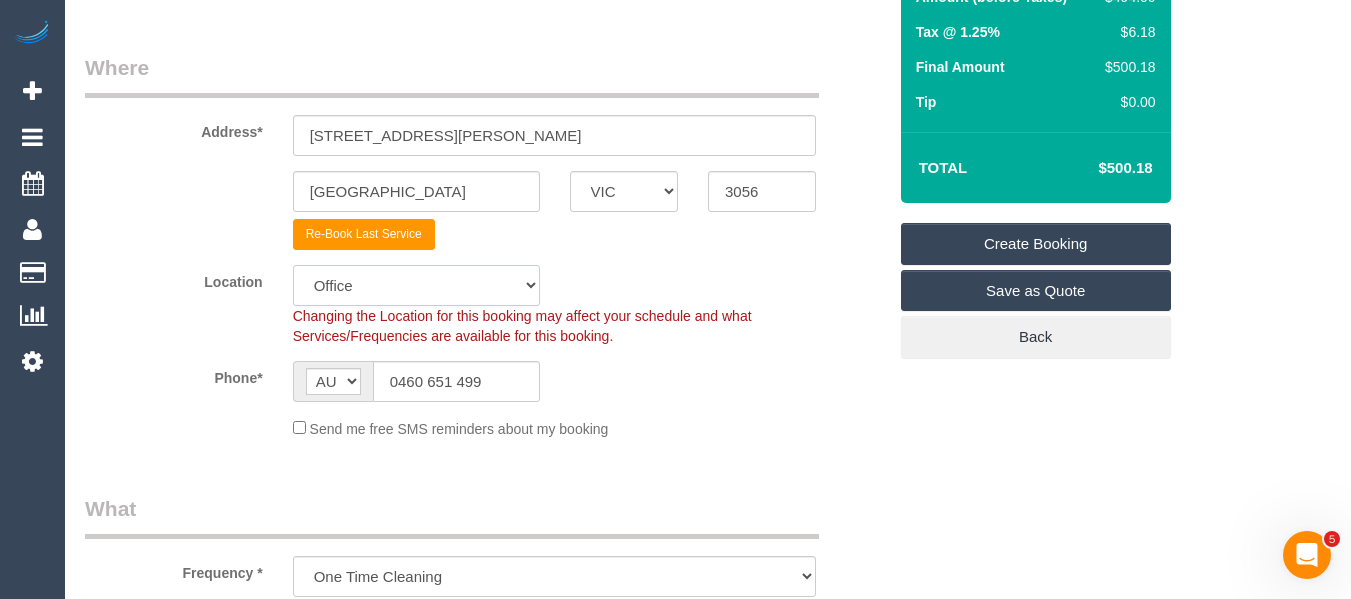 click on "Office City East (North) East (South) Inner East Inner North (East) Inner North (West) Inner South East Inner West North (East) North (West) Outer East Outer North (East) Outer North (West) Outer South East Outer West South East (East) South East (West) West (North) West (South) ZG - Central ZG - East ZG - North ZG - South" 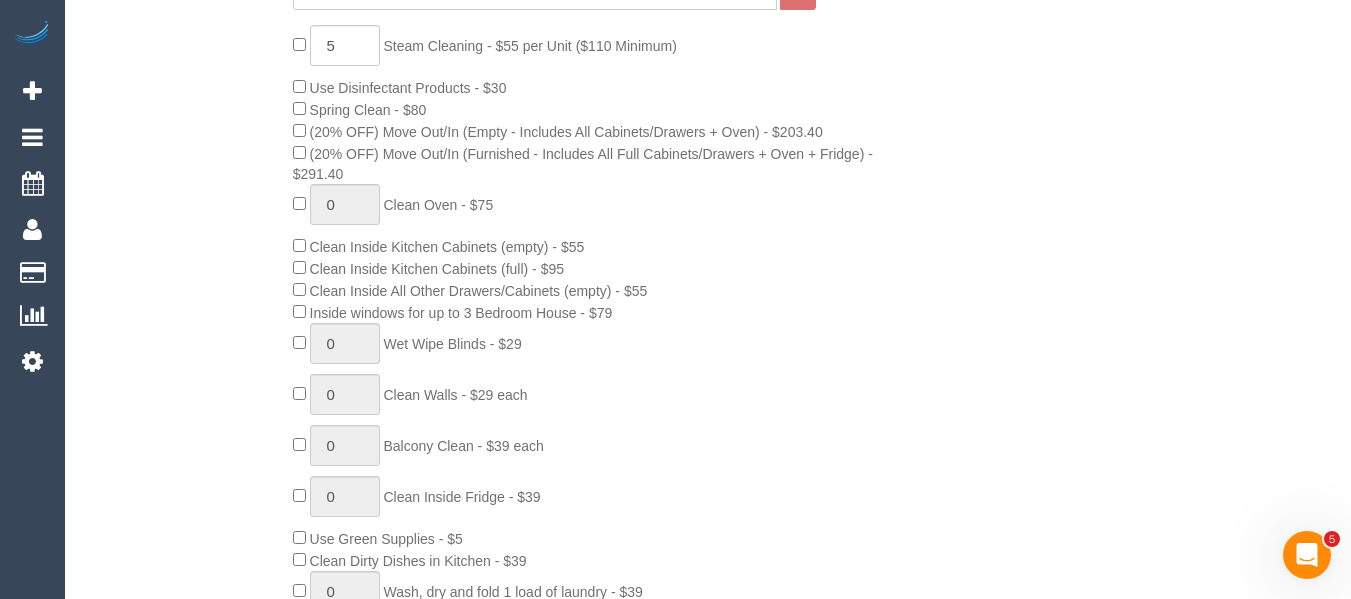 click on "Type of Service *
Hourly Service - $70/h Hourly Service - $65/h Hourly Service - $60/h Hourly Service - $58.03 (NDIS 2025-26) Hourly Service - $57.27+GST (HCP/SaH 2025-26) Hourly Service - Special Pricing (New) Hourly Service - Special Pricing Hourly Service (OnTime) $50/hr + GST One Bedroom Apt/Home Cleaning - $169 Flat Rate Two Bedroom Home Cleaning - $189 Flat Rate Three Bedroom Home Cleaning - $219 Flat Rate Four Bedroom Home Cleaning  - $259 Flat Rate Five Bedroom Home Cleaning  - $309 Flat Rate Six Bedroom Home Cleaning  - $339 Flat Rate Window Cleaning - Quoted Full home clean - Quoted Quote Re-Clean Steam Cleaning / Unit Key Pick up/Drop off Meeting Commercial Clean - Quoted Workshop Lunch Break PENDING BOOKING Inspection Gift Card/Discount Code
X" 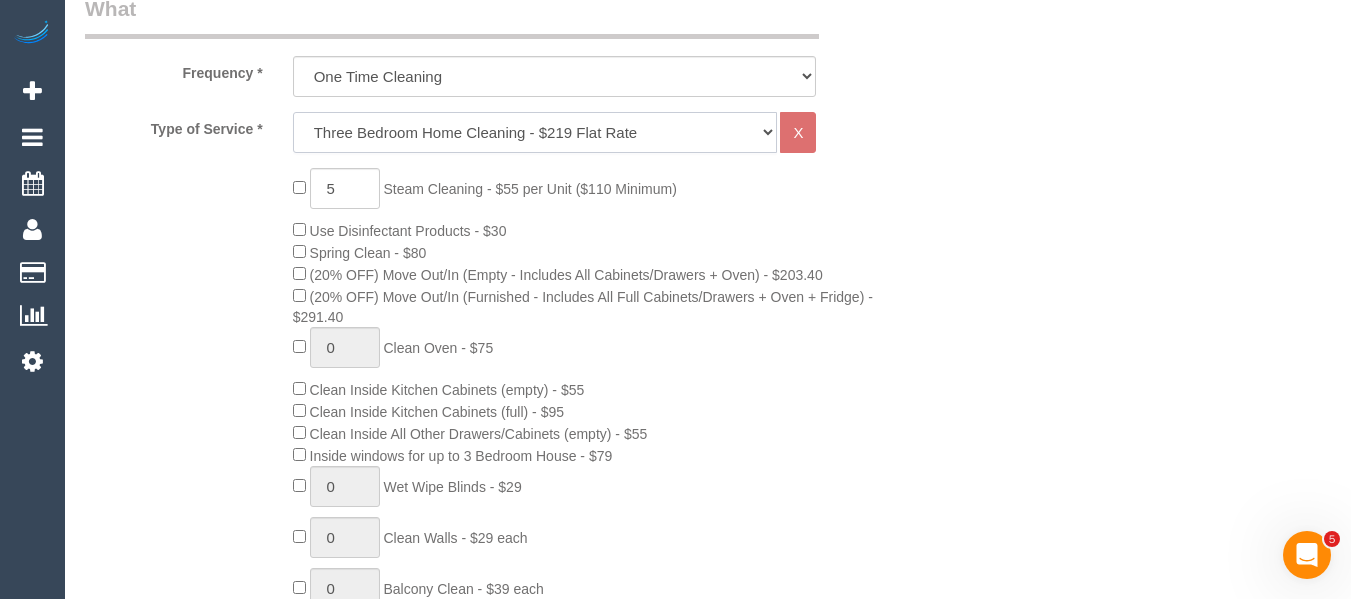 click on "Hourly Service - $70/h Hourly Service - $65/h Hourly Service - $60/h Hourly Service - $58.03 (NDIS 2025-26) Hourly Service - $57.27+GST (HCP/SaH 2025-26) Hourly Service - Special Pricing (New) Hourly Service - Special Pricing Hourly Service (OnTime) $50/hr + GST One Bedroom Apt/Home Cleaning - $169 Flat Rate Two Bedroom Home Cleaning - $189 Flat Rate Three Bedroom Home Cleaning - $219 Flat Rate Four Bedroom Home Cleaning  - $259 Flat Rate Five Bedroom Home Cleaning  - $309 Flat Rate Six Bedroom Home Cleaning  - $339 Flat Rate Window Cleaning - Quoted Full home clean - Quoted Quote Re-Clean Steam Cleaning / Unit Key Pick up/Drop off Meeting Commercial Clean - Quoted Workshop Lunch Break PENDING BOOKING Inspection Gift Card/Discount Code" 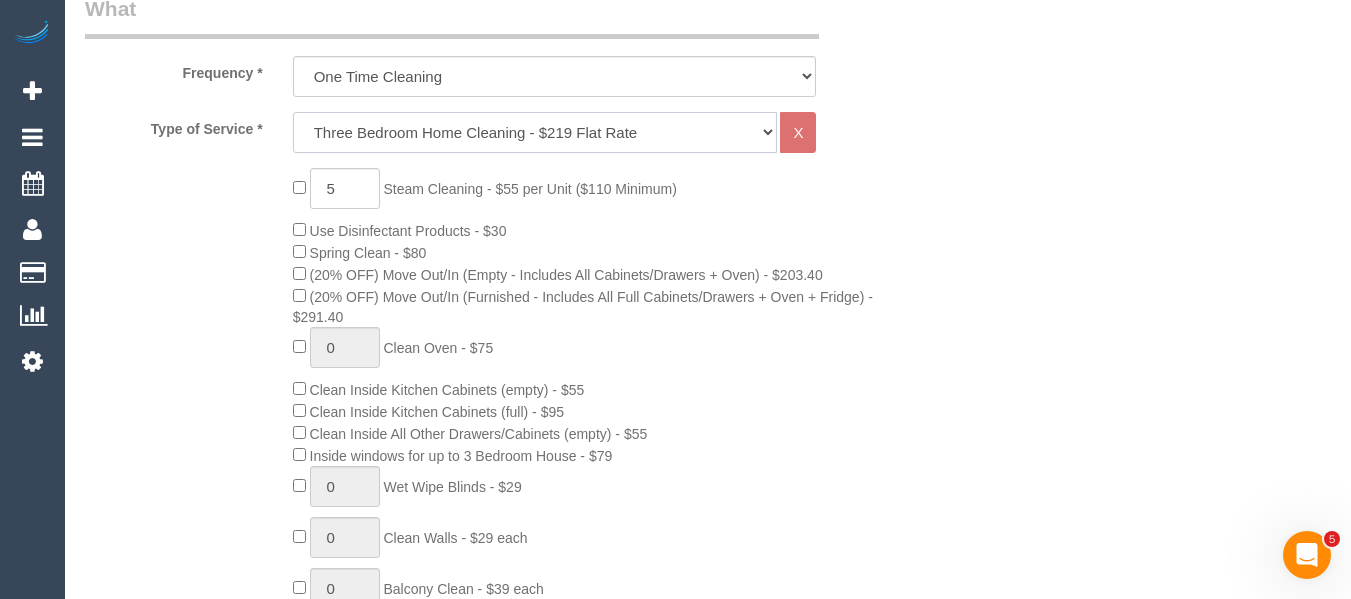 select on "28" 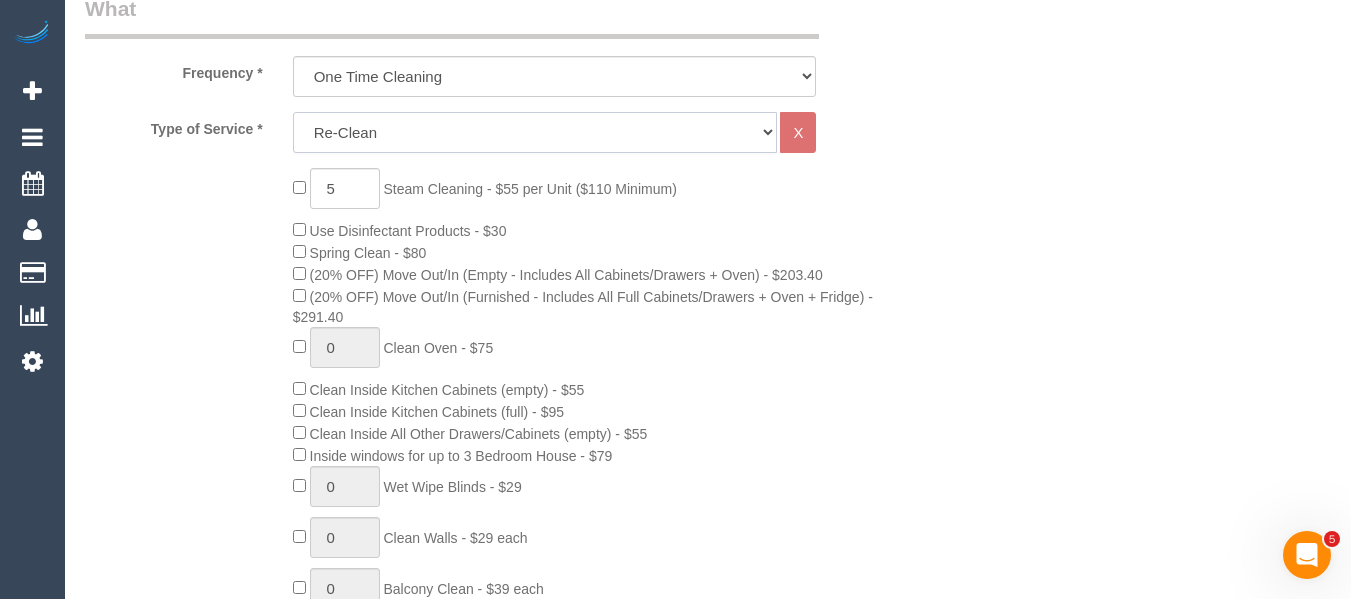 click on "Hourly Service - $70/h Hourly Service - $65/h Hourly Service - $60/h Hourly Service - $58.03 (NDIS 2025-26) Hourly Service - $57.27+GST (HCP/SaH 2025-26) Hourly Service - Special Pricing (New) Hourly Service - Special Pricing Hourly Service (OnTime) $50/hr + GST One Bedroom Apt/Home Cleaning - $169 Flat Rate Two Bedroom Home Cleaning - $189 Flat Rate Three Bedroom Home Cleaning - $219 Flat Rate Four Bedroom Home Cleaning  - $259 Flat Rate Five Bedroom Home Cleaning  - $309 Flat Rate Six Bedroom Home Cleaning  - $339 Flat Rate Window Cleaning - Quoted Full home clean - Quoted Quote Re-Clean Steam Cleaning / Unit Key Pick up/Drop off Meeting Commercial Clean - Quoted Workshop Lunch Break PENDING BOOKING Inspection Gift Card/Discount Code" 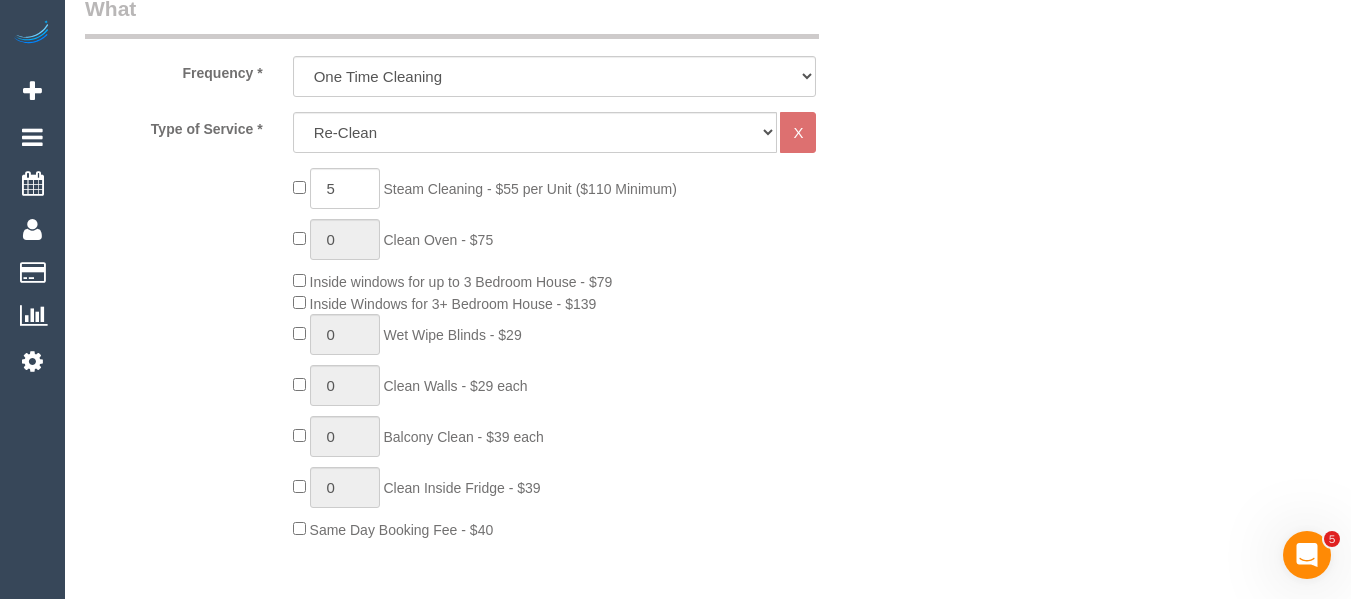 click on "5
Steam Cleaning - $55 per Unit ($110 Minimum)
0
Clean Oven  - $75
Inside windows for up to 3 Bedroom House - $79
Inside Windows for 3+ Bedroom House  - $139
0
Wet Wipe Blinds  - $29
0
Clean Walls - $29 each
0
Balcony Clean - $39 each
0" 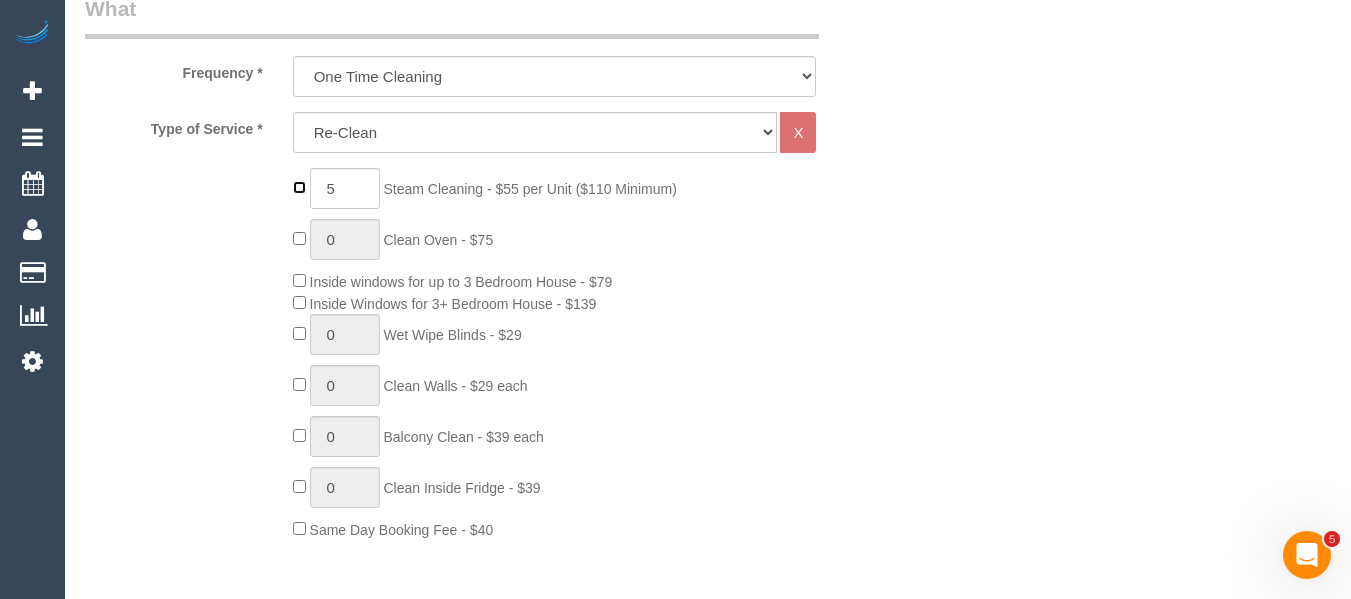 type on "0" 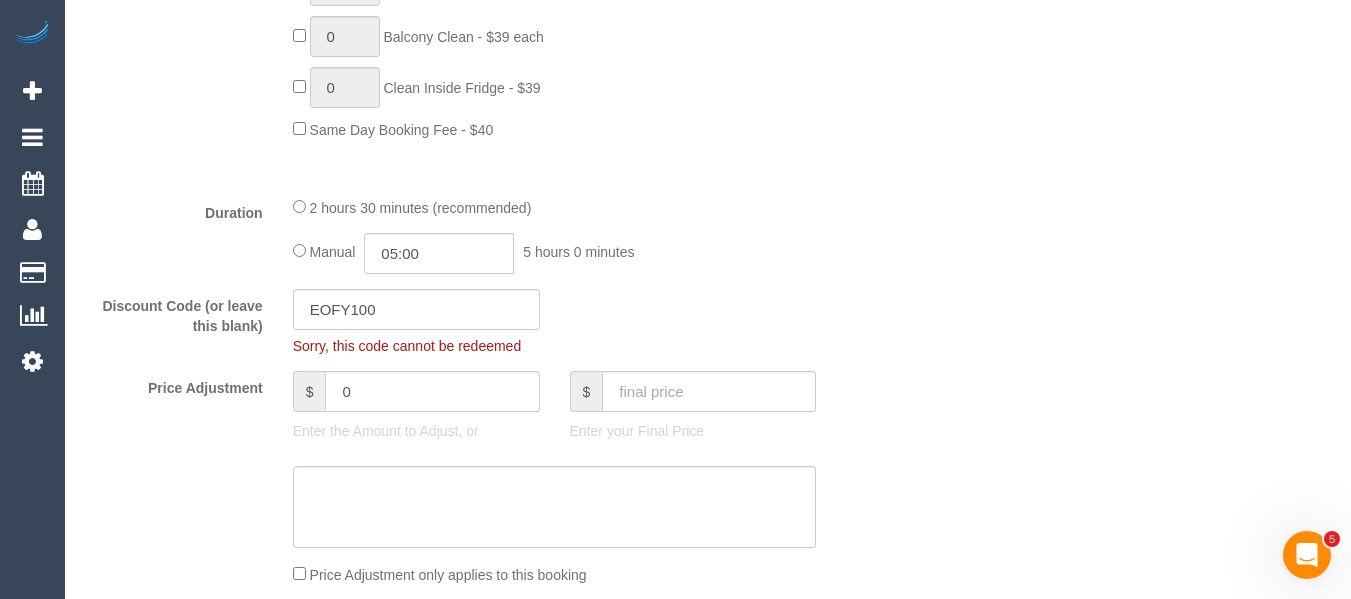 scroll, scrollTop: 1500, scrollLeft: 0, axis: vertical 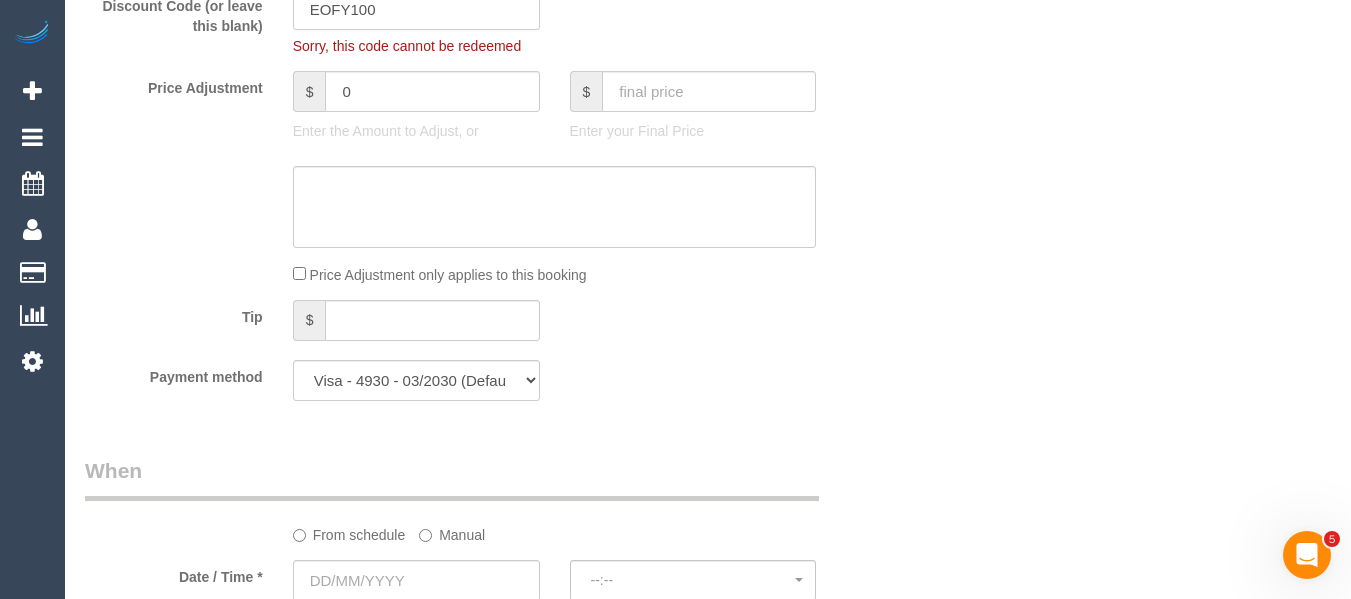 click on "EOFY100" 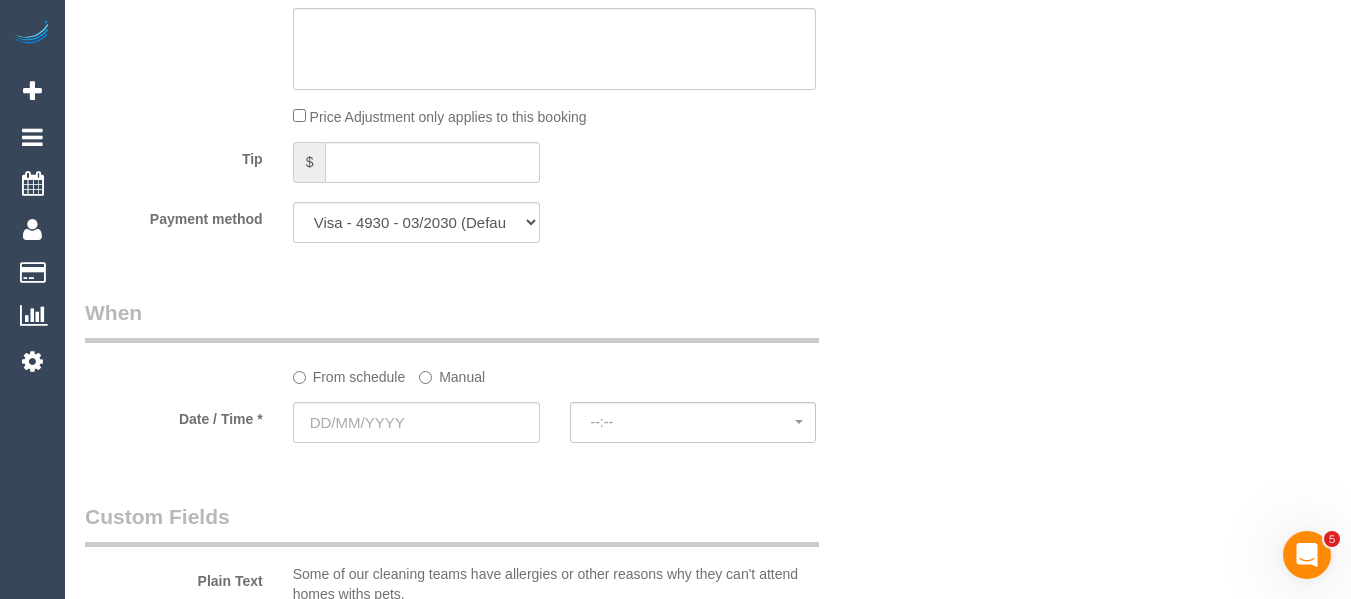 scroll, scrollTop: 1900, scrollLeft: 0, axis: vertical 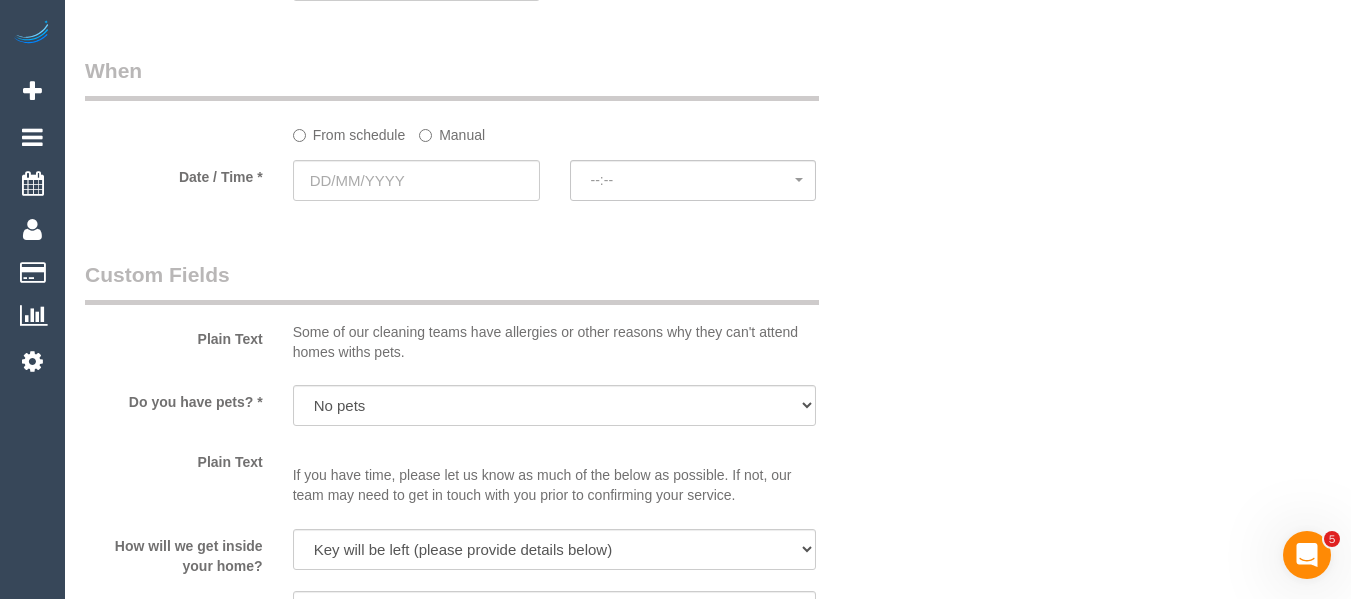 type 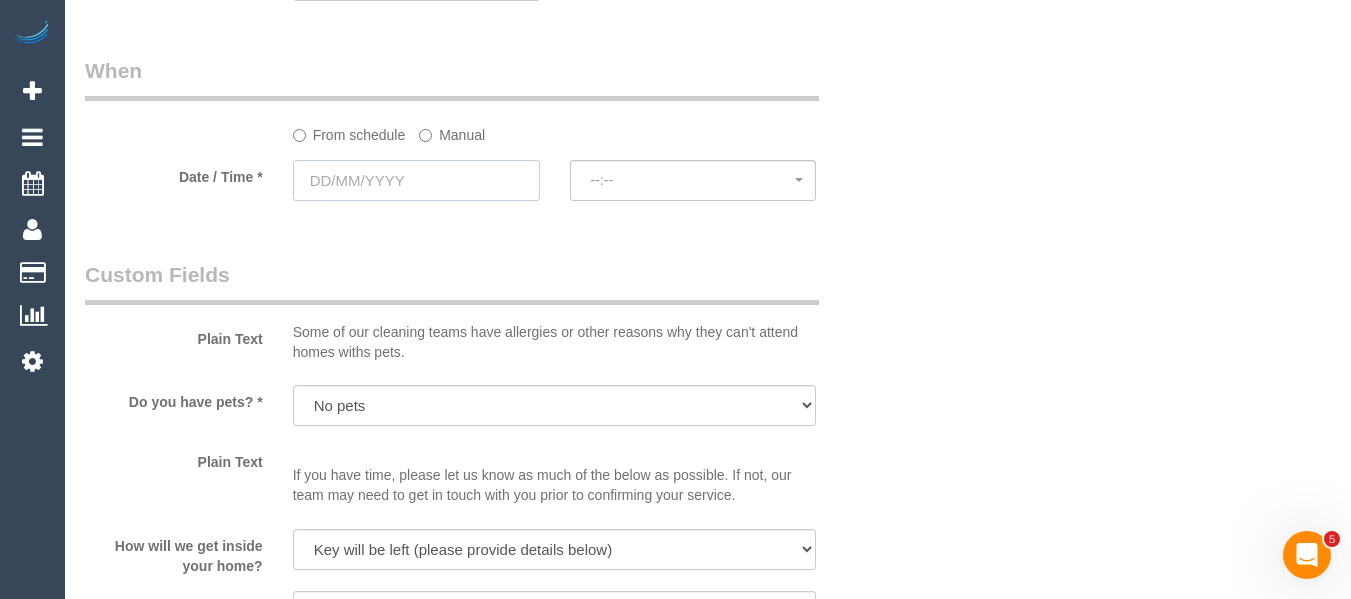 click at bounding box center [416, 180] 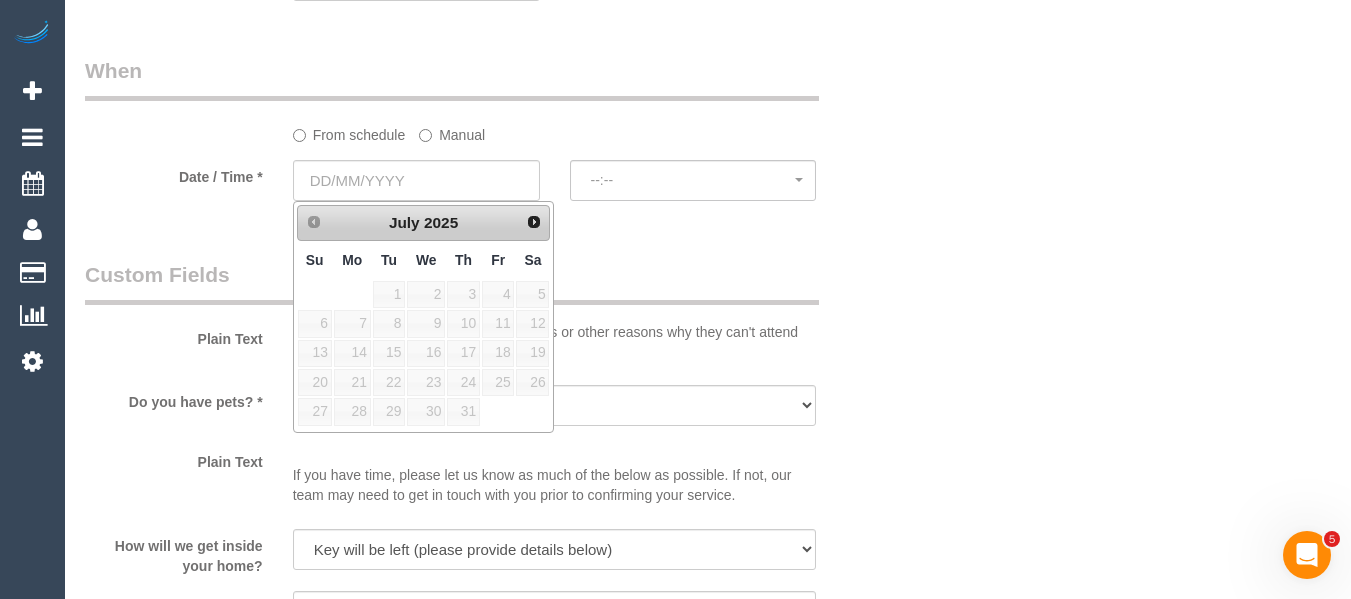 scroll, scrollTop: 1881, scrollLeft: 0, axis: vertical 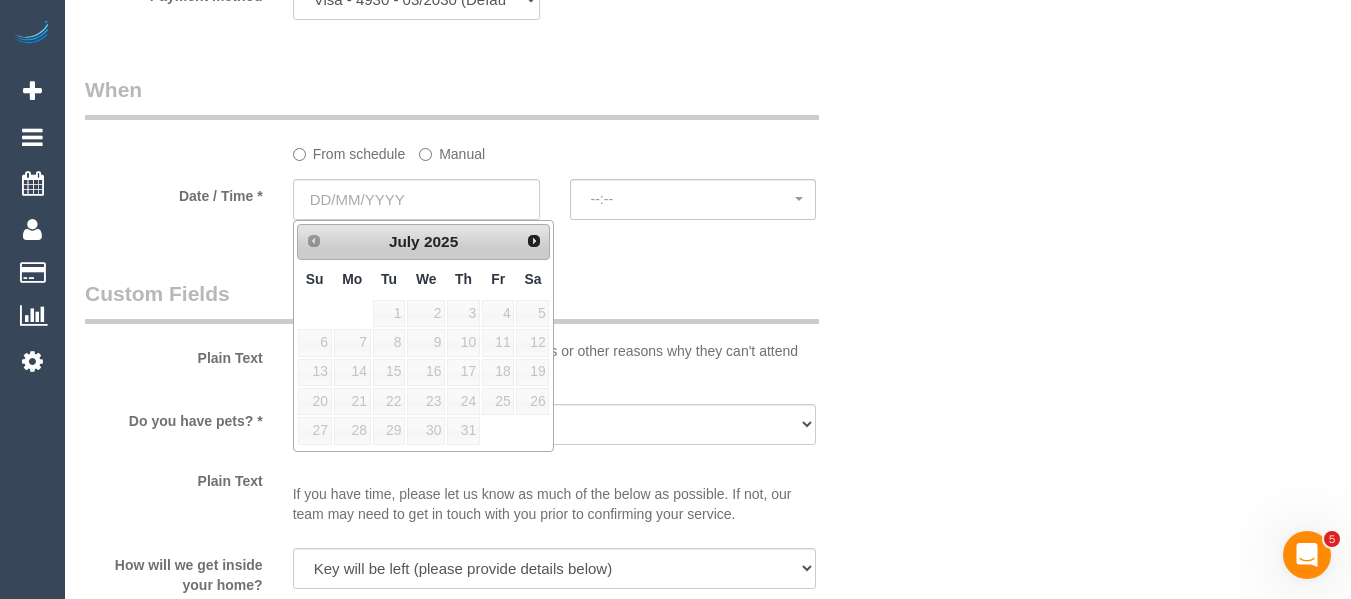 click on "Manual" 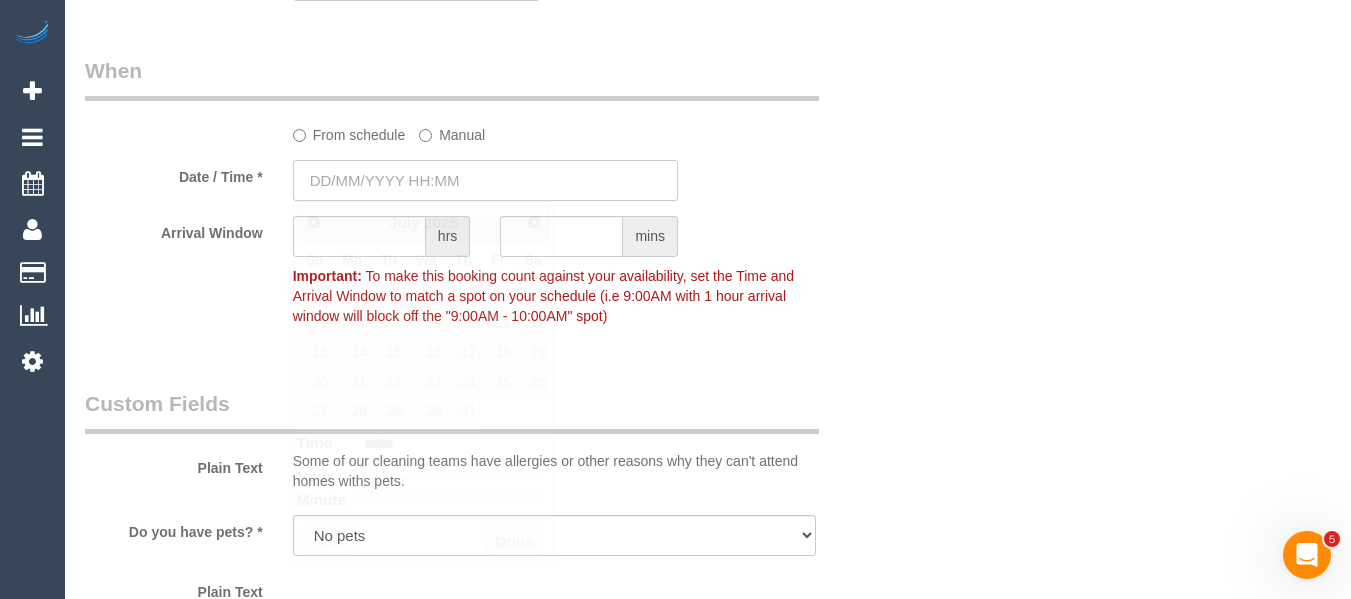 click at bounding box center (485, 180) 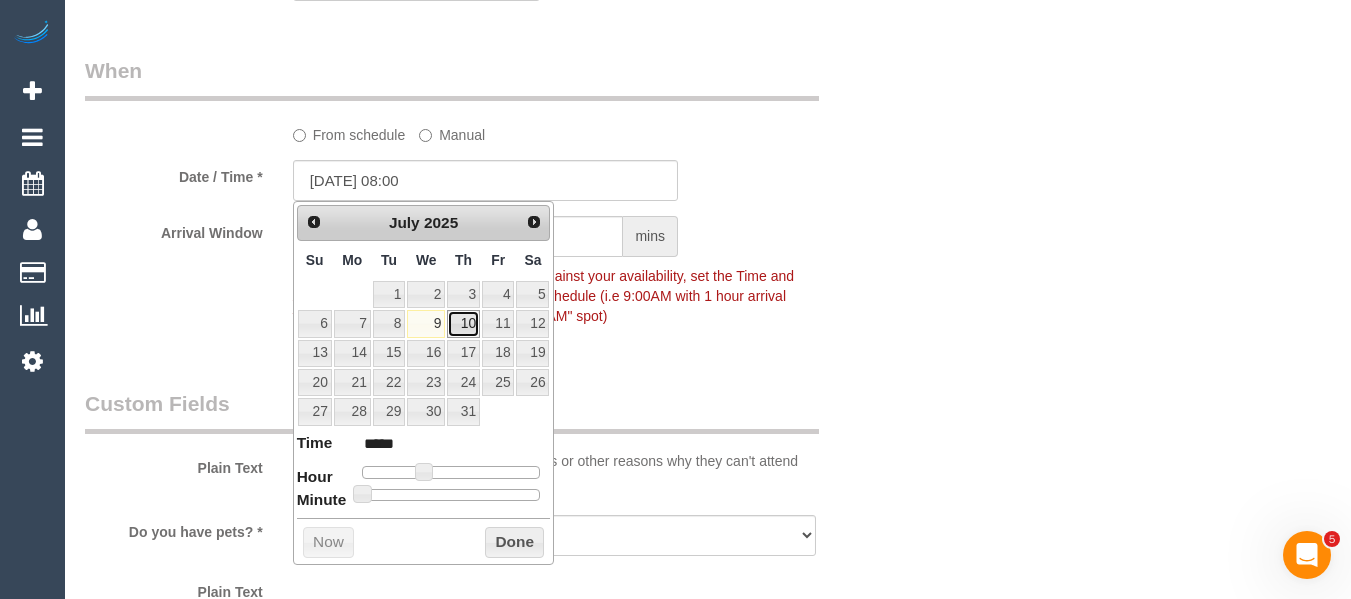 click on "10" at bounding box center [463, 323] 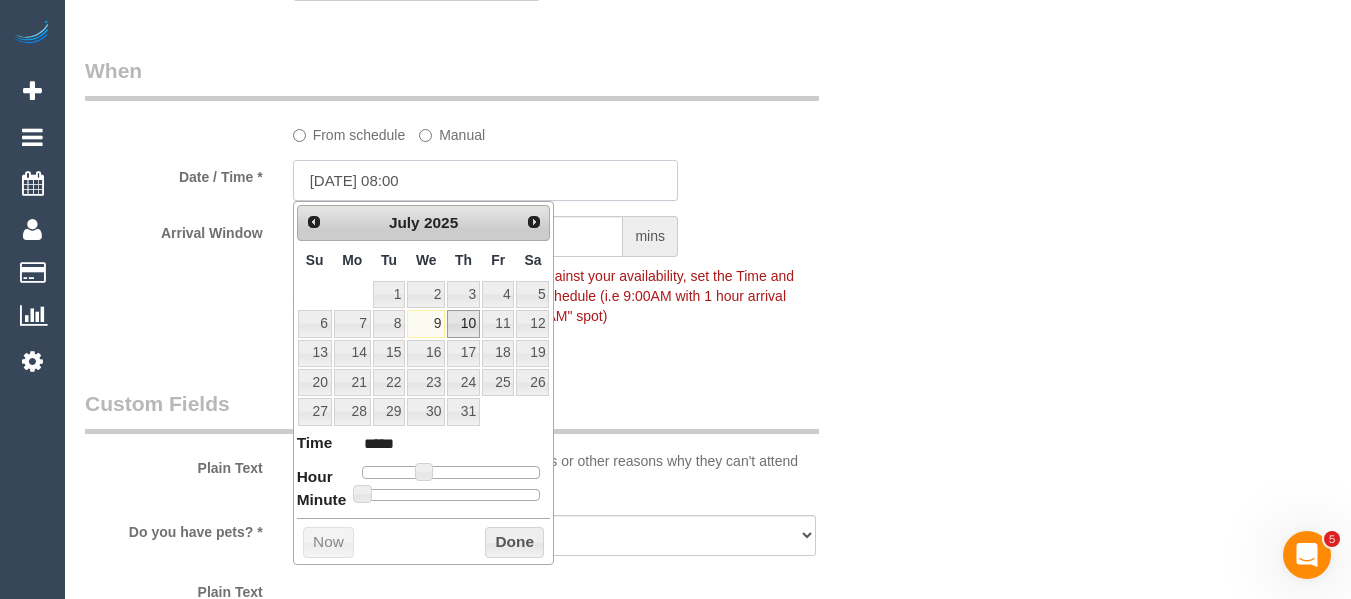 type on "10/07/2025 08:00" 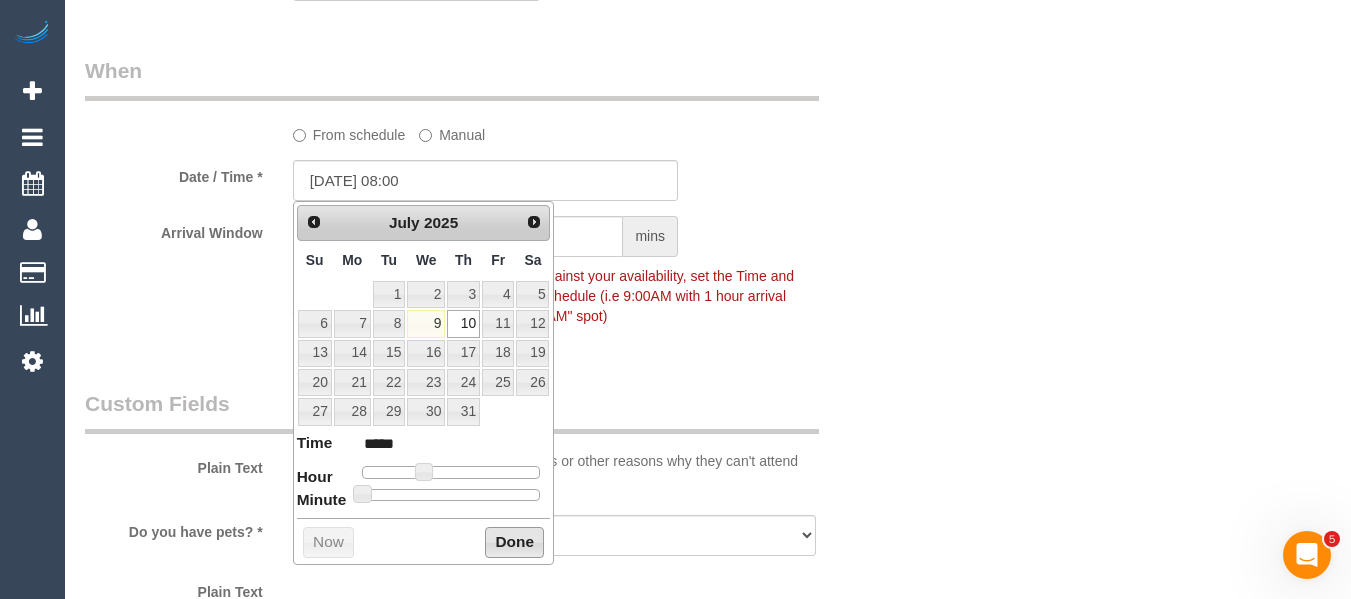 click on "Done" at bounding box center (514, 543) 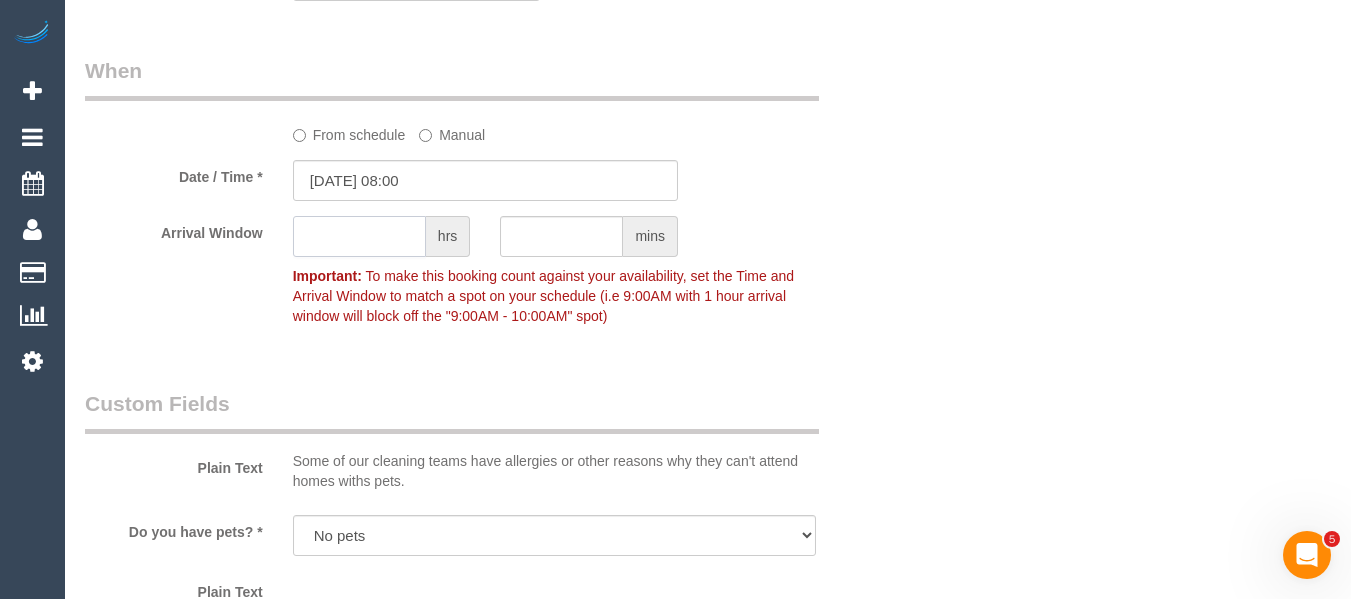 click 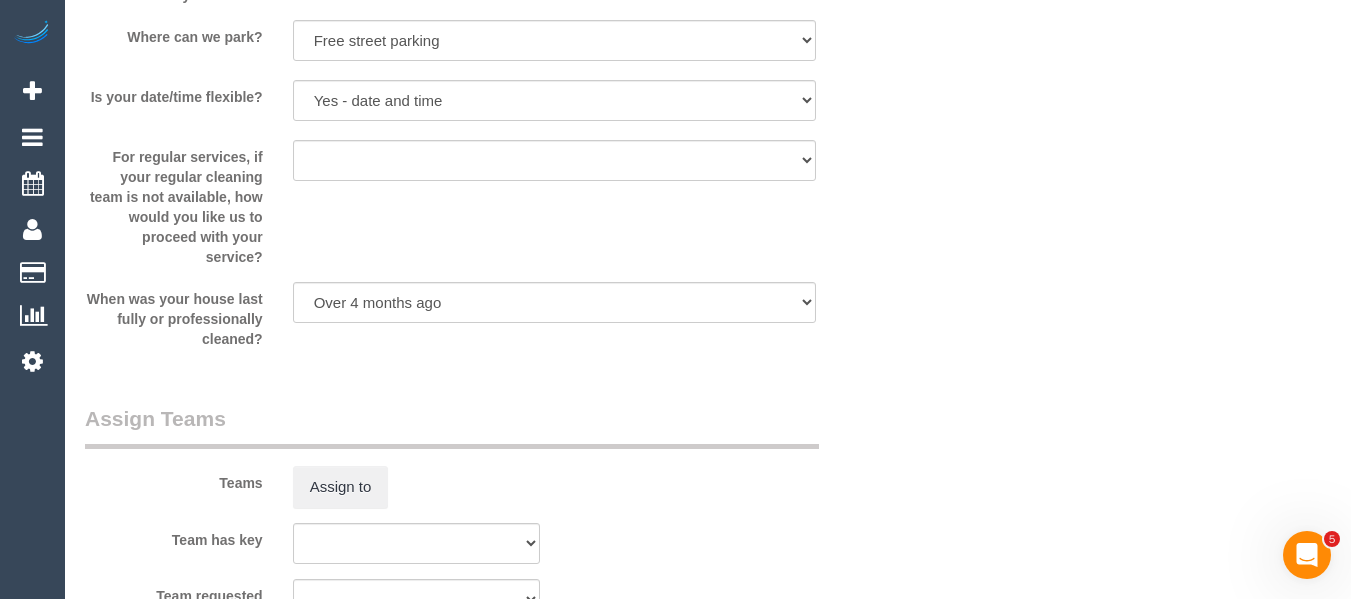 scroll, scrollTop: 2764, scrollLeft: 0, axis: vertical 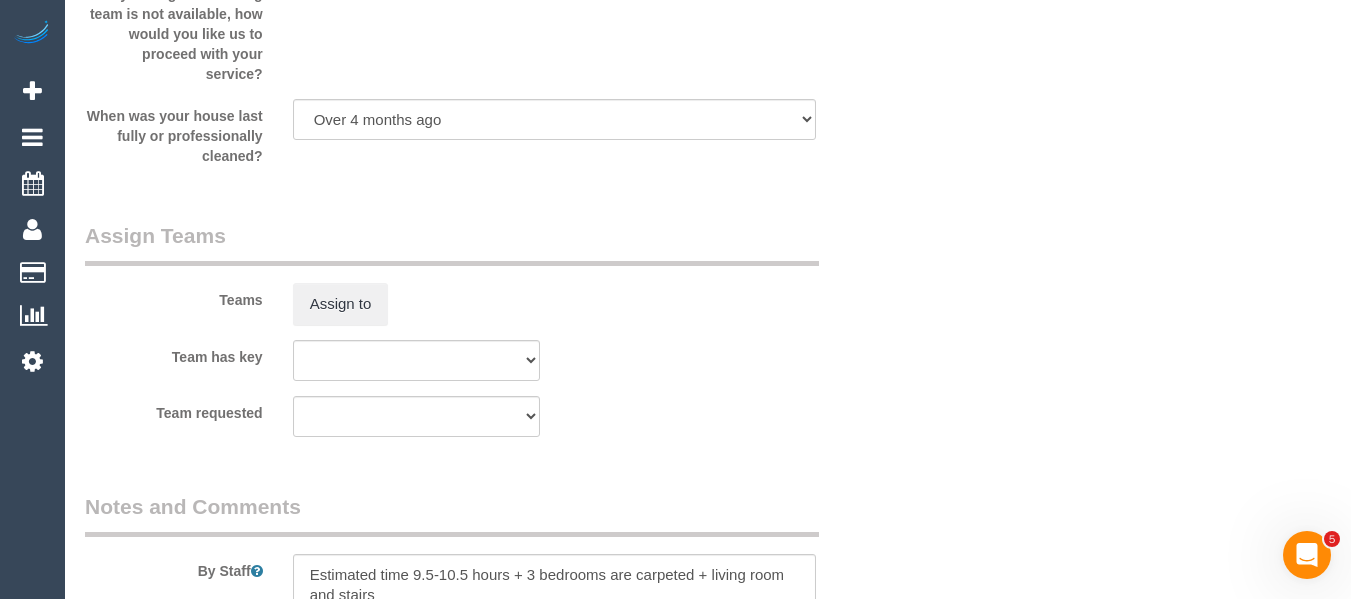 type on "1" 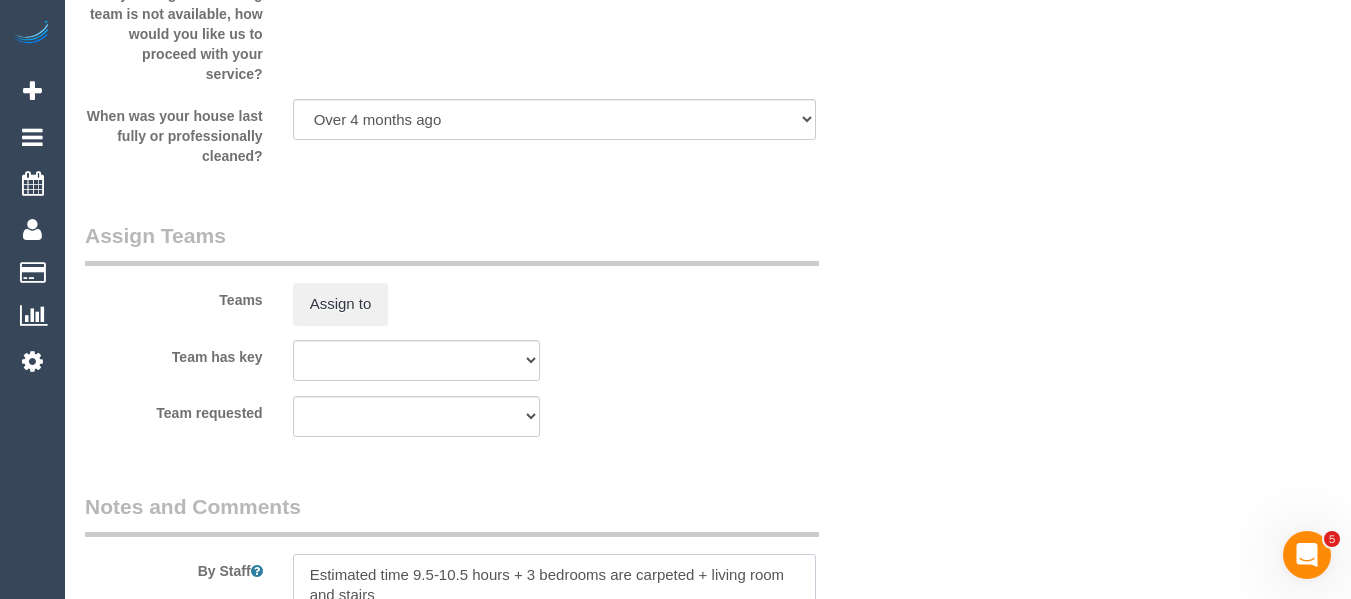 scroll, scrollTop: 2981, scrollLeft: 0, axis: vertical 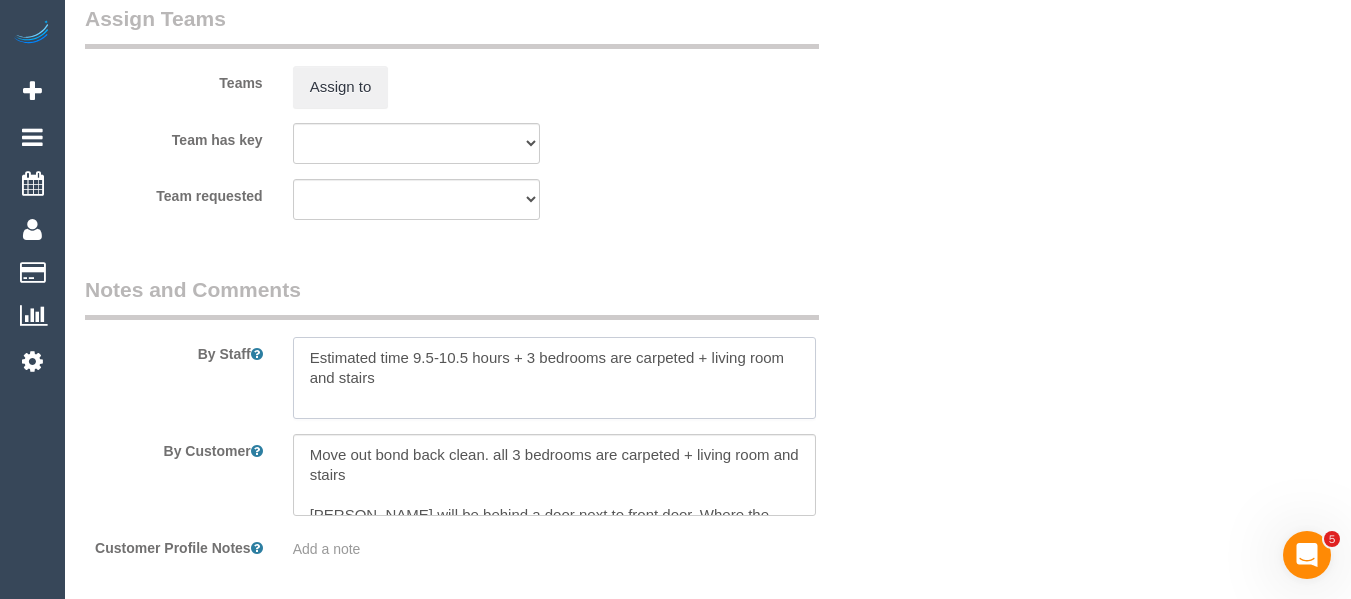 click at bounding box center [555, 378] 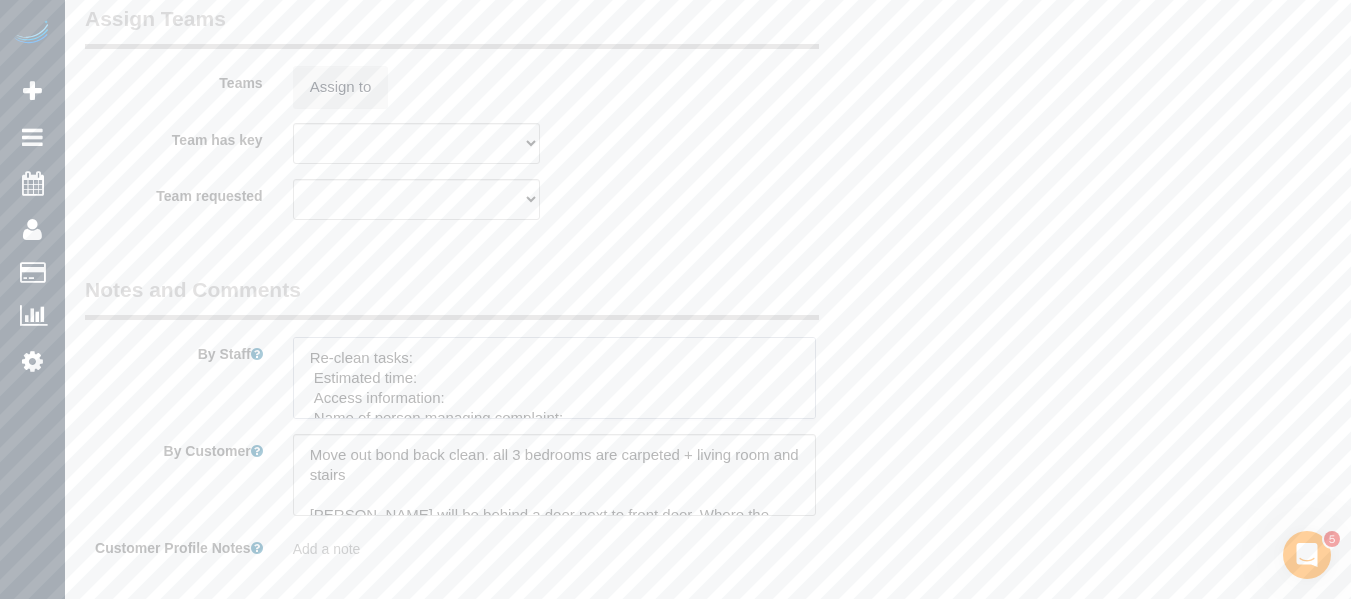 click at bounding box center (555, 378) 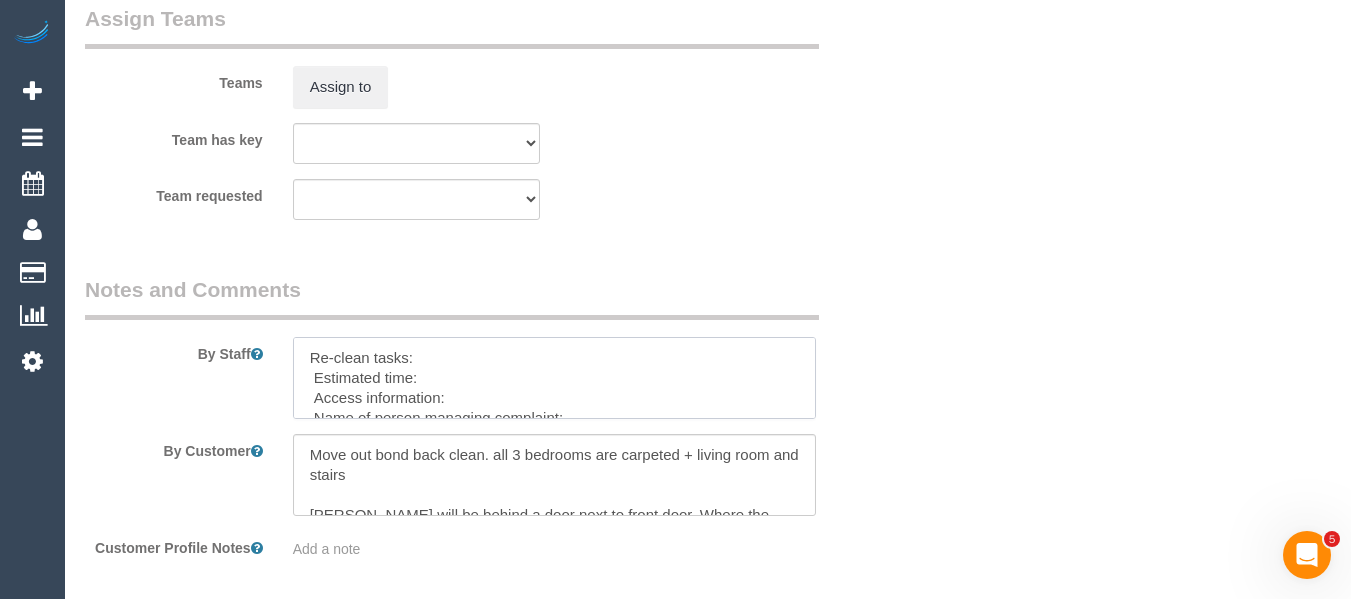 click at bounding box center [555, 378] 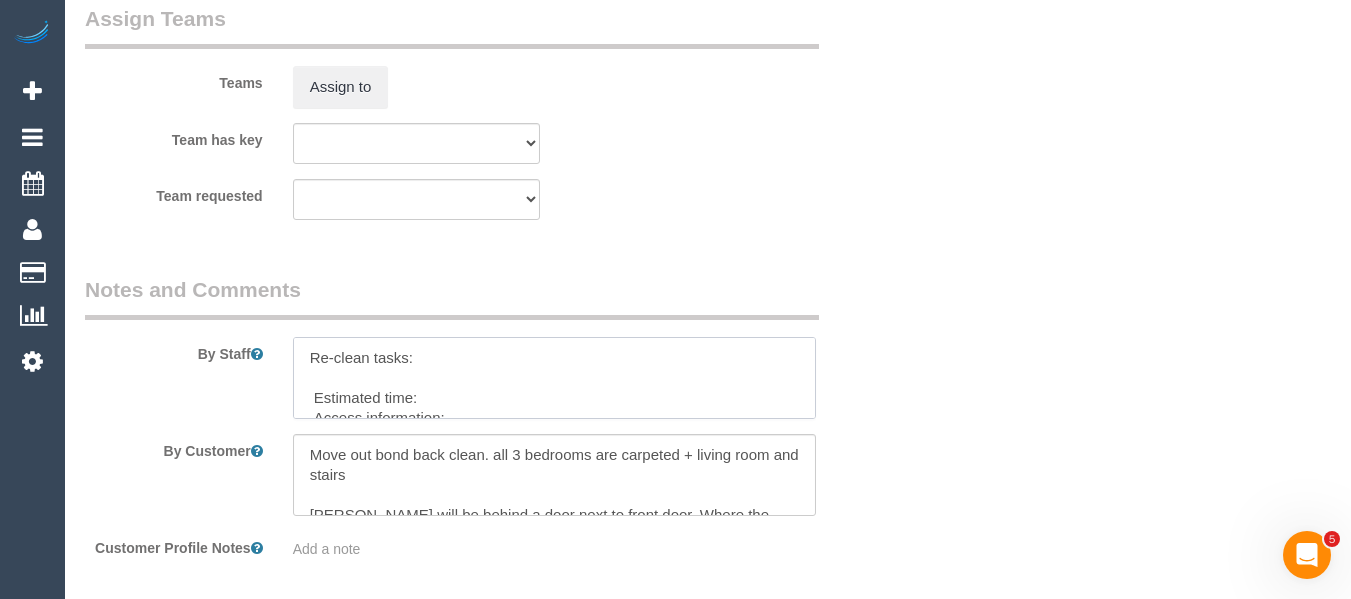 paste on "Sweep and mop all tiled floors" 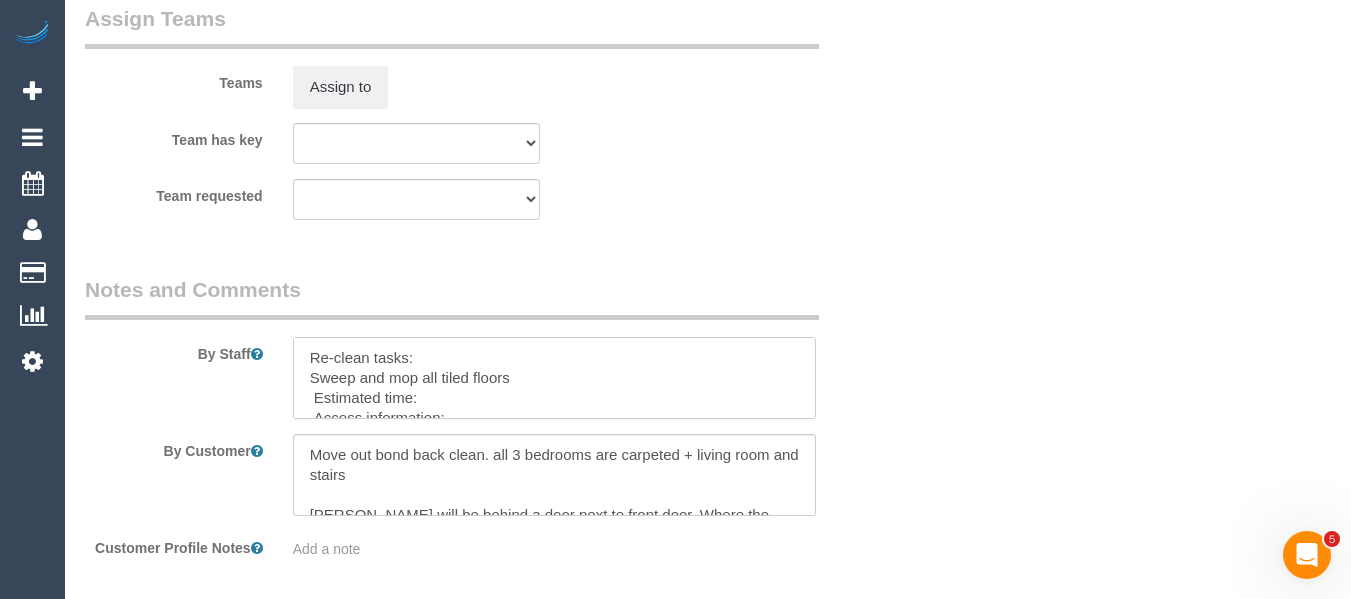 click at bounding box center (555, 378) 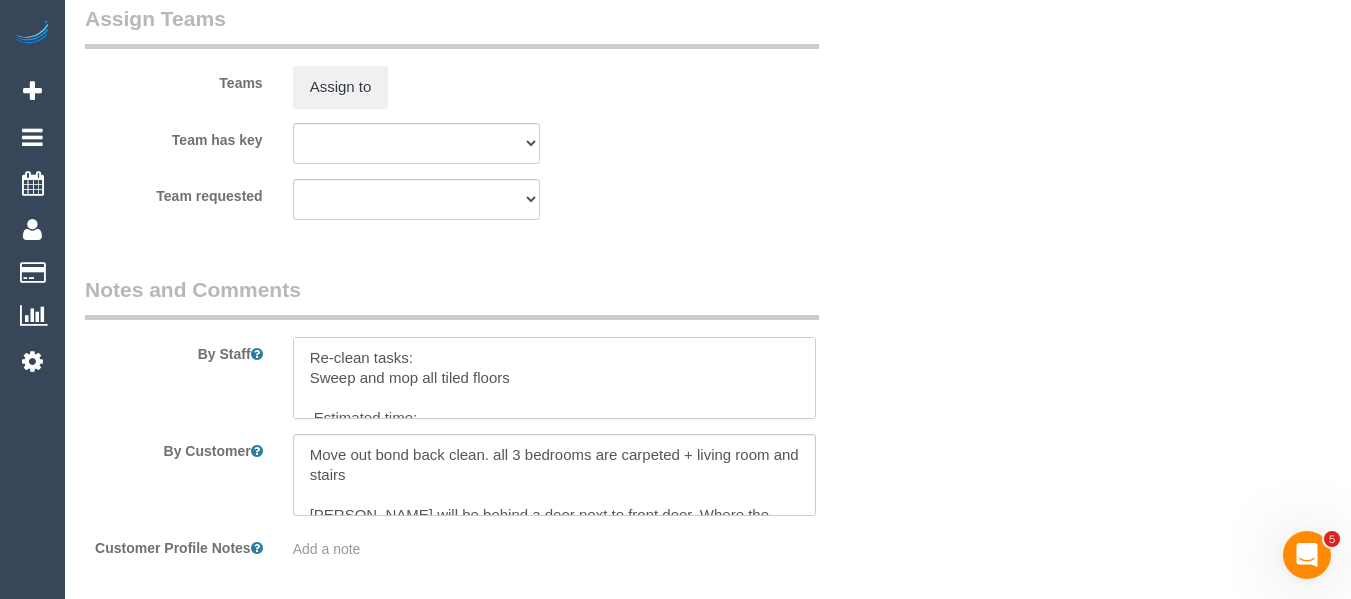 paste on "Downstairs Bedroom
Wipe down the wardrobe shelves and mirror" 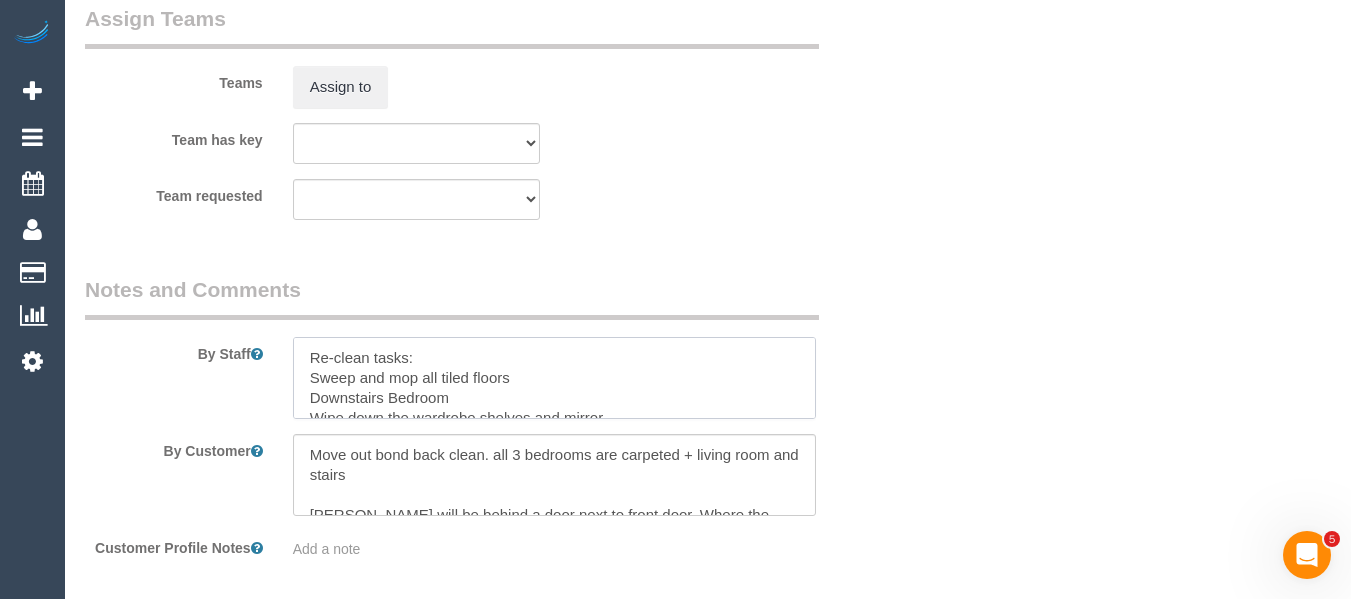 scroll, scrollTop: 29, scrollLeft: 0, axis: vertical 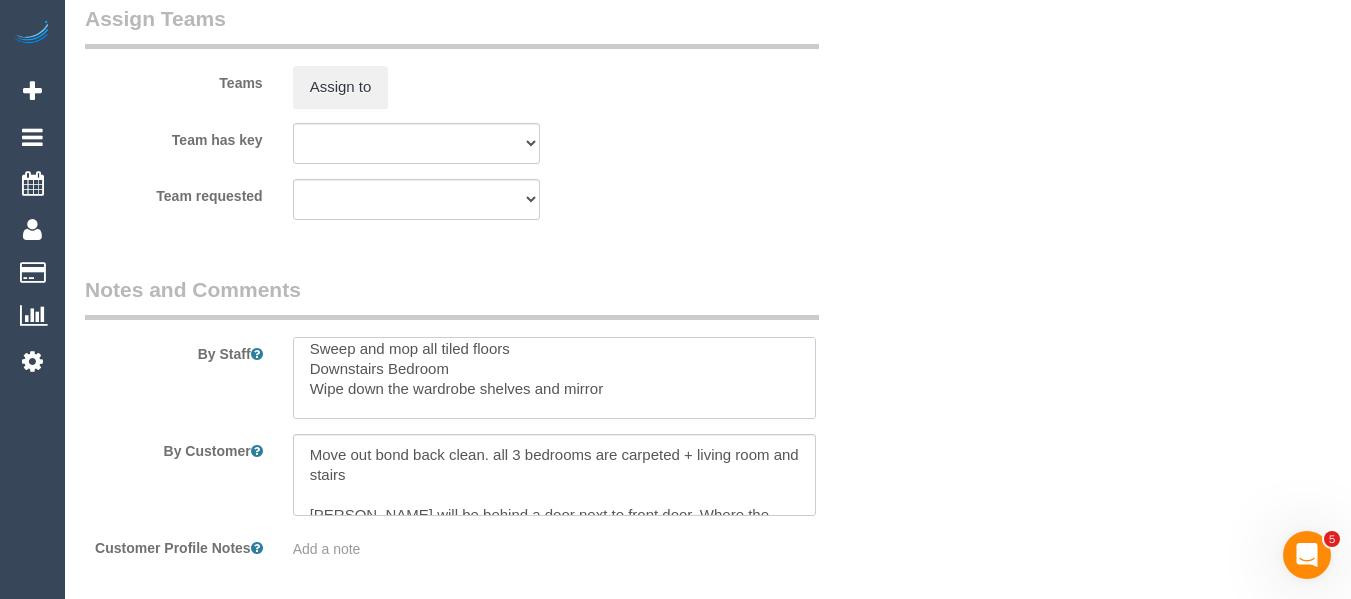 click at bounding box center [555, 378] 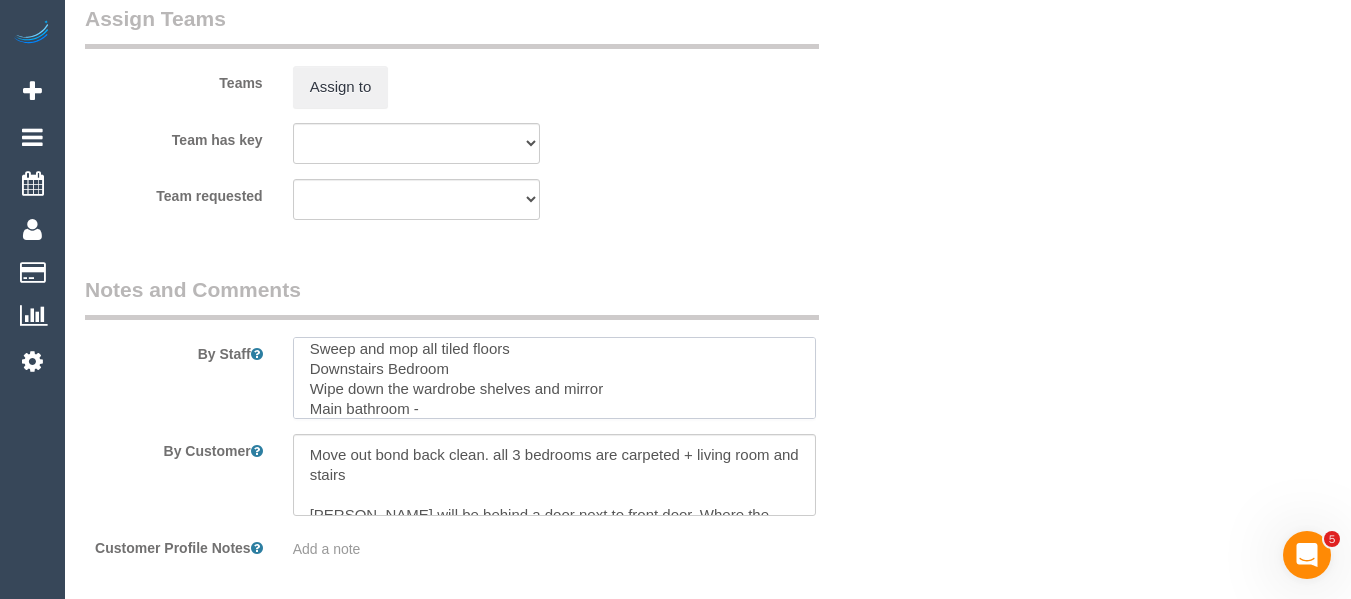click at bounding box center [555, 378] 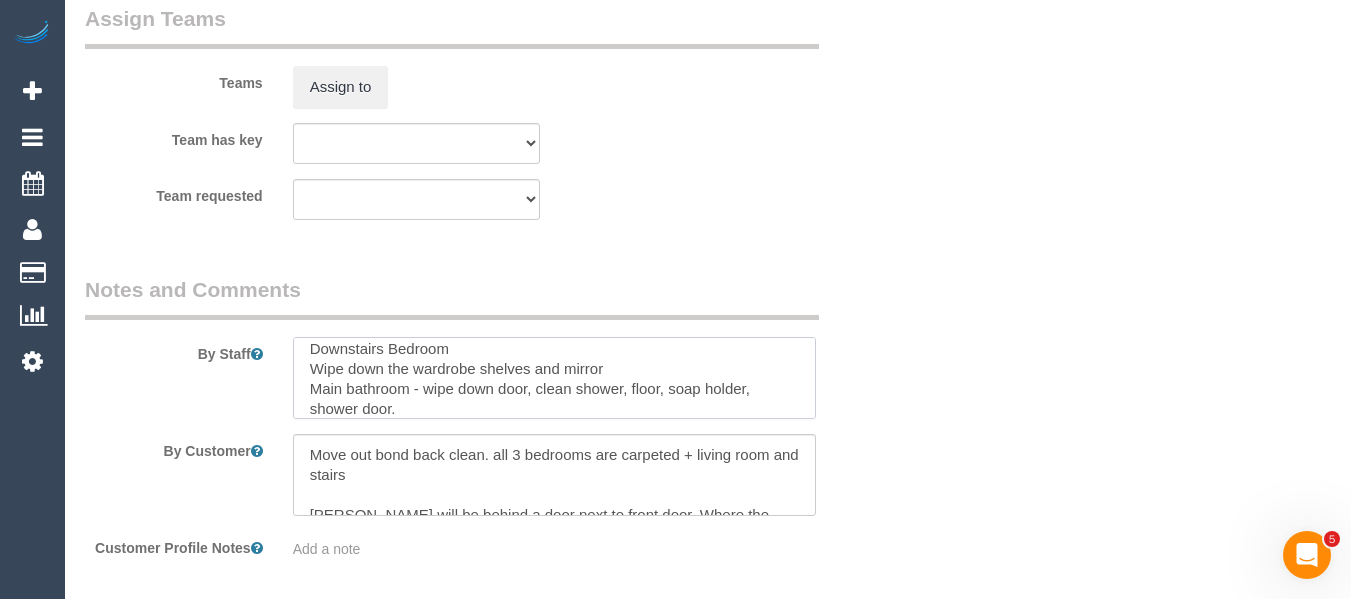 scroll, scrollTop: 68, scrollLeft: 0, axis: vertical 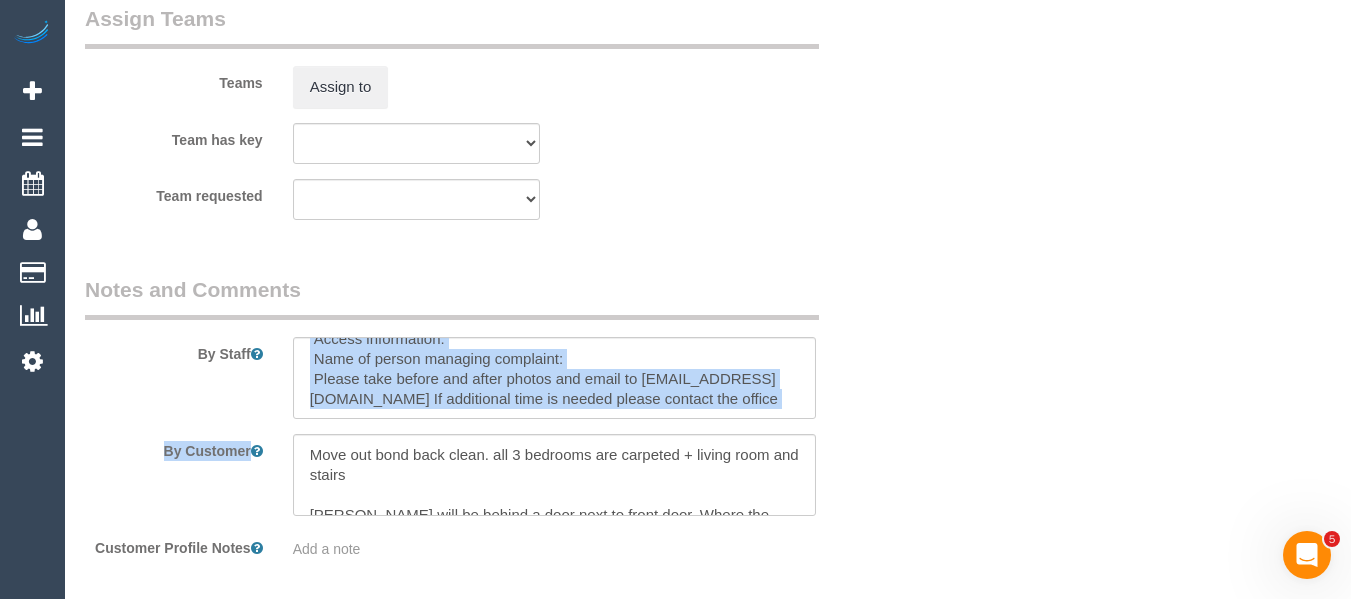 click on "By Staff
By Customer
Customer Profile Notes
Add a note" at bounding box center [485, 417] 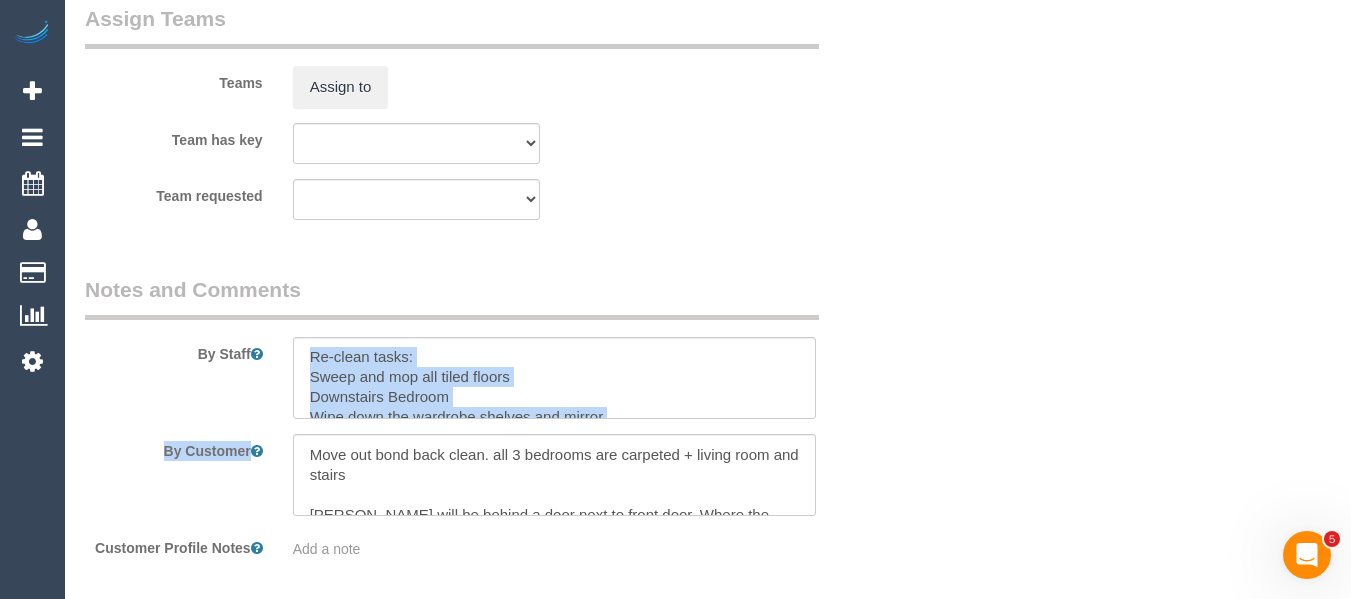scroll, scrollTop: 0, scrollLeft: 0, axis: both 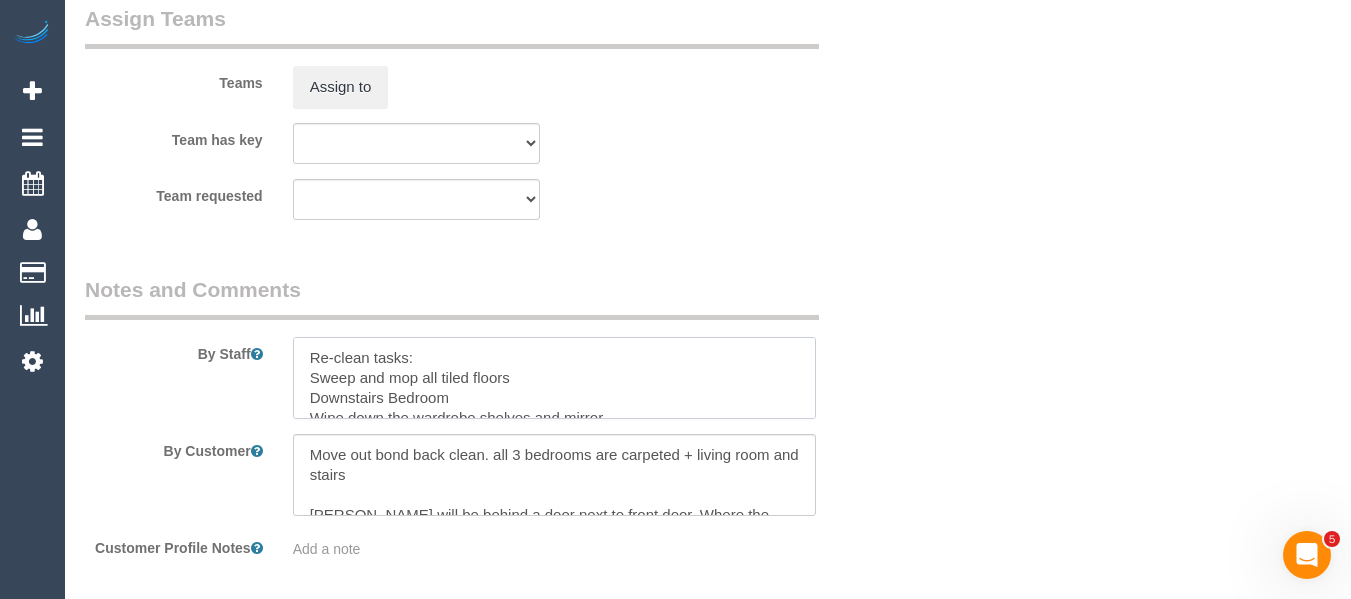 click at bounding box center [555, 378] 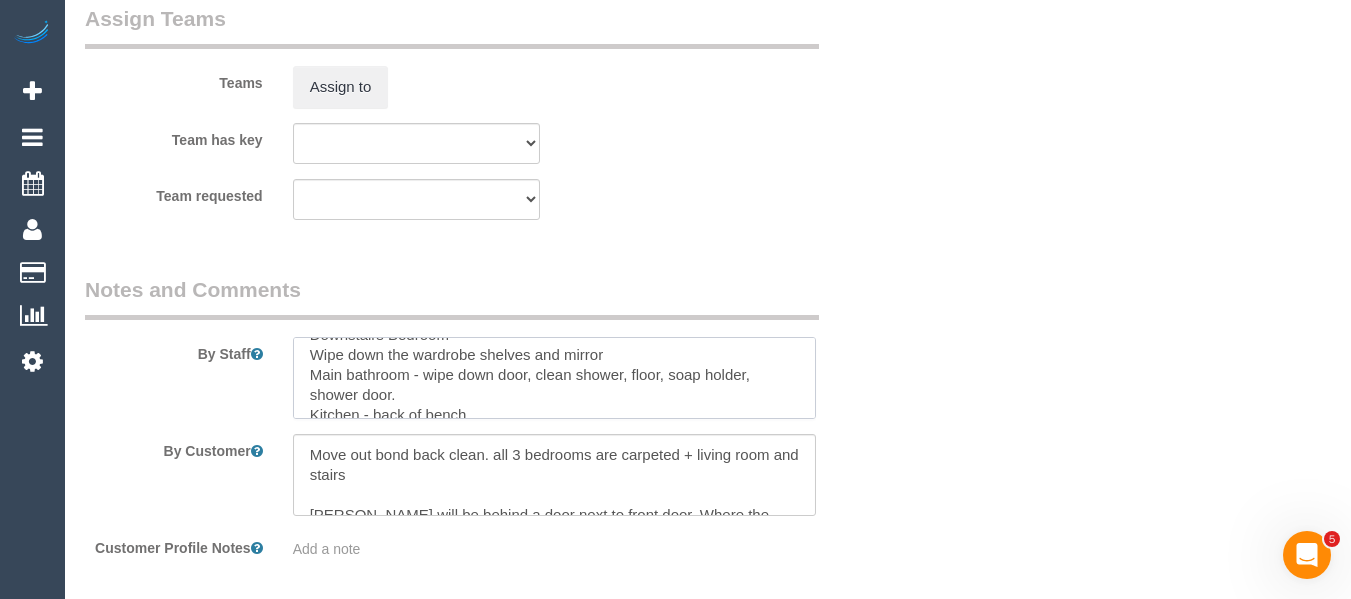 scroll, scrollTop: 80, scrollLeft: 0, axis: vertical 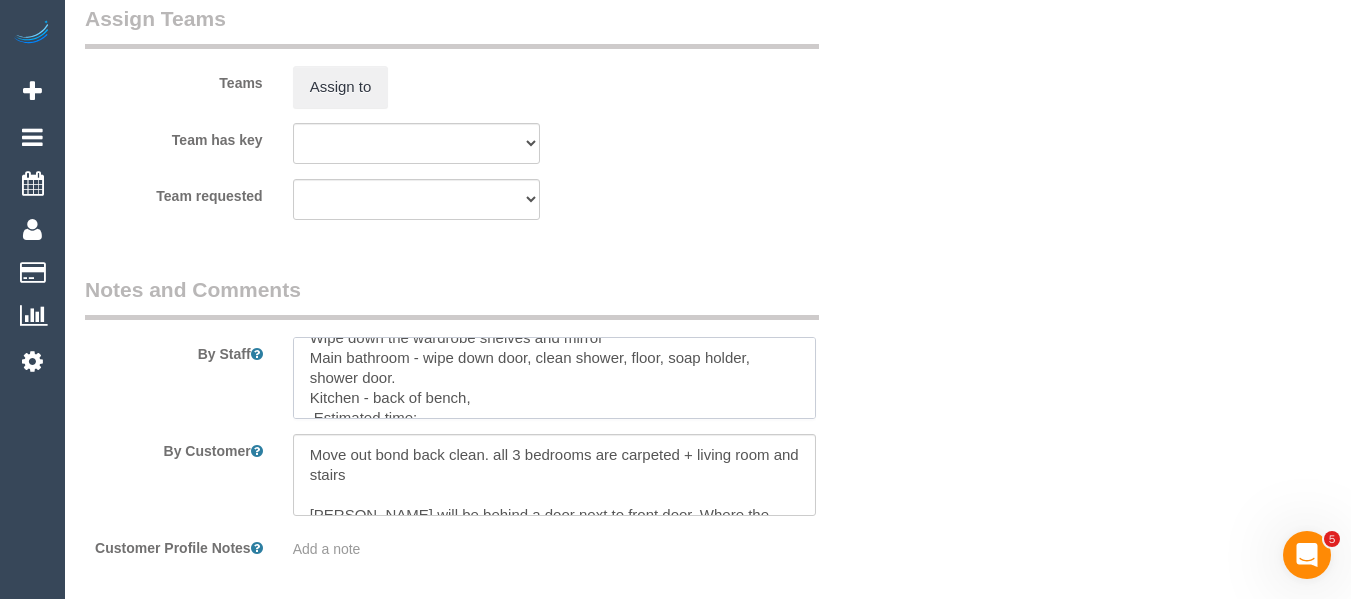 click at bounding box center (555, 378) 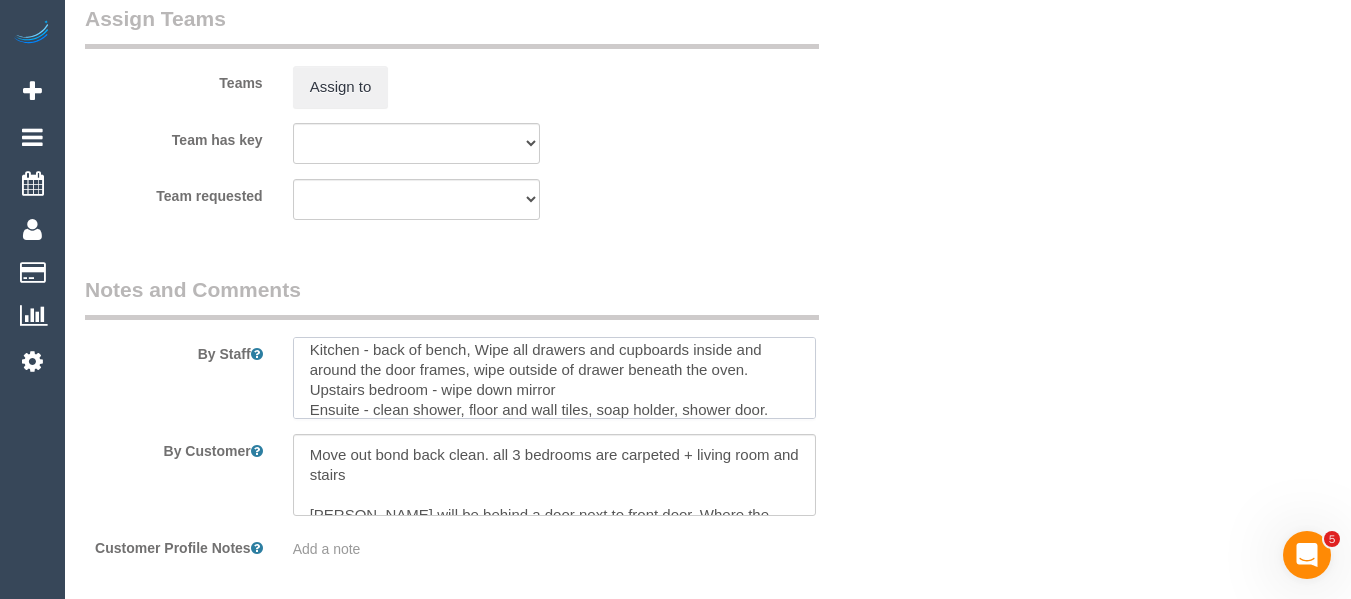 scroll, scrollTop: 148, scrollLeft: 0, axis: vertical 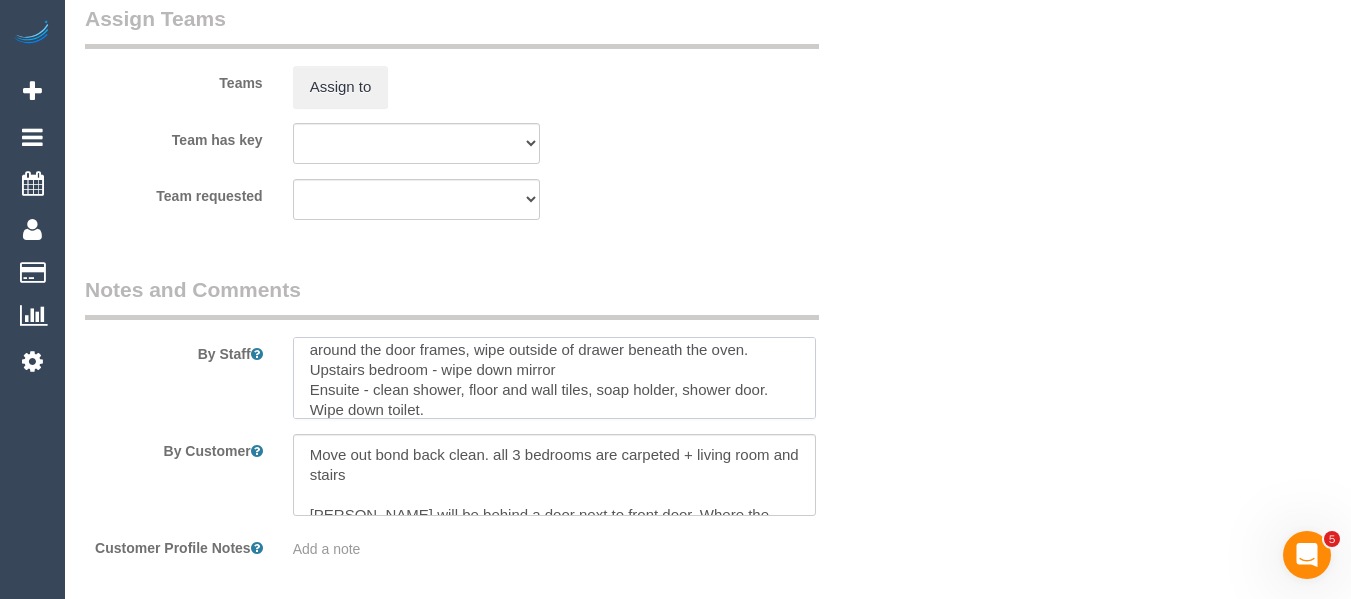 click at bounding box center (555, 378) 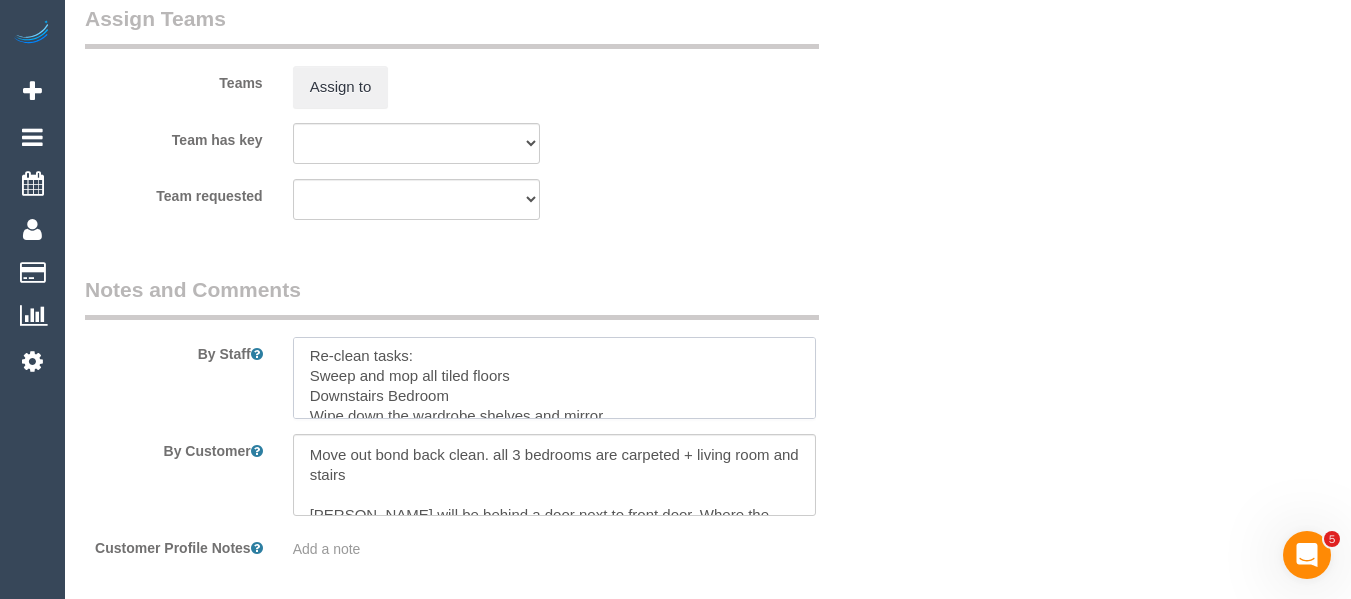 scroll, scrollTop: 0, scrollLeft: 0, axis: both 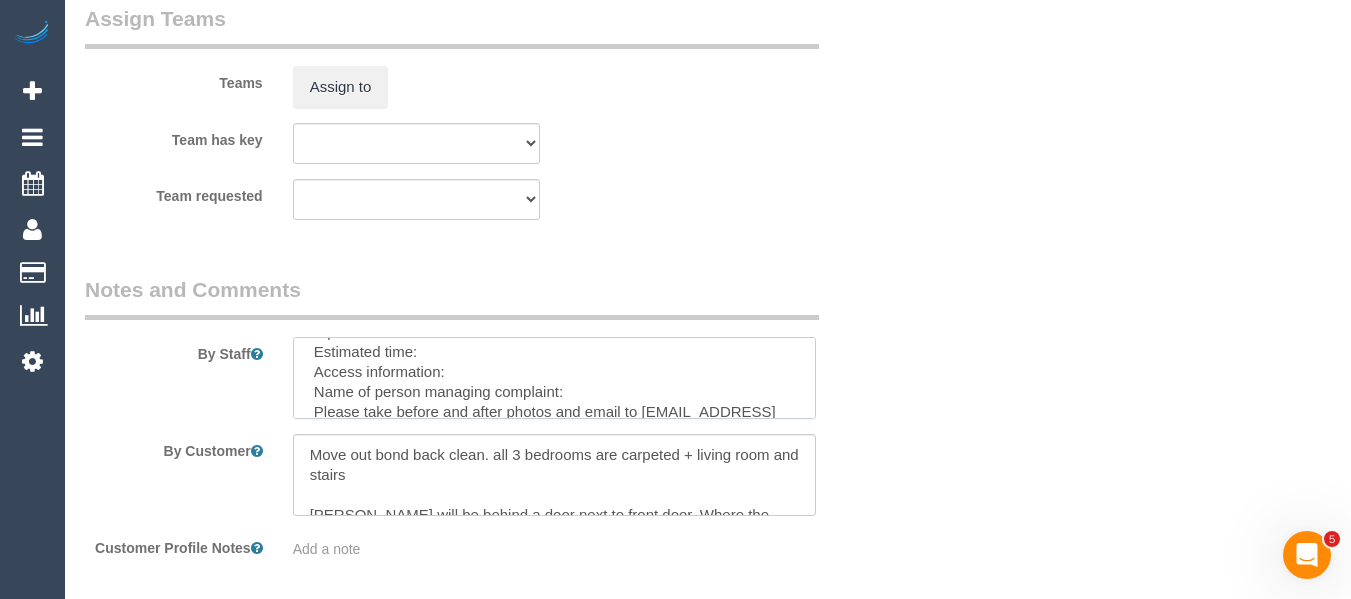 click at bounding box center (555, 378) 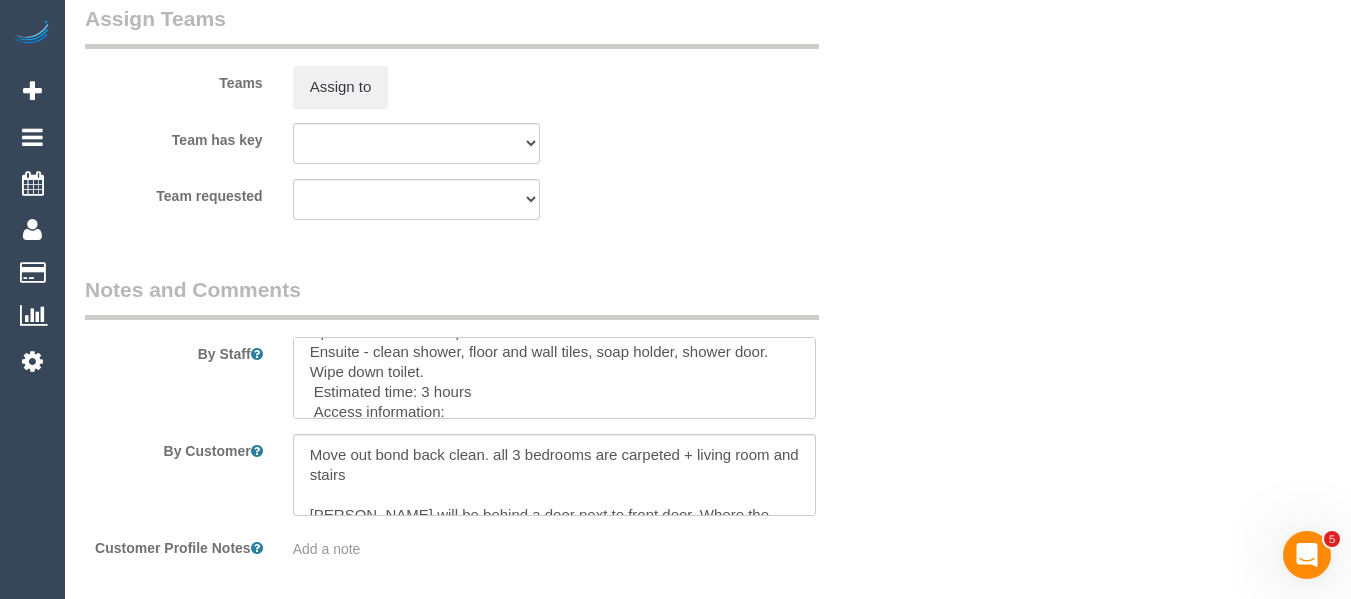 click at bounding box center [555, 378] 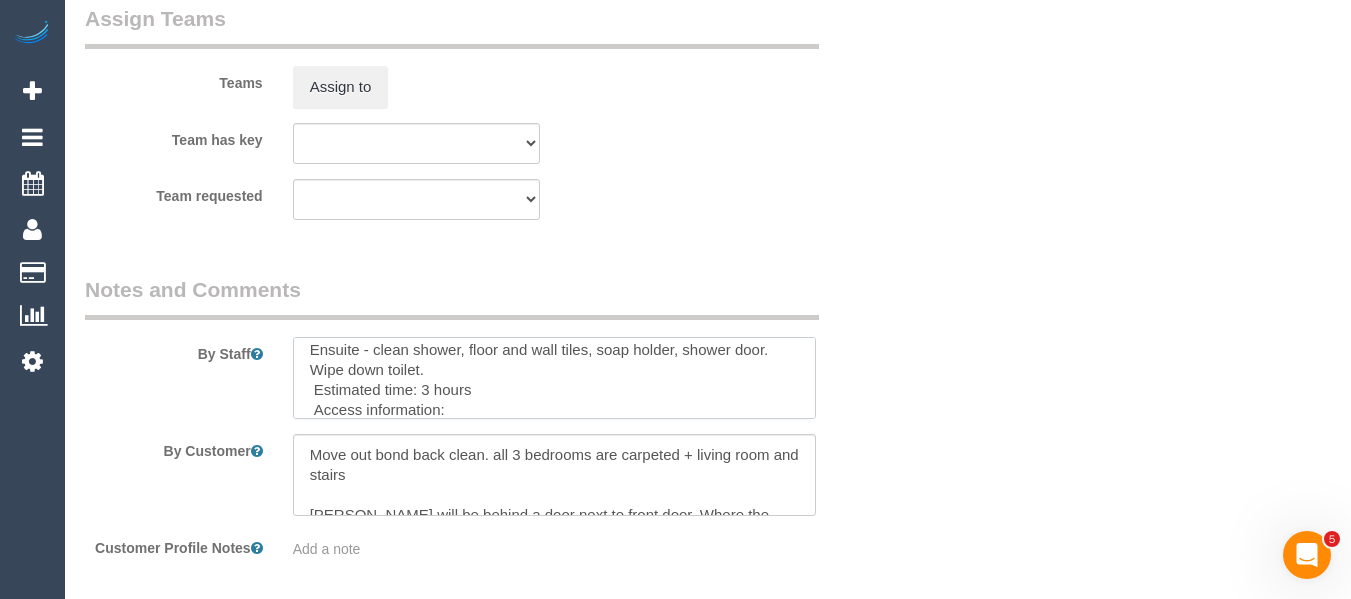 click at bounding box center [555, 378] 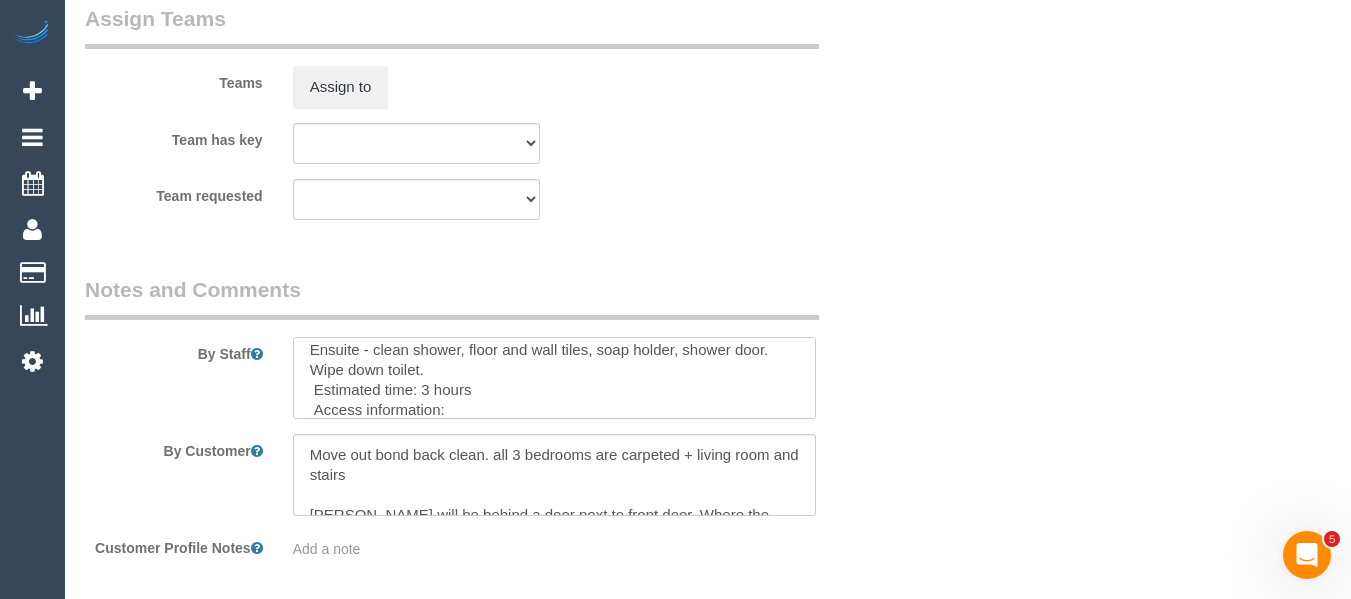 paste on "key safe at the property in the cupboard next to the front door, the code is 8742" 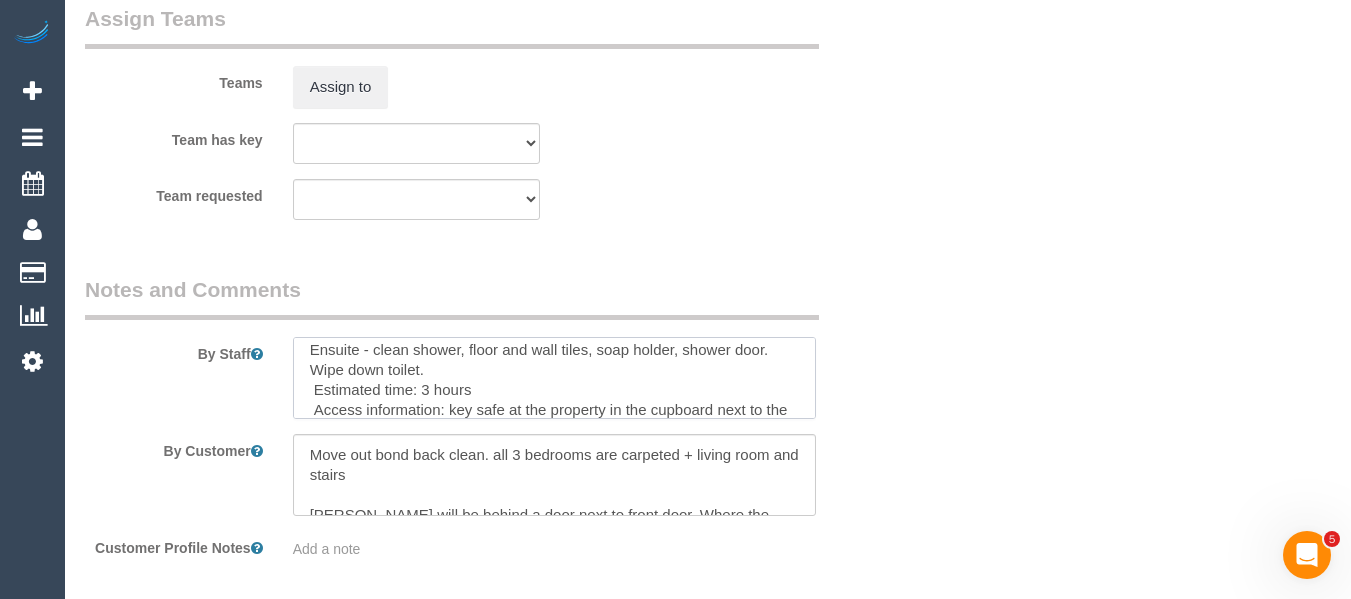 scroll, scrollTop: 208, scrollLeft: 0, axis: vertical 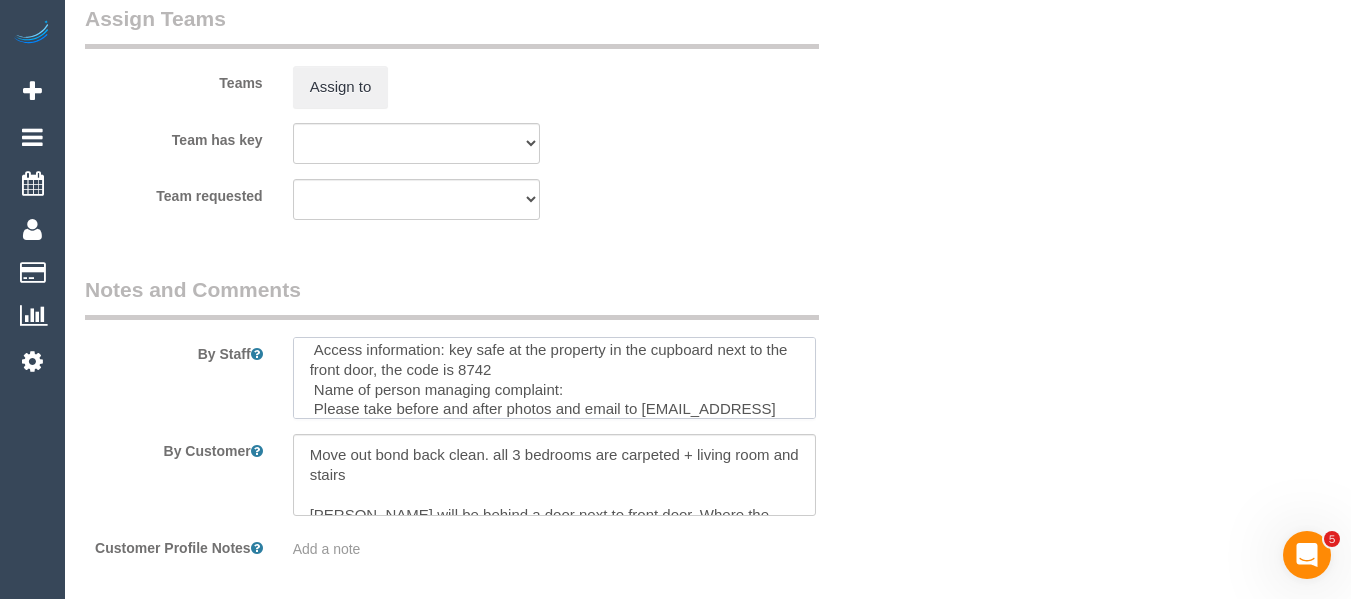 click at bounding box center (555, 378) 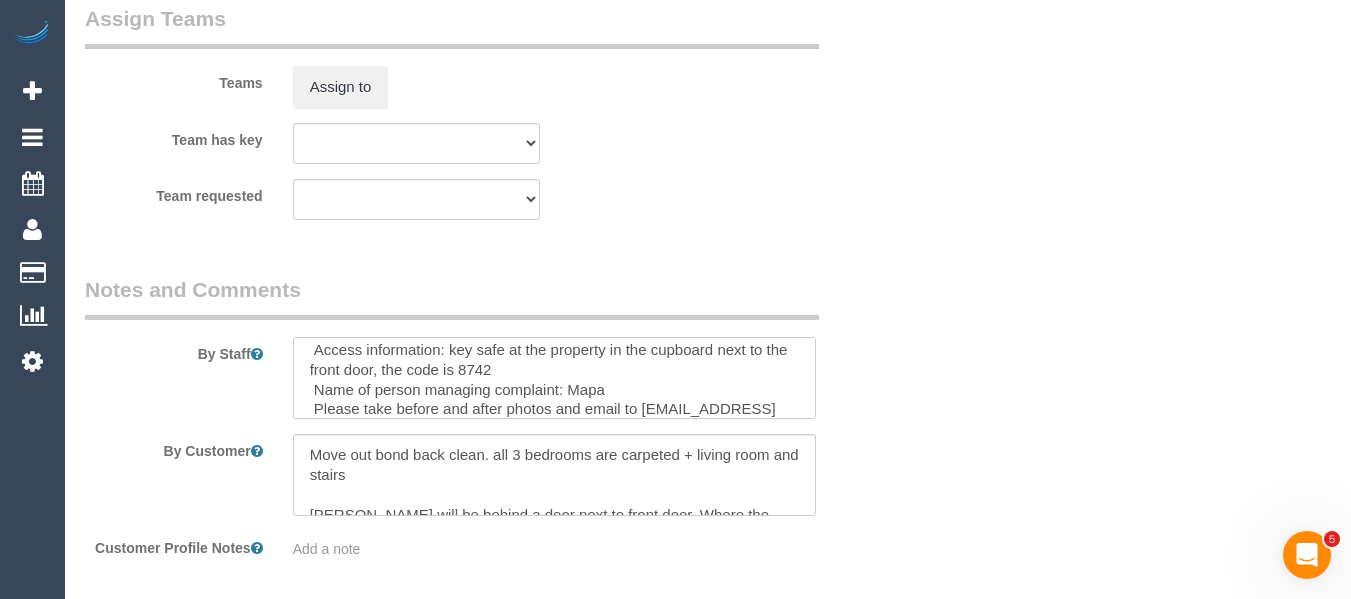 click at bounding box center (555, 378) 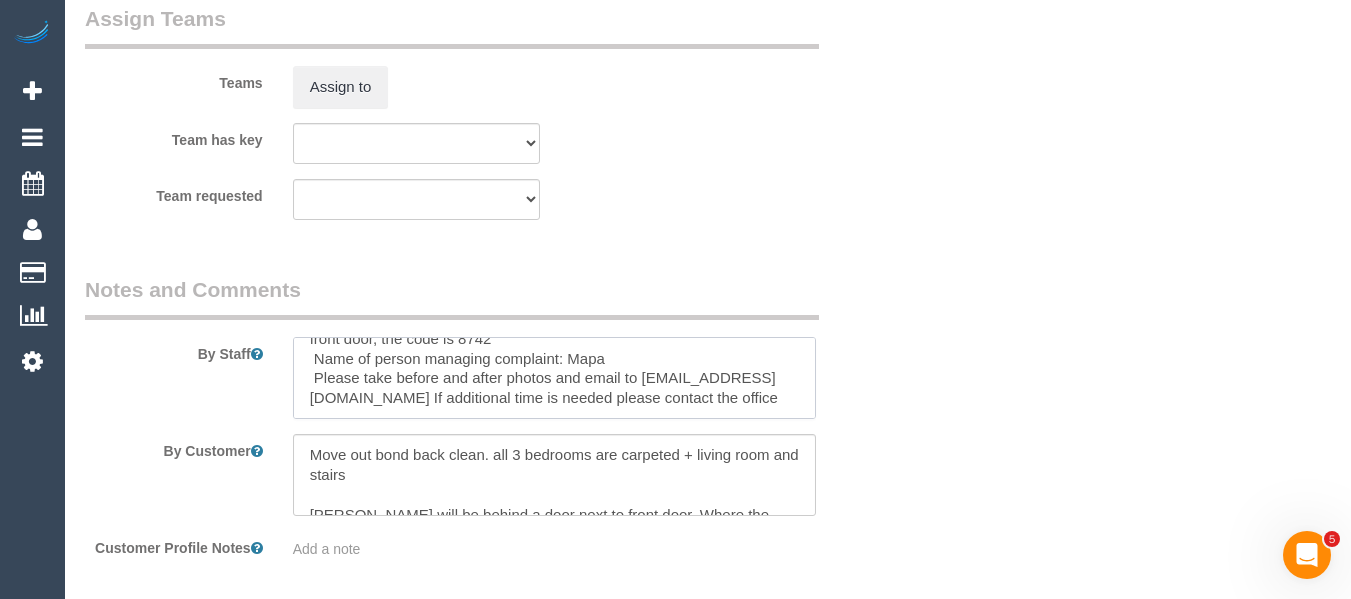scroll, scrollTop: 299, scrollLeft: 0, axis: vertical 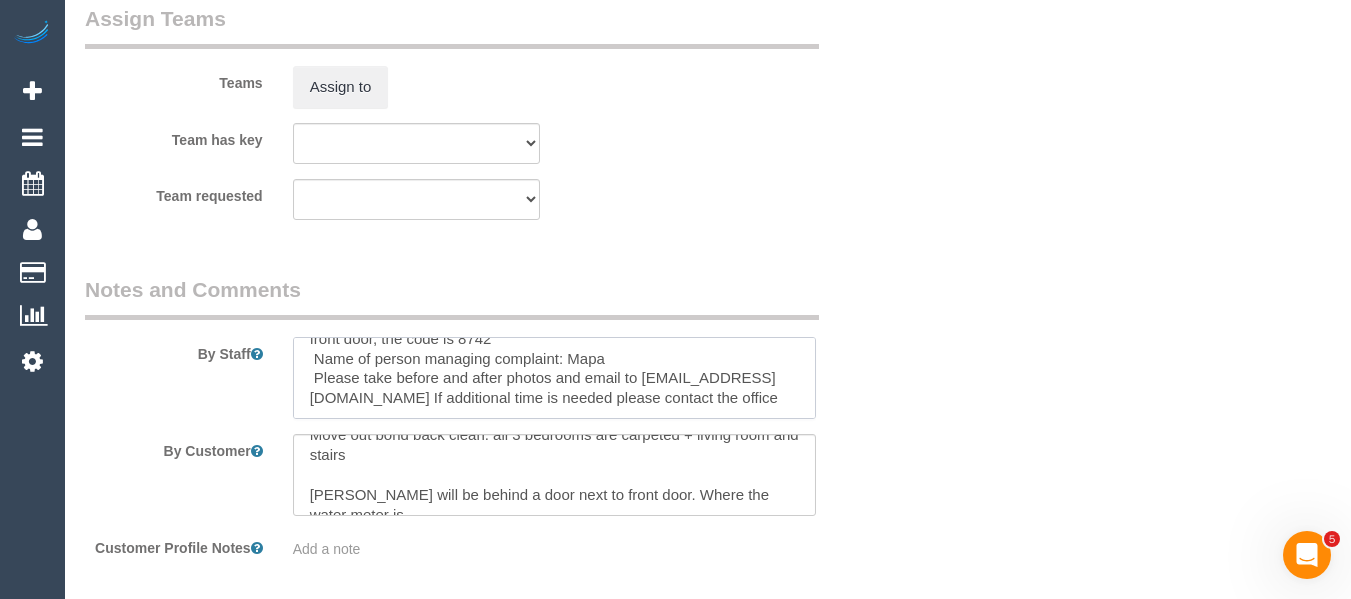 type on "Re-clean tasks:
Sweep and mop all tiled floors
Downstairs Bedroom
Wipe down the wardrobe shelves and mirror
Main bathroom - wipe down door, clean shower, floor, soap holder, shower door.
Kitchen - back of bench, Wipe all drawers and cupboards inside and around the door frames, wipe outside of drawer beneath the oven.
Upstairs bedroom - wipe down mirror
Ensuite - clean shower, floor and wall tiles, soap holder, shower door.
Wipe down toilet.
Estimated time: 3 hours
Access information: key safe at the property in the cupboard next to the front door, the code is 8742
Name of person managing complaint: Mapa
Please take before and after photos and email to support@maidtoclean.com.au If additional time is needed please contact the office" 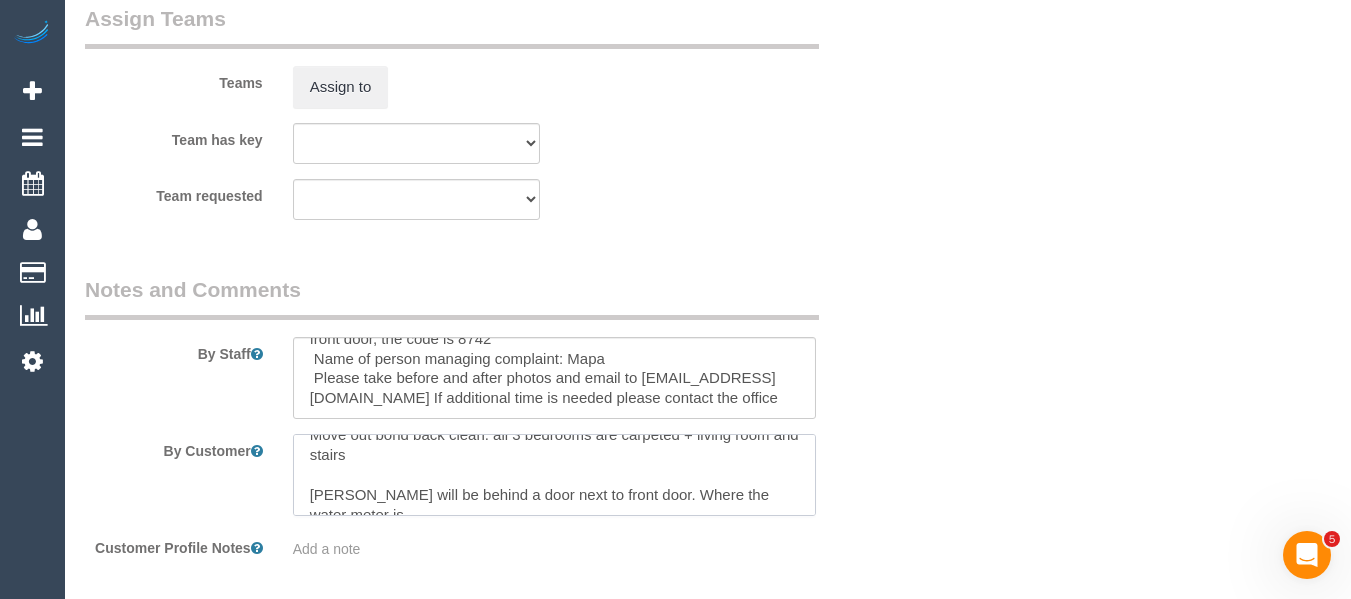 click at bounding box center [555, 475] 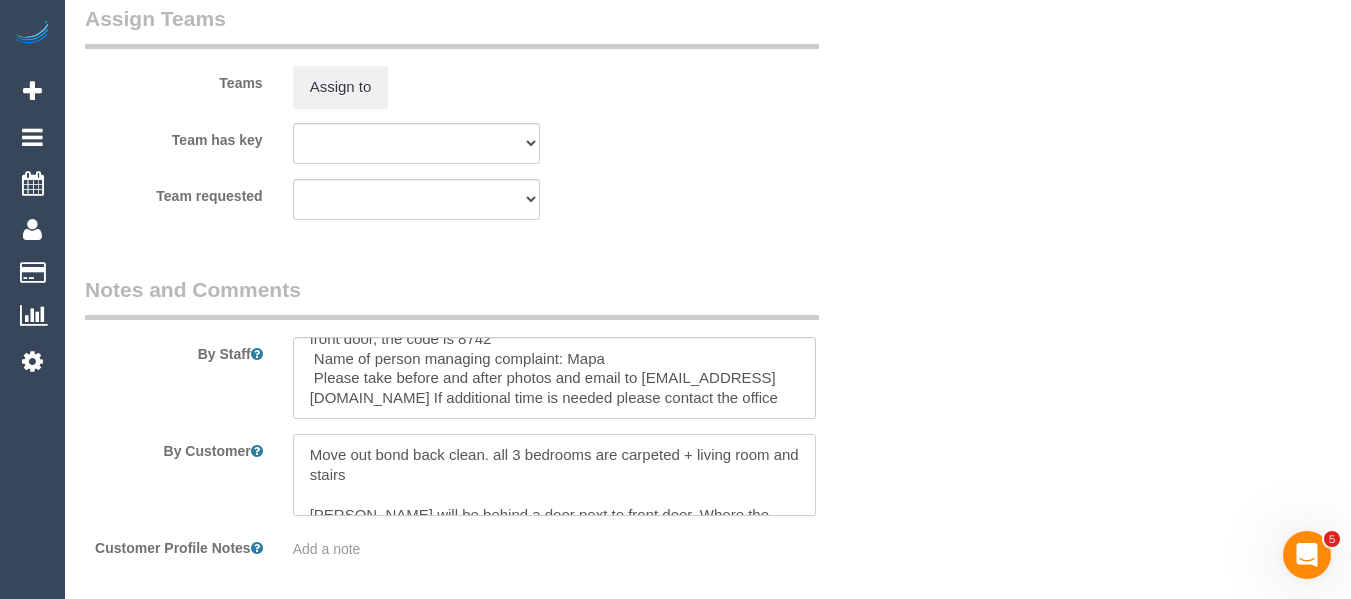 scroll, scrollTop: 20, scrollLeft: 0, axis: vertical 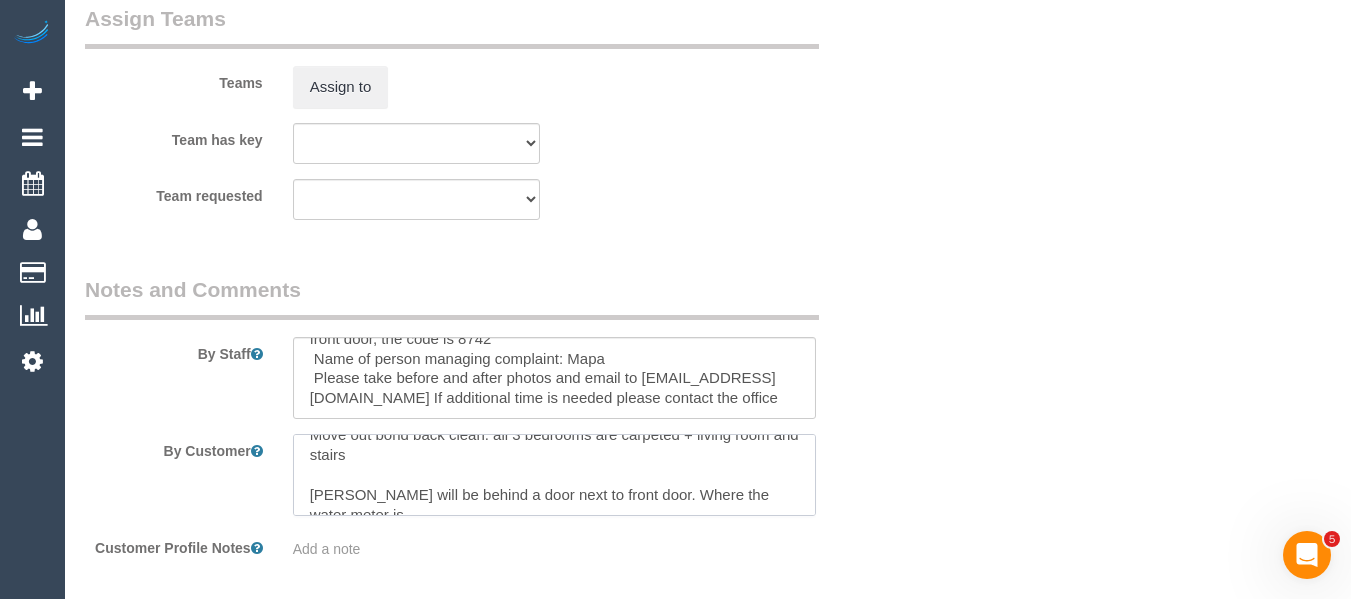 click at bounding box center [555, 475] 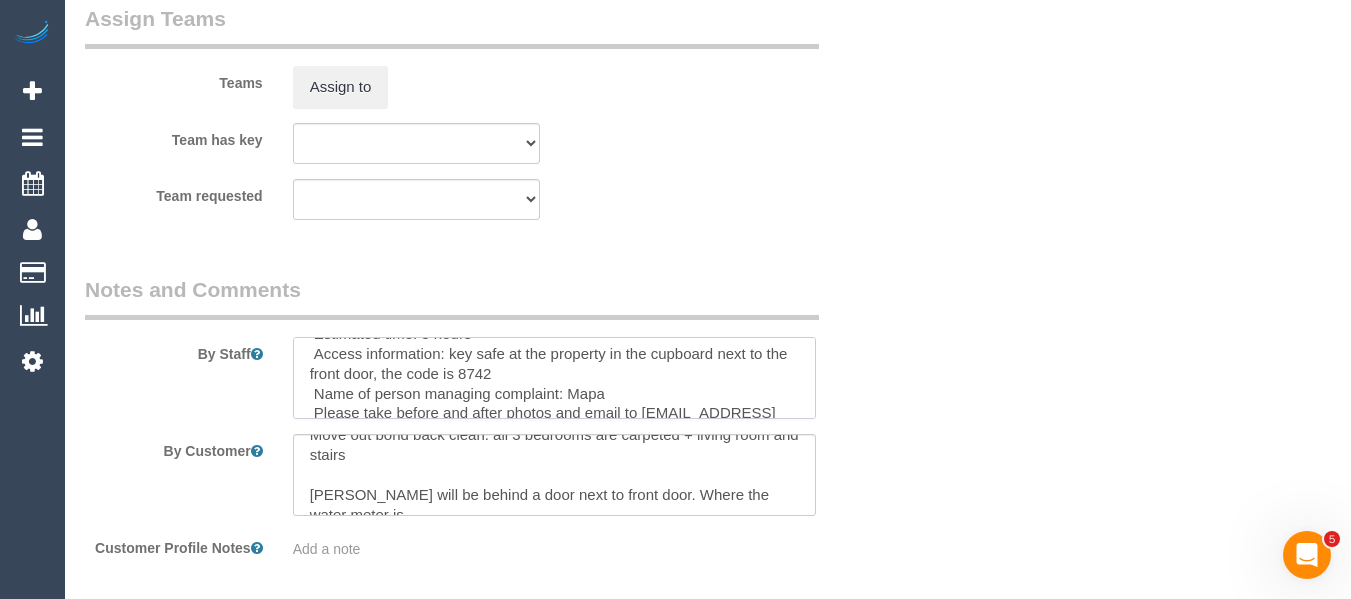 scroll, scrollTop: 299, scrollLeft: 0, axis: vertical 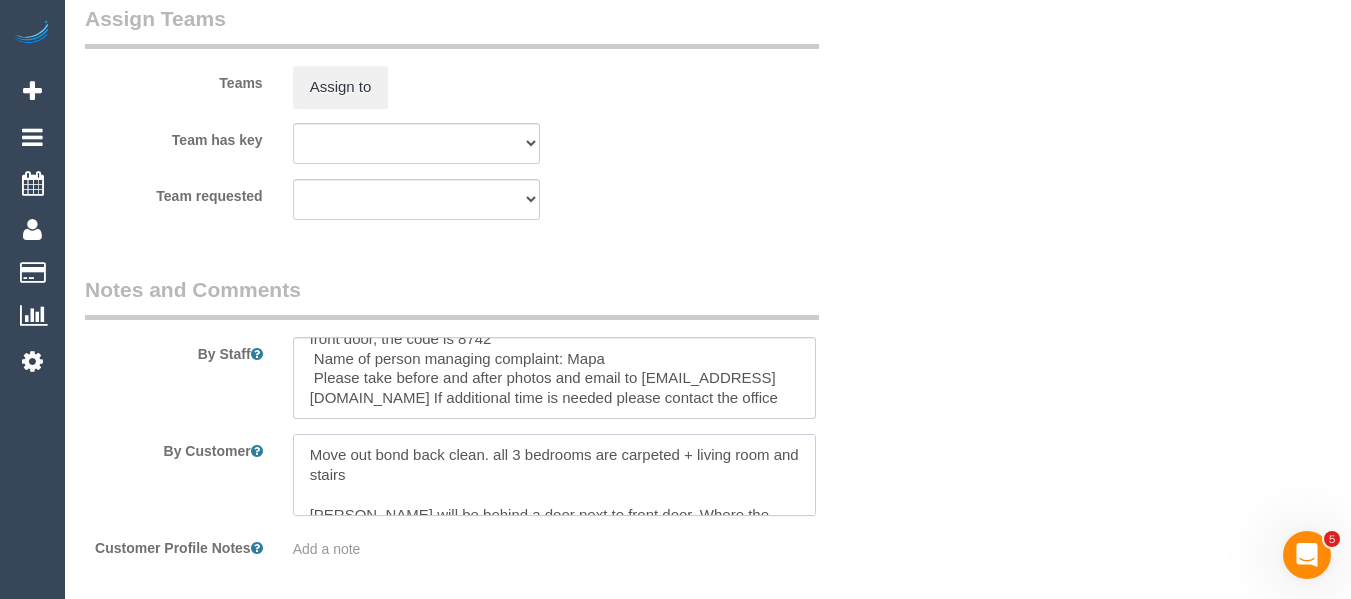 drag, startPoint x: 488, startPoint y: 460, endPoint x: 130, endPoint y: 364, distance: 370.64807 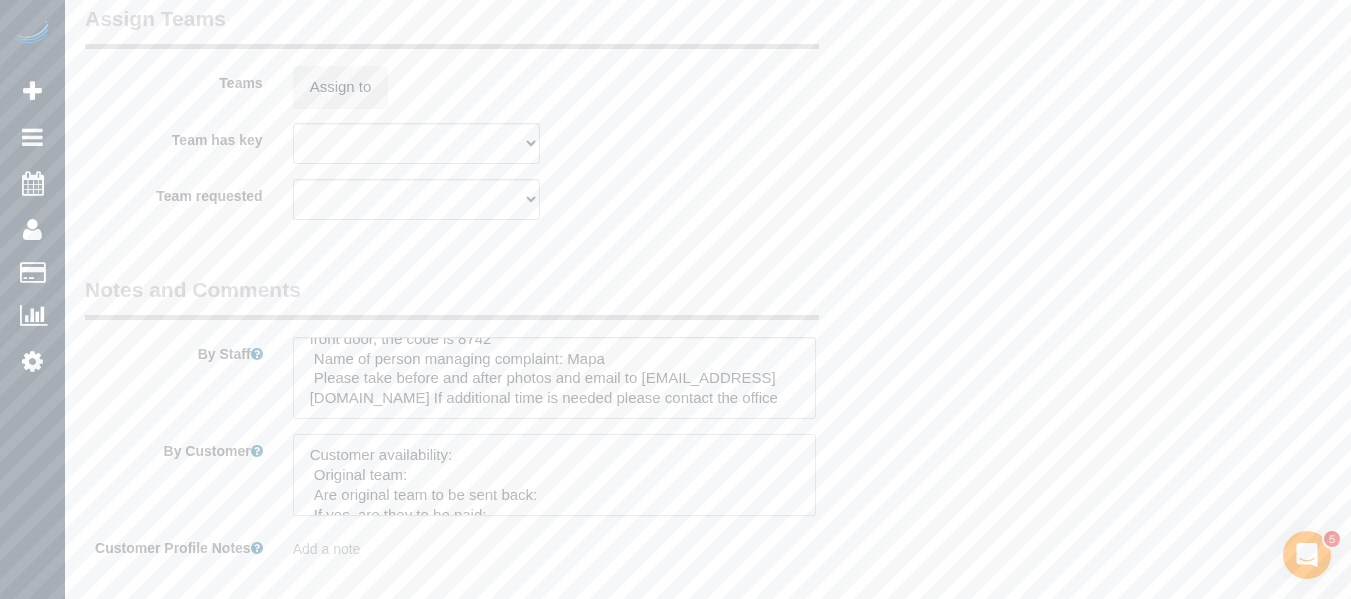 click at bounding box center (555, 475) 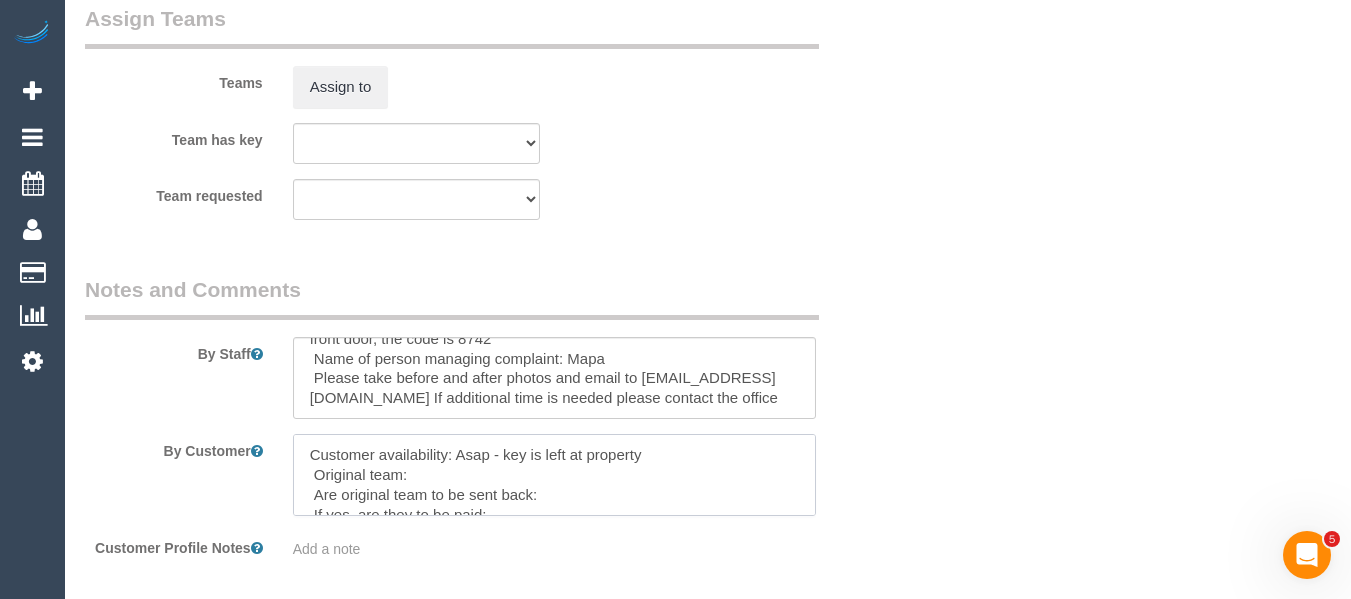 click at bounding box center (555, 475) 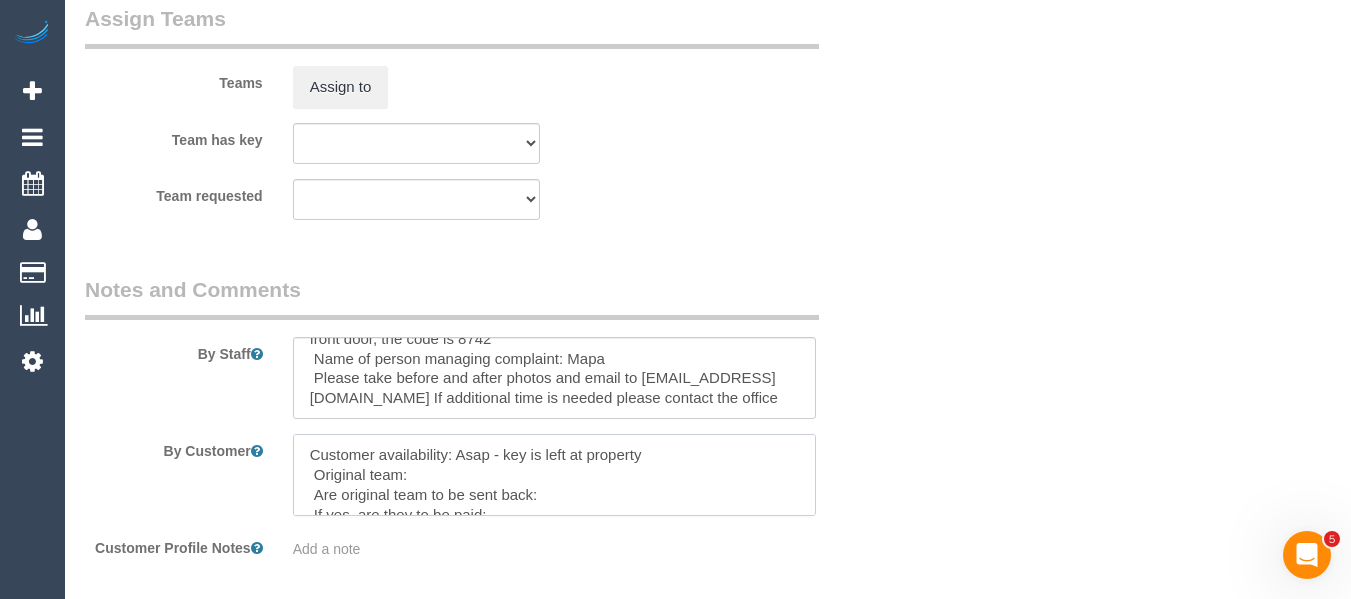 paste on "Warnot + Maria (CG)" 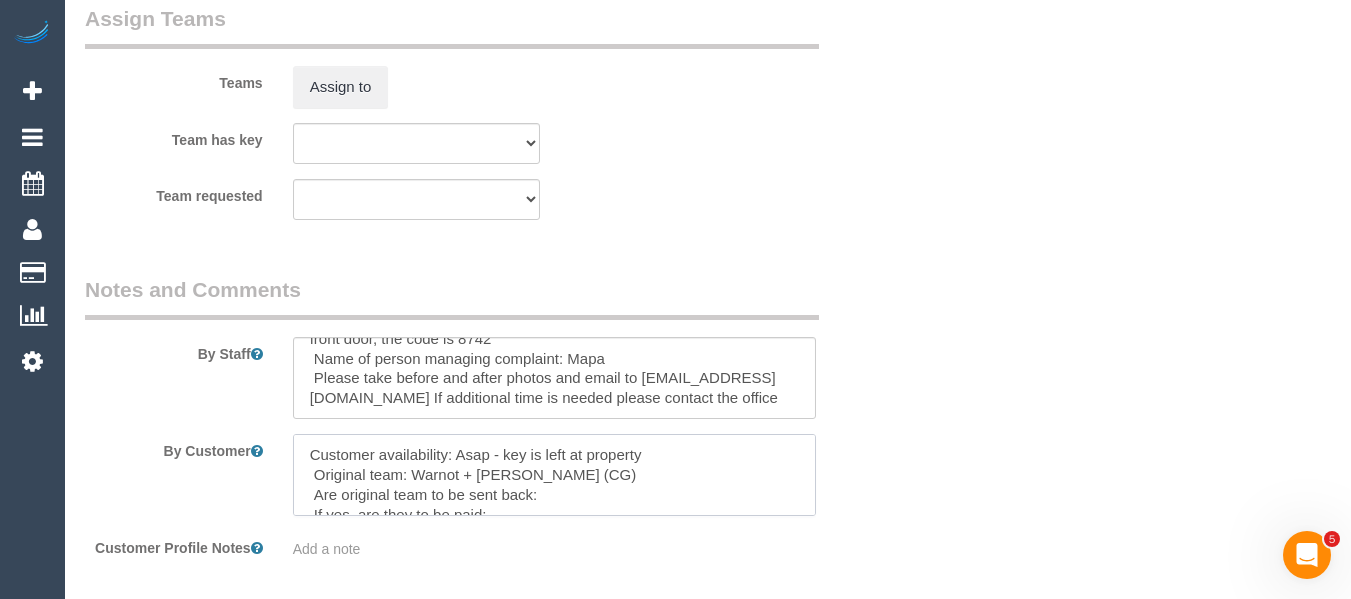 click at bounding box center (555, 475) 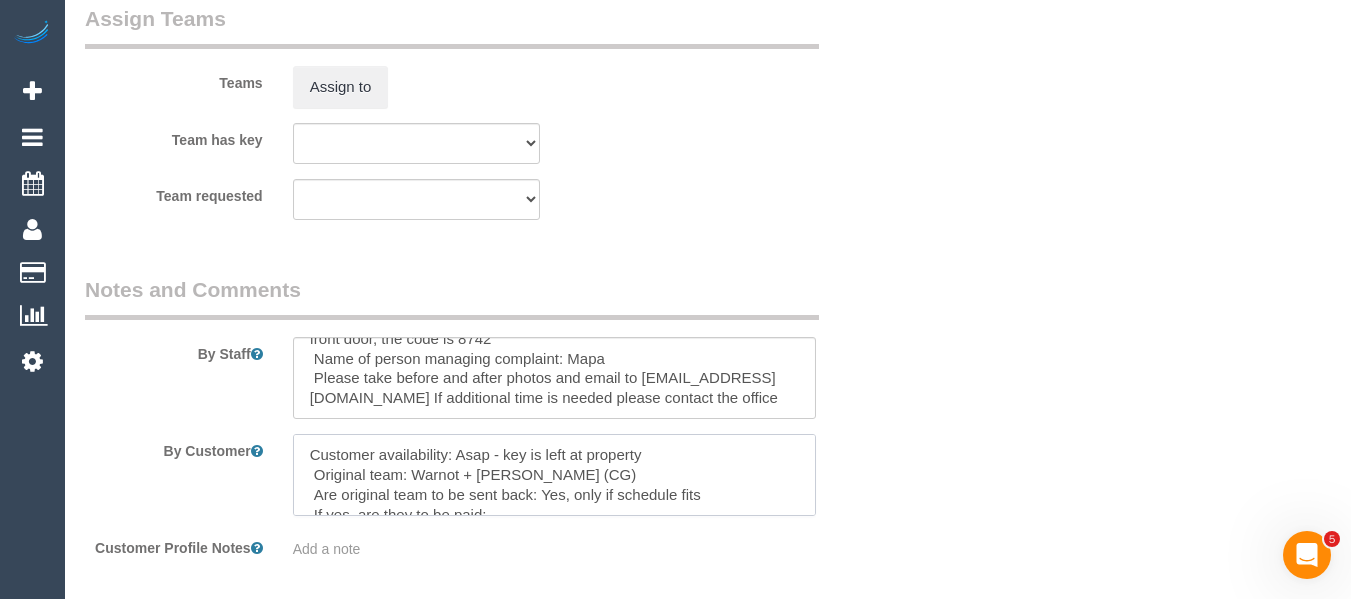 scroll, scrollTop: 40, scrollLeft: 0, axis: vertical 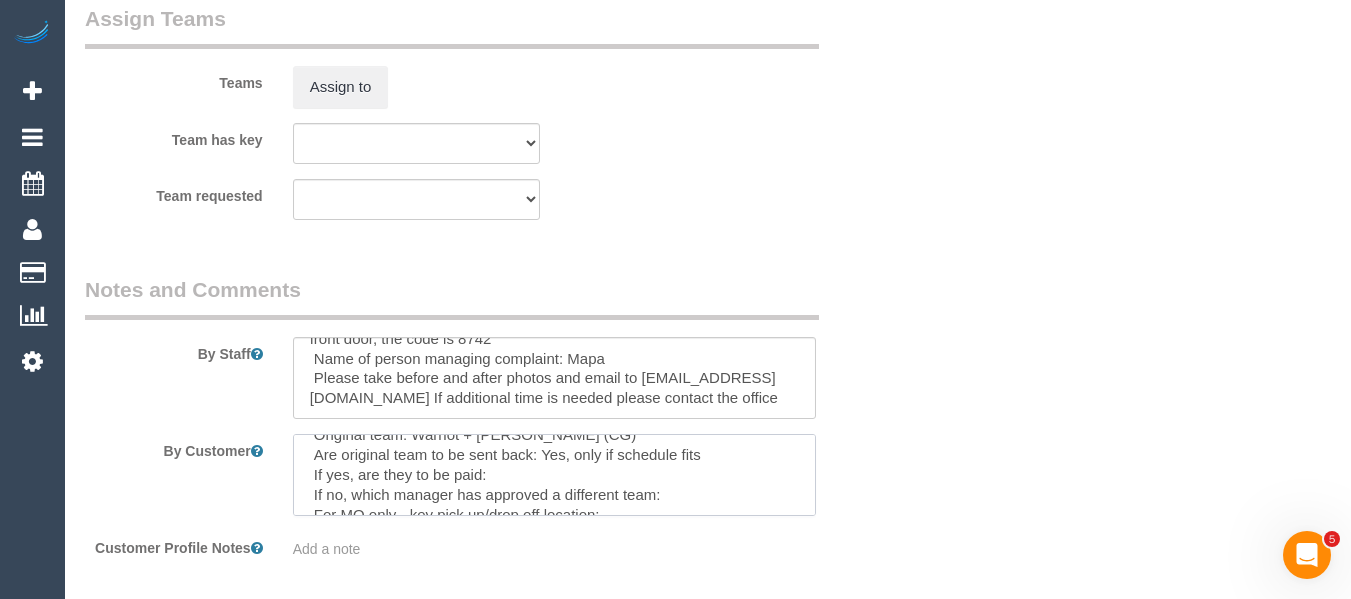 click at bounding box center [555, 475] 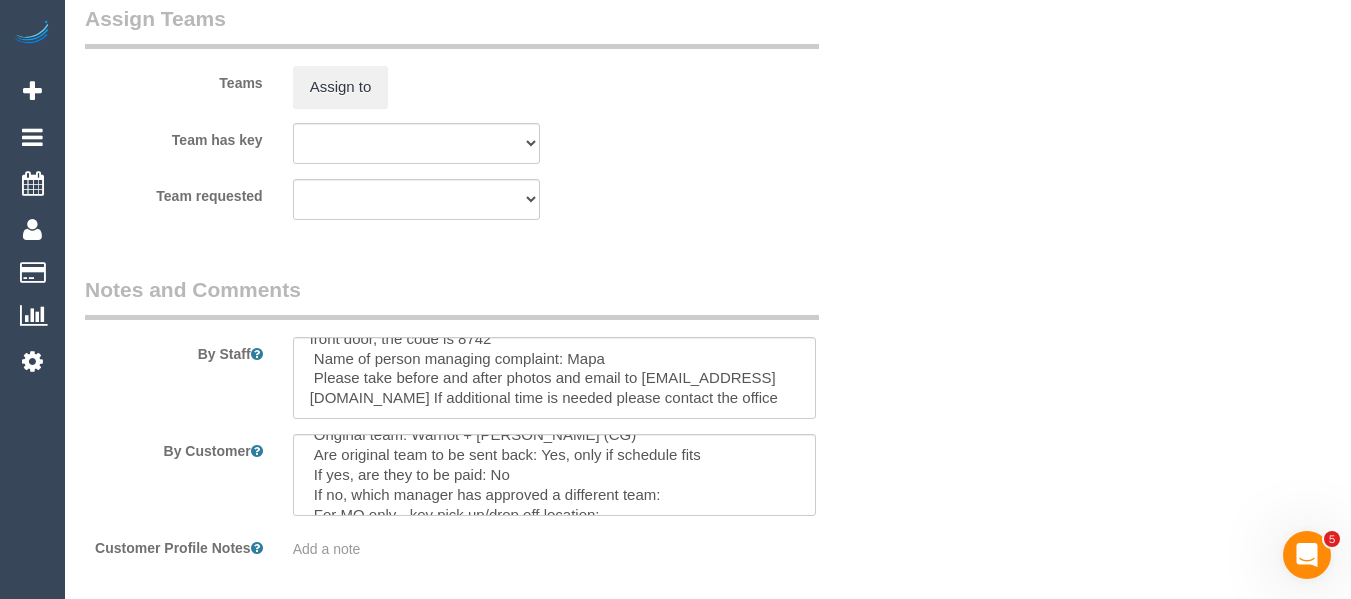 click on "By Staff
By Customer
Customer Profile Notes
Add a note" at bounding box center [485, 417] 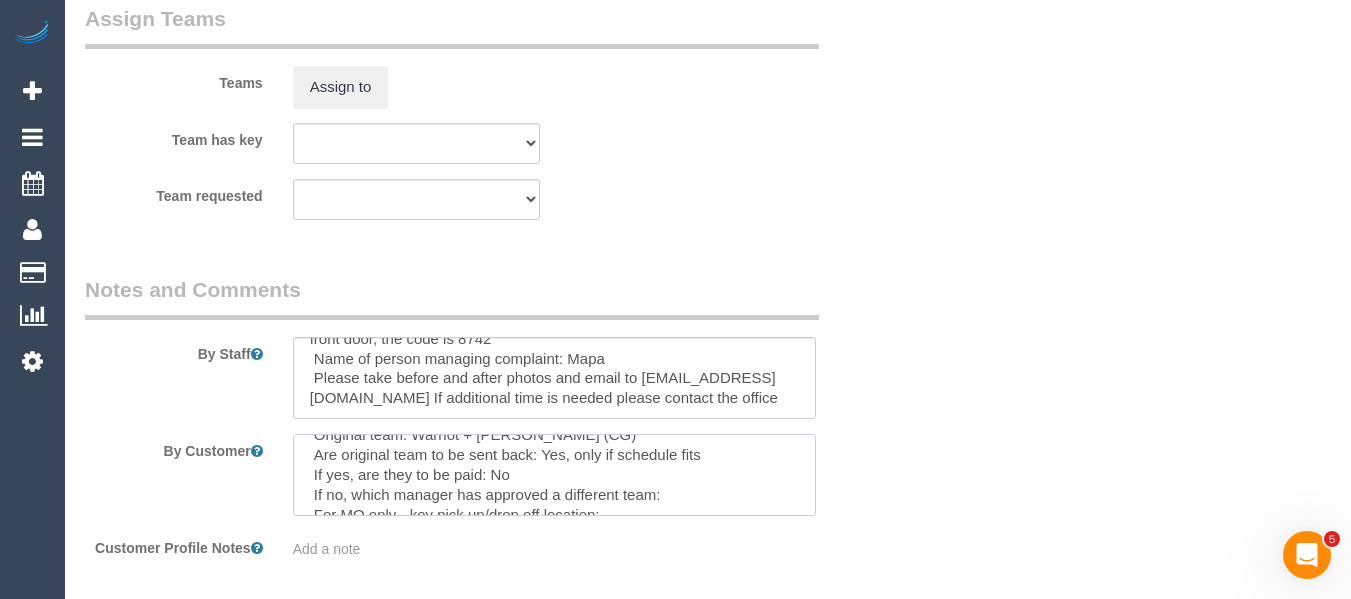 scroll, scrollTop: 80, scrollLeft: 0, axis: vertical 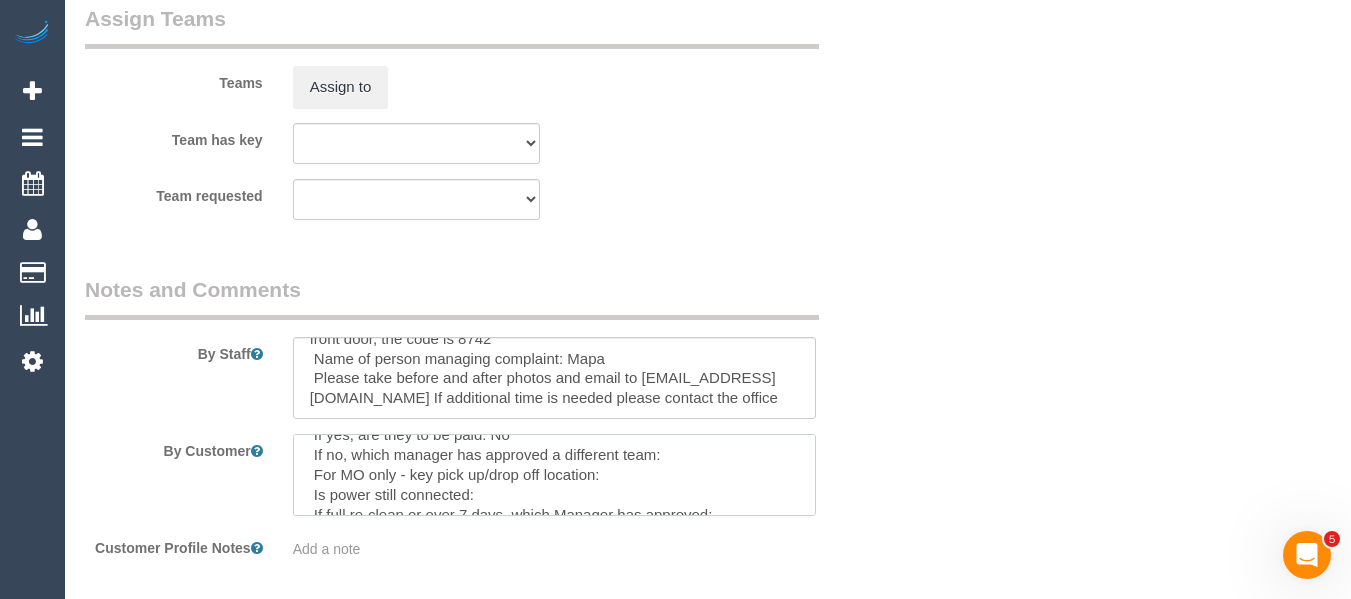 click at bounding box center [555, 475] 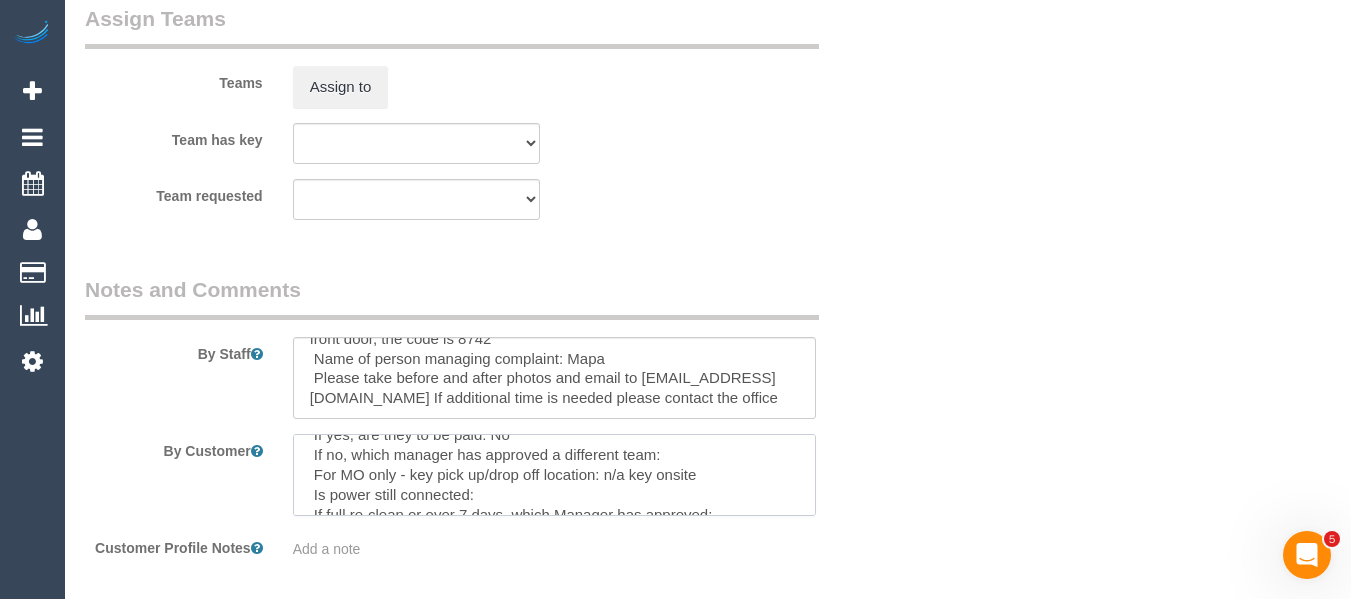 click at bounding box center (555, 475) 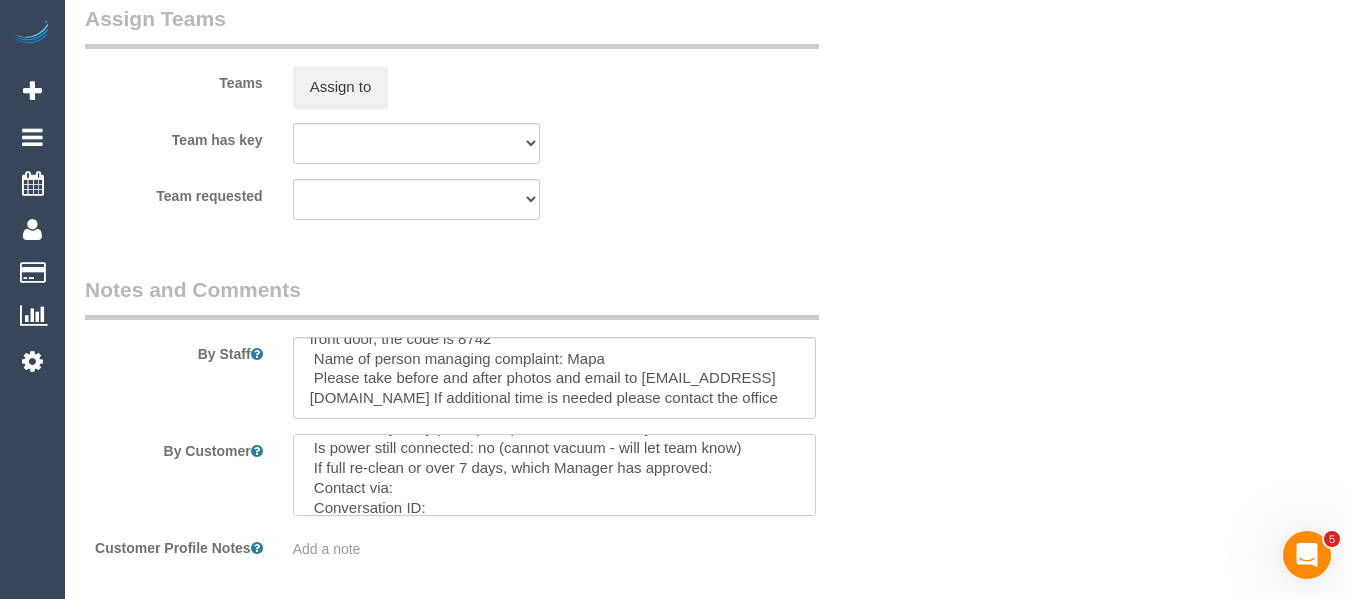 scroll, scrollTop: 139, scrollLeft: 0, axis: vertical 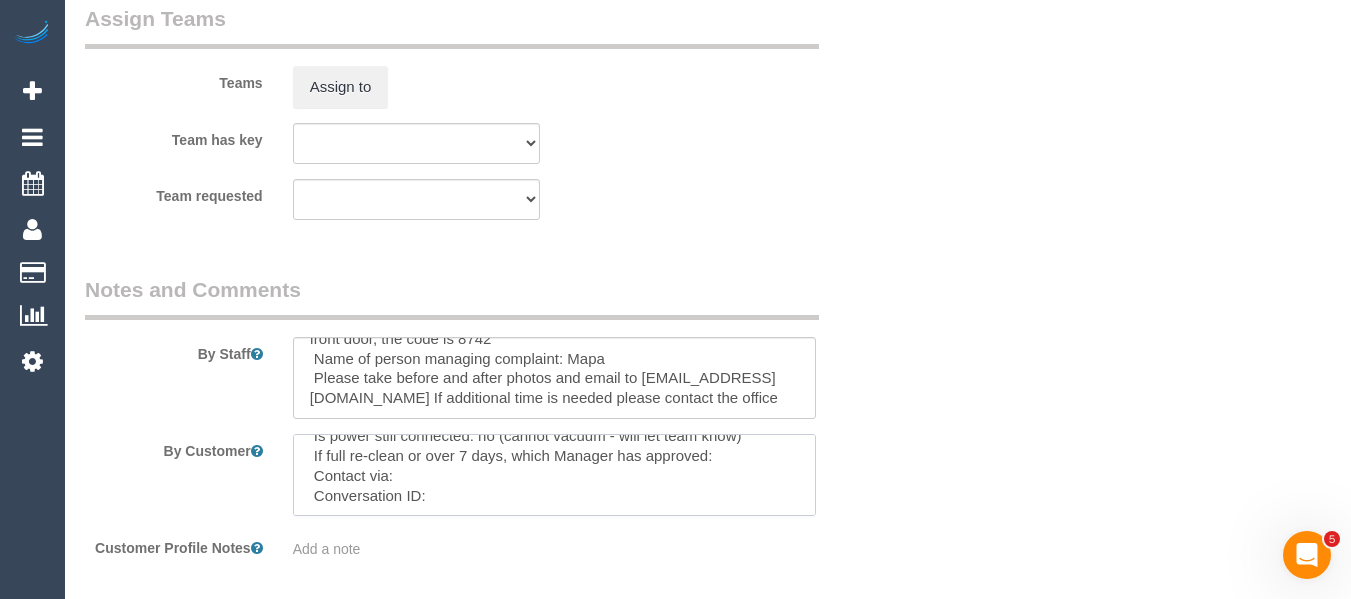 click at bounding box center (555, 475) 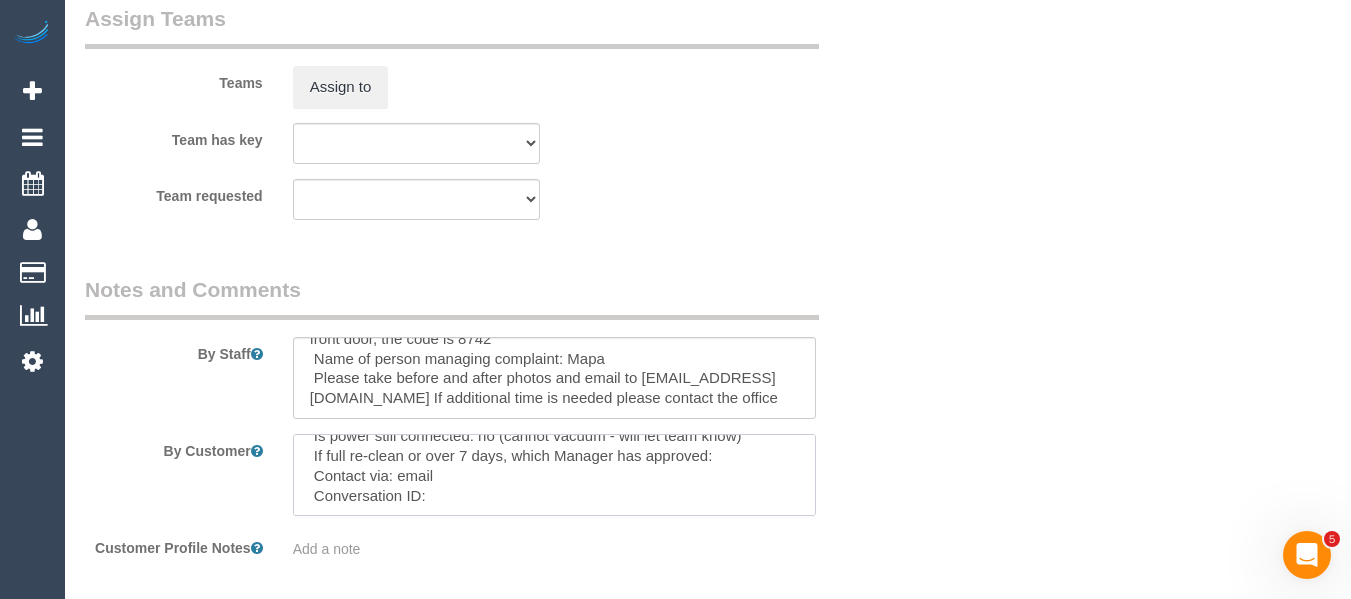 click at bounding box center (555, 475) 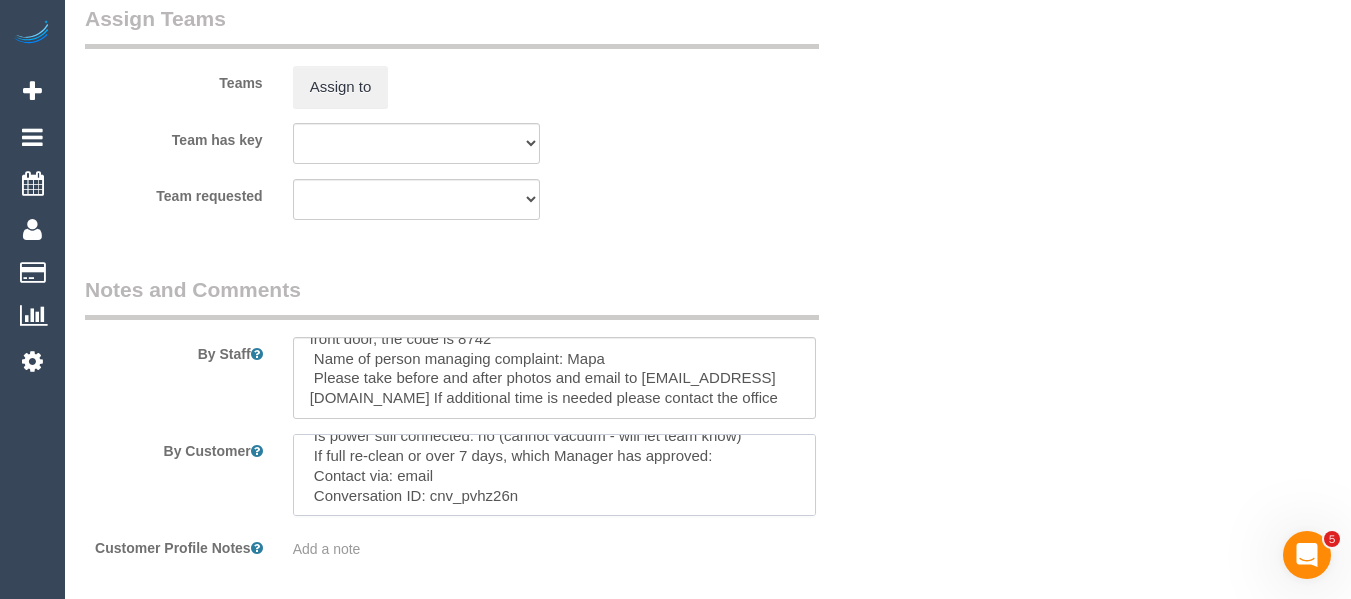 scroll, scrollTop: 0, scrollLeft: 0, axis: both 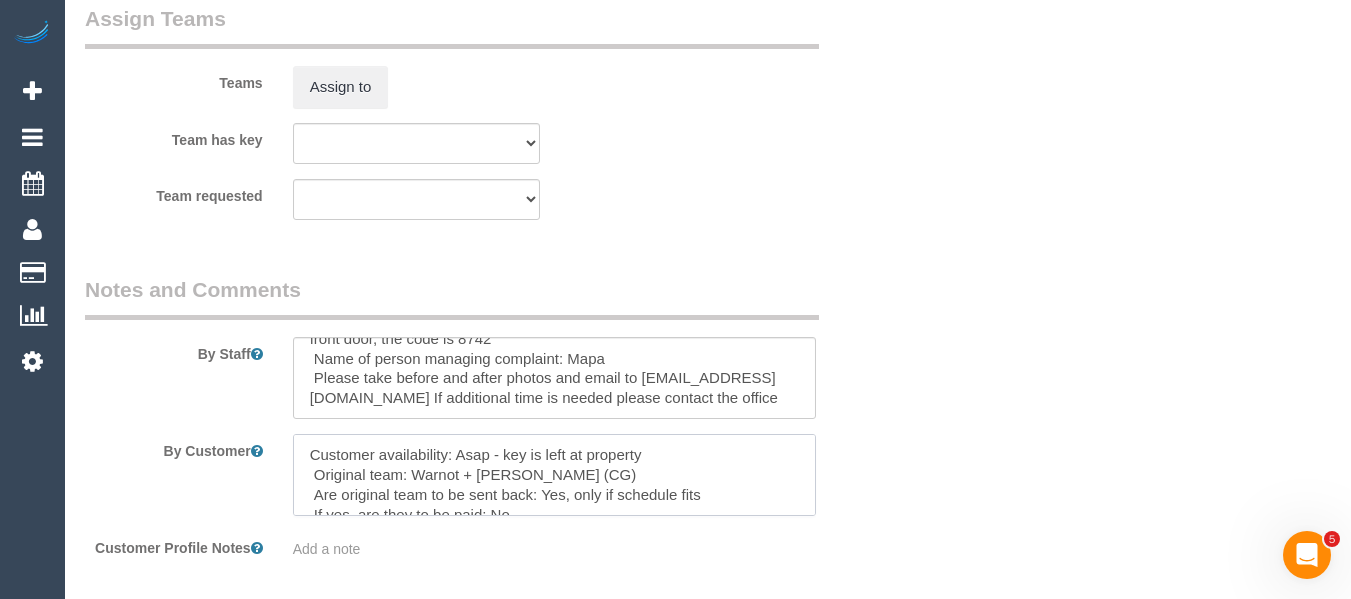 drag, startPoint x: 251, startPoint y: 411, endPoint x: 133, endPoint y: 320, distance: 149.01343 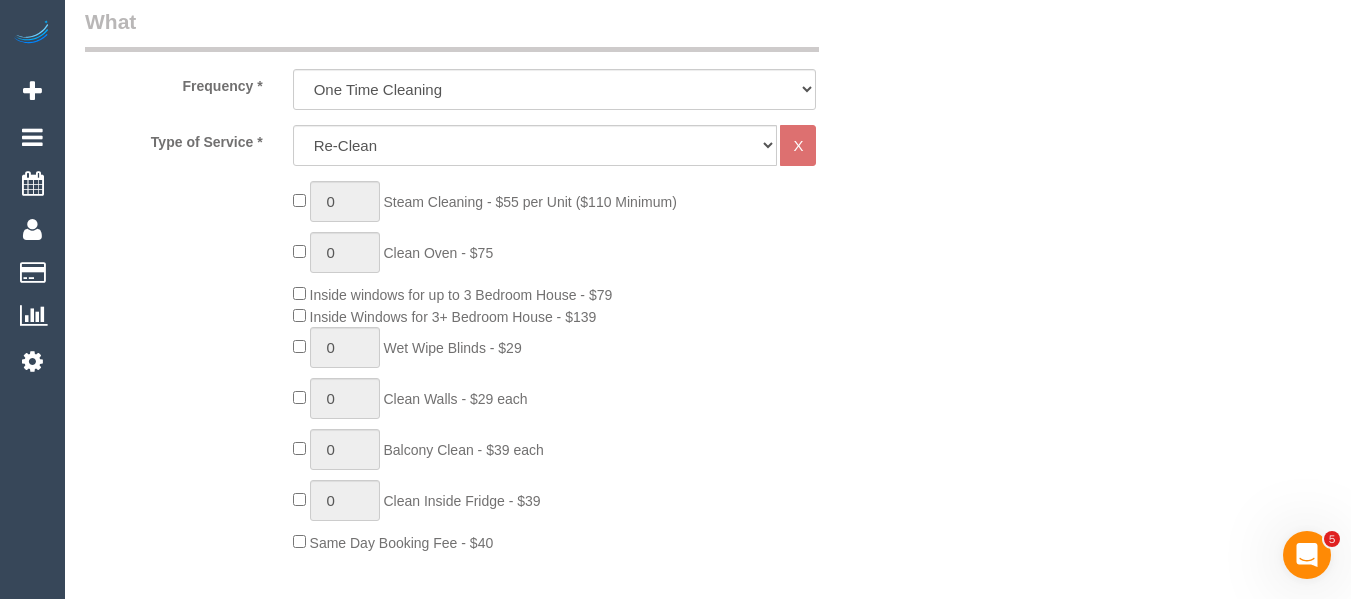 scroll, scrollTop: 807, scrollLeft: 0, axis: vertical 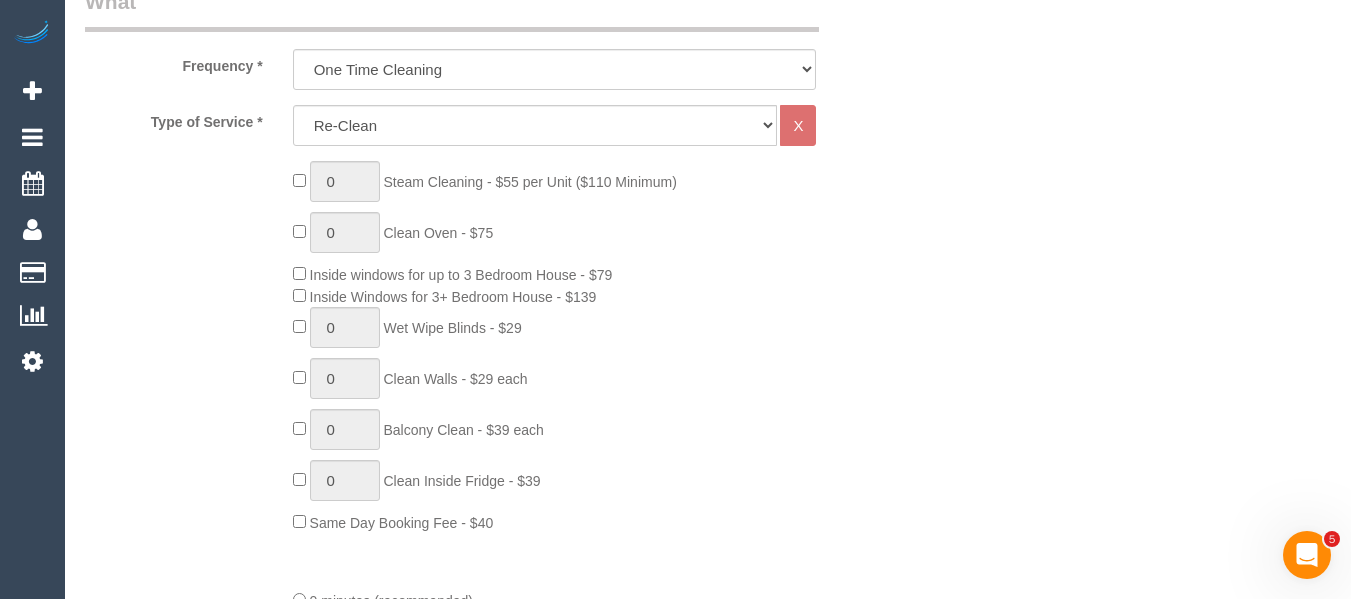 type 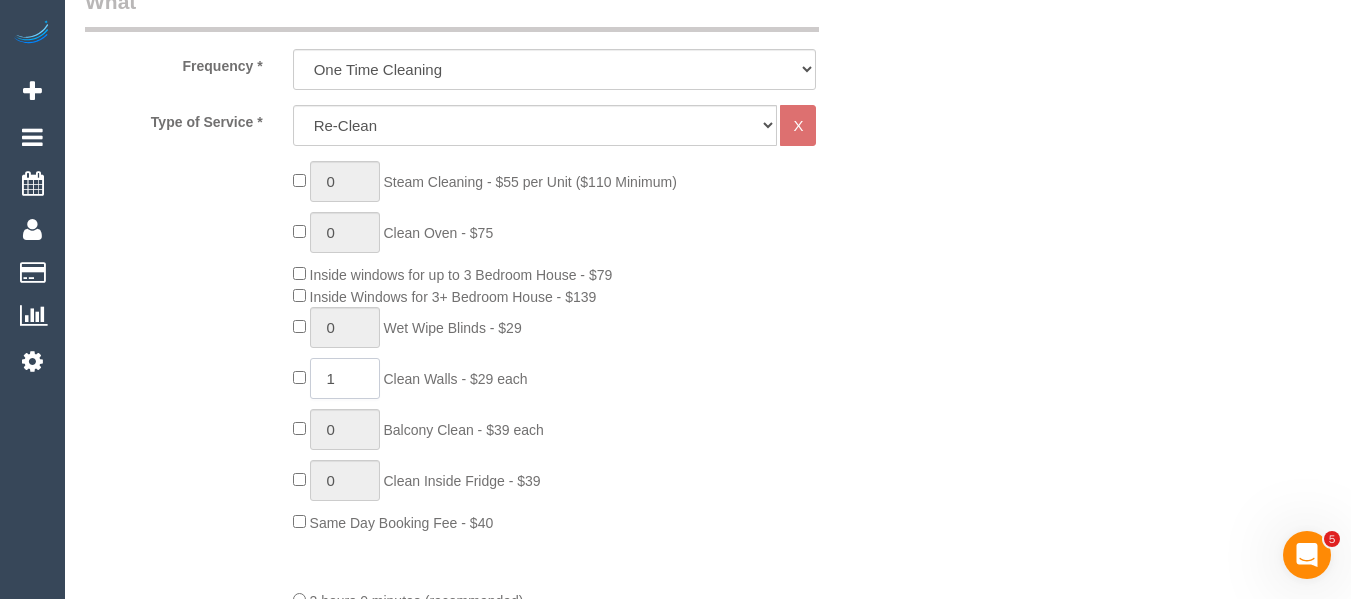 click on "1" 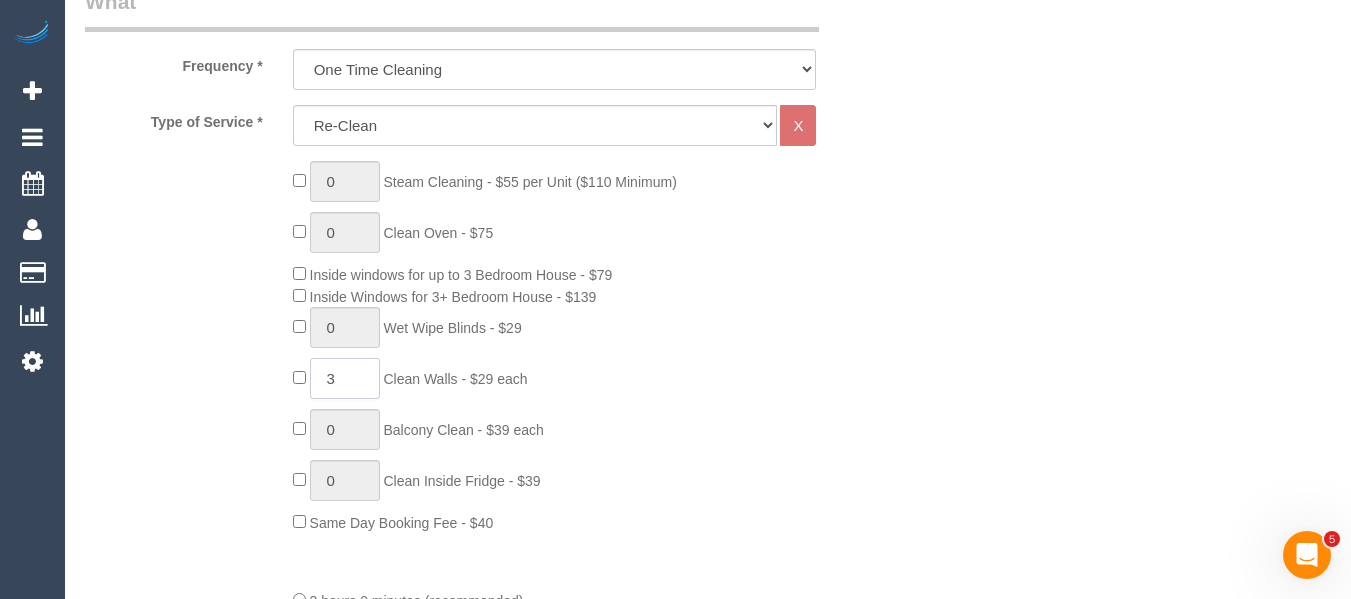 type on "3" 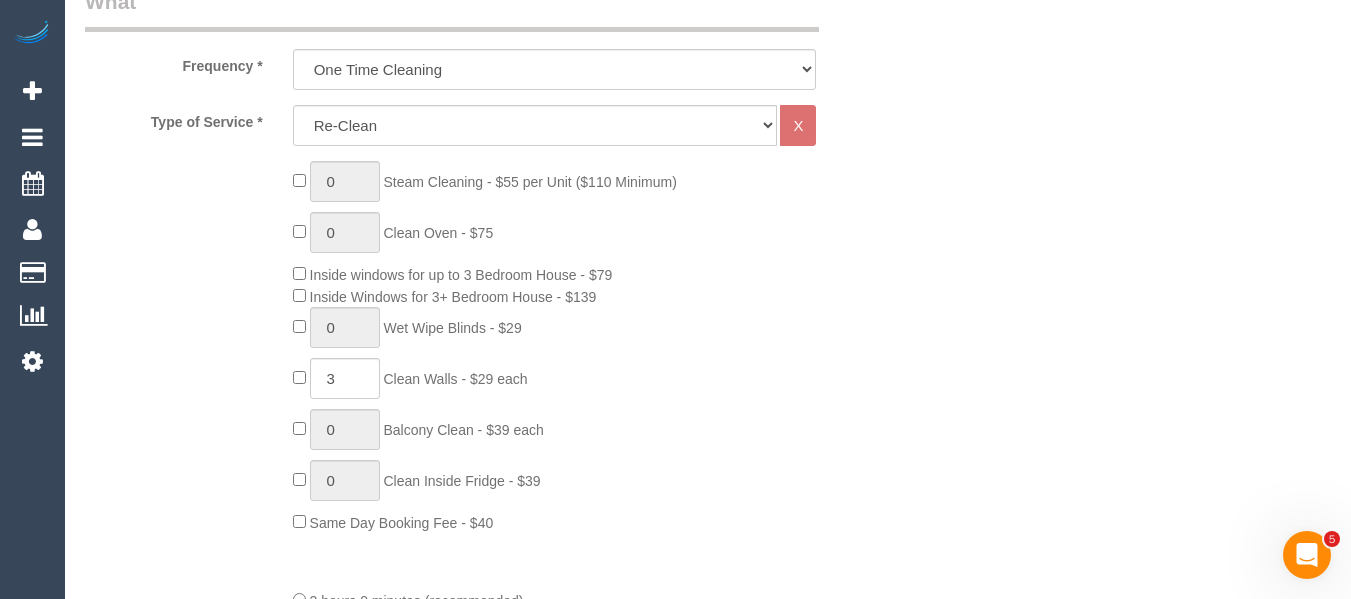 click on "0
Steam Cleaning - $55 per Unit ($110 Minimum)
0
Clean Oven  - $75
Inside windows for up to 3 Bedroom House - $79
Inside Windows for 3+ Bedroom House  - $139
0
Wet Wipe Blinds  - $29
3
Clean Walls - $29 each
0
Balcony Clean - $39 each
0" 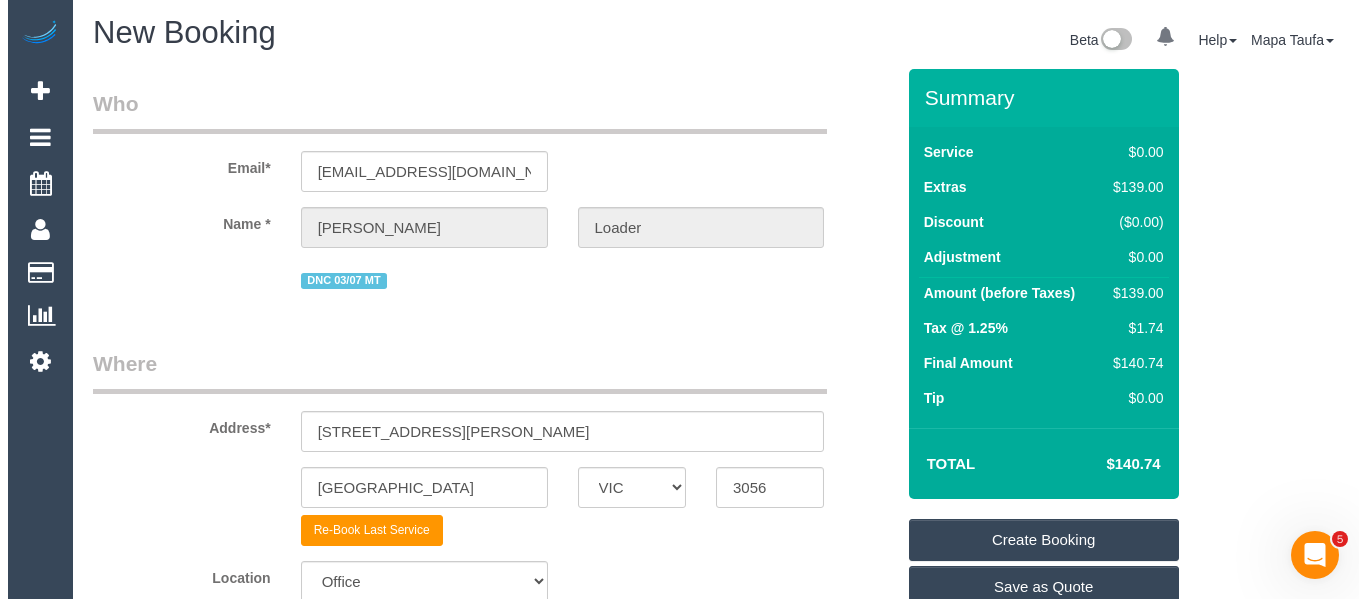 scroll, scrollTop: 0, scrollLeft: 0, axis: both 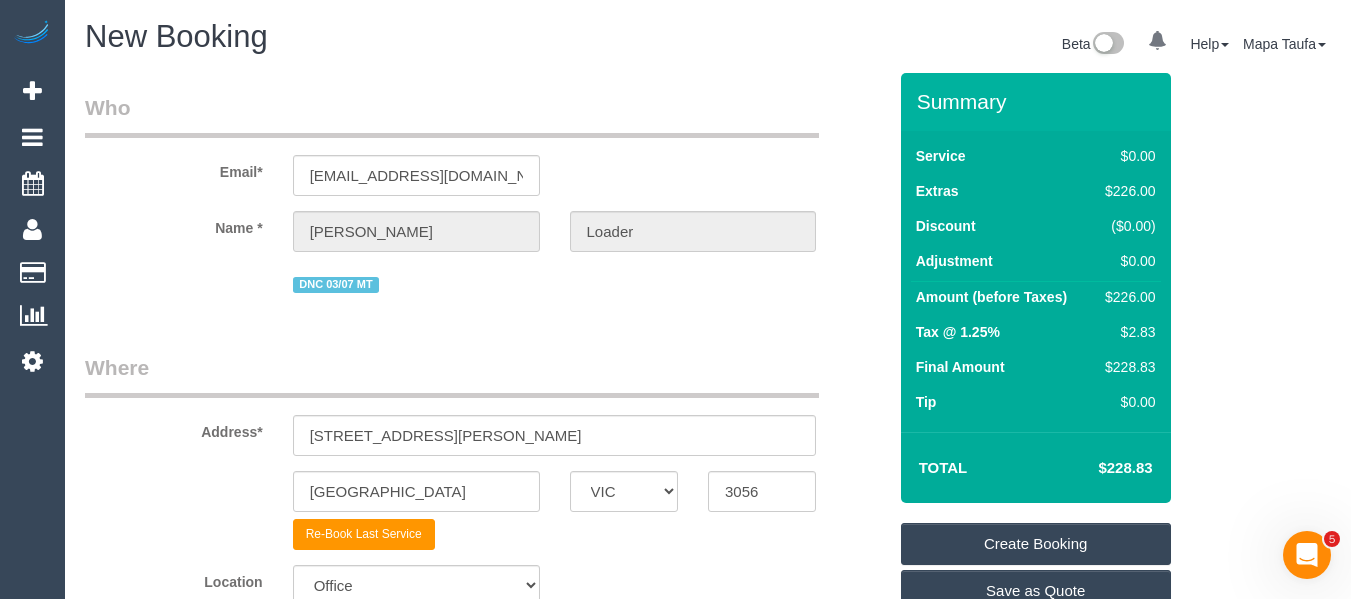 click on "Create Booking" at bounding box center [1036, 544] 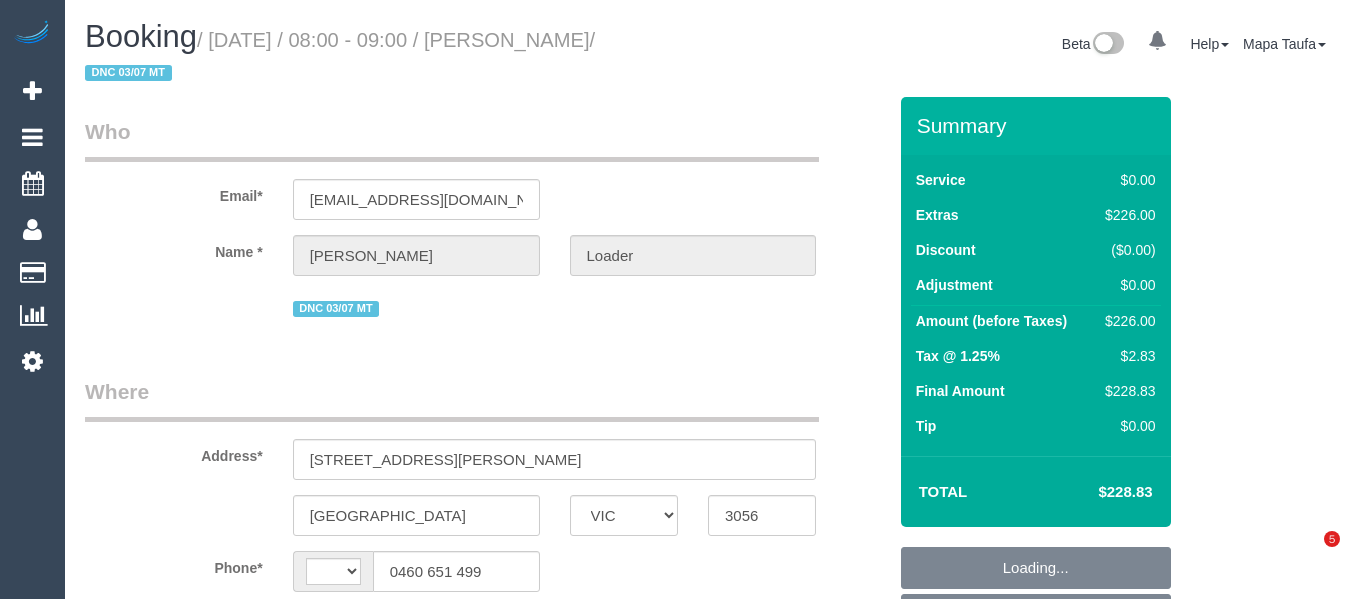 select on "VIC" 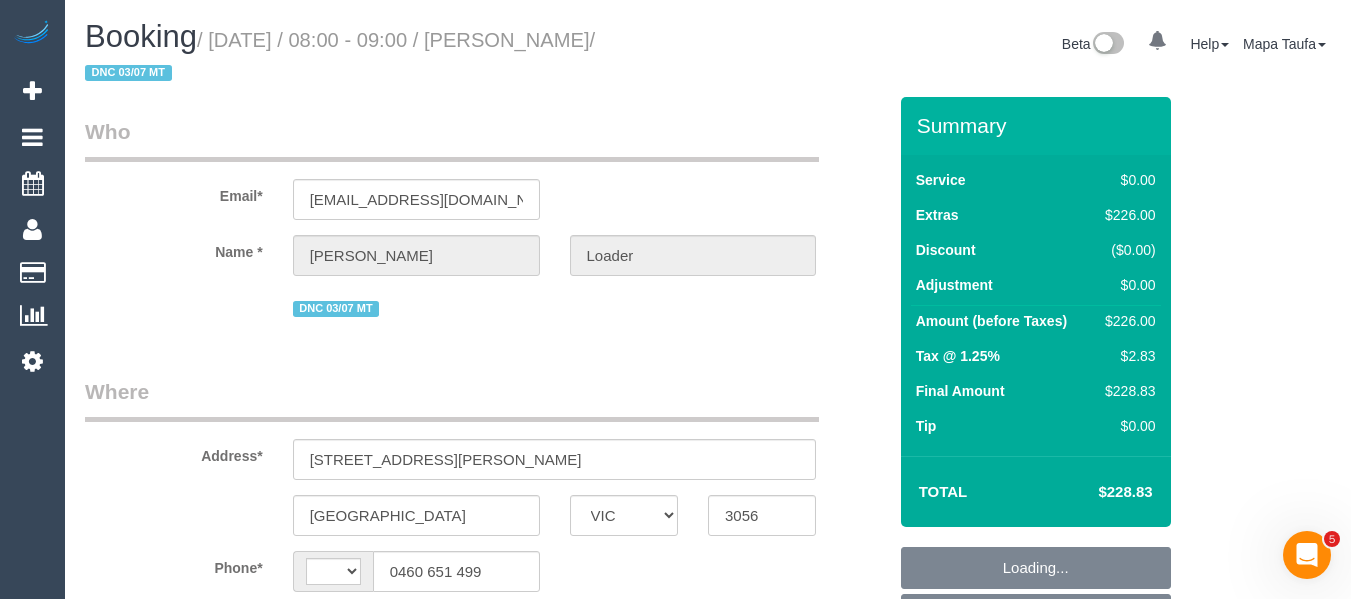 scroll, scrollTop: 0, scrollLeft: 0, axis: both 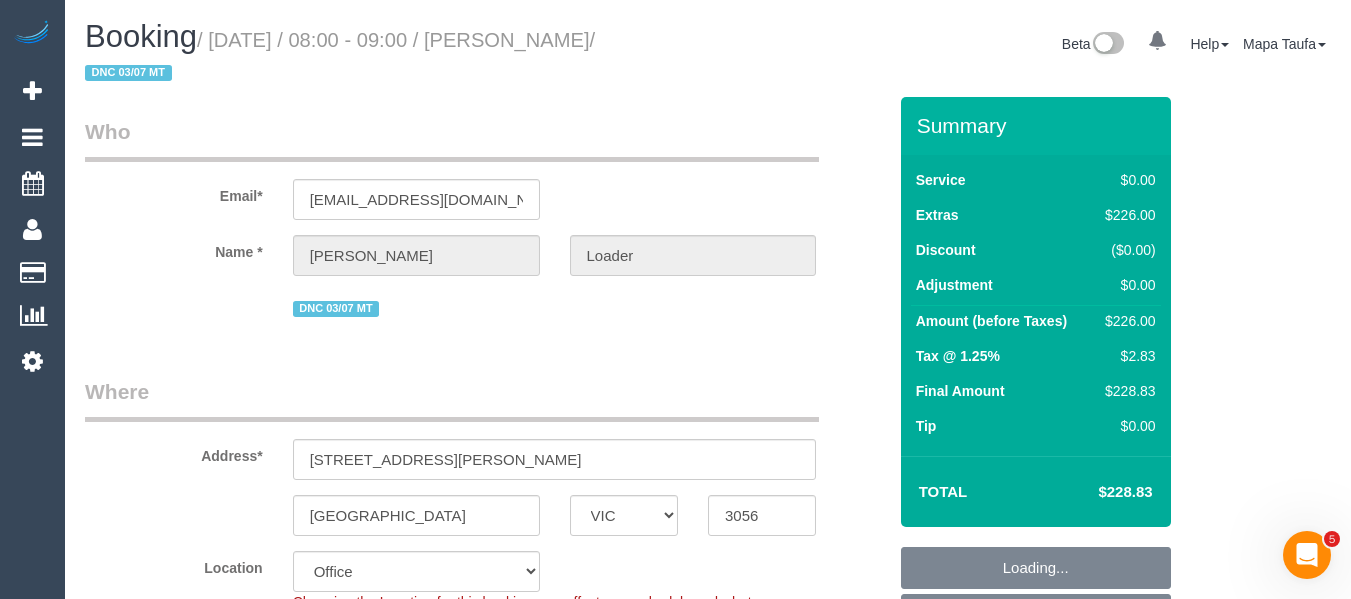 select on "string:AU" 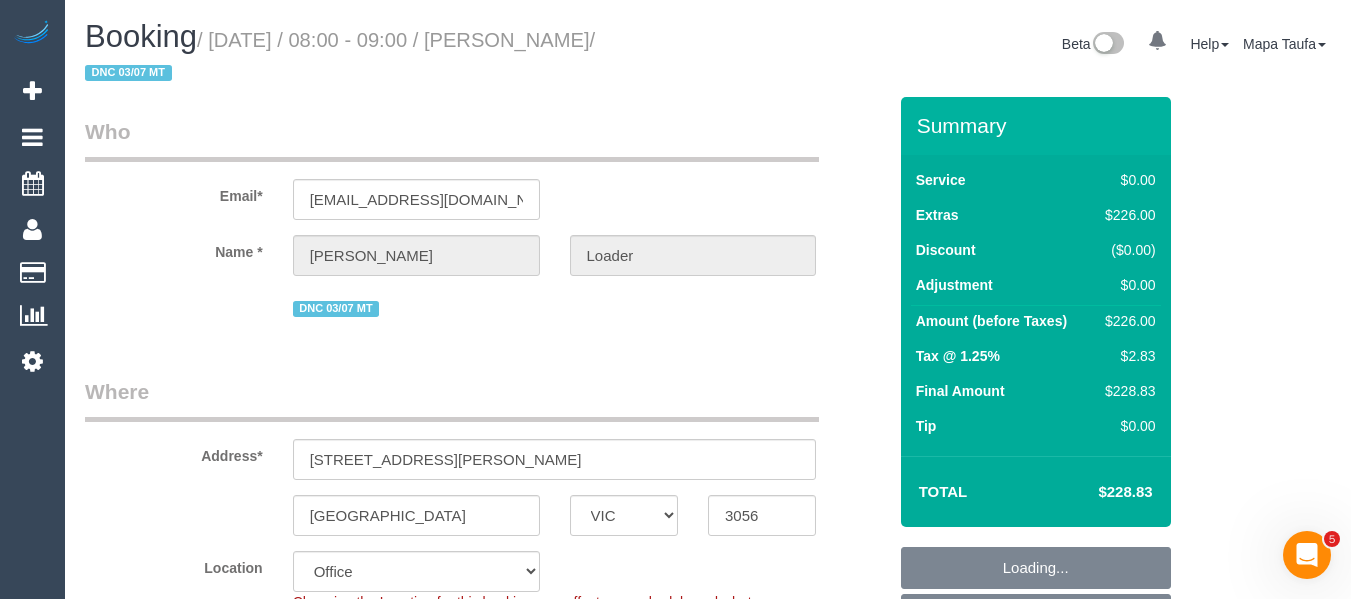 select on "object:740" 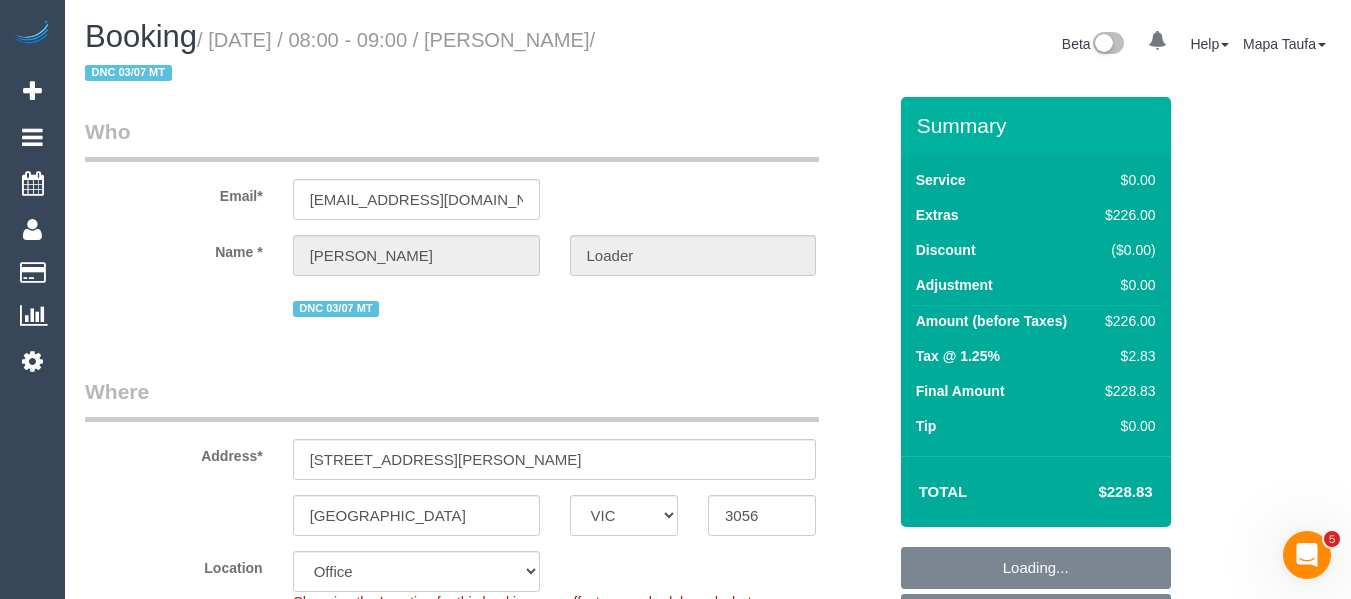 select on "object:759" 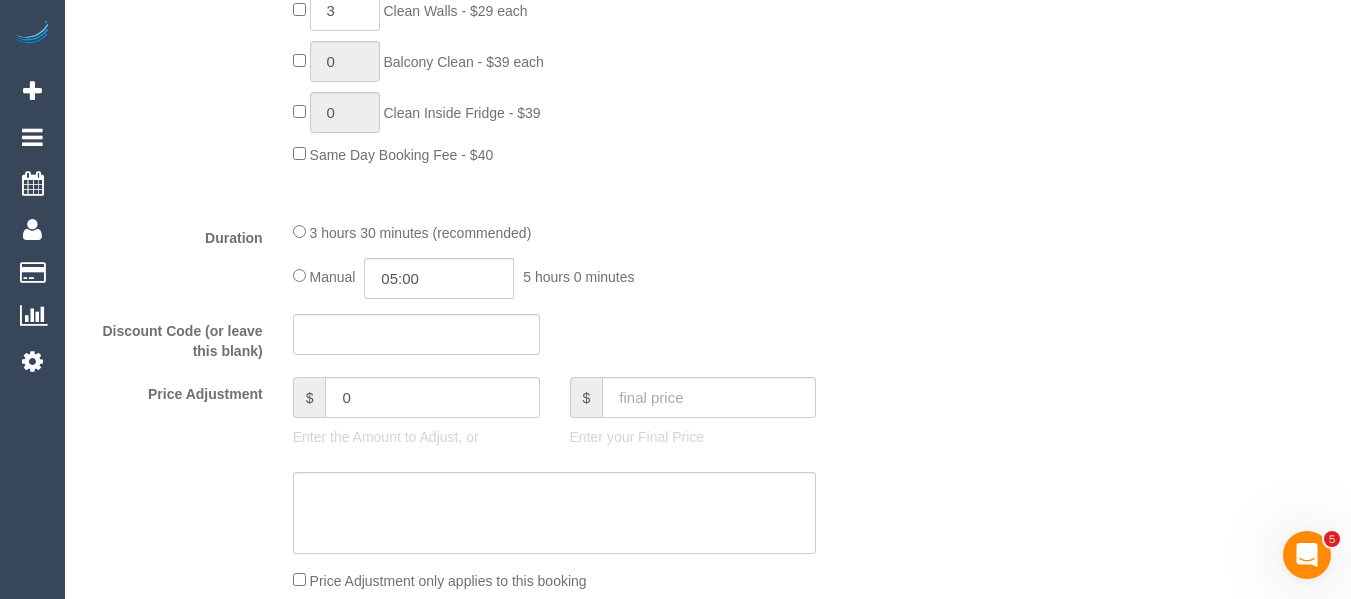 scroll, scrollTop: 1564, scrollLeft: 0, axis: vertical 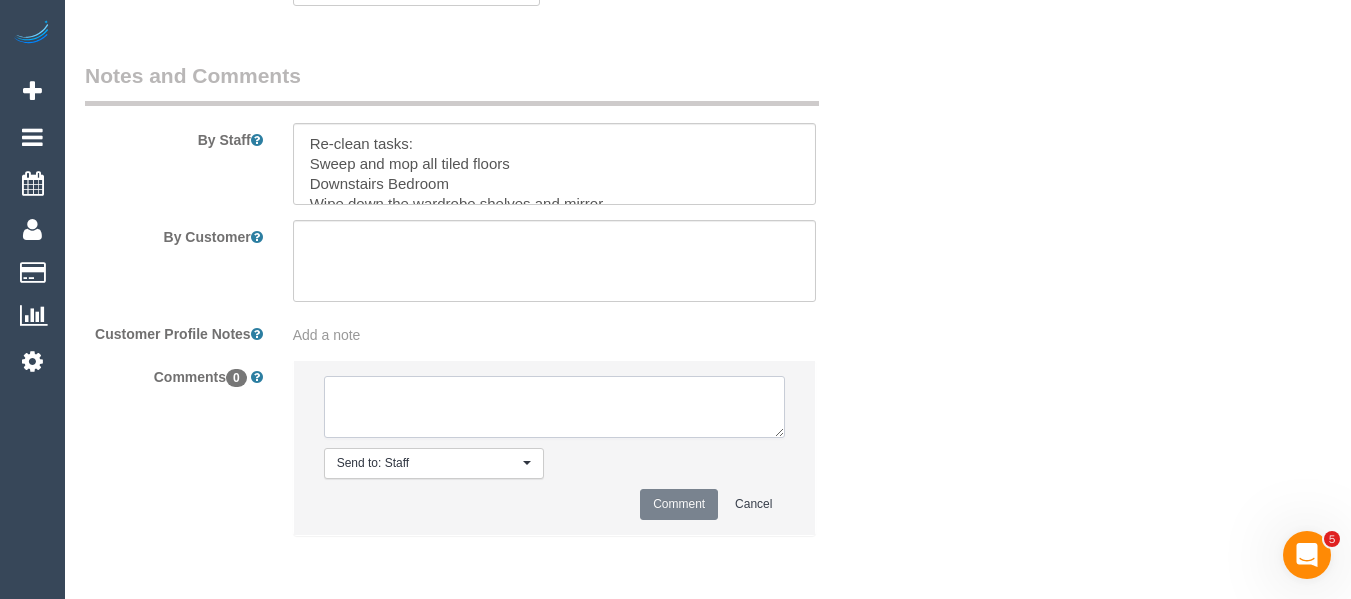 click at bounding box center (555, 407) 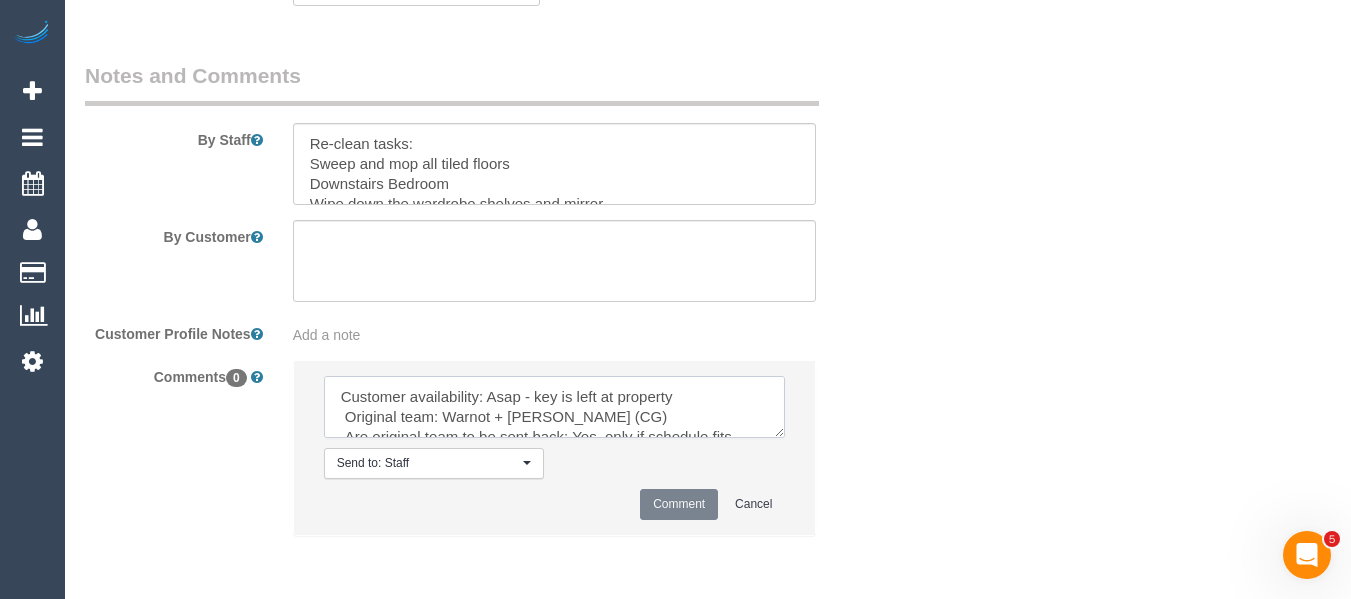 scroll, scrollTop: 168, scrollLeft: 0, axis: vertical 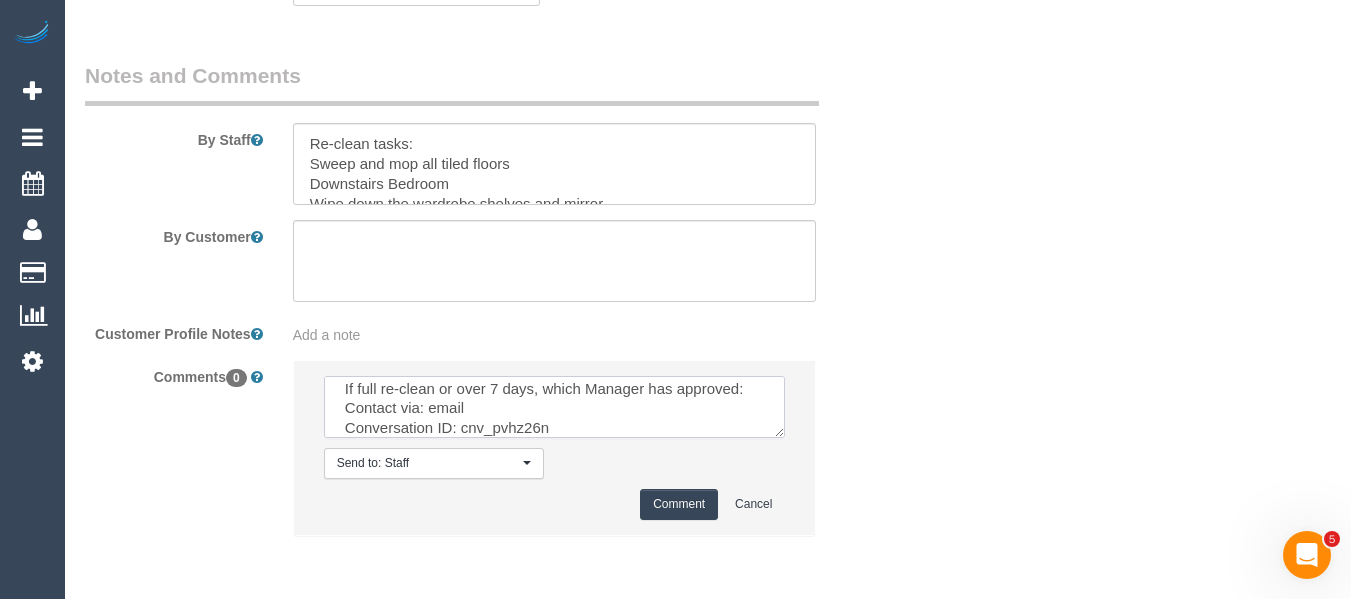type on "Customer availability: Asap - key is left at property
Original team: Warnot + Maria (CG)
Are original team to be sent back: Yes, only if schedule fits
If yes, are they to be paid: No
If no, which manager has approved a different team:
For MO only - key pick up/drop off location: n/a key onsite
Is power still connected: no (cannot vacuum - will let team know)
If full re-clean or over 7 days, which Manager has approved:
Contact via: email
Conversation ID: cnv_pvhz26n" 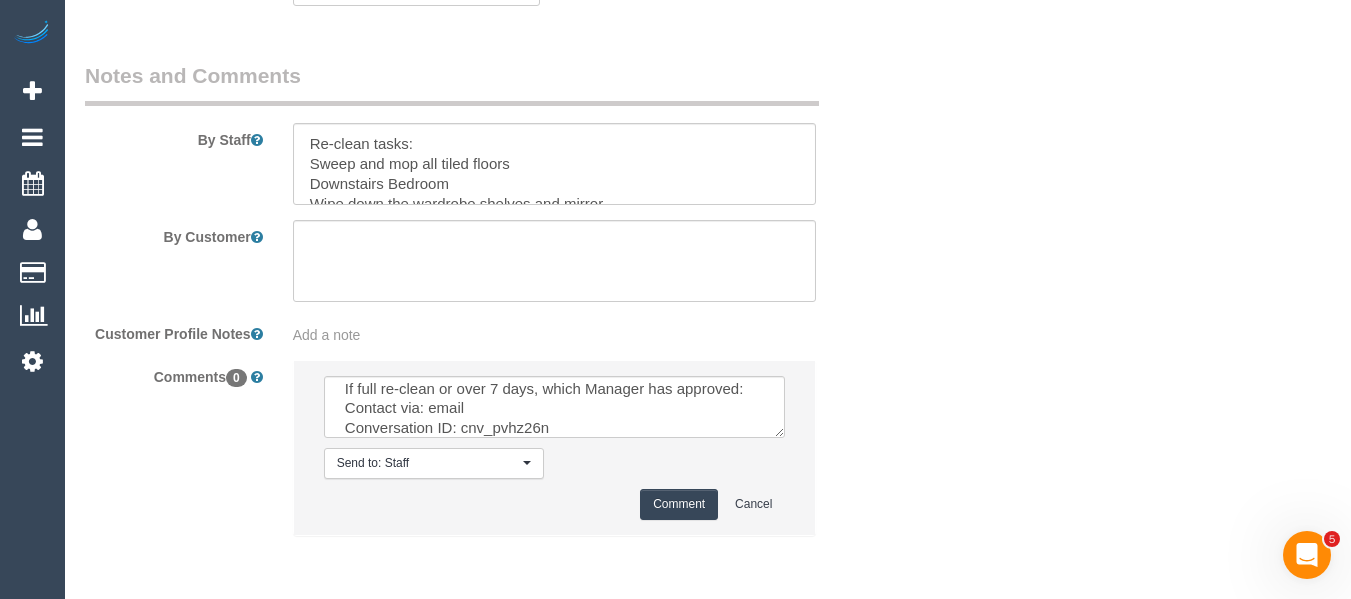 click on "Comment" at bounding box center [679, 504] 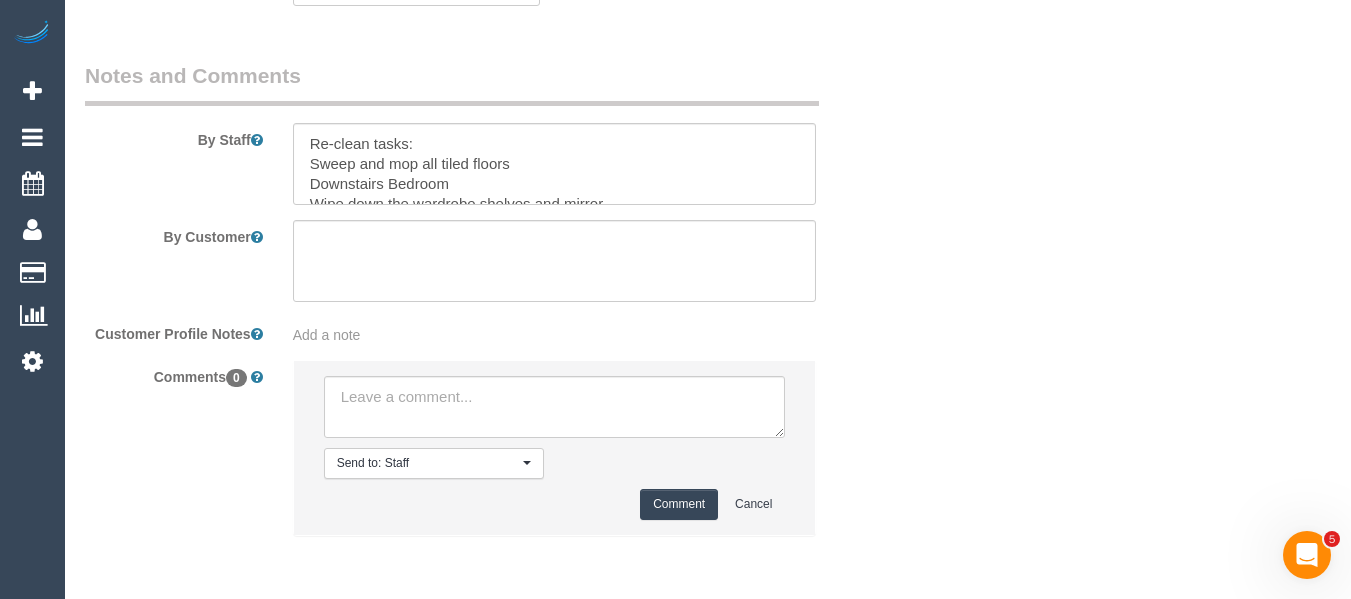 scroll, scrollTop: 0, scrollLeft: 0, axis: both 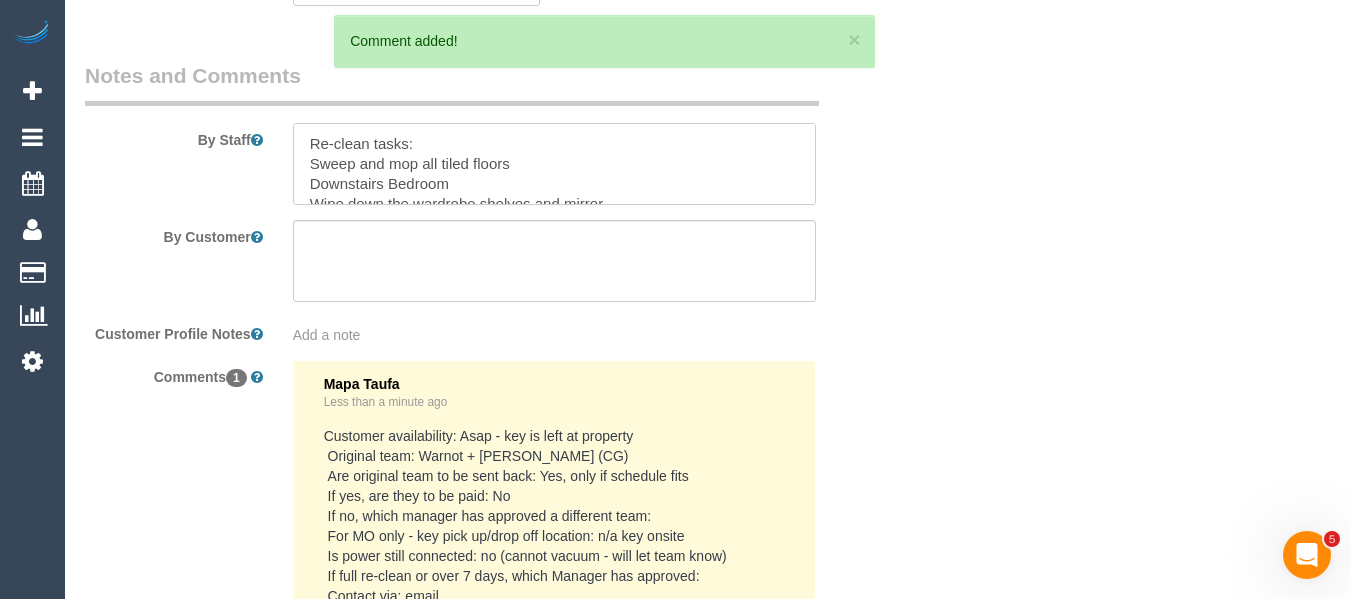 click at bounding box center (555, 164) 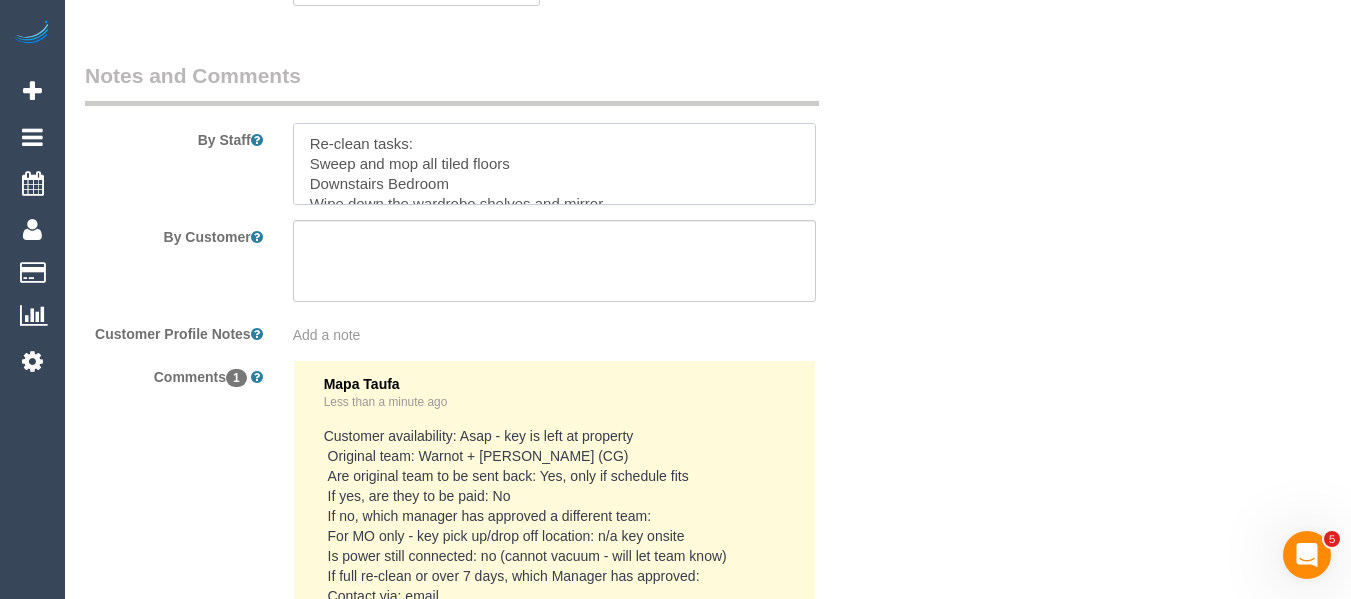 click at bounding box center (555, 164) 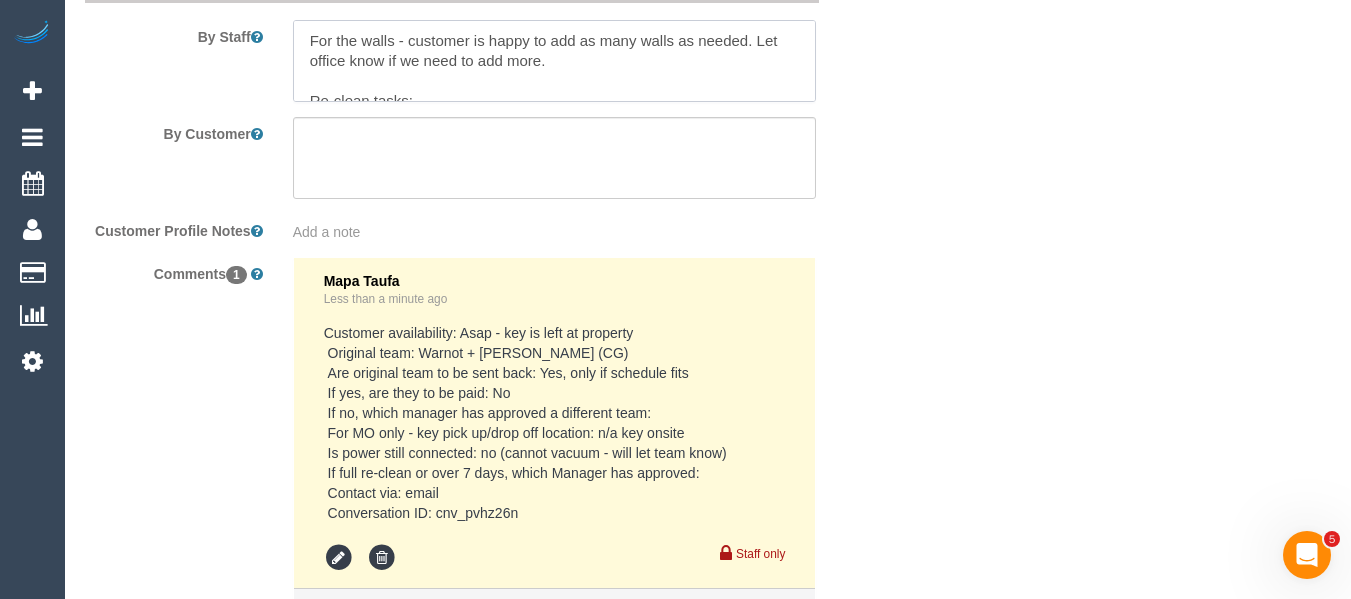 scroll, scrollTop: 3381, scrollLeft: 0, axis: vertical 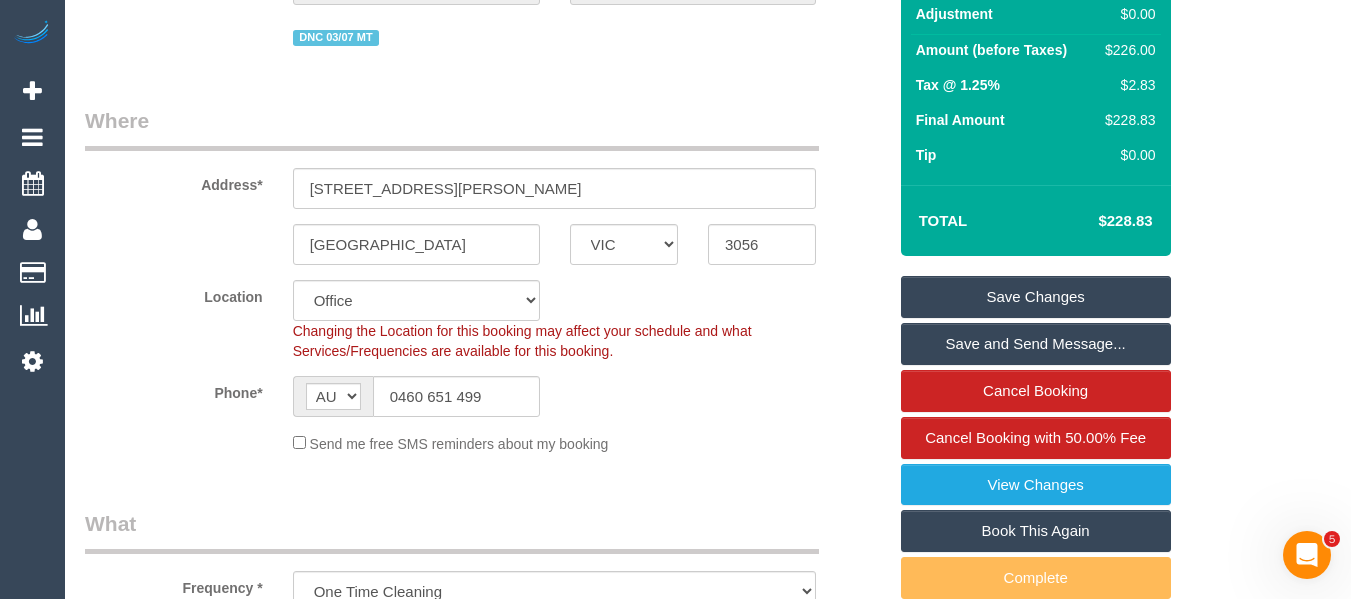 type on "For the walls - customer is happy to add as many walls as needed. Let office know if we need to add more.
Re-clean tasks:
Sweep and mop all tiled floors
Downstairs Bedroom
Wipe down the wardrobe shelves and mirror
Main bathroom - wipe down door, clean shower, floor, soap holder, shower door.
Kitchen - back of bench, Wipe all drawers and cupboards inside and around the door frames, wipe outside of drawer beneath the oven.
Upstairs bedroom - wipe down mirror
Ensuite - clean shower, floor and wall tiles, soap holder, shower door.
Wipe down toilet.
Estimated time: 3 hours
Access information: key safe at the property in the cupboard next to the front door, the code is 8742
Name of person managing complaint: Mapa
Please take before and after photos and email to support@maidtoclean.com.au If additional time is needed please contact the office" 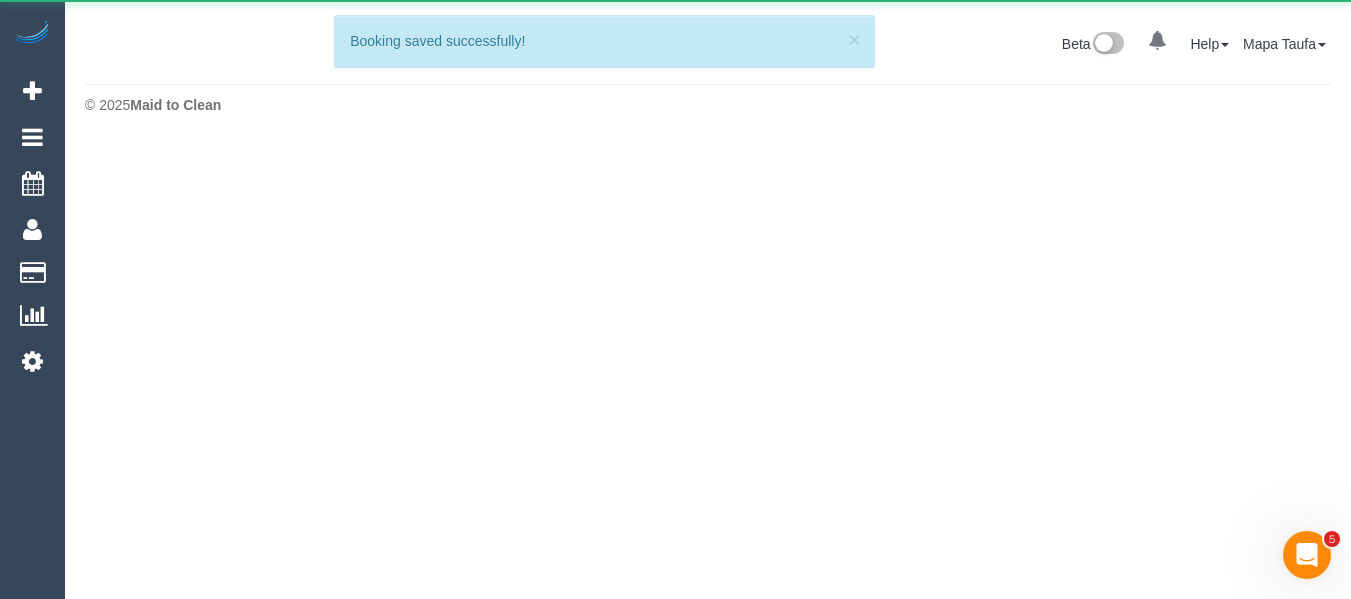 scroll, scrollTop: 0, scrollLeft: 0, axis: both 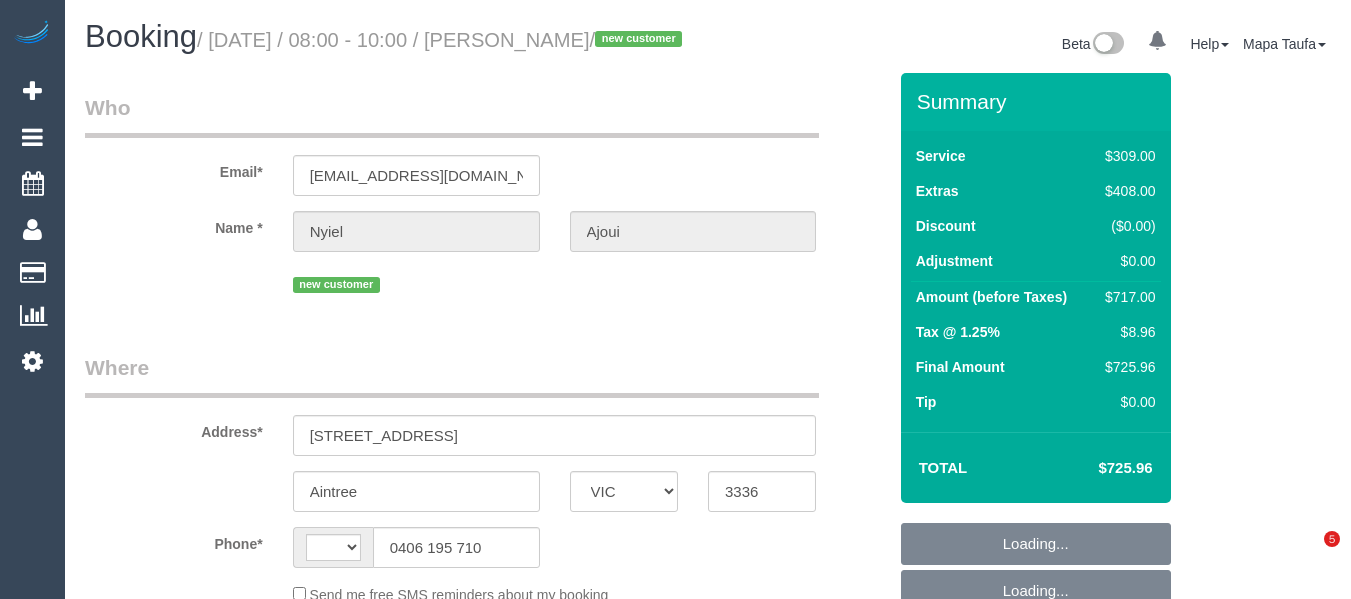 select on "VIC" 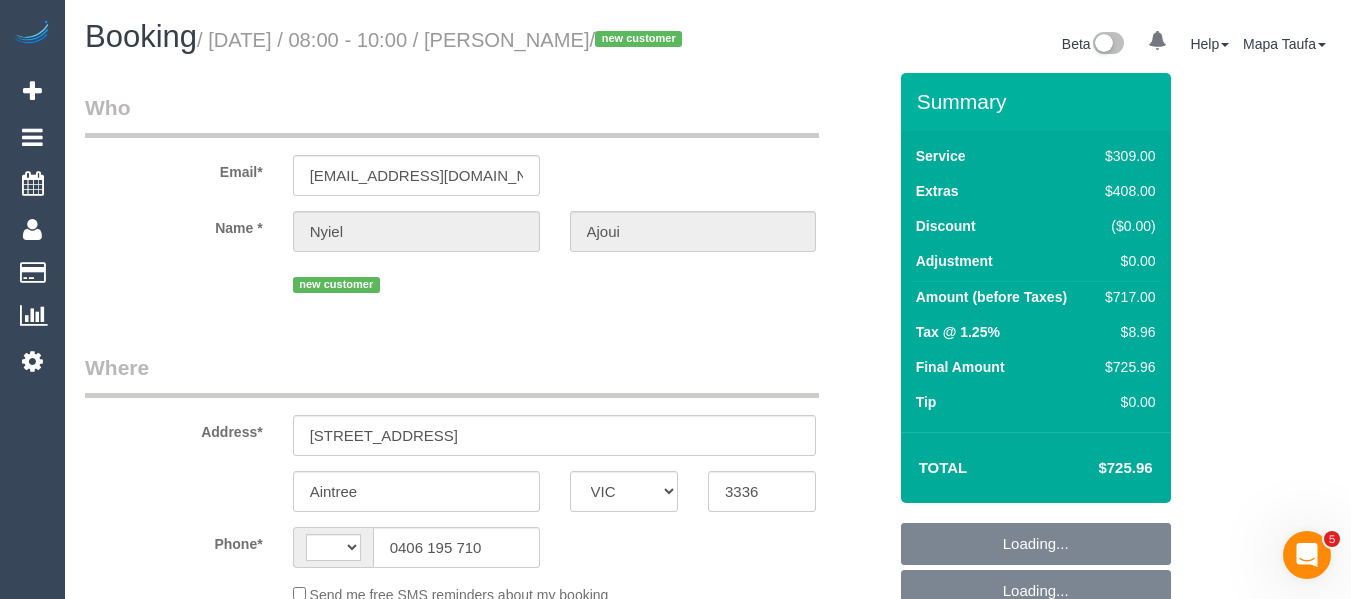 scroll, scrollTop: 0, scrollLeft: 0, axis: both 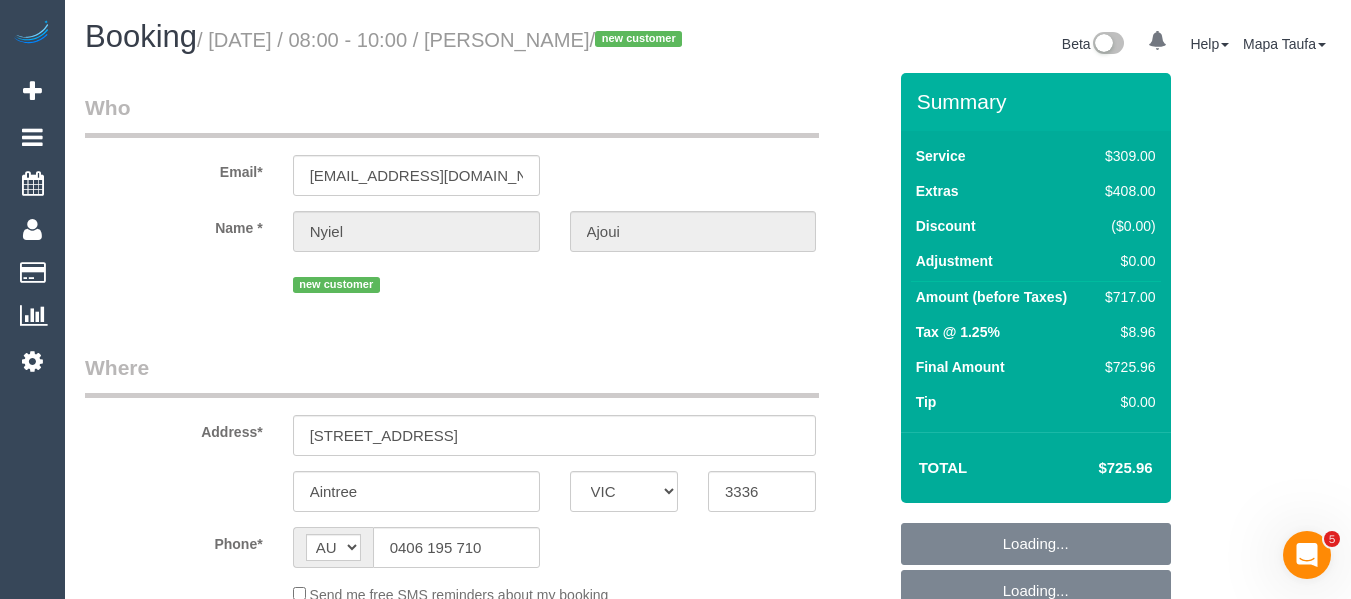 select on "string:AU" 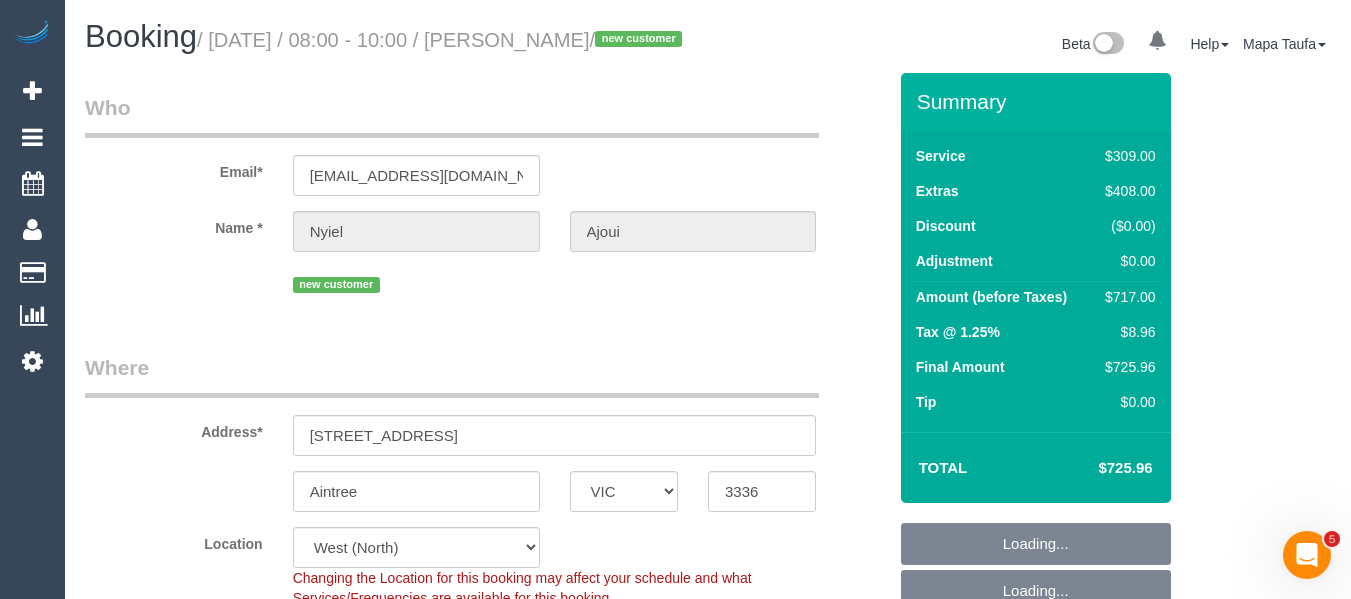 select on "object:1389" 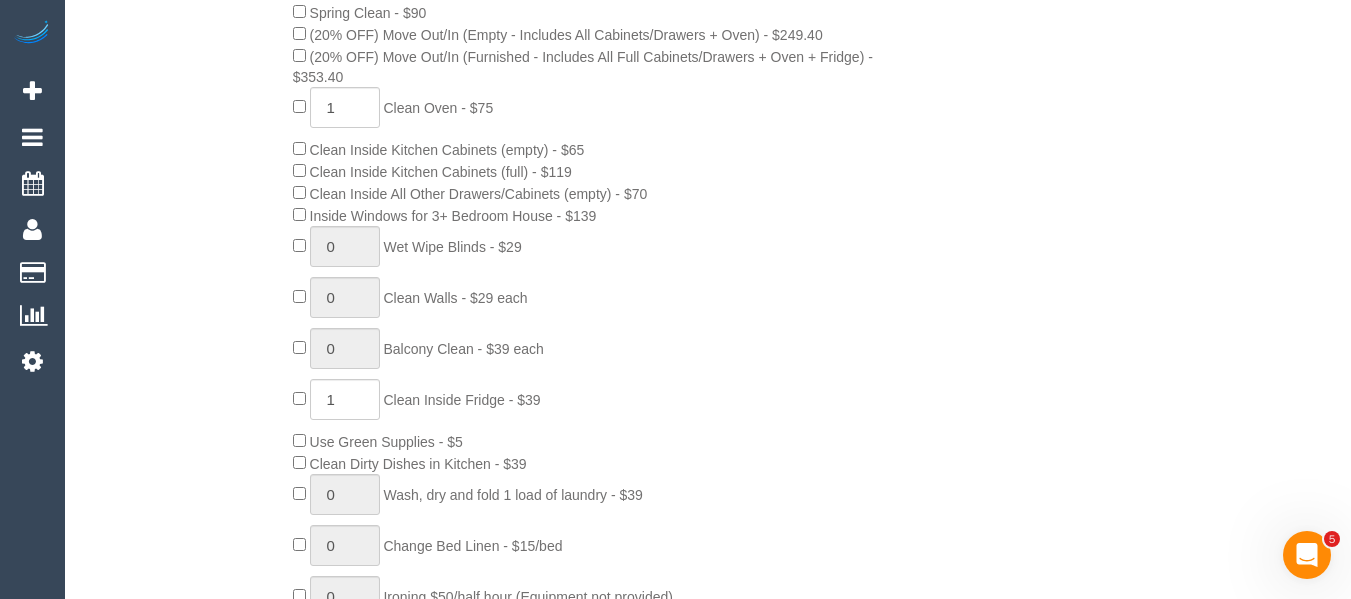 scroll, scrollTop: 766, scrollLeft: 0, axis: vertical 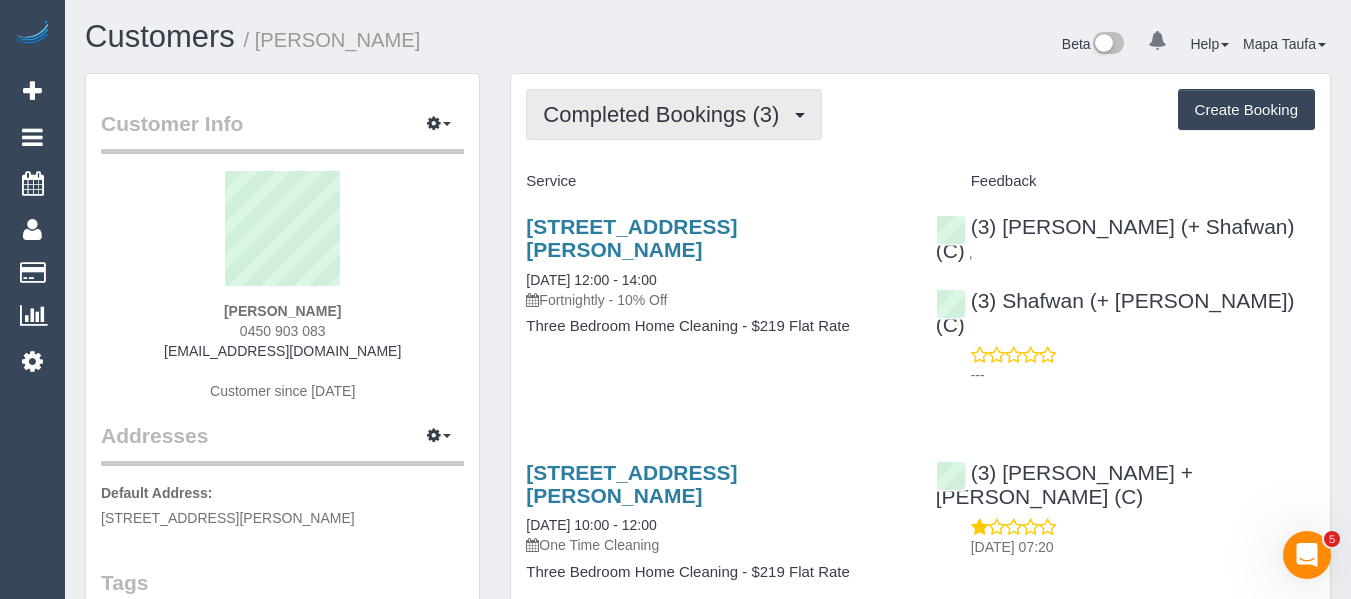 click on "Completed Bookings (3)" at bounding box center (666, 114) 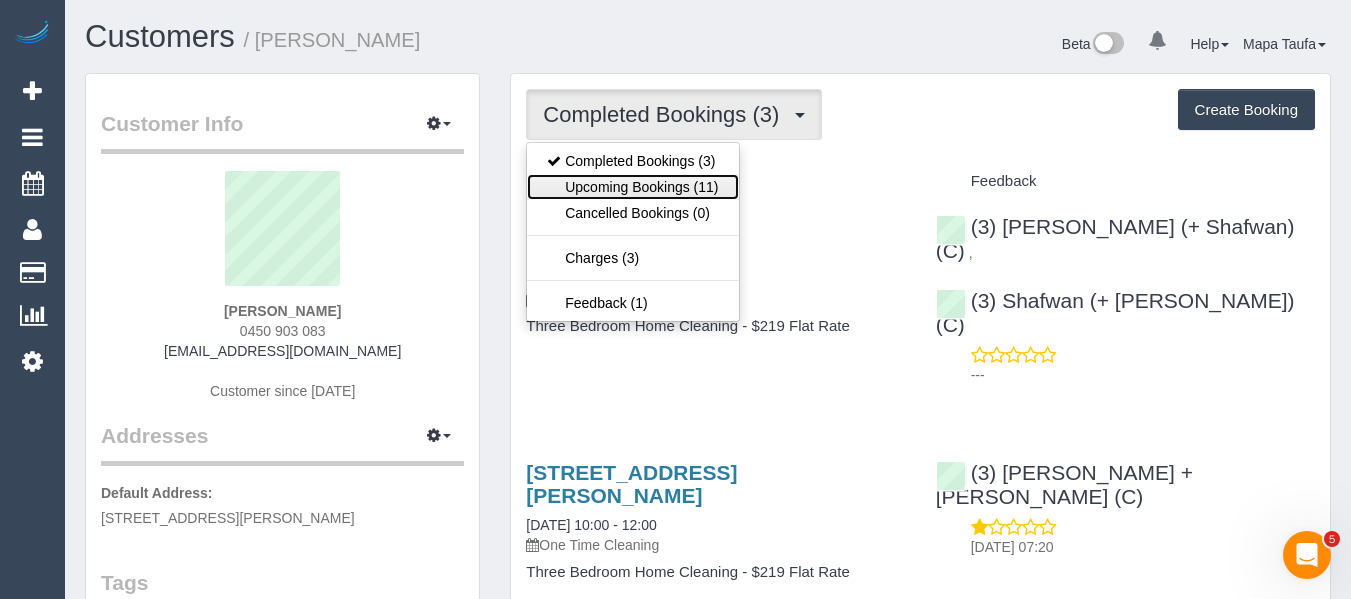 click on "Upcoming Bookings (11)" at bounding box center [632, 187] 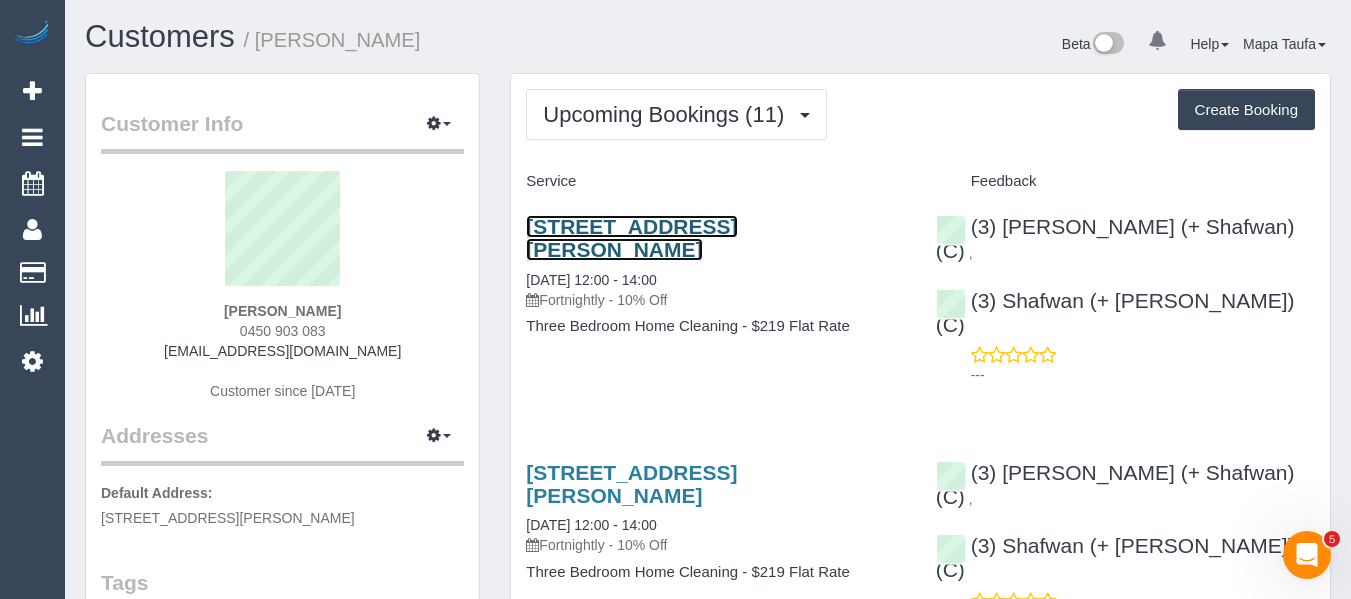 click on "[STREET_ADDRESS][PERSON_NAME]" at bounding box center [631, 238] 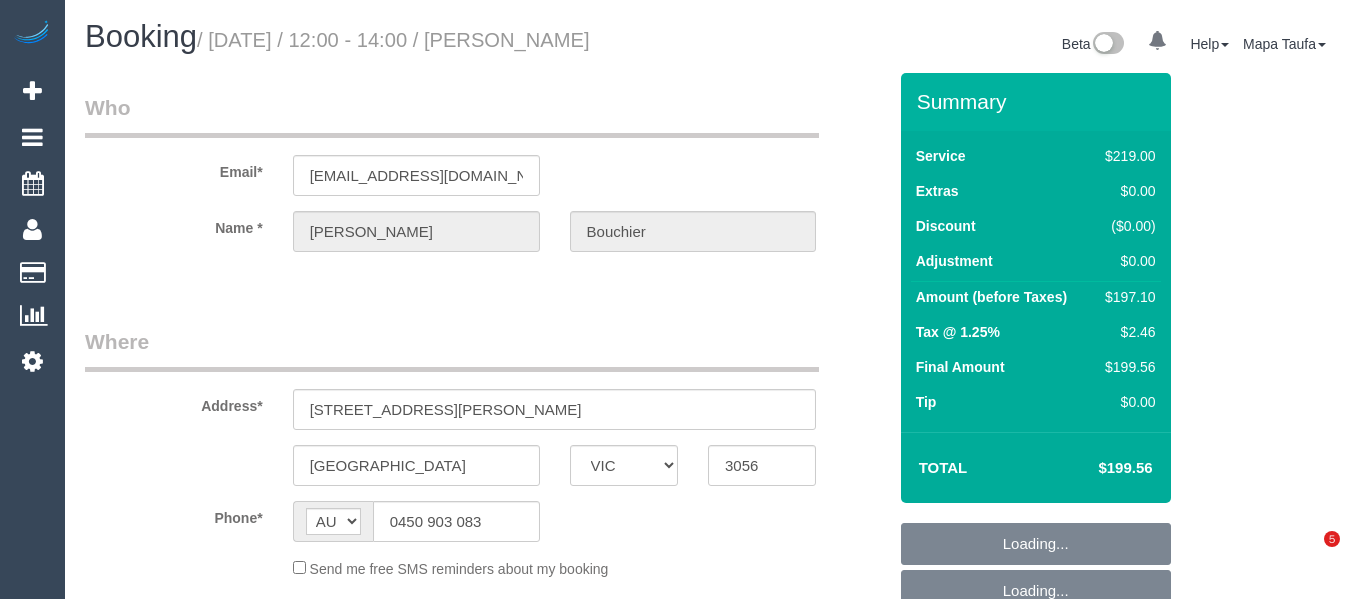 select on "VIC" 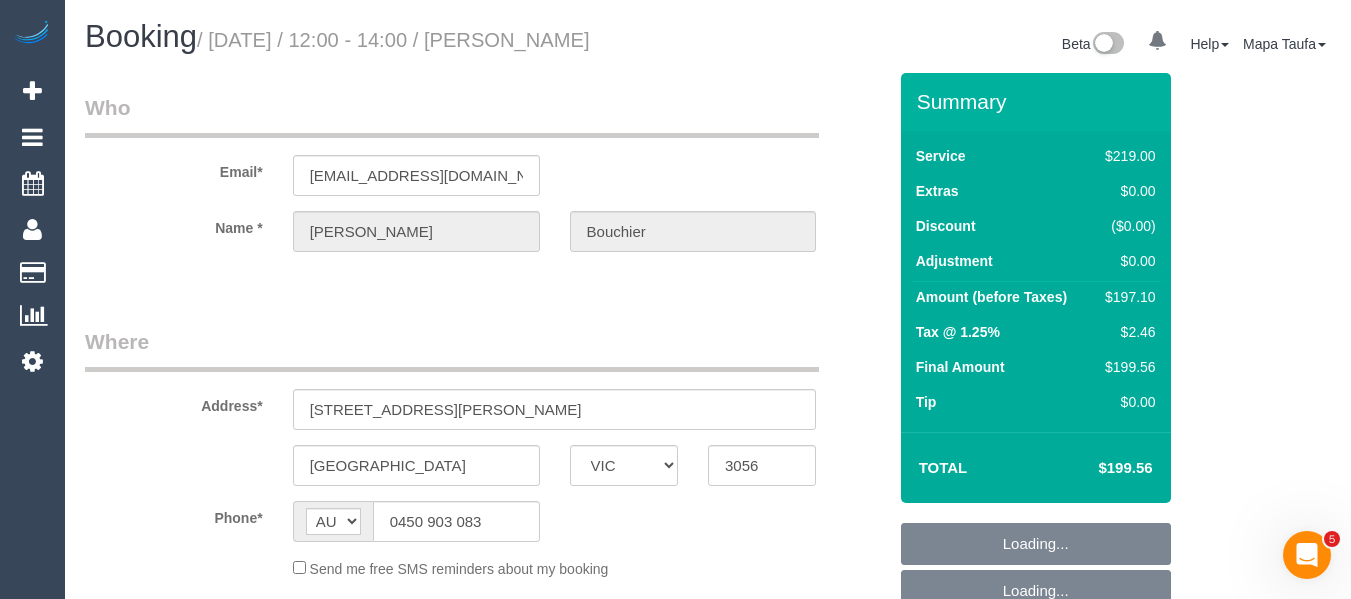 scroll, scrollTop: 0, scrollLeft: 0, axis: both 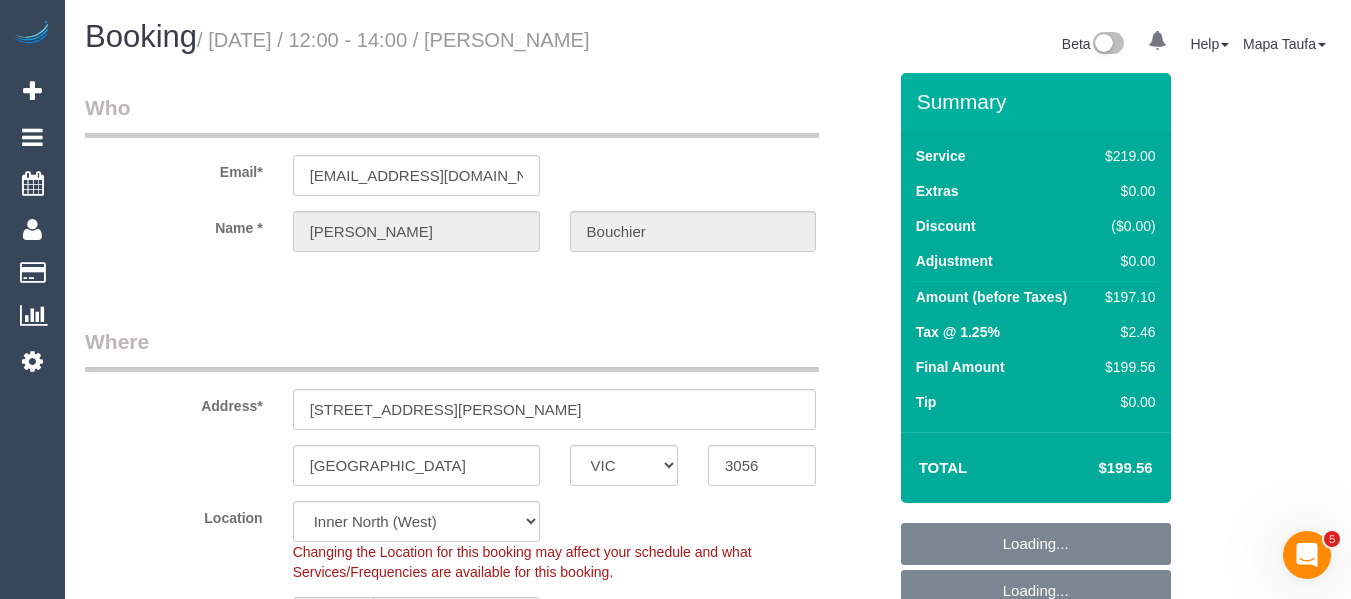select on "number:27" 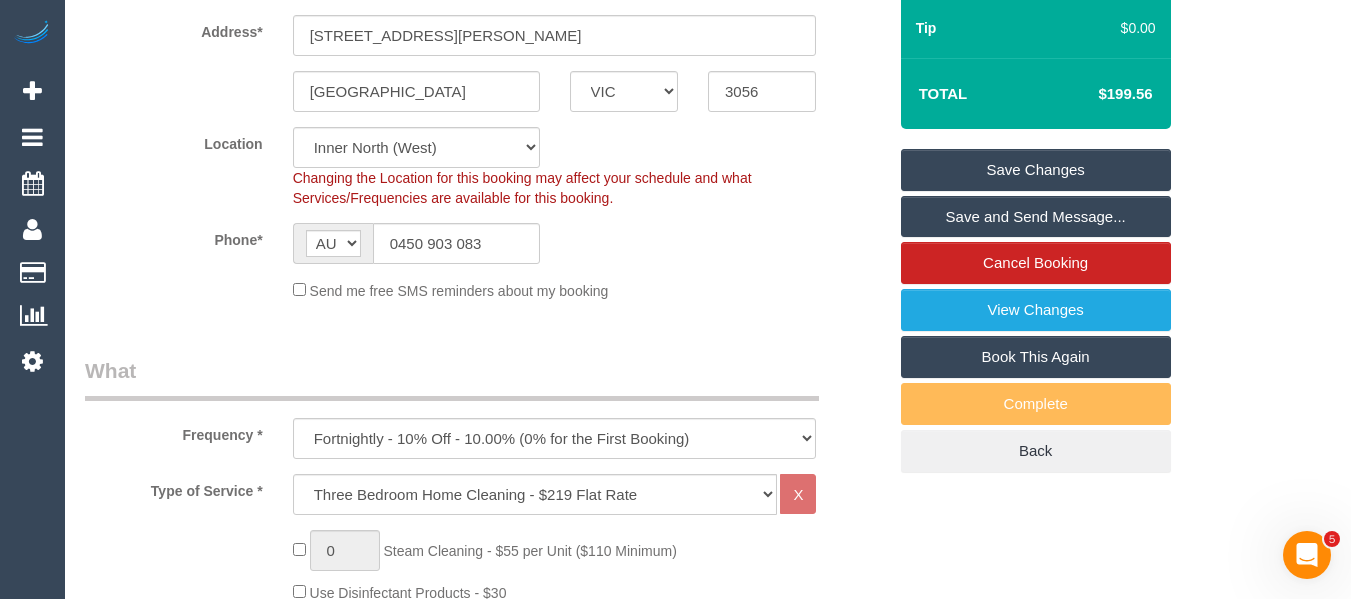 scroll, scrollTop: 600, scrollLeft: 0, axis: vertical 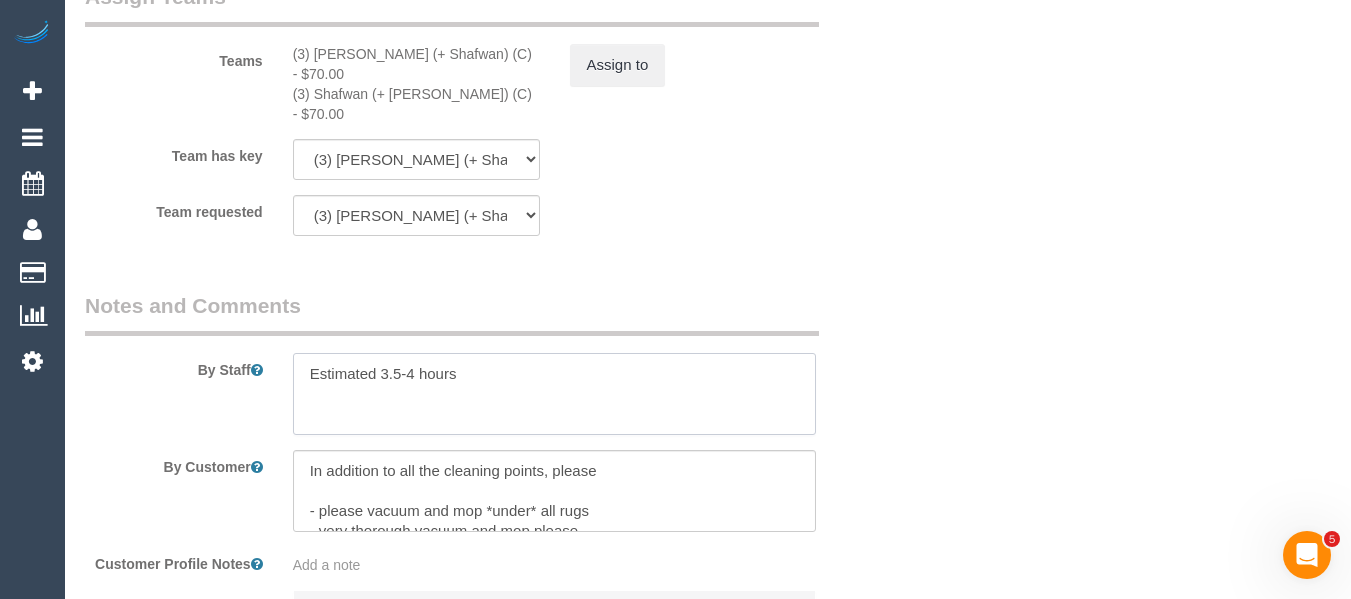 click at bounding box center (555, 394) 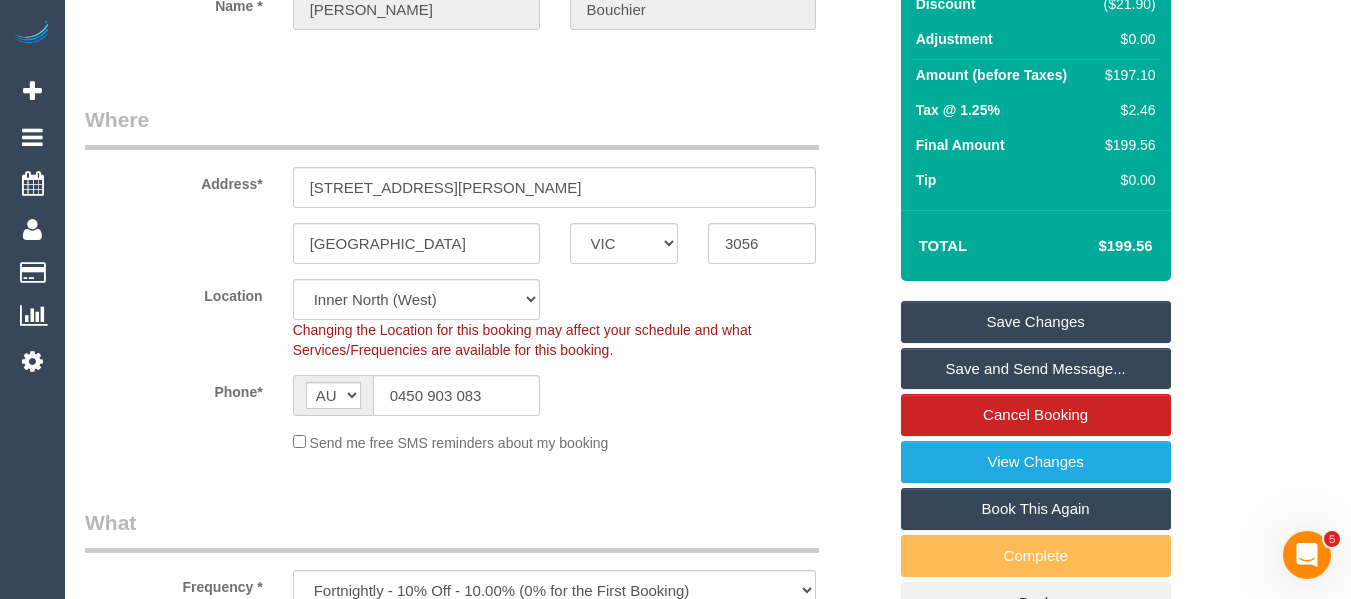 scroll, scrollTop: 187, scrollLeft: 0, axis: vertical 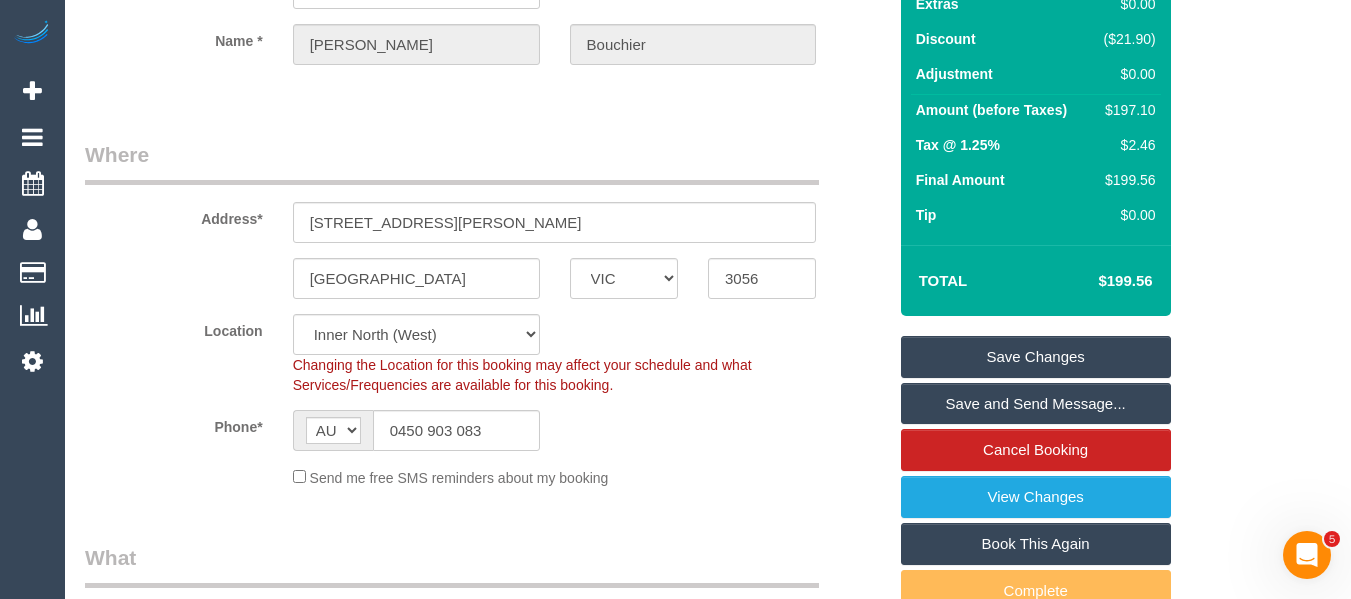 type on "CANNOT BE LATE
Estimated 3.5-4 hours" 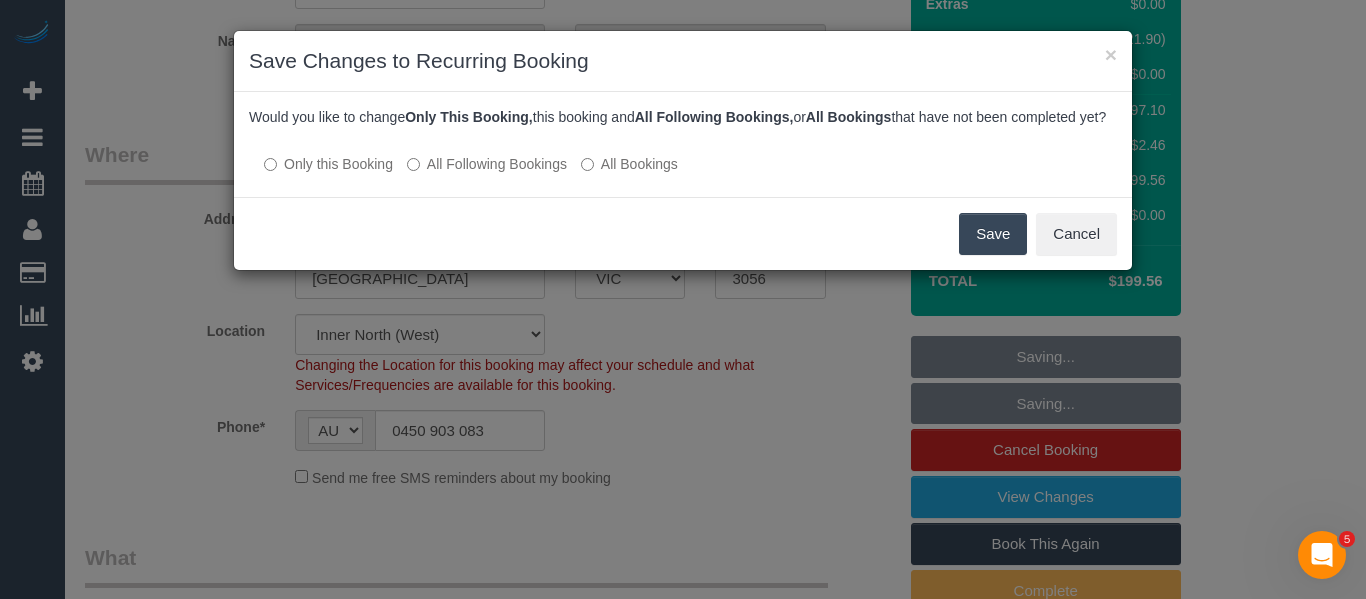 click on "Would you like to change
Only This Booking,
this booking and
All Following Bookings,
or
All Bookings
that have not been completed yet?
Only this Booking
All Following Bookings
All Bookings" at bounding box center (683, 144) 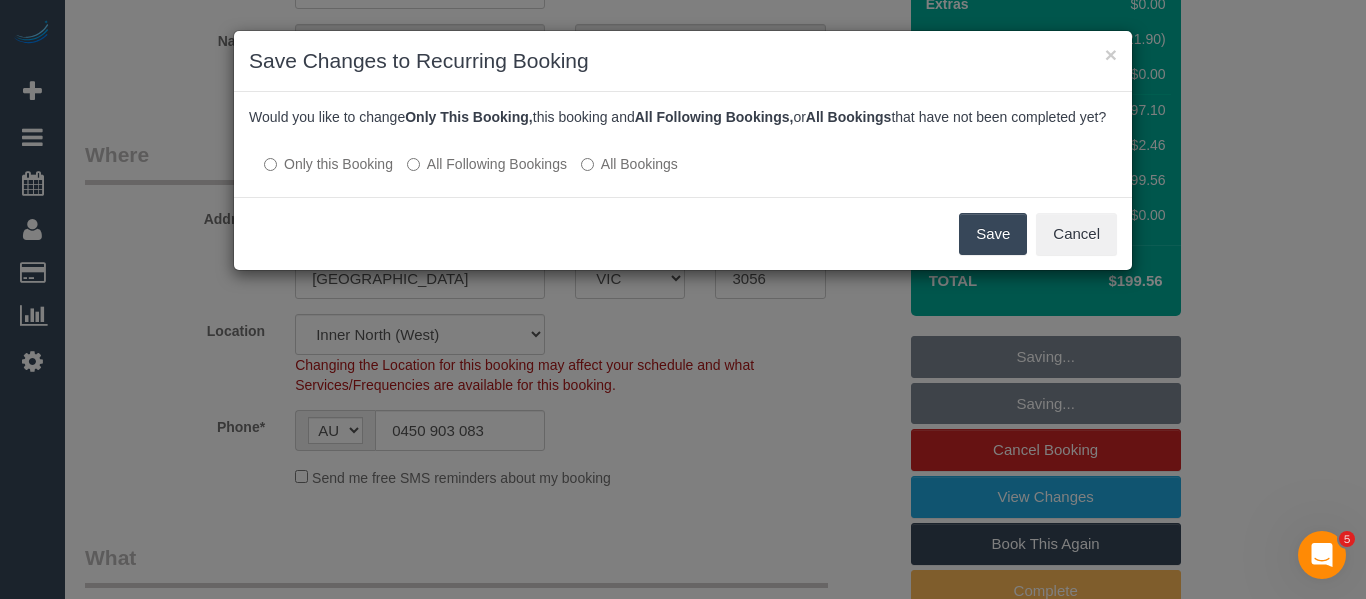 drag, startPoint x: 970, startPoint y: 255, endPoint x: 920, endPoint y: 259, distance: 50.159744 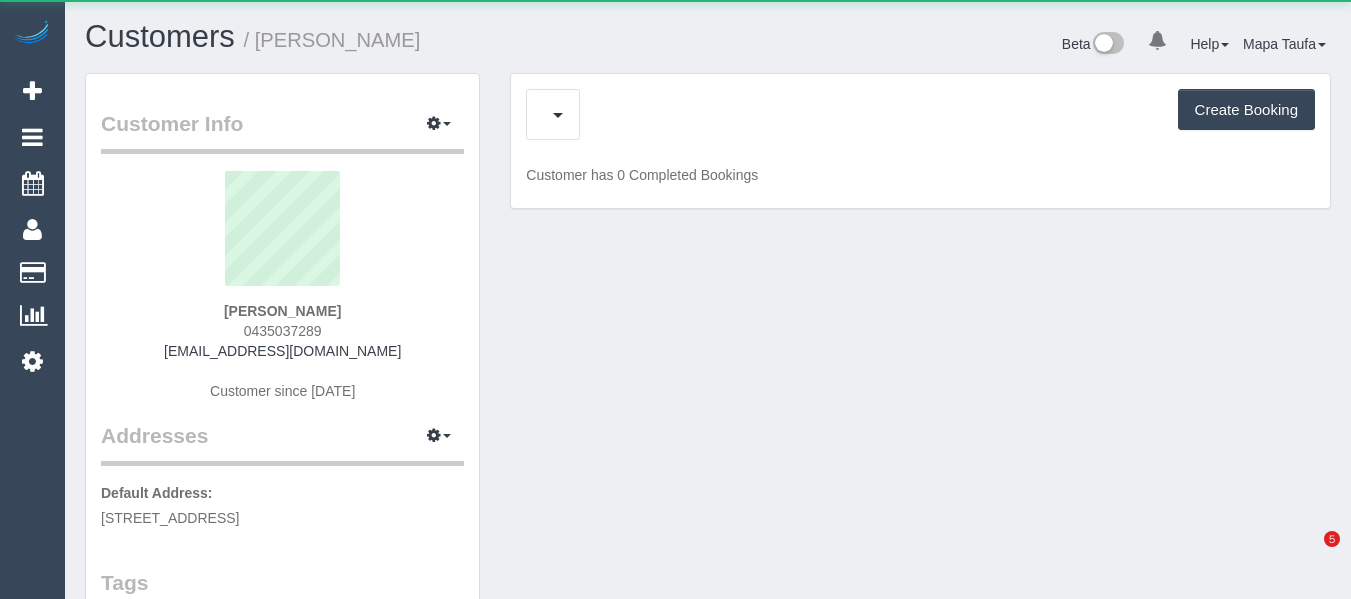 scroll, scrollTop: 0, scrollLeft: 0, axis: both 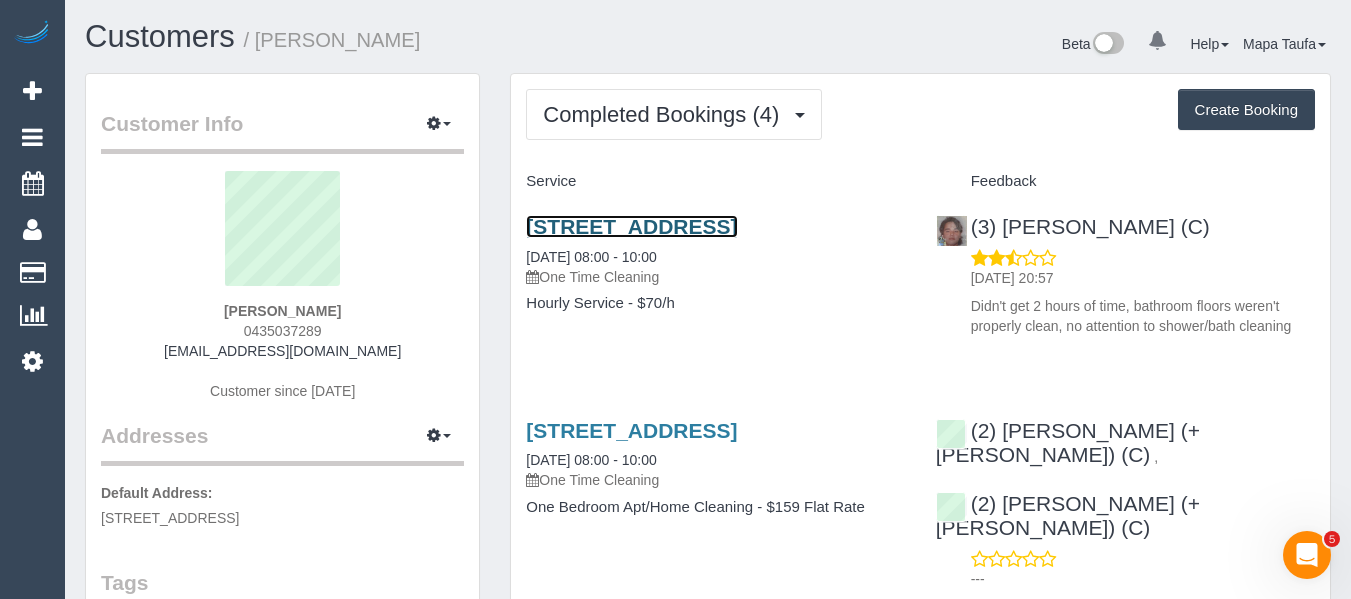click on "[STREET_ADDRESS]" at bounding box center (631, 226) 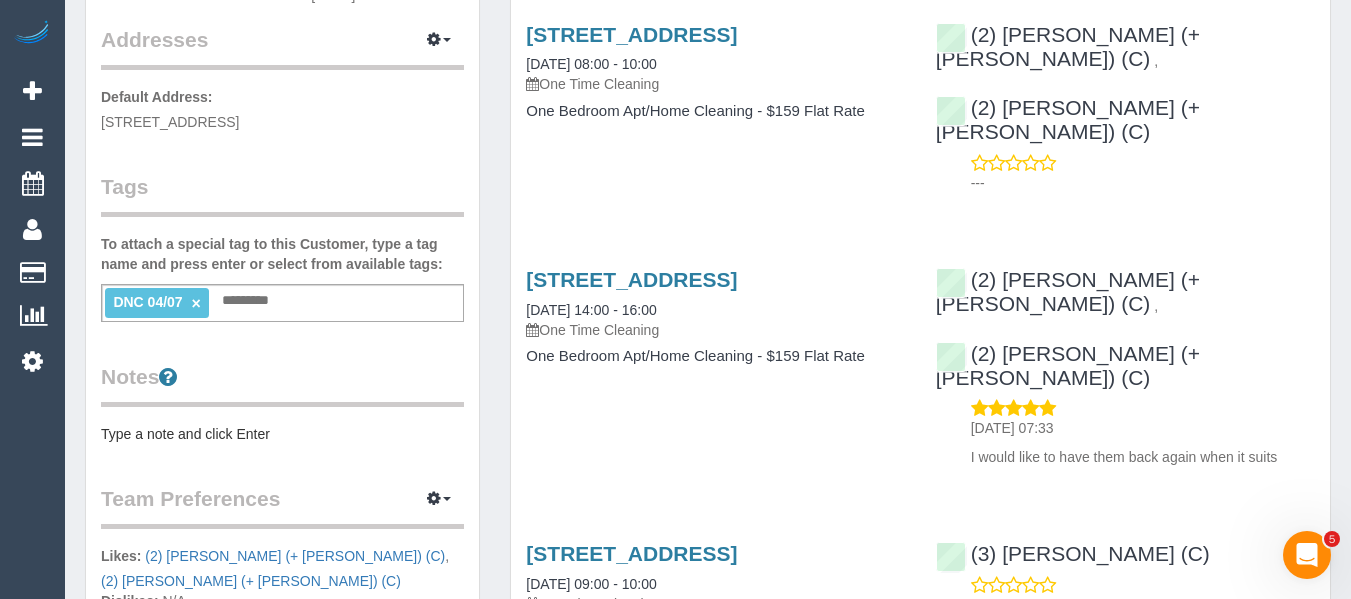 scroll, scrollTop: 400, scrollLeft: 0, axis: vertical 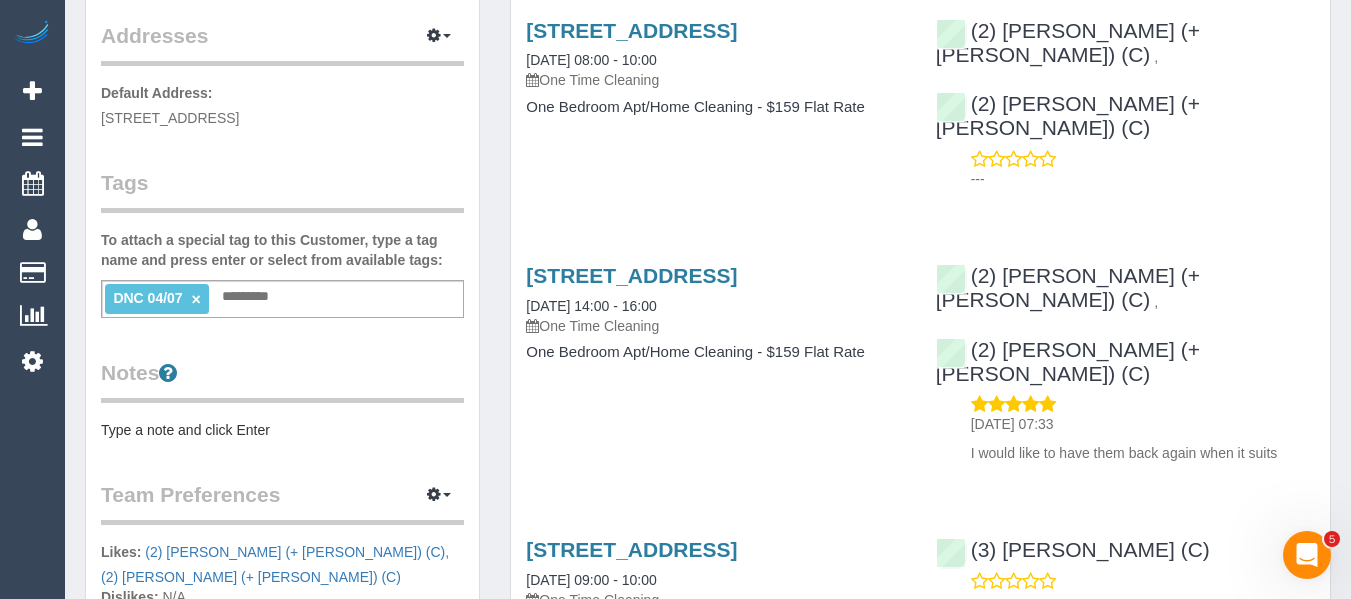 click on "×" at bounding box center (196, 299) 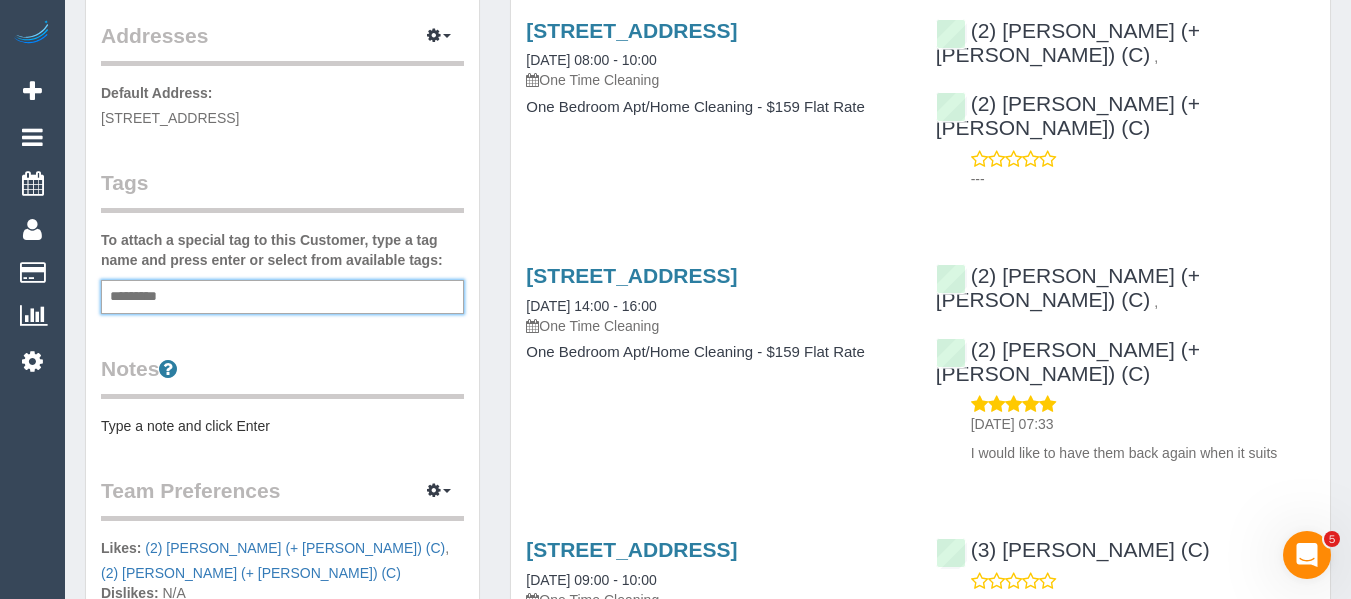 scroll, scrollTop: 0, scrollLeft: 0, axis: both 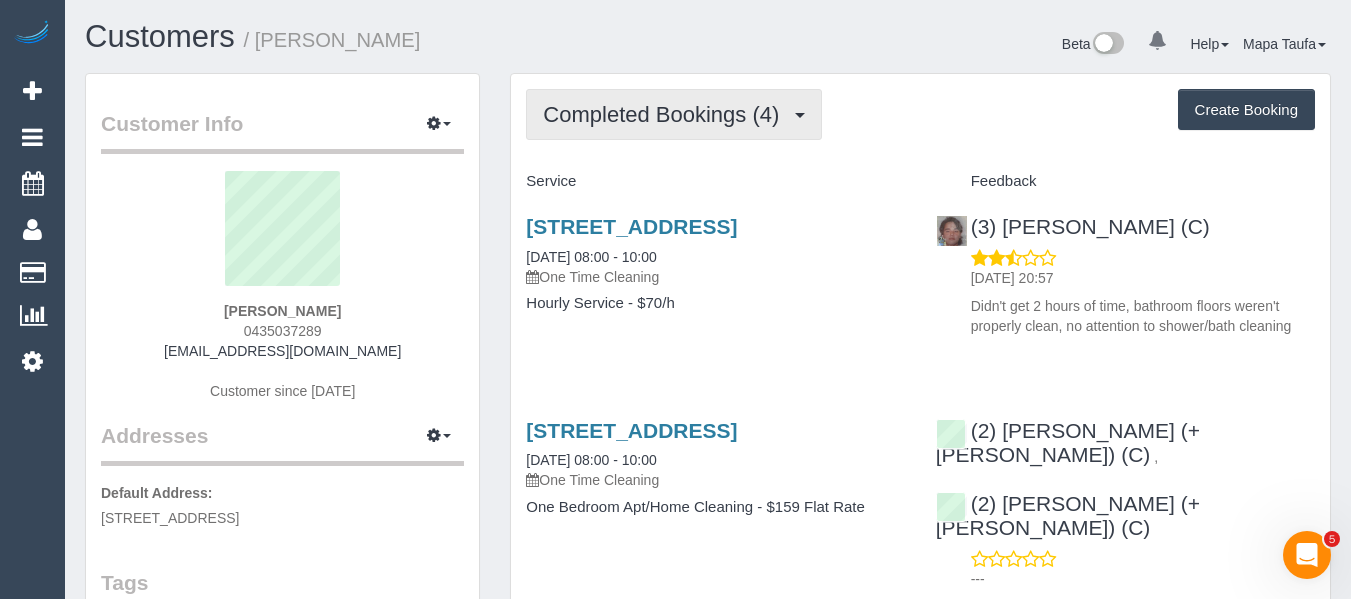 click on "Completed Bookings (4)" at bounding box center (666, 114) 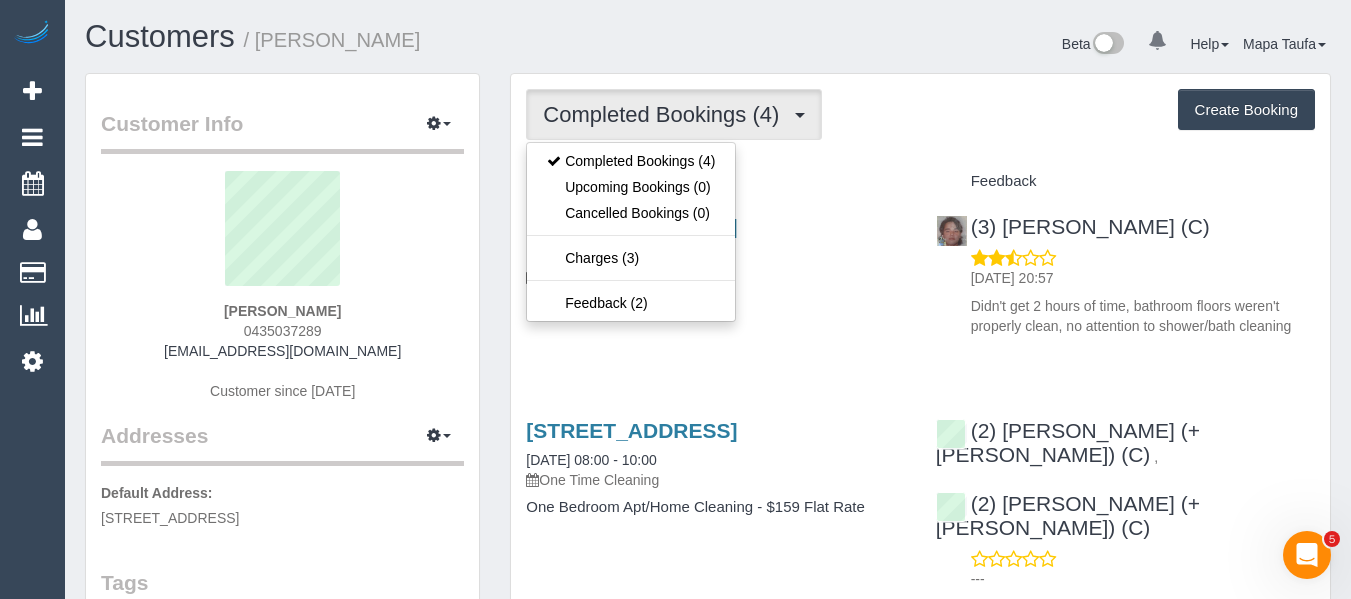 drag, startPoint x: 874, startPoint y: 150, endPoint x: 848, endPoint y: 158, distance: 27.202942 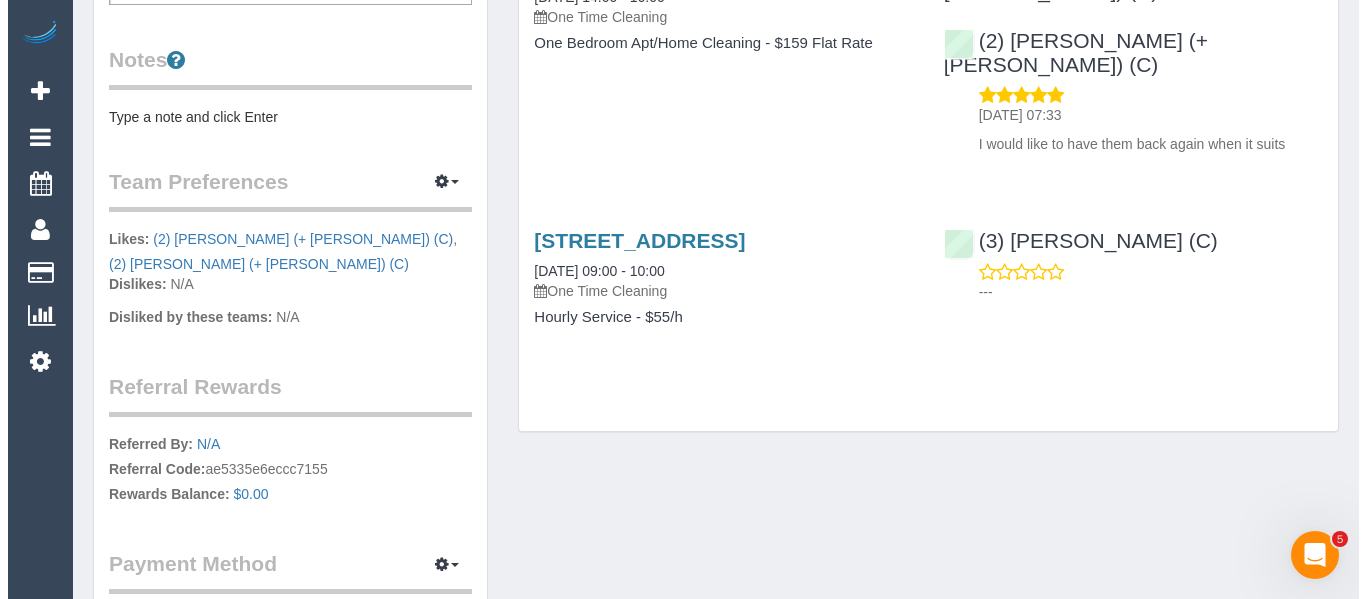 scroll, scrollTop: 700, scrollLeft: 0, axis: vertical 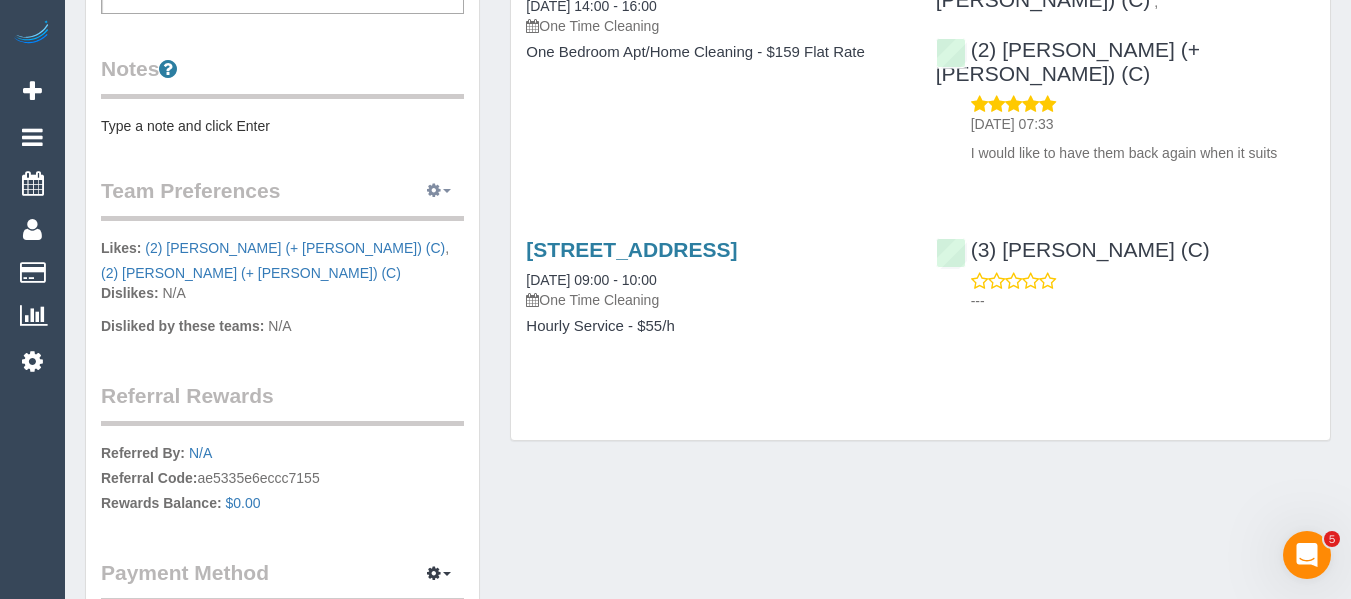 click at bounding box center (439, 191) 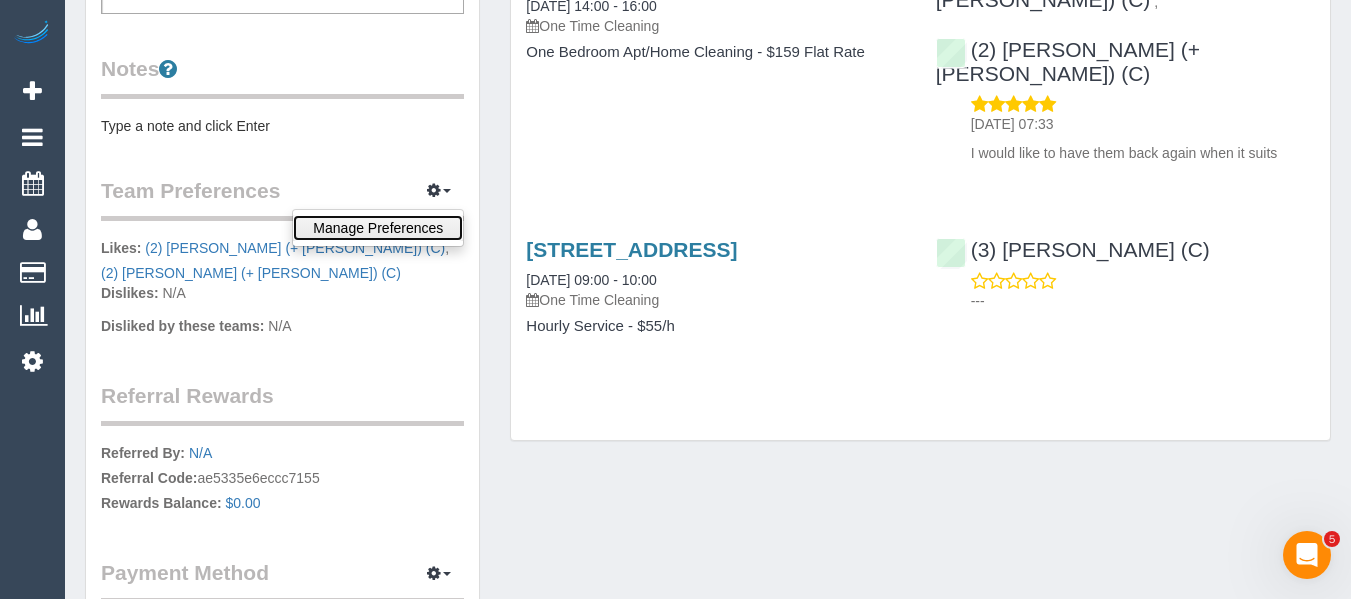 click on "Manage Preferences" at bounding box center (378, 228) 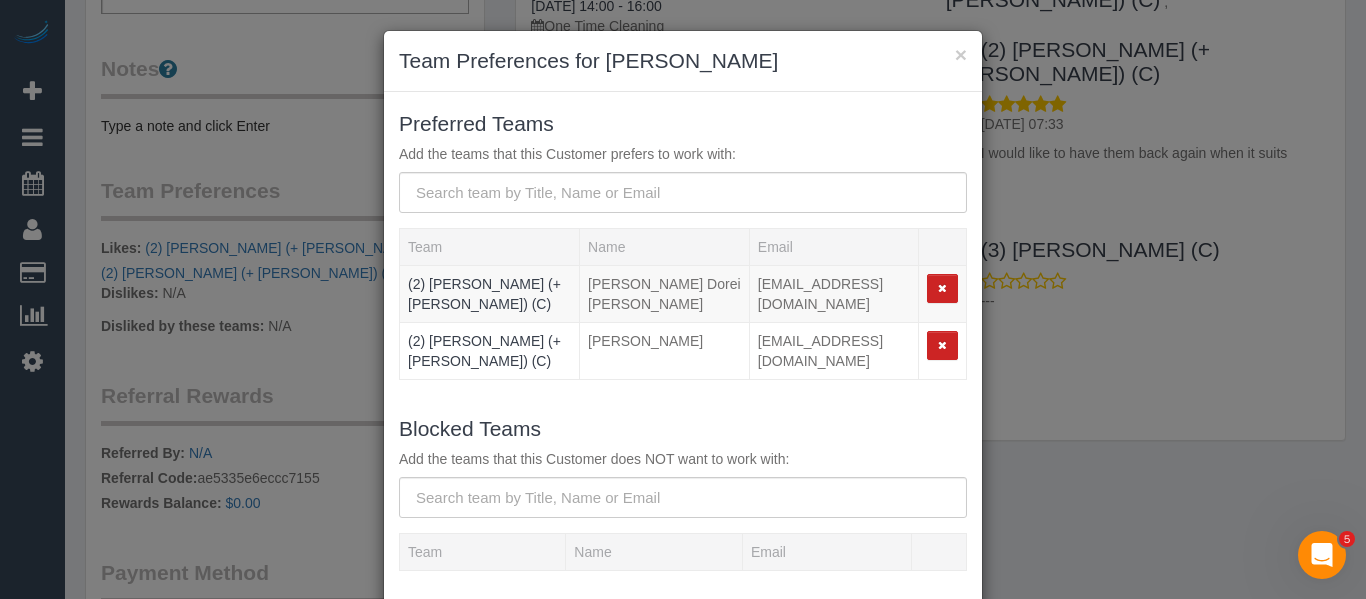 click on "Blocked Teams
Add the teams that this Customer does NOT want to work with:" at bounding box center (683, 465) 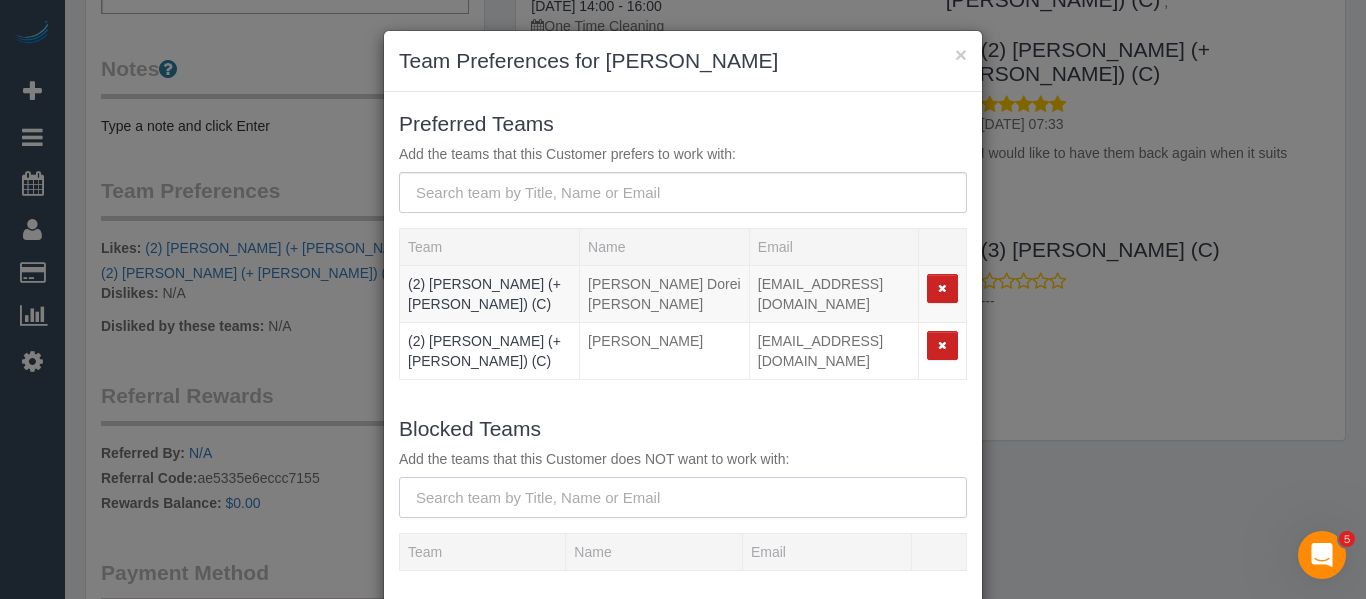 click at bounding box center [683, 497] 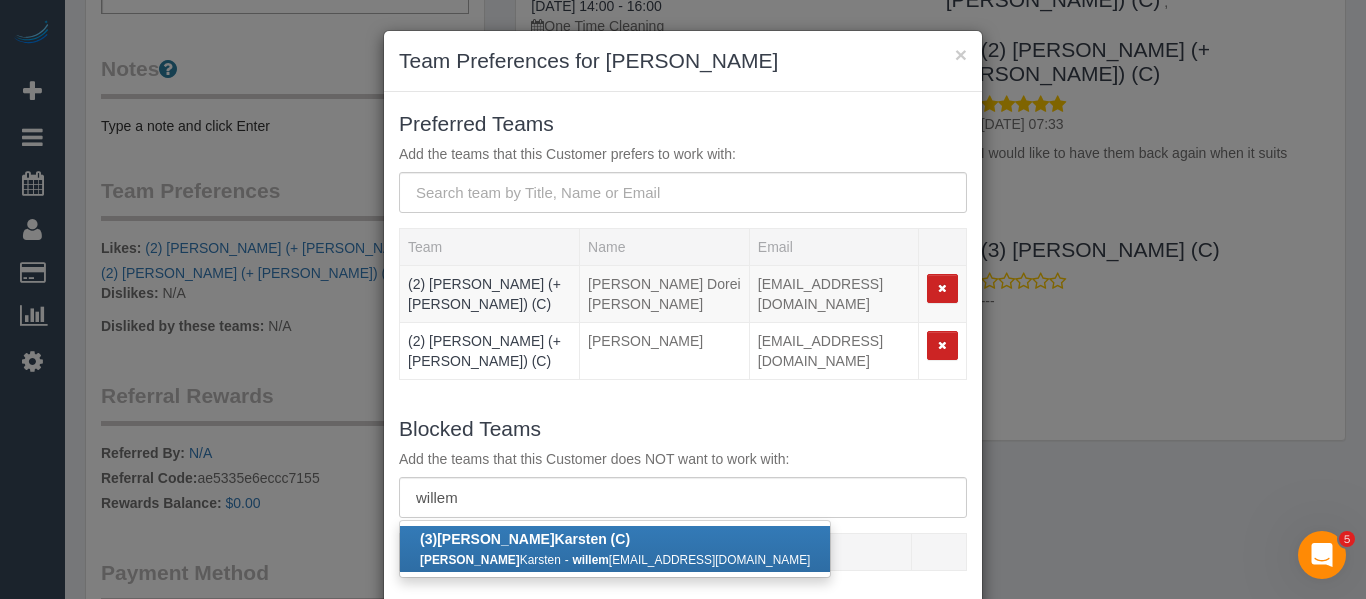 click on "(3)  Willem  Karsten (C)
Willem  Karsten
-
willem 290603@gmail.com" at bounding box center (615, 549) 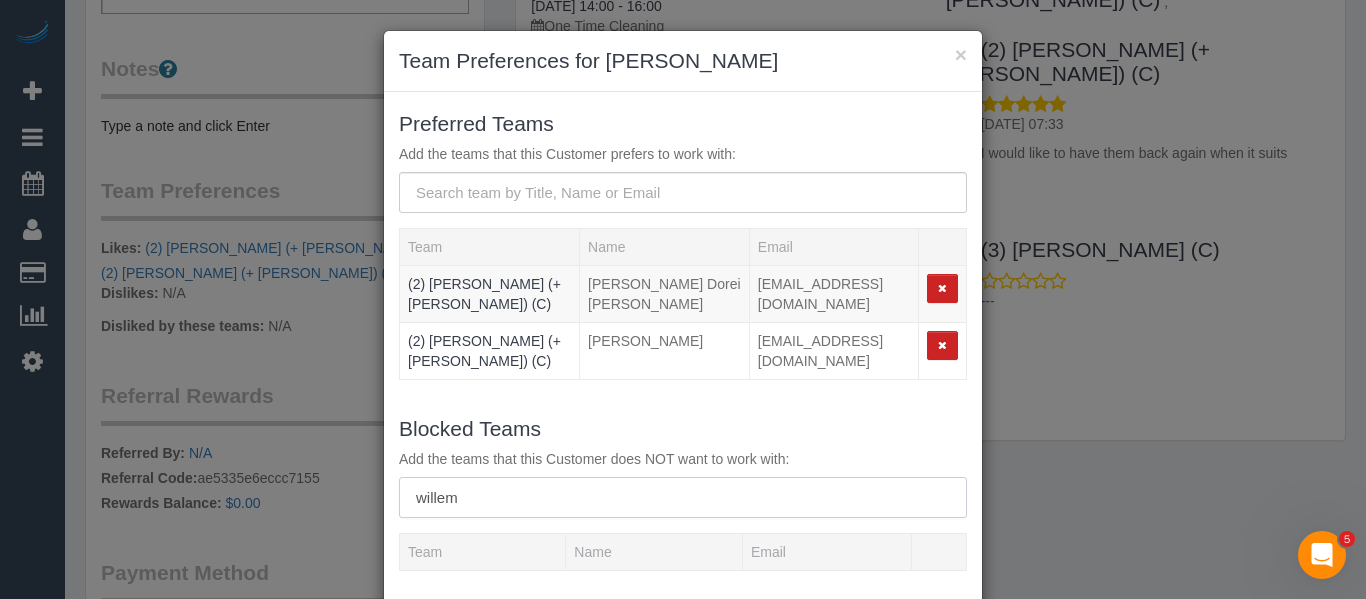 click on "willem" at bounding box center (683, 497) 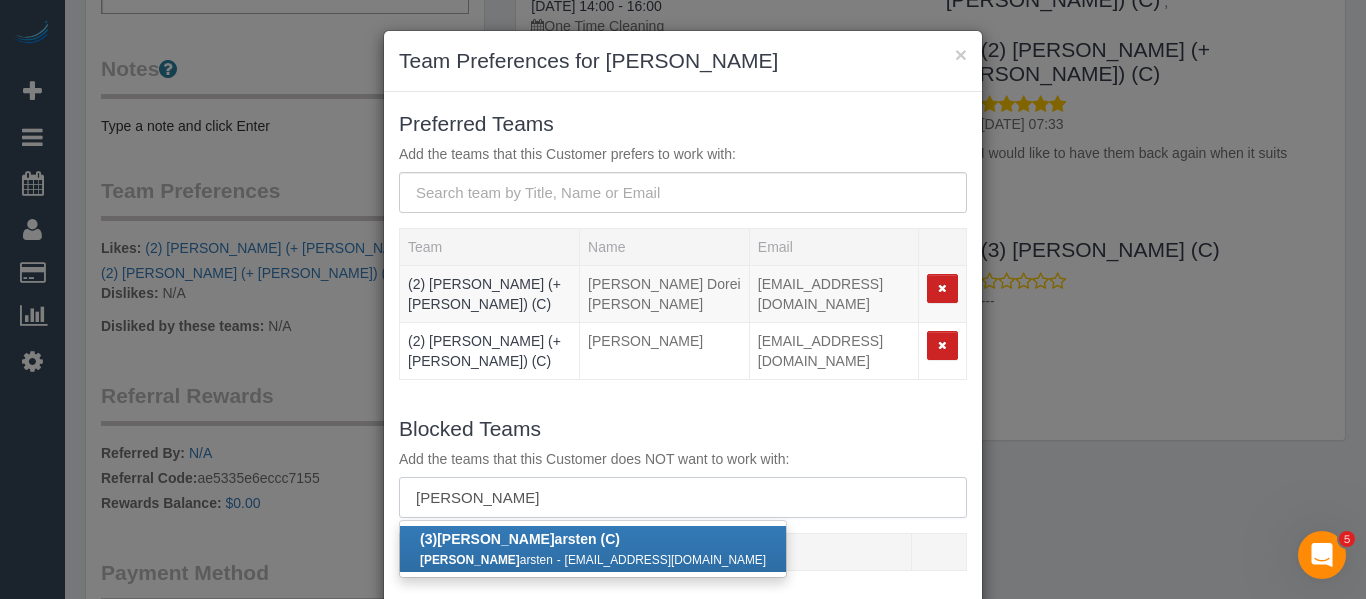 type on "willem k" 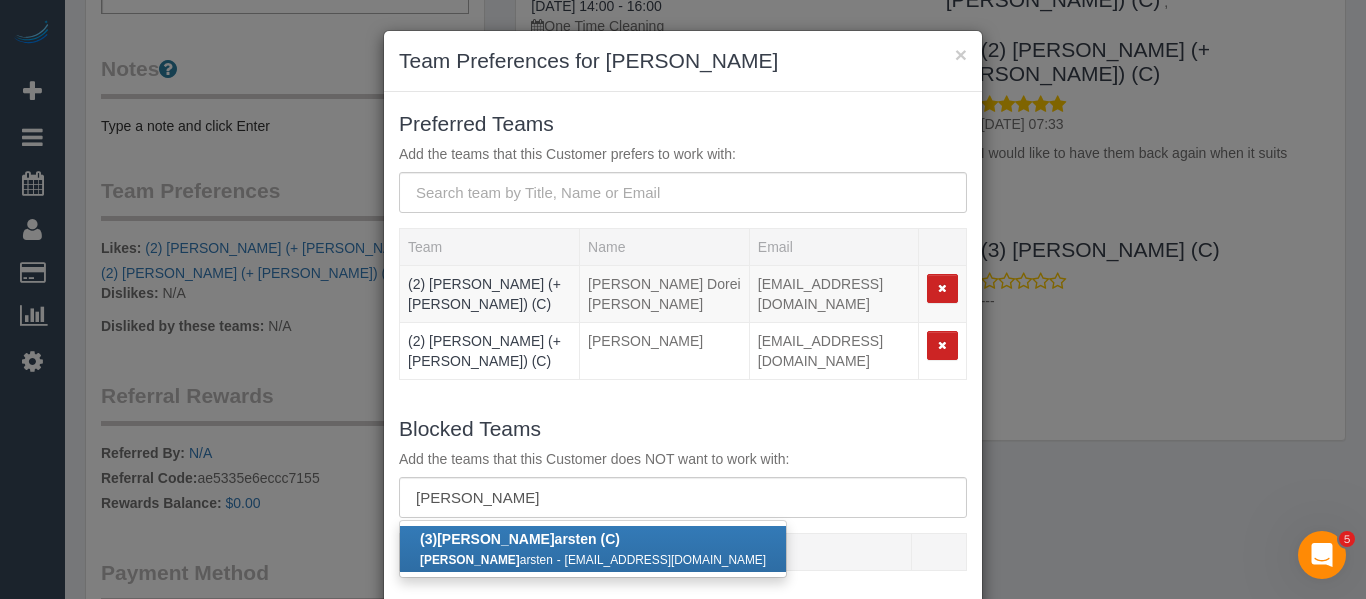 click on "(3)  Willem K arsten (C)" at bounding box center [520, 539] 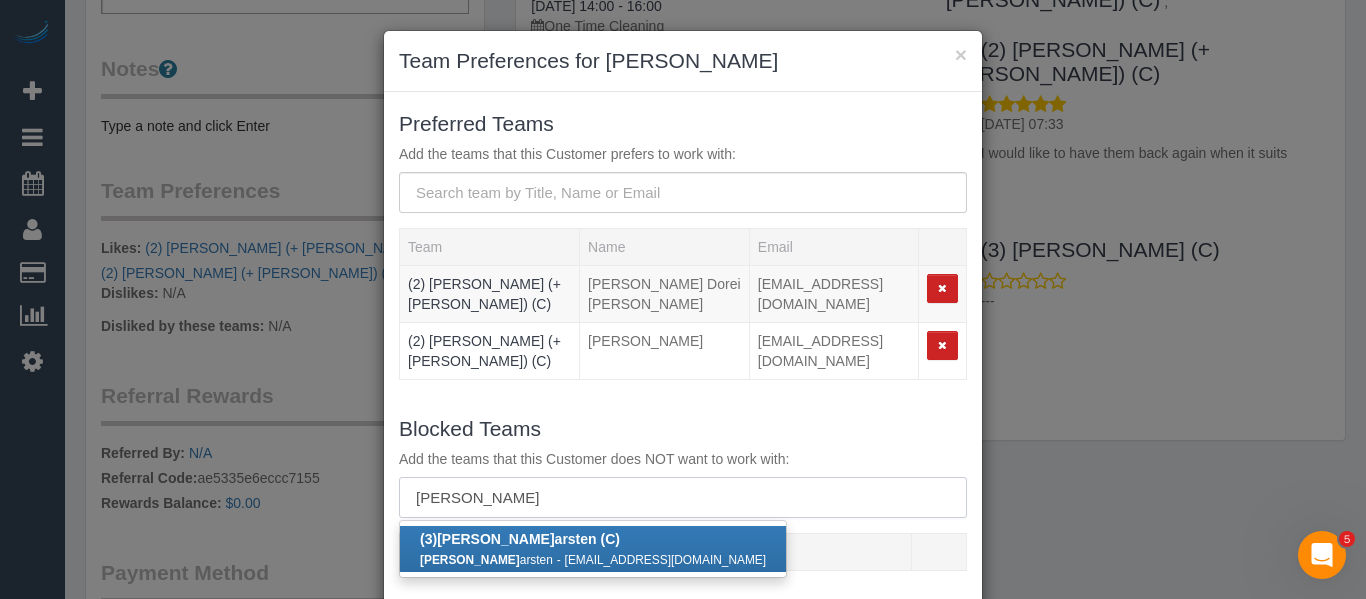 type 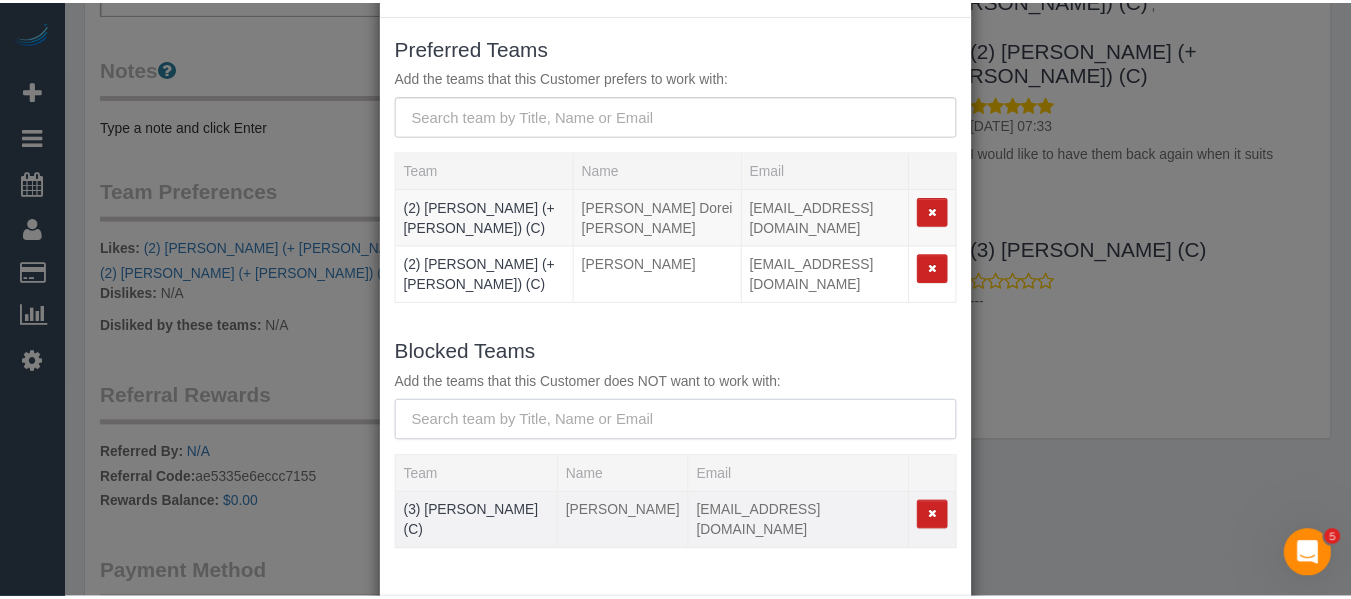 scroll, scrollTop: 146, scrollLeft: 0, axis: vertical 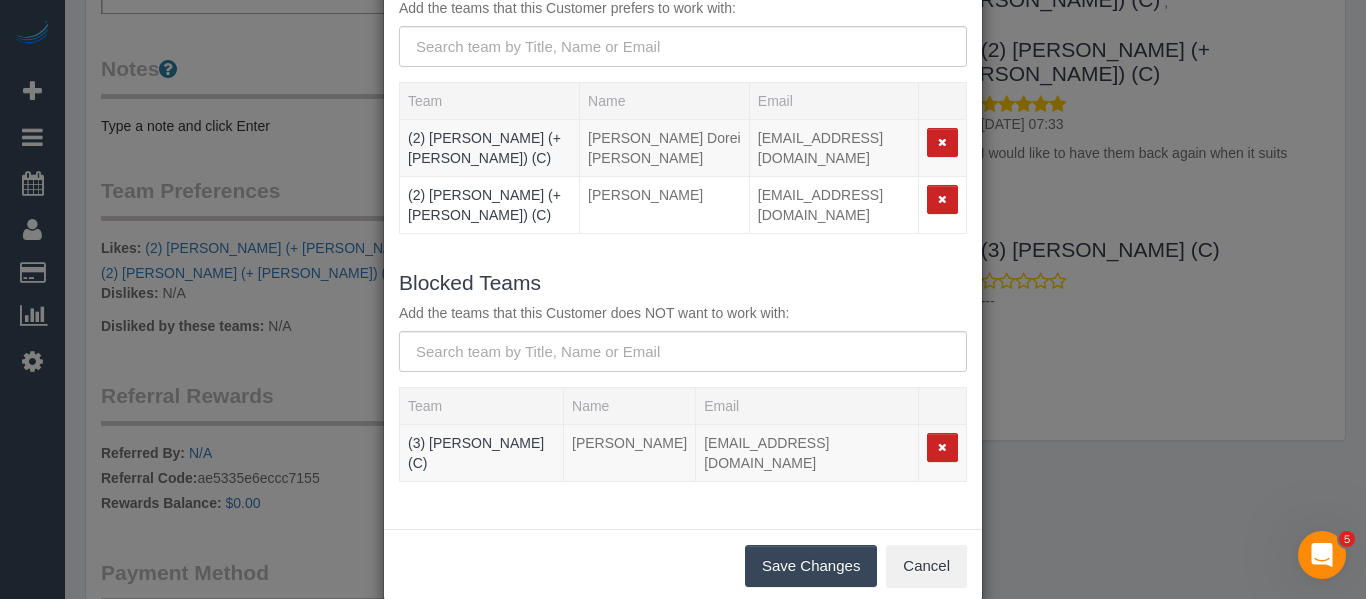 click on "Save Changes" at bounding box center (811, 566) 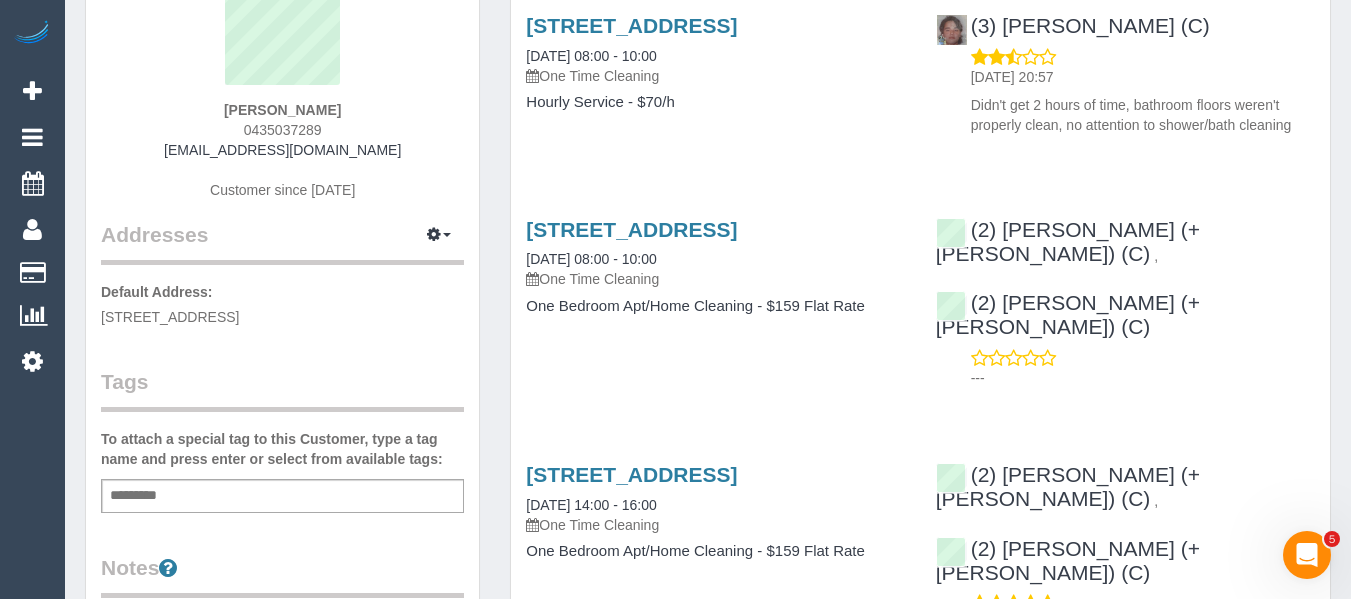 scroll, scrollTop: 200, scrollLeft: 0, axis: vertical 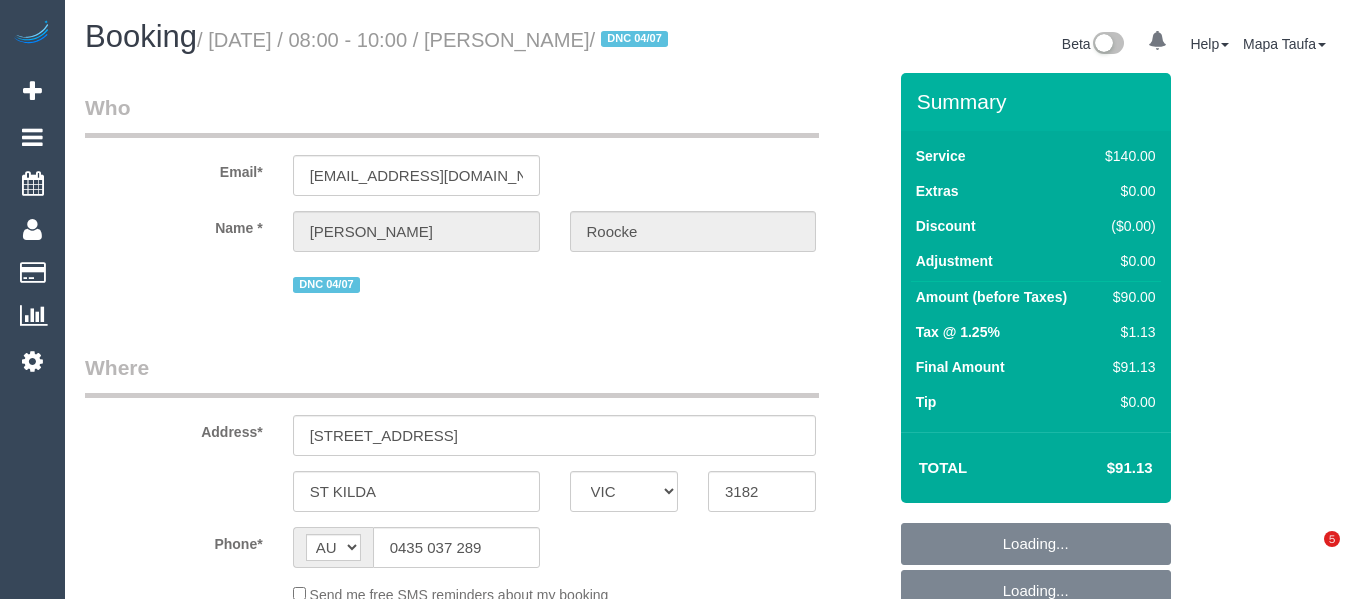 select on "VIC" 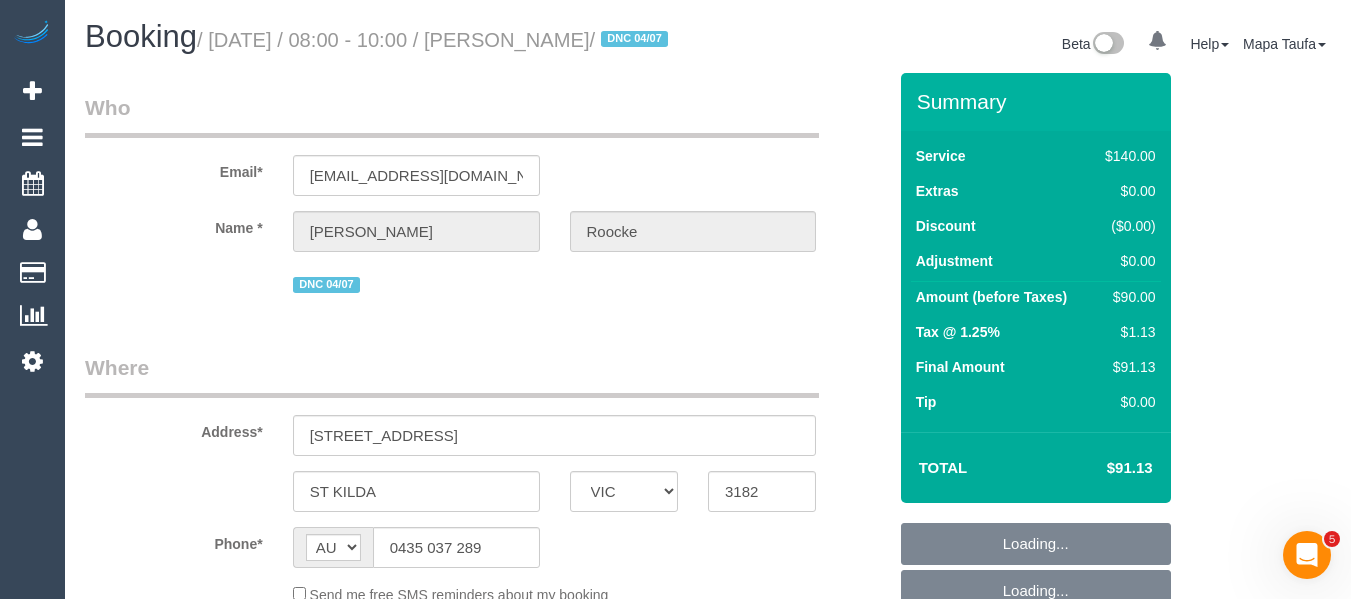 scroll, scrollTop: 0, scrollLeft: 0, axis: both 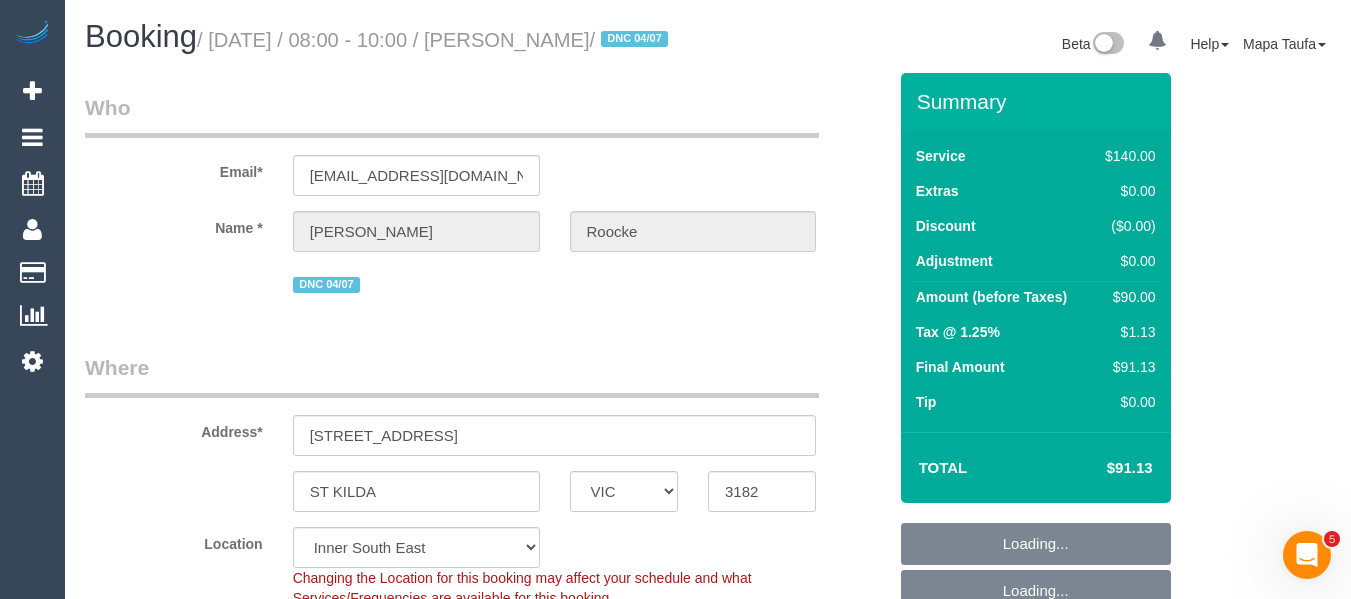 select on "object:1282" 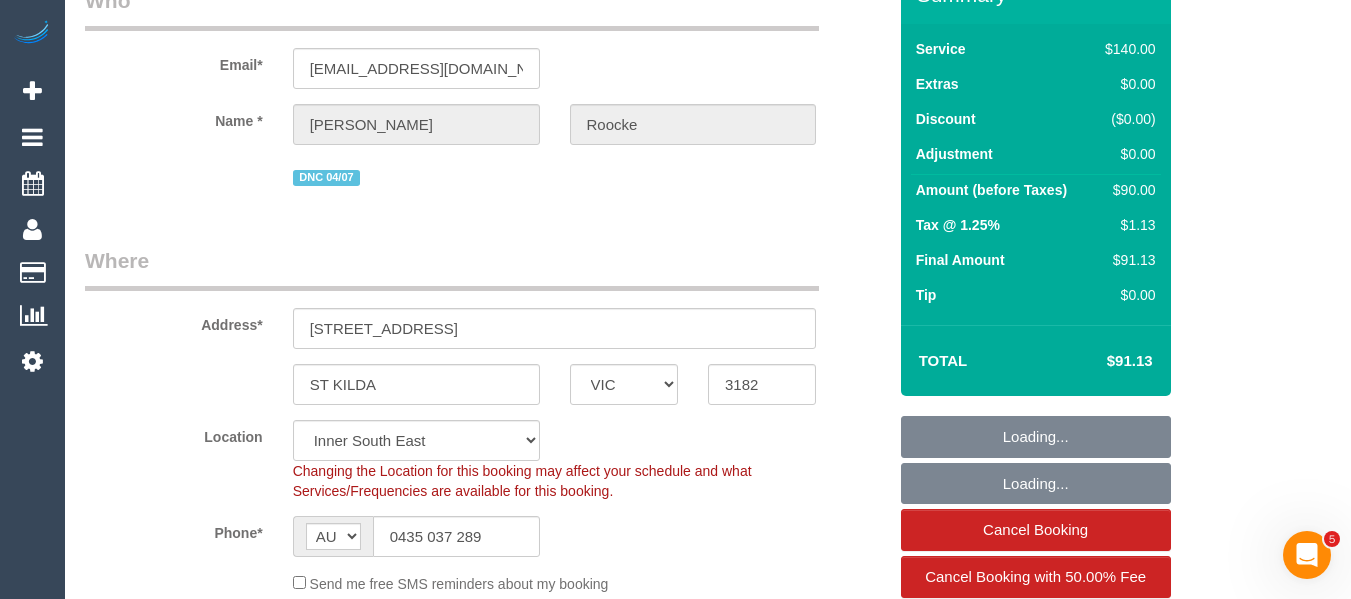 select on "object:1433" 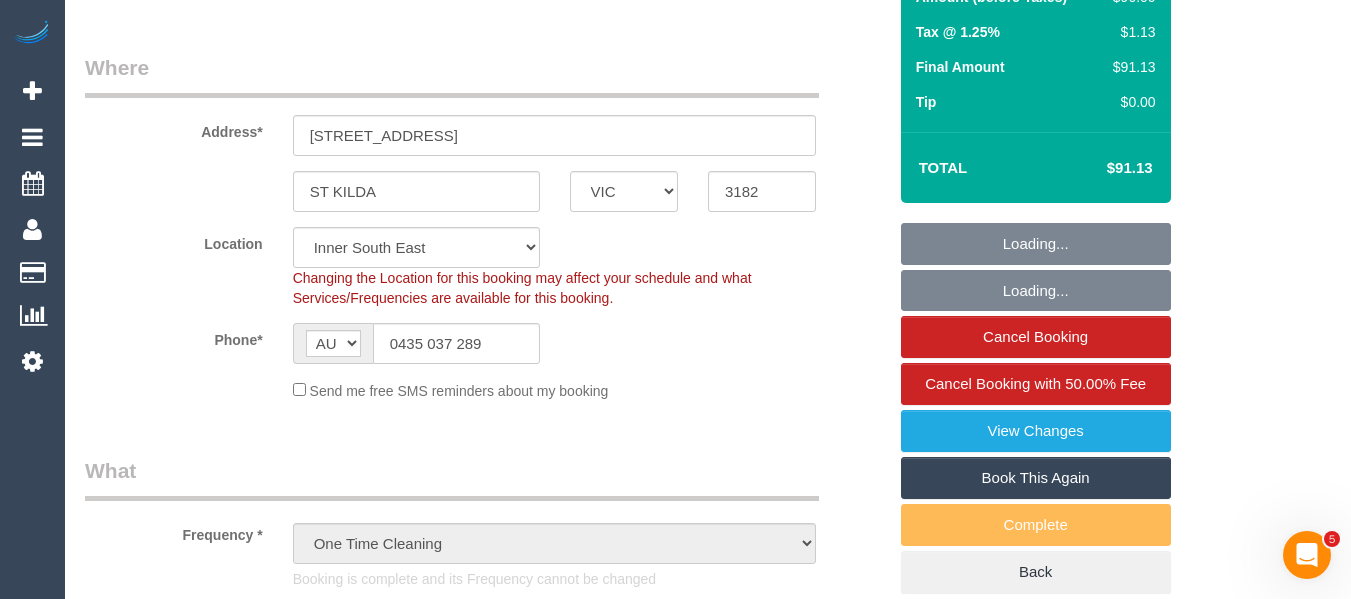select on "string:stripe-pm_1Ps2t92GScqysDRVzvhXmIRY" 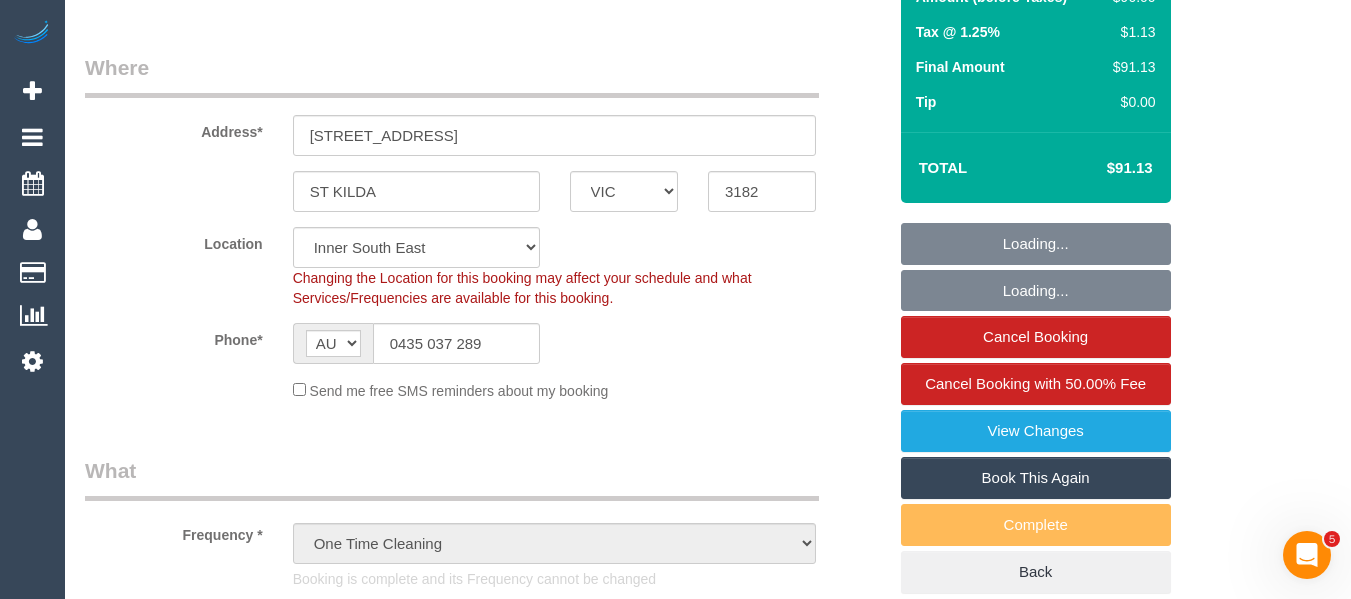 click on "$91.13" at bounding box center (1099, 168) 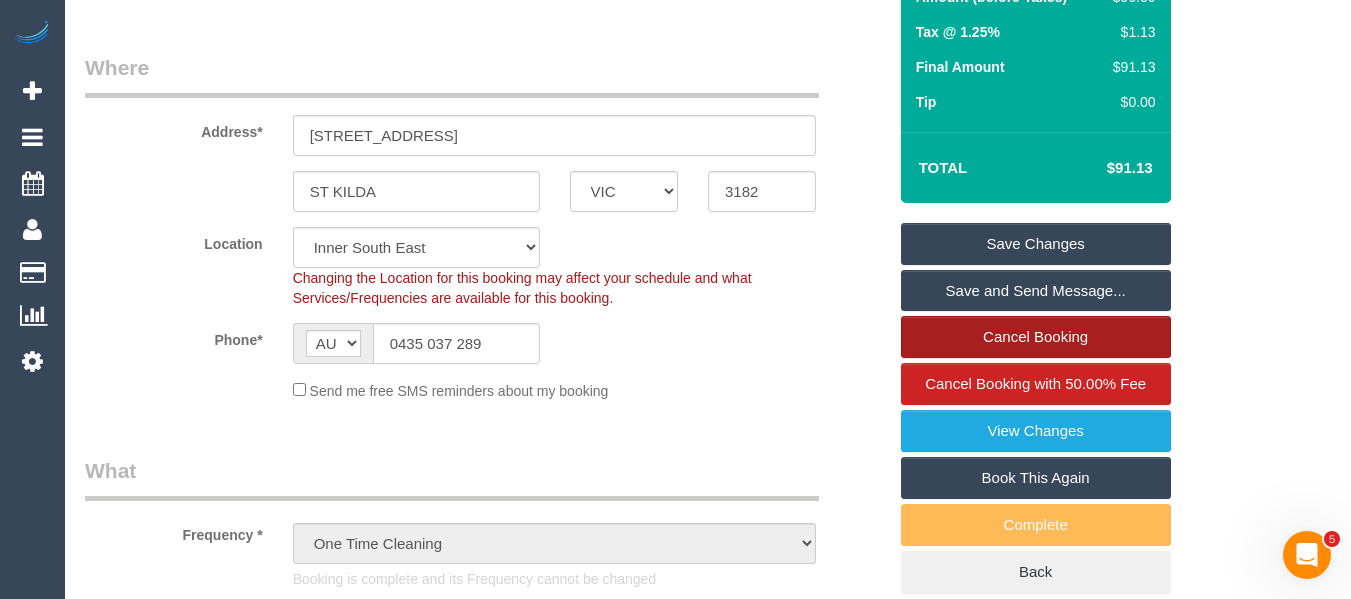 copy on "91.13" 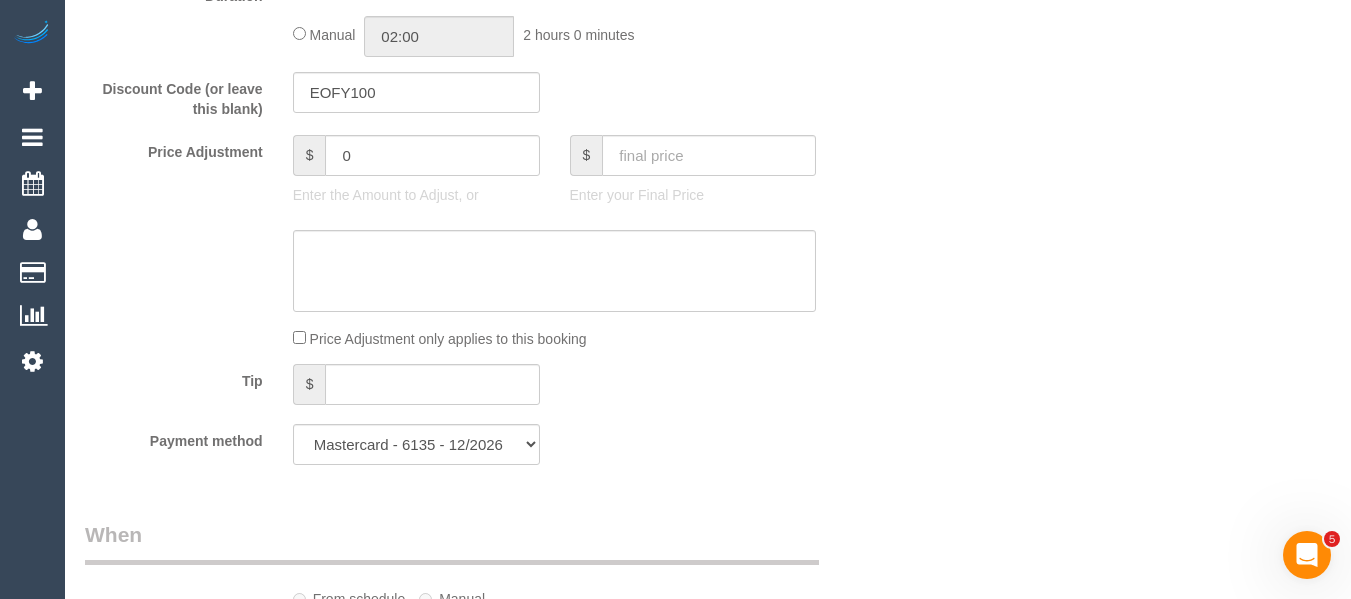 scroll, scrollTop: 1700, scrollLeft: 0, axis: vertical 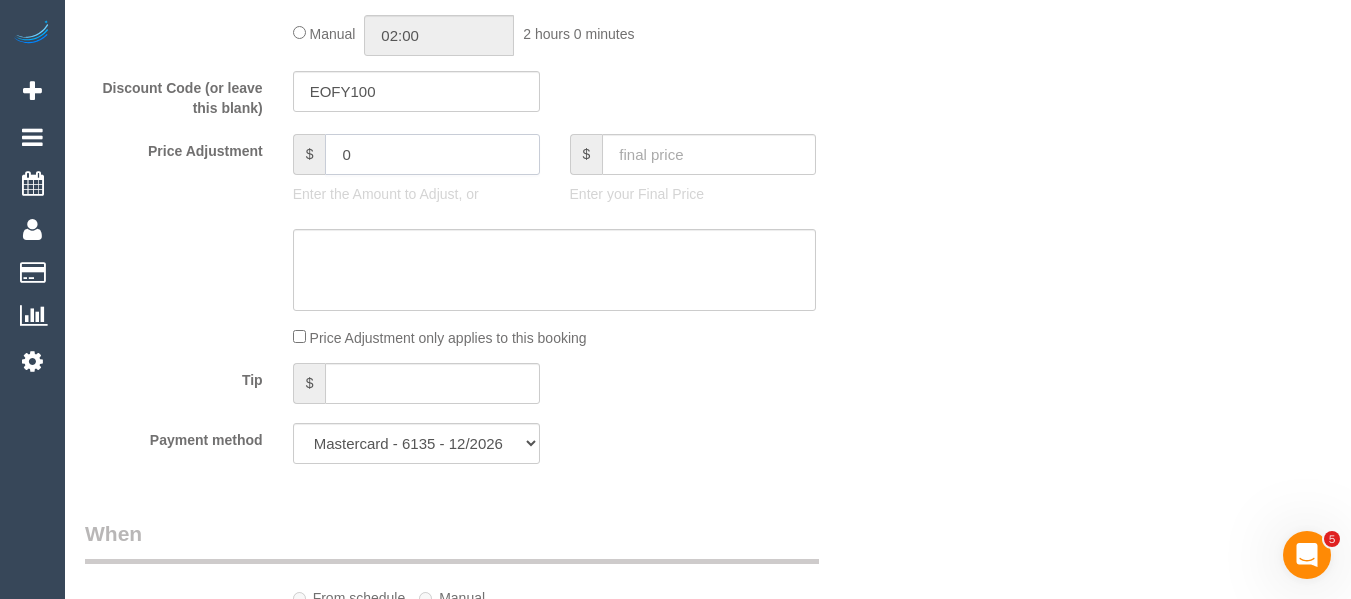 drag, startPoint x: 434, startPoint y: 178, endPoint x: 259, endPoint y: 196, distance: 175.92328 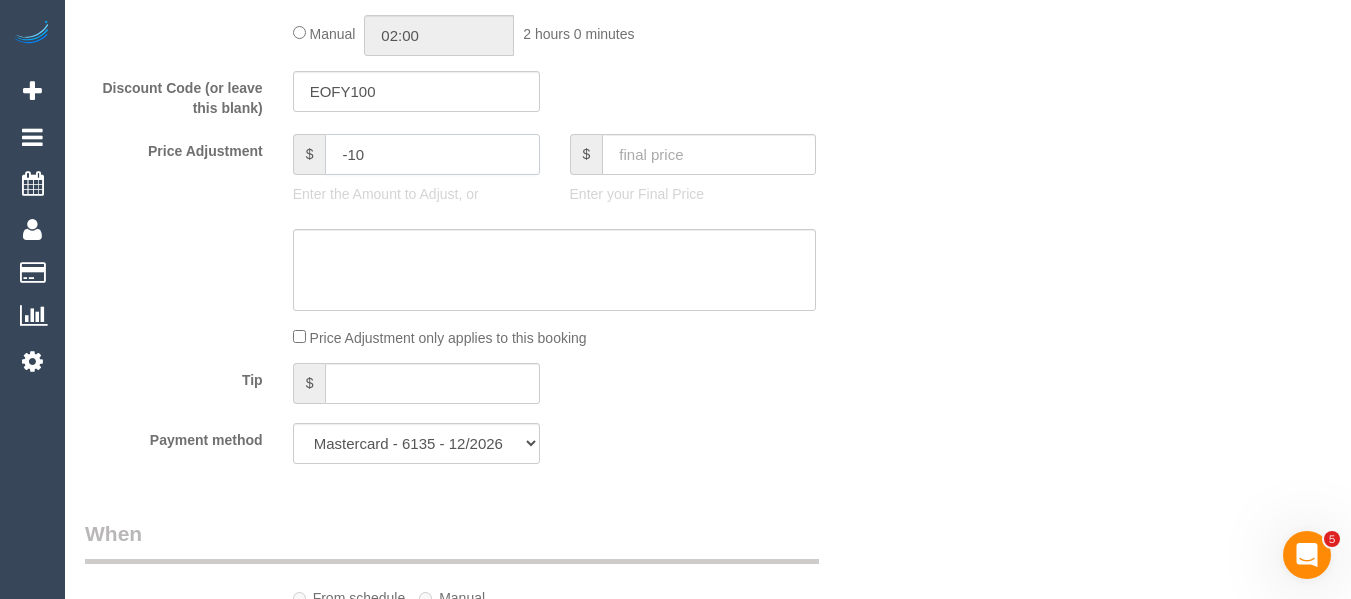type on "-10" 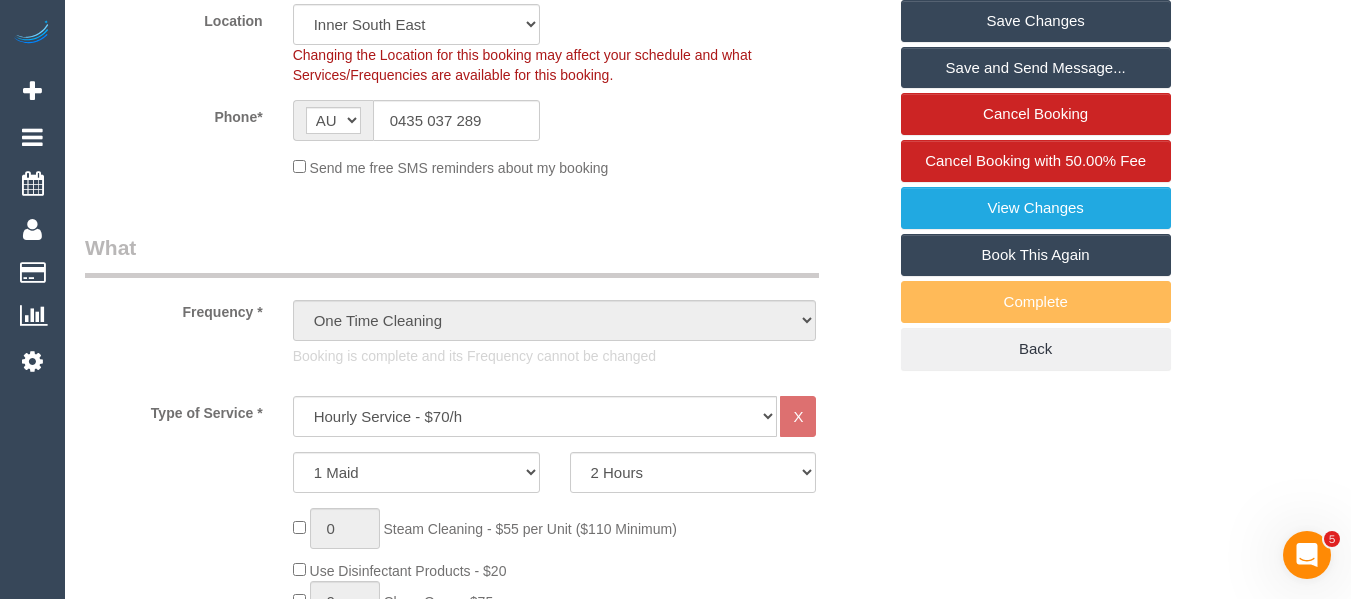 scroll, scrollTop: 400, scrollLeft: 0, axis: vertical 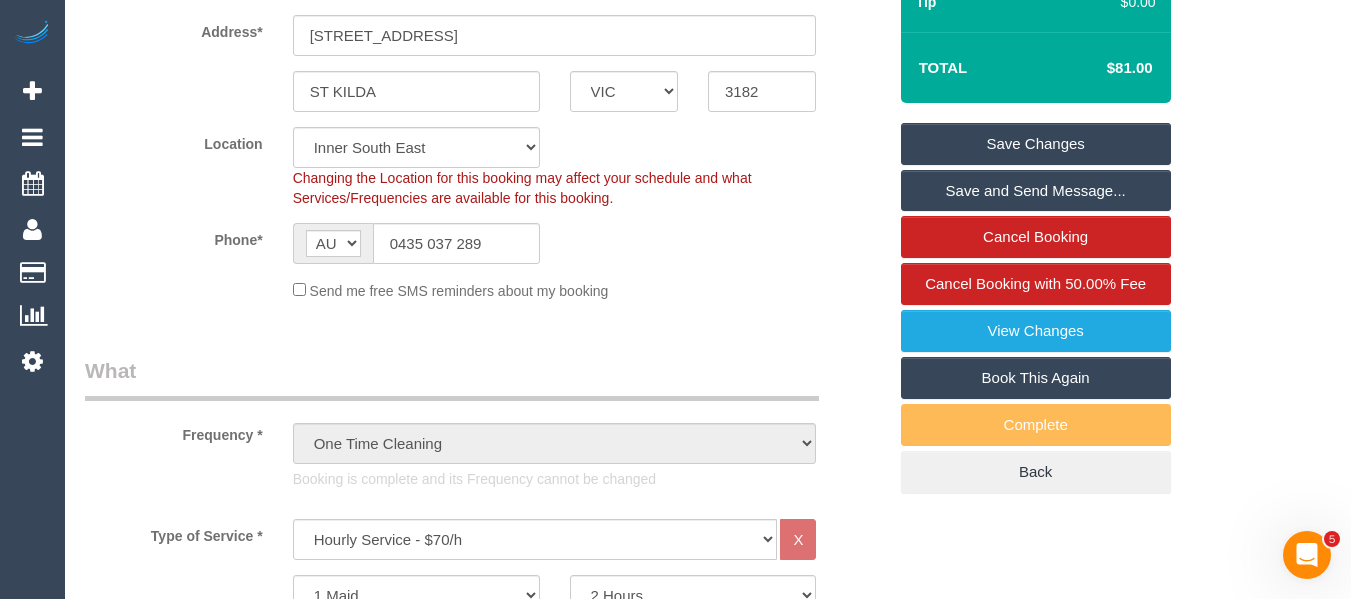 type on "discount for complaint - MT" 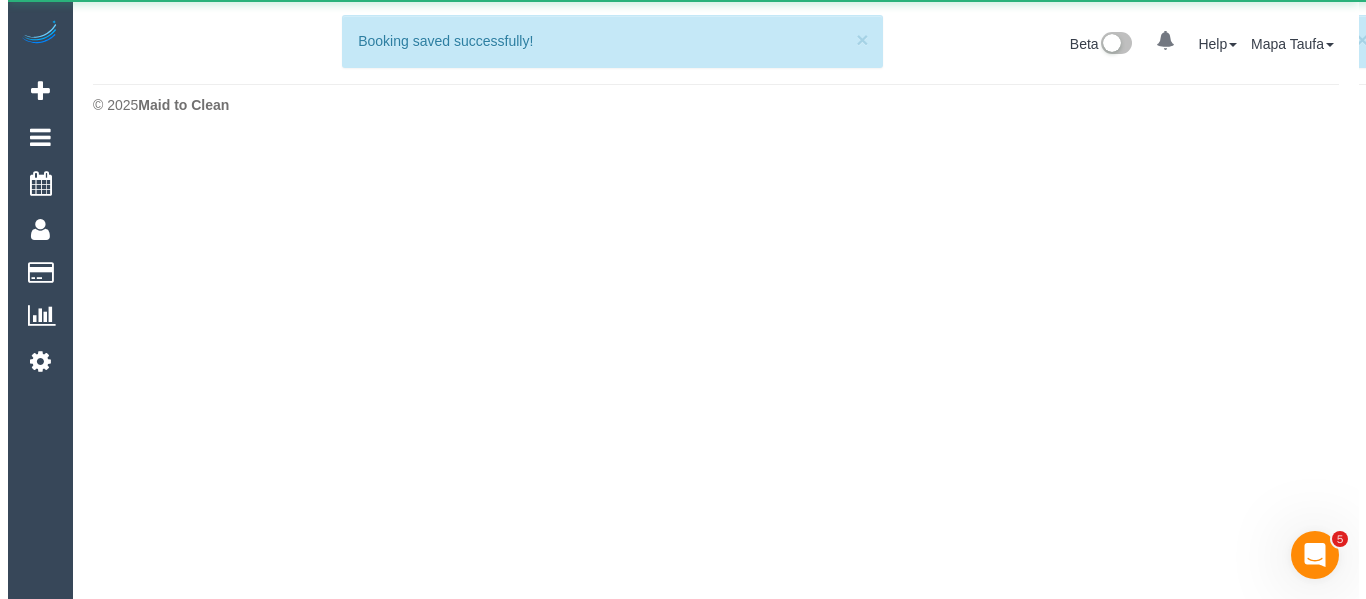 scroll, scrollTop: 0, scrollLeft: 0, axis: both 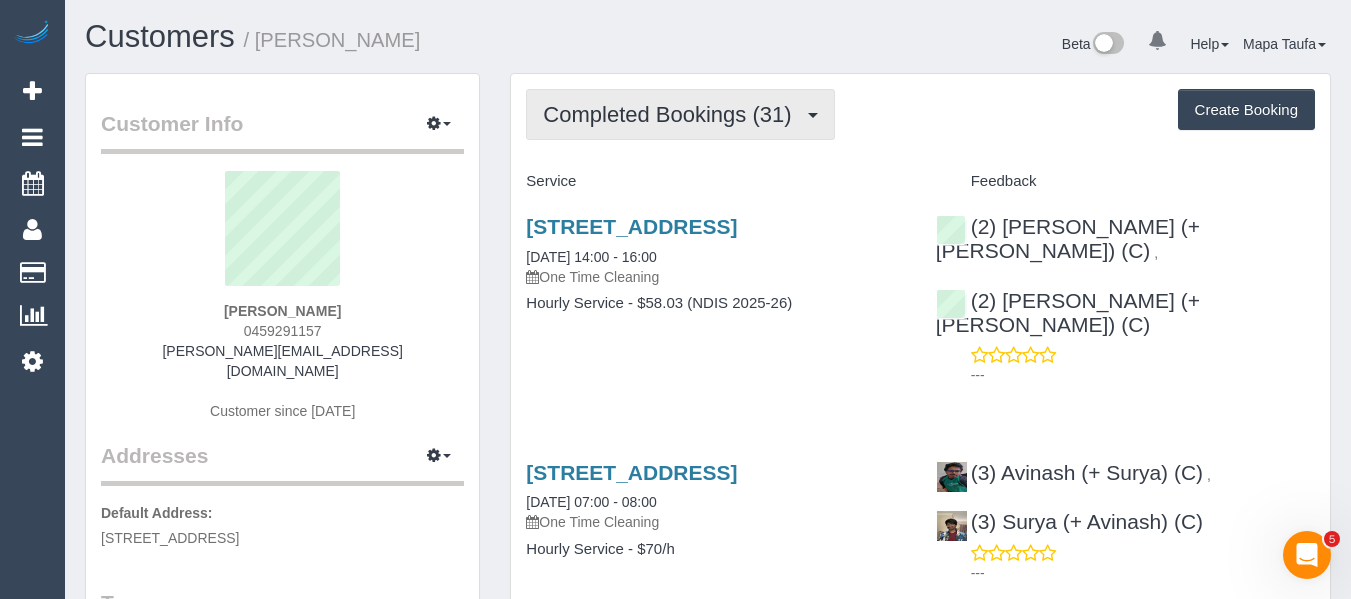 click on "Completed Bookings (31)" at bounding box center (672, 114) 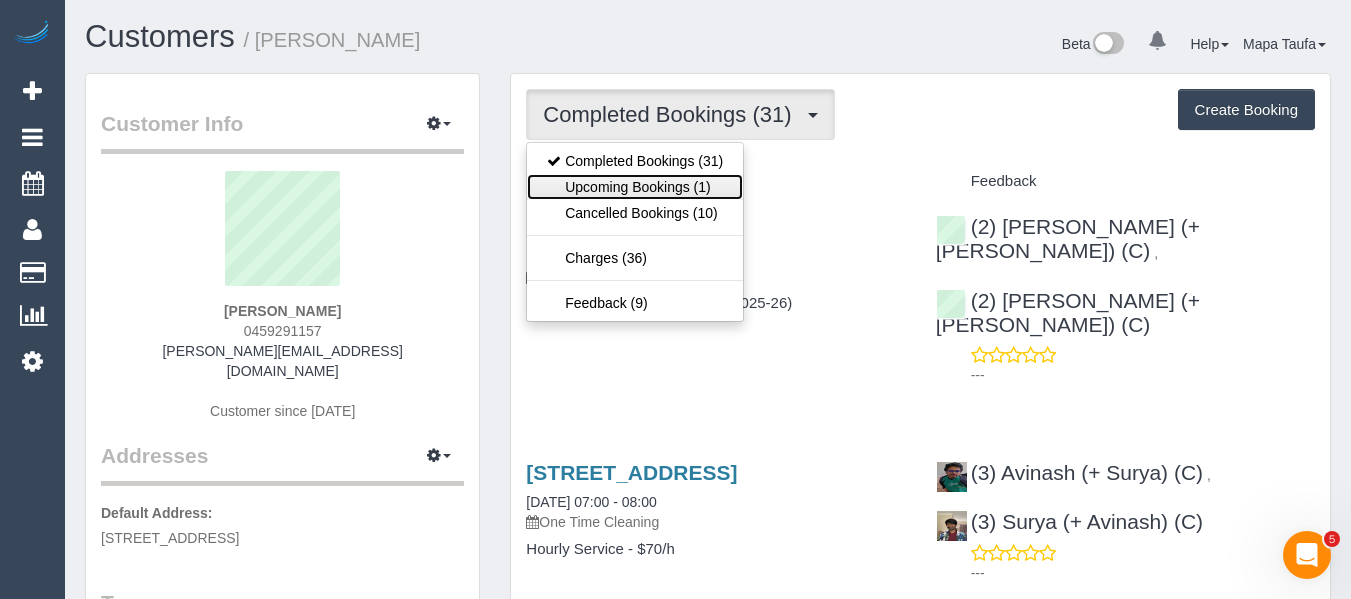 click on "Upcoming Bookings (1)" at bounding box center [635, 187] 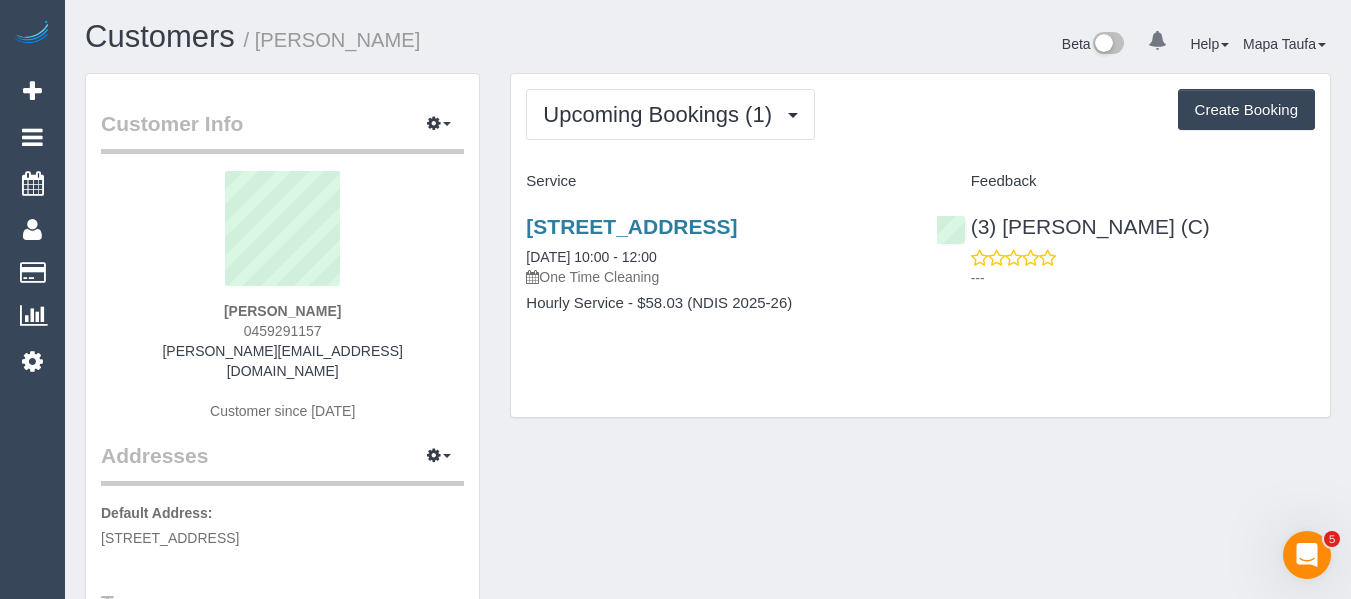 drag, startPoint x: 347, startPoint y: 336, endPoint x: 238, endPoint y: 326, distance: 109.457756 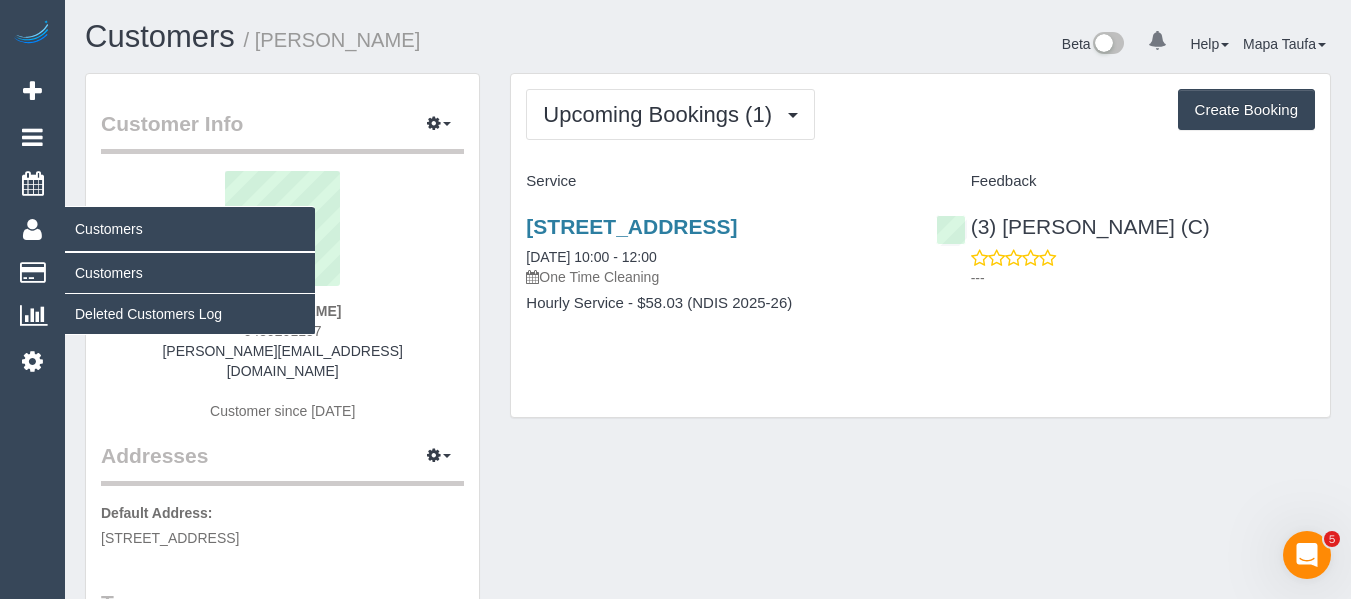 copy on "0459291157" 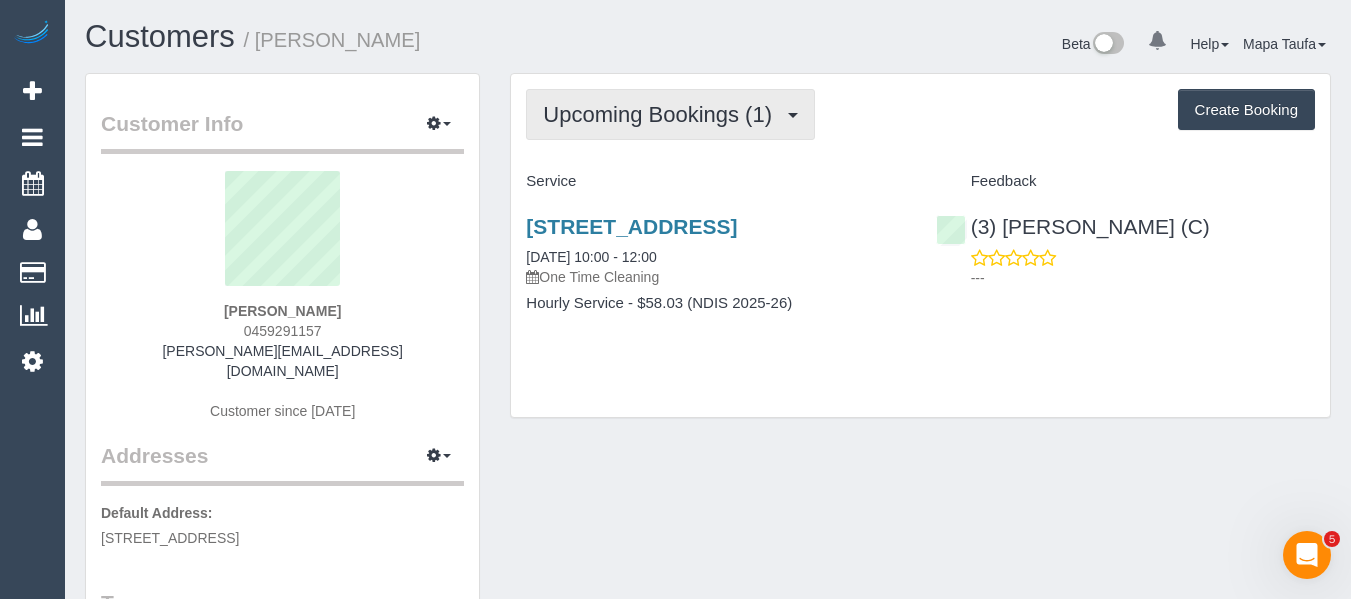 click on "Upcoming Bookings (1)" at bounding box center [662, 114] 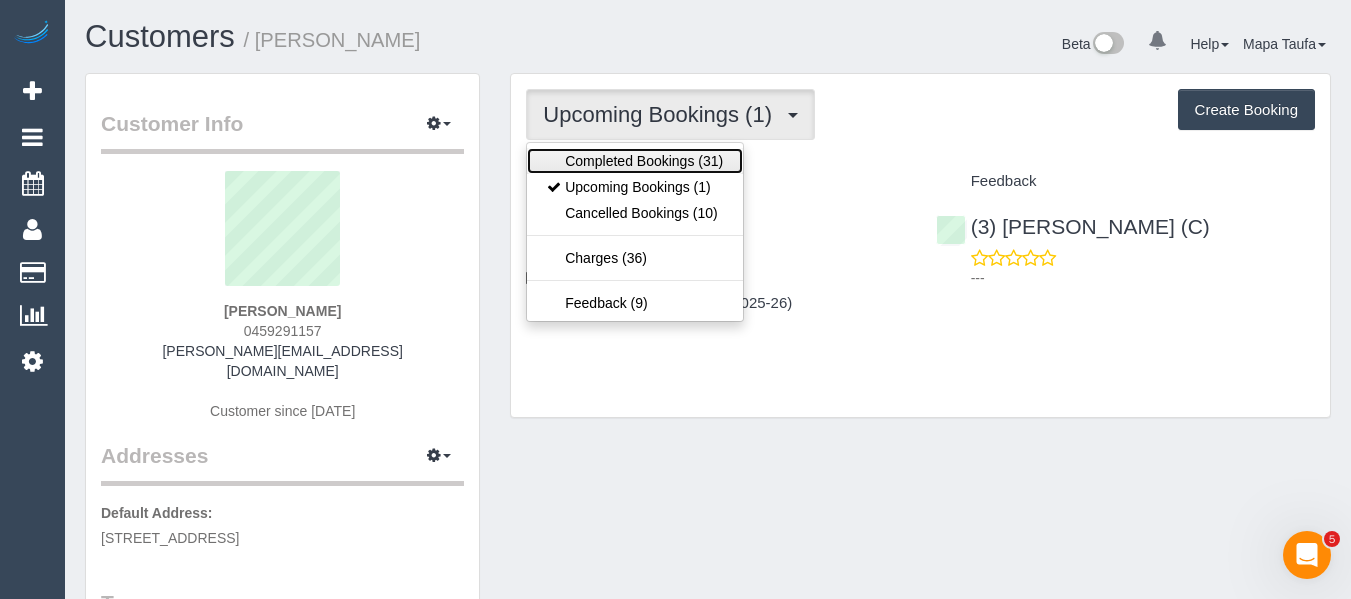 click on "Completed Bookings (31)" at bounding box center [635, 161] 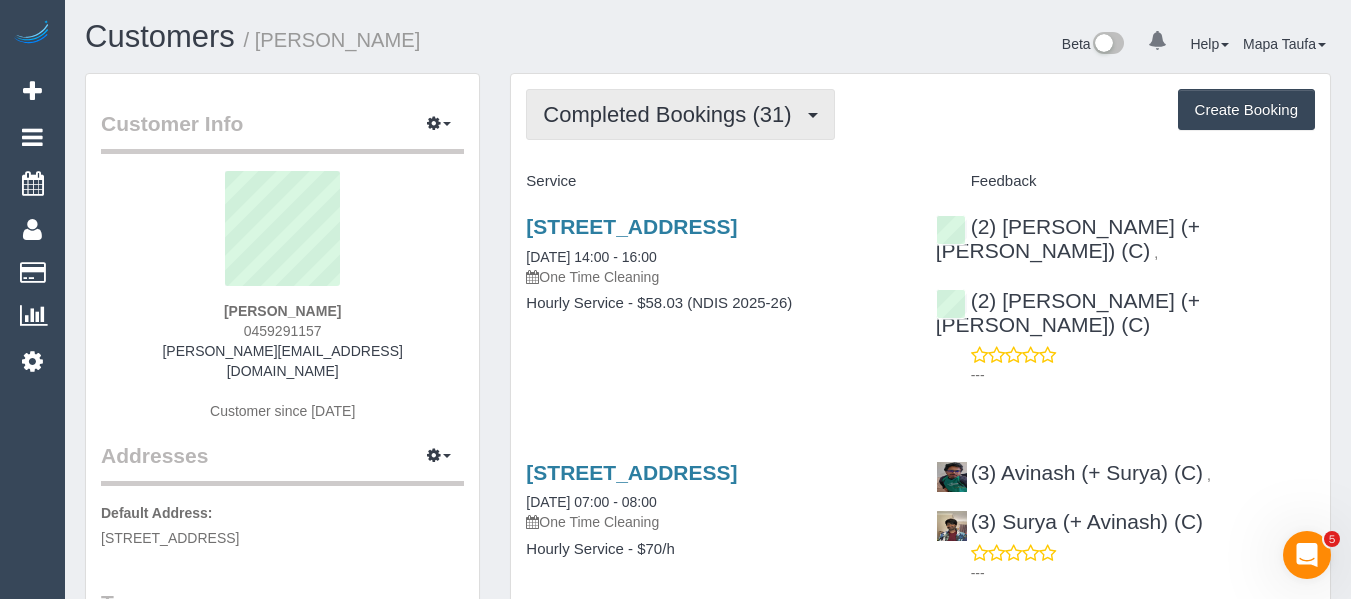 click on "Completed Bookings (31)" at bounding box center (672, 114) 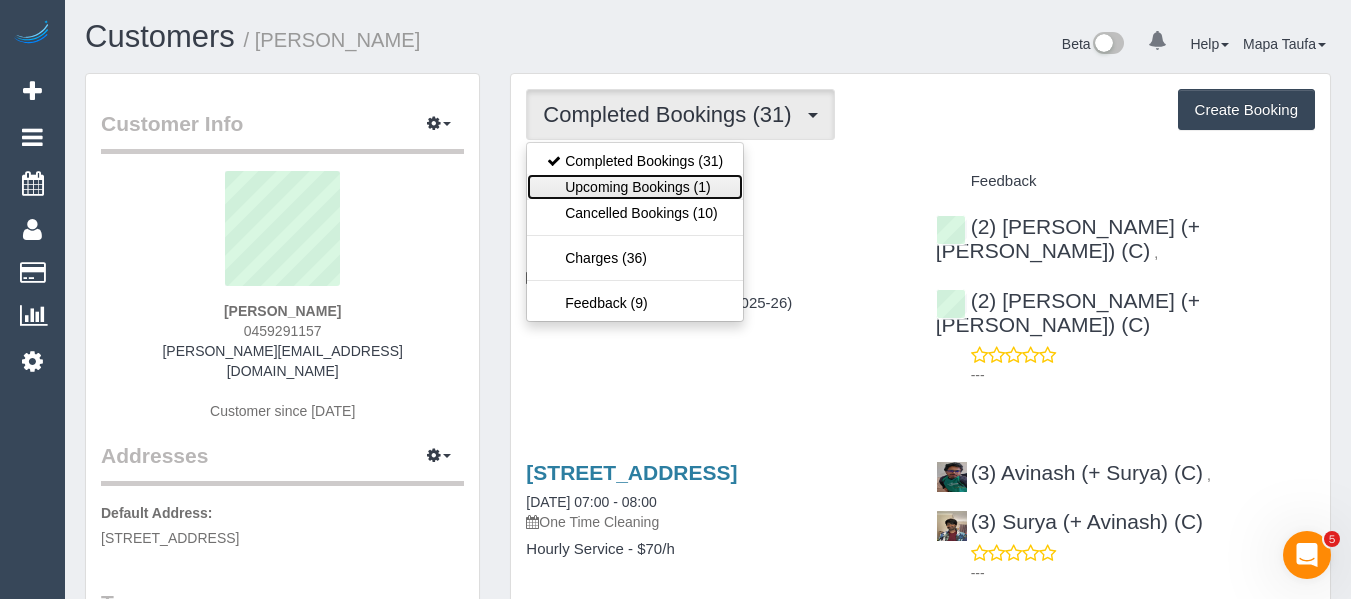 click on "Upcoming Bookings (1)" at bounding box center [635, 187] 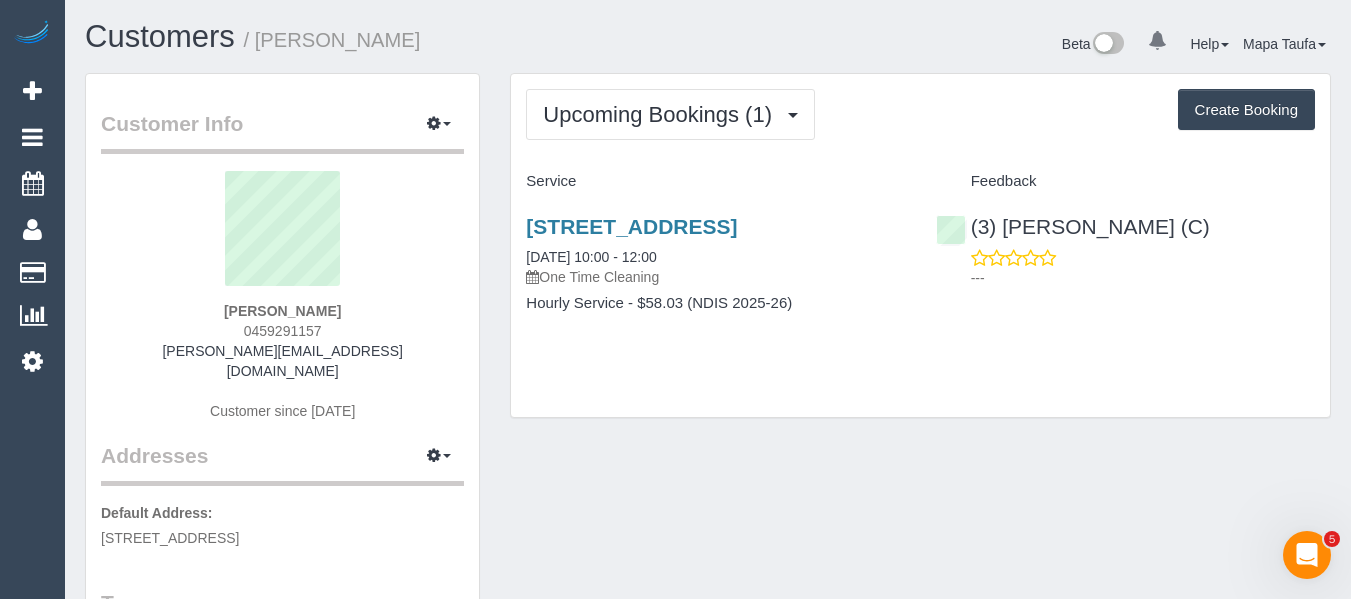 click on "[STREET_ADDRESS]
[DATE] 10:00 - 12:00
One Time Cleaning
Hourly Service - $58.03 (NDIS 2025-26)
(3) [PERSON_NAME] (C)
---" at bounding box center (920, 275) 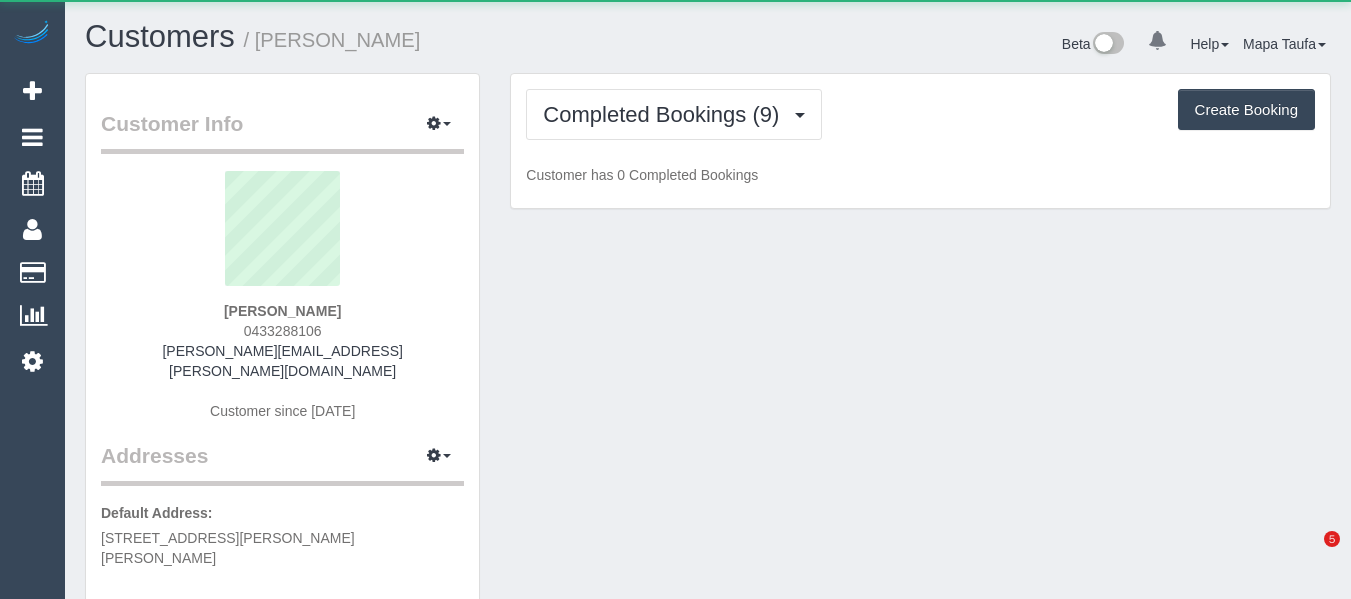 scroll, scrollTop: 0, scrollLeft: 0, axis: both 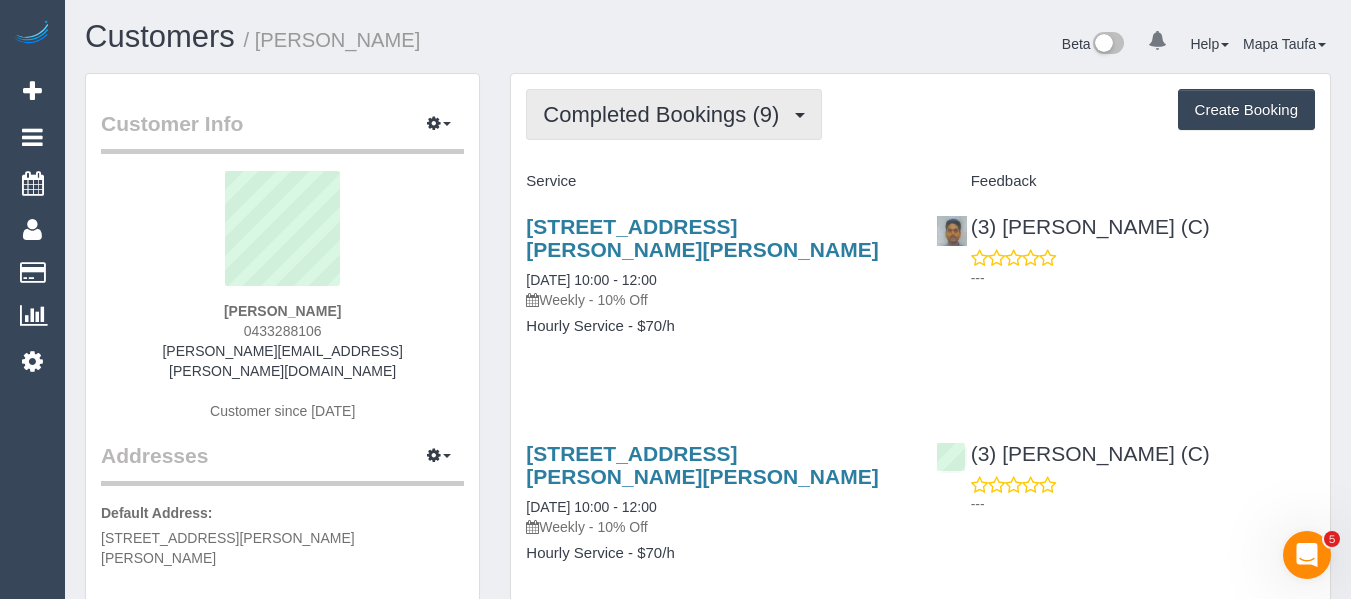 click on "Completed Bookings (9)" at bounding box center (674, 114) 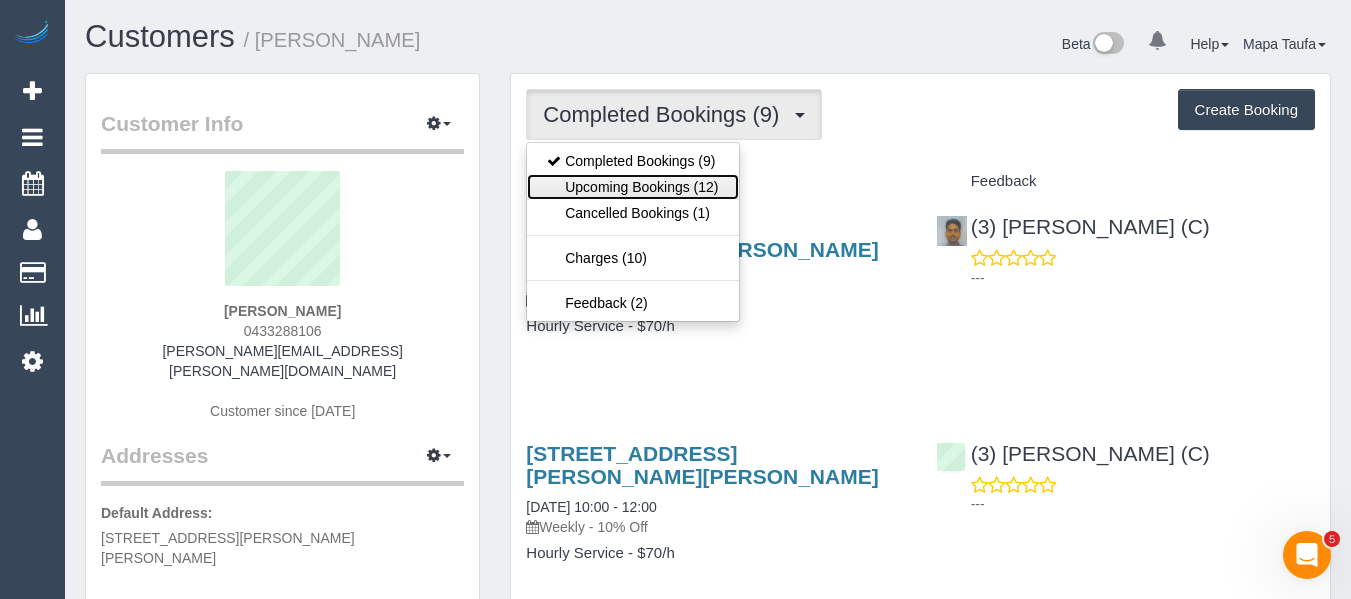 click on "Upcoming Bookings (12)" at bounding box center (632, 187) 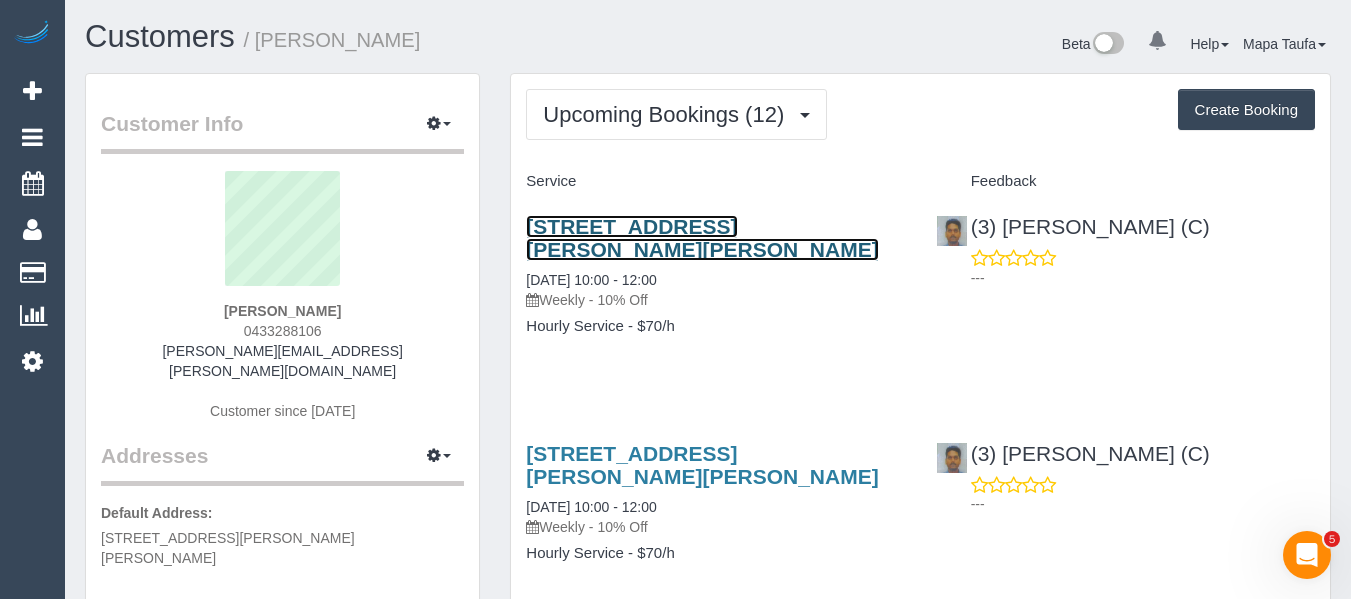 click on "[STREET_ADDRESS][PERSON_NAME][PERSON_NAME]" at bounding box center [702, 238] 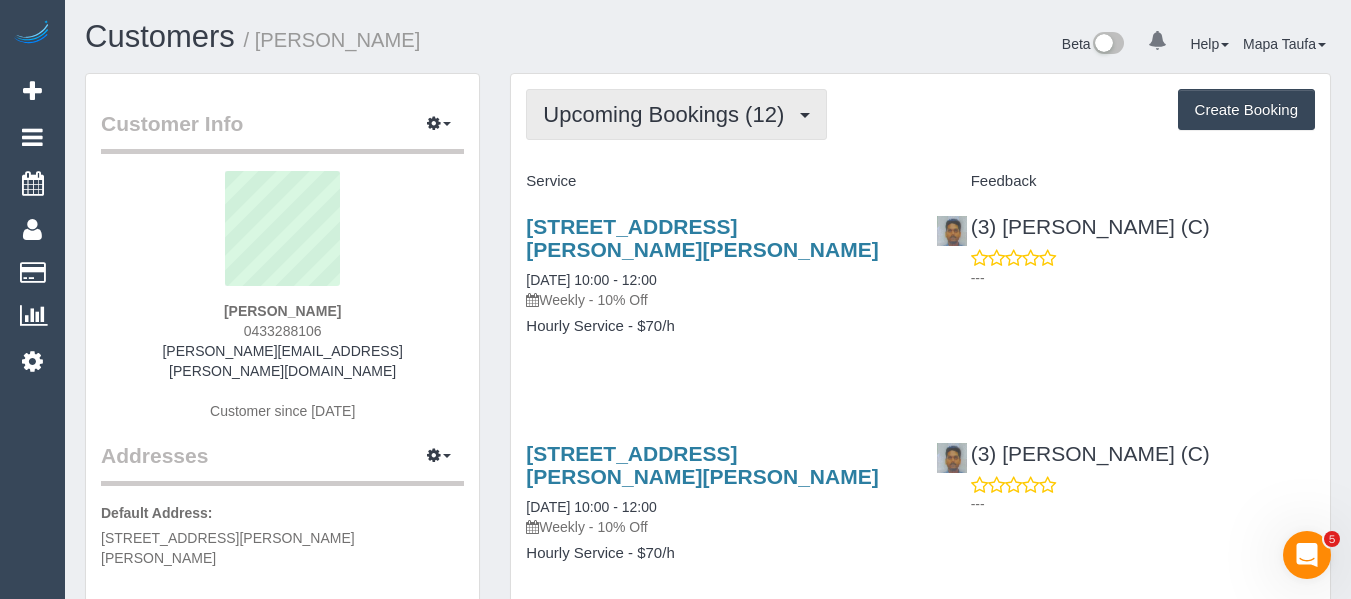 click on "Upcoming Bookings (12)" at bounding box center (668, 114) 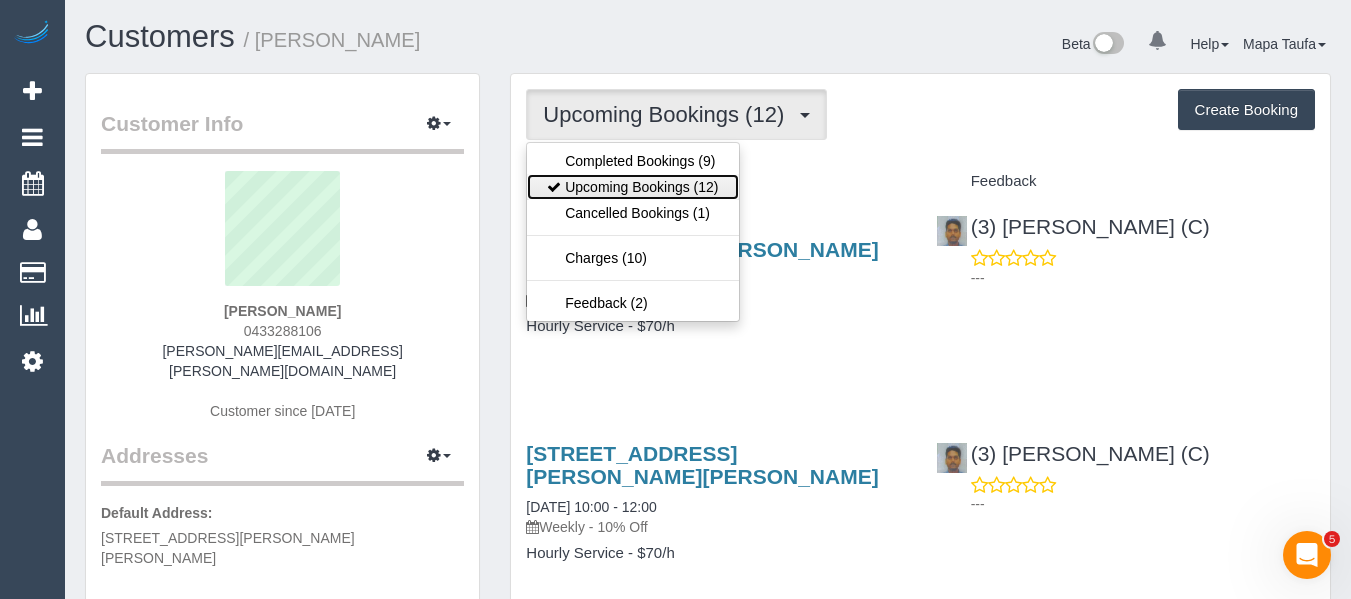 click on "Upcoming Bookings (12)" at bounding box center (632, 187) 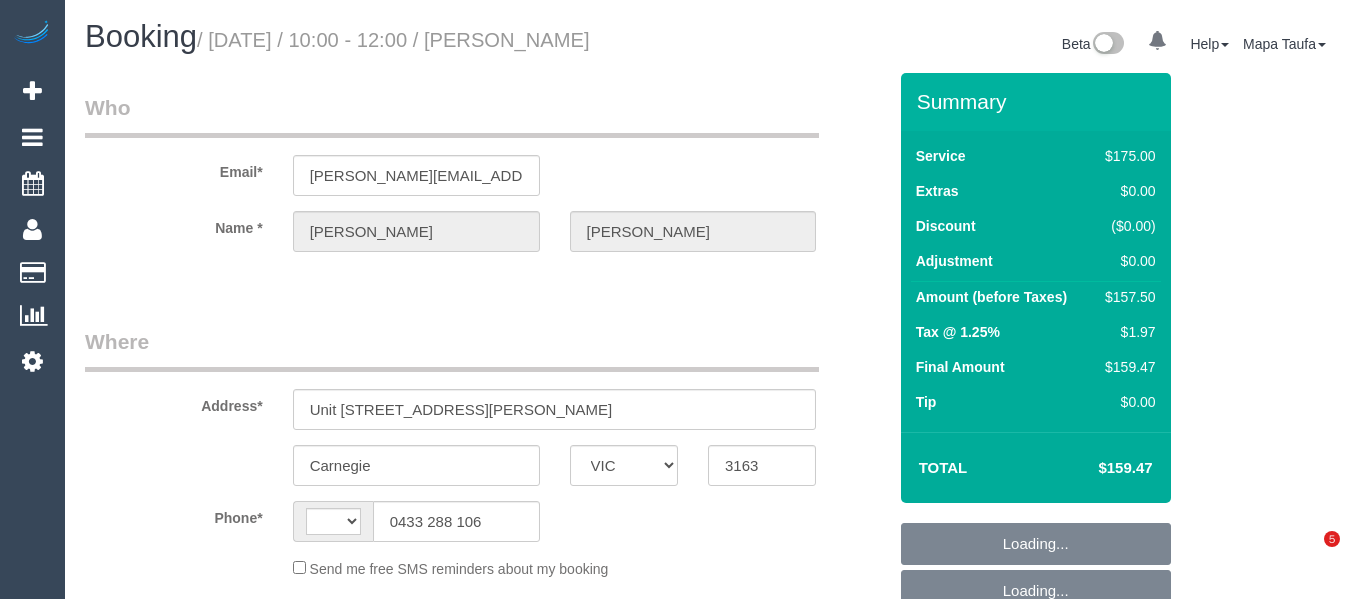 select on "VIC" 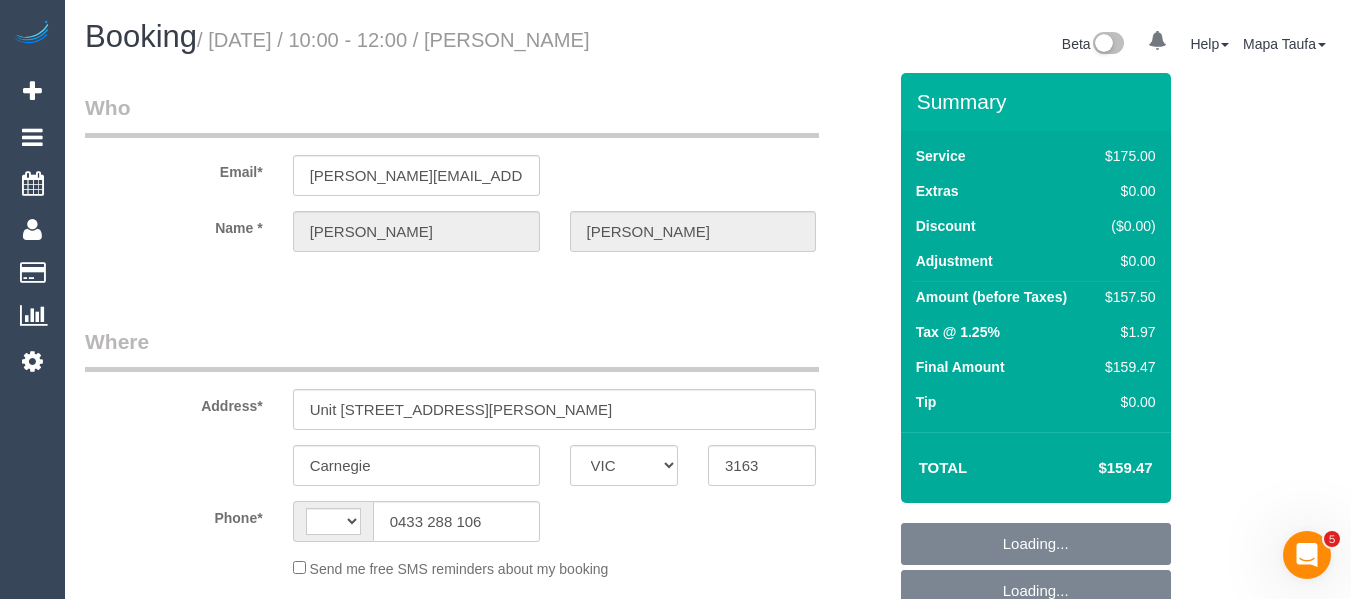 scroll, scrollTop: 0, scrollLeft: 0, axis: both 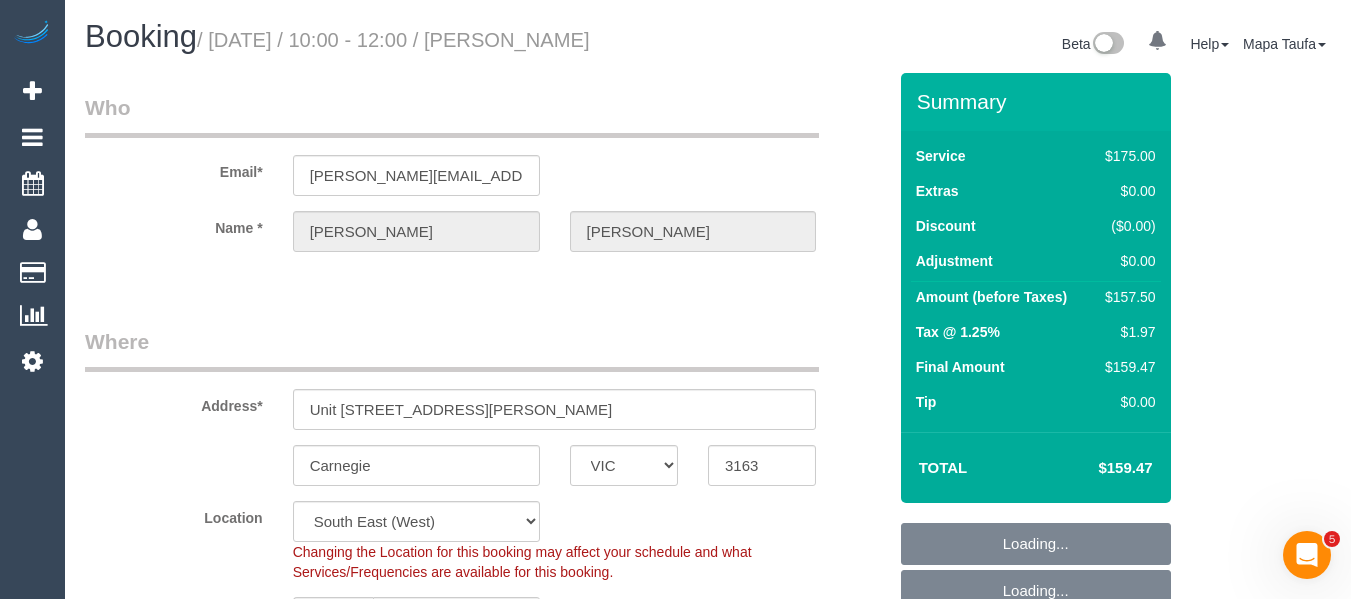 select on "string:AU" 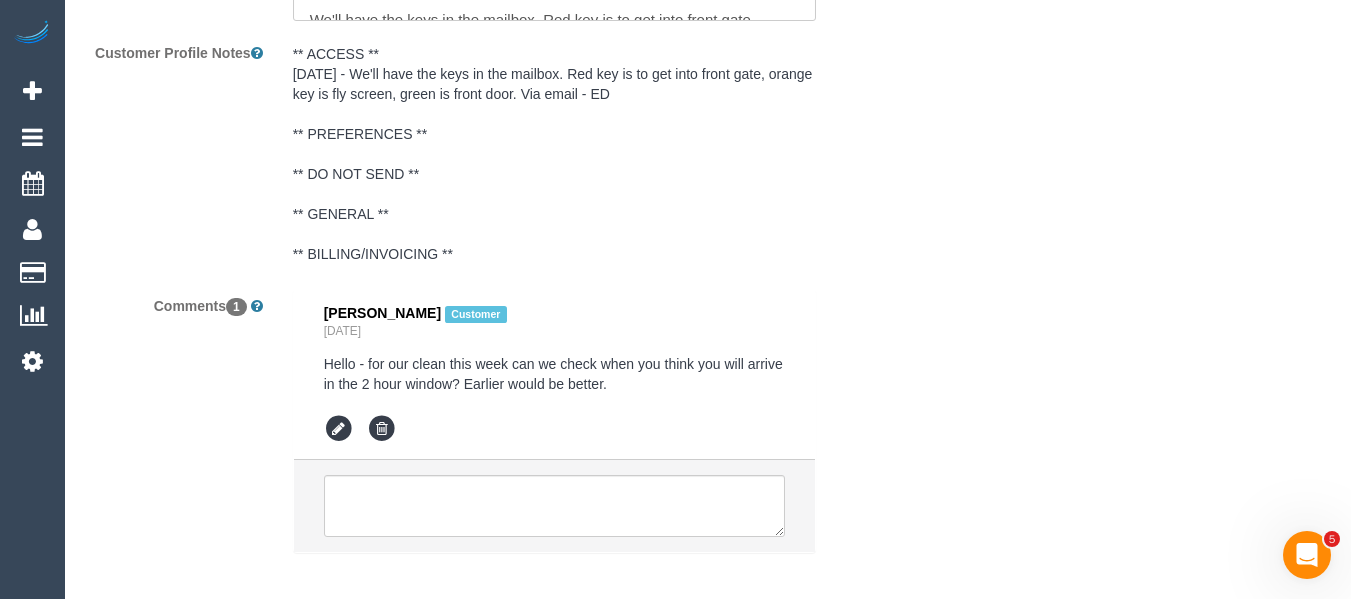 scroll, scrollTop: 3076, scrollLeft: 0, axis: vertical 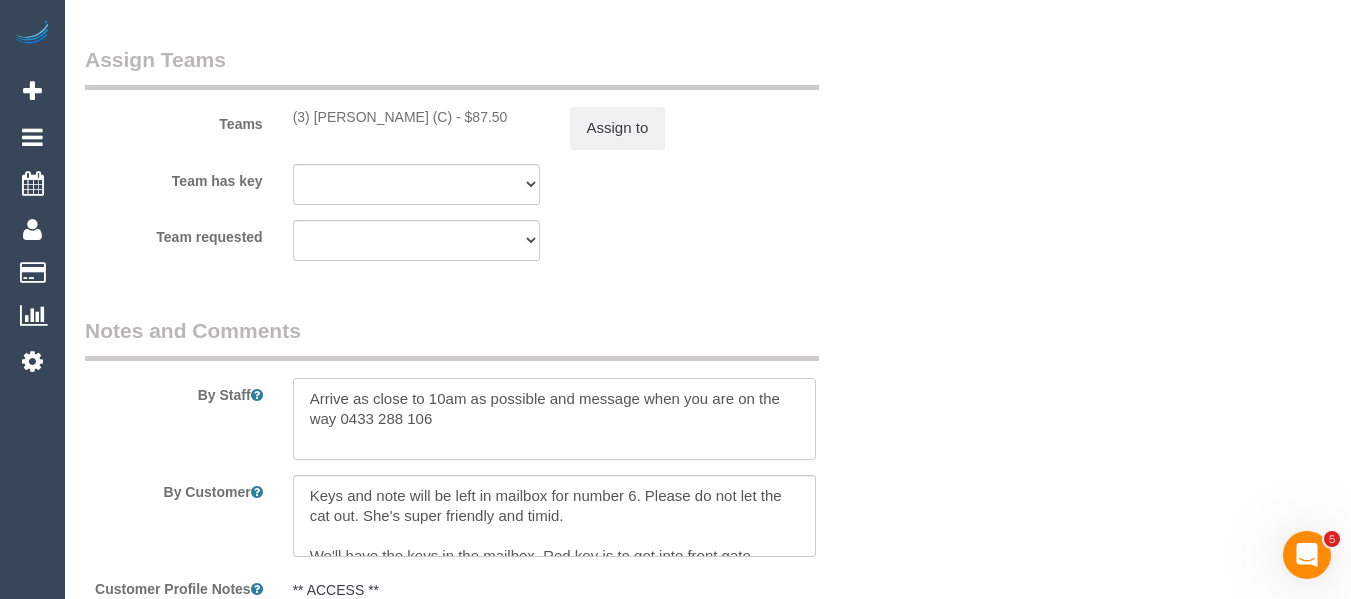 drag, startPoint x: 335, startPoint y: 394, endPoint x: 290, endPoint y: 386, distance: 45.705578 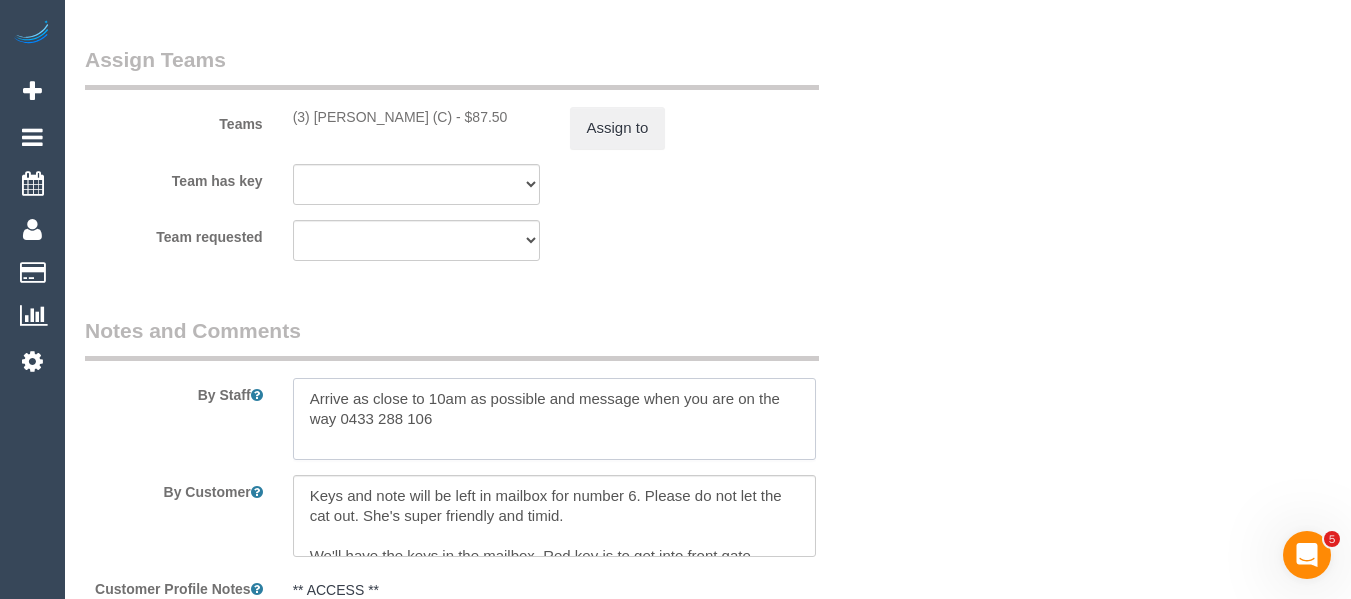 drag, startPoint x: 371, startPoint y: 421, endPoint x: 342, endPoint y: 417, distance: 29.274563 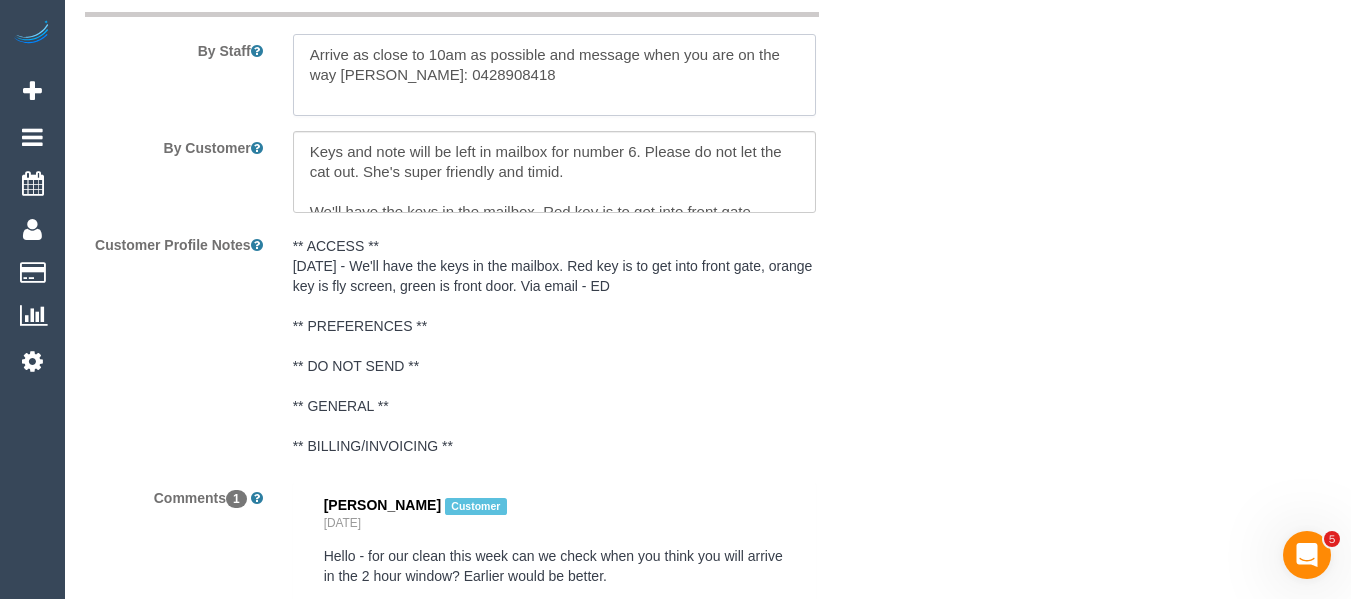 scroll, scrollTop: 3512, scrollLeft: 0, axis: vertical 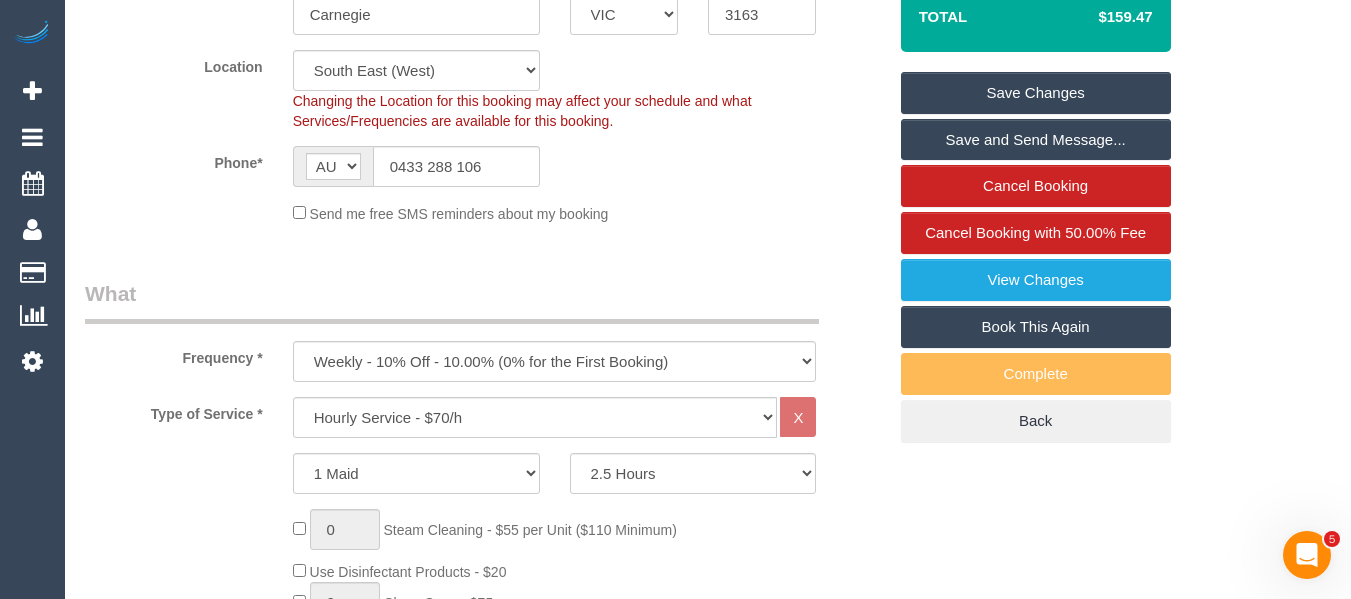 type on "Arrive as close to 10am as possible and message when you are on the way Martin: 0428908418" 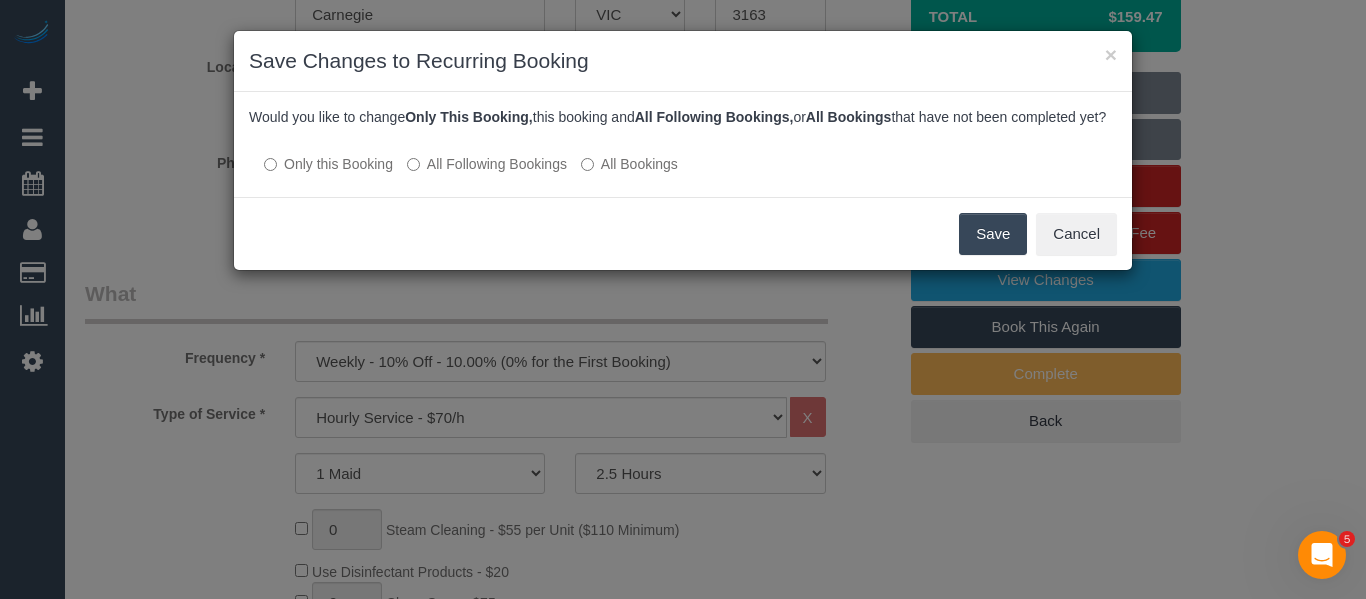 click on "All Following Bookings" at bounding box center [487, 164] 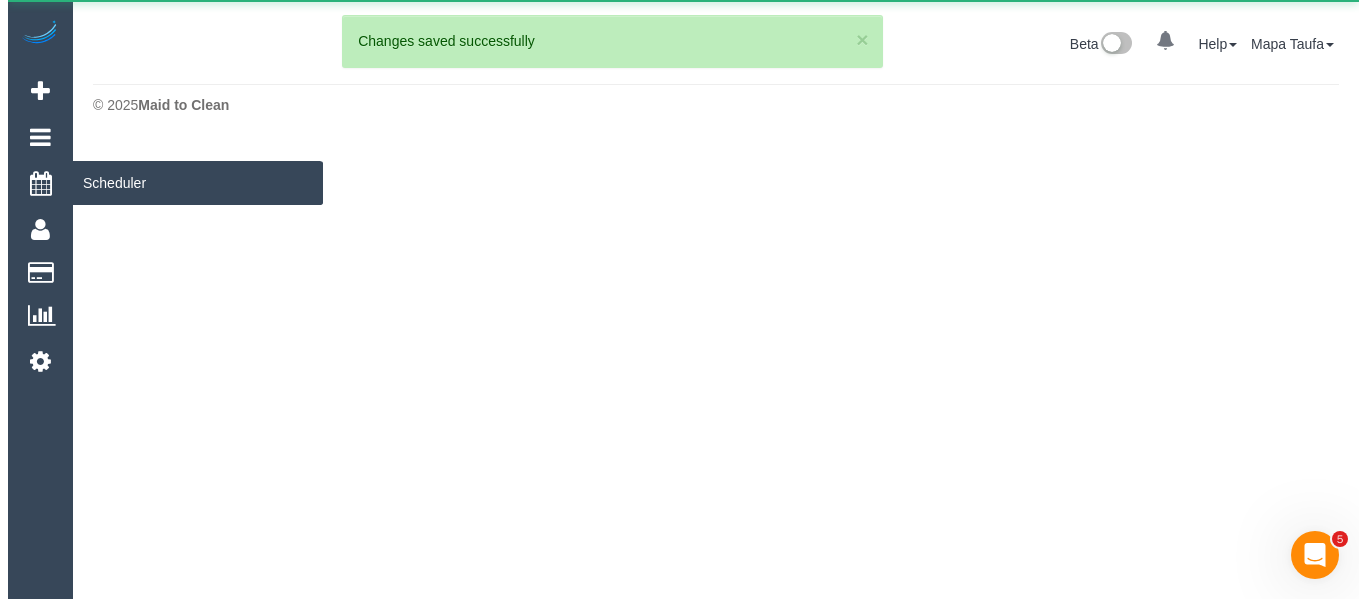scroll, scrollTop: 0, scrollLeft: 0, axis: both 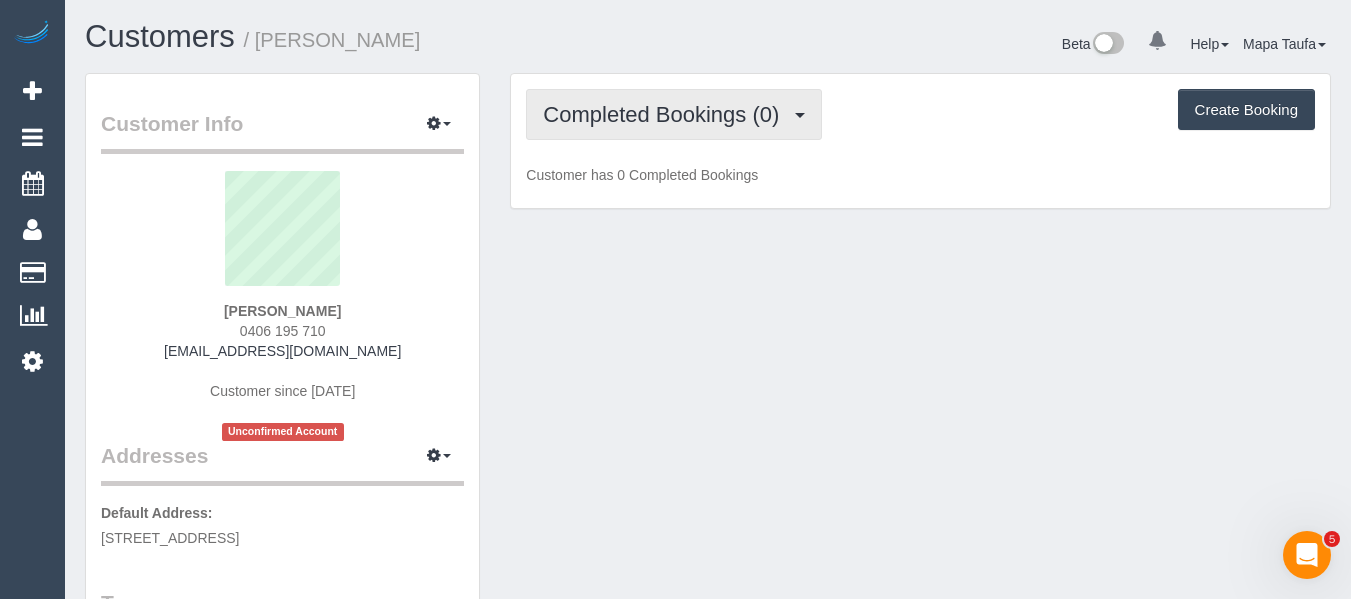 click on "Completed Bookings (0)" at bounding box center (666, 114) 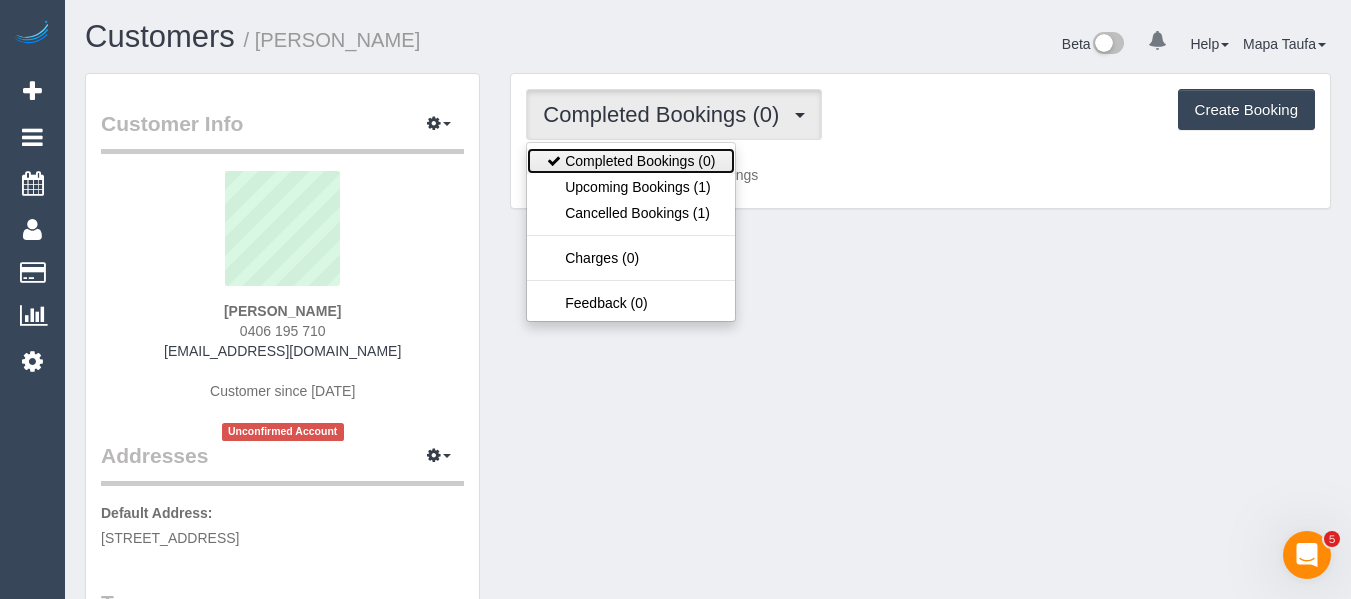 click on "Completed Bookings (0)" at bounding box center [631, 161] 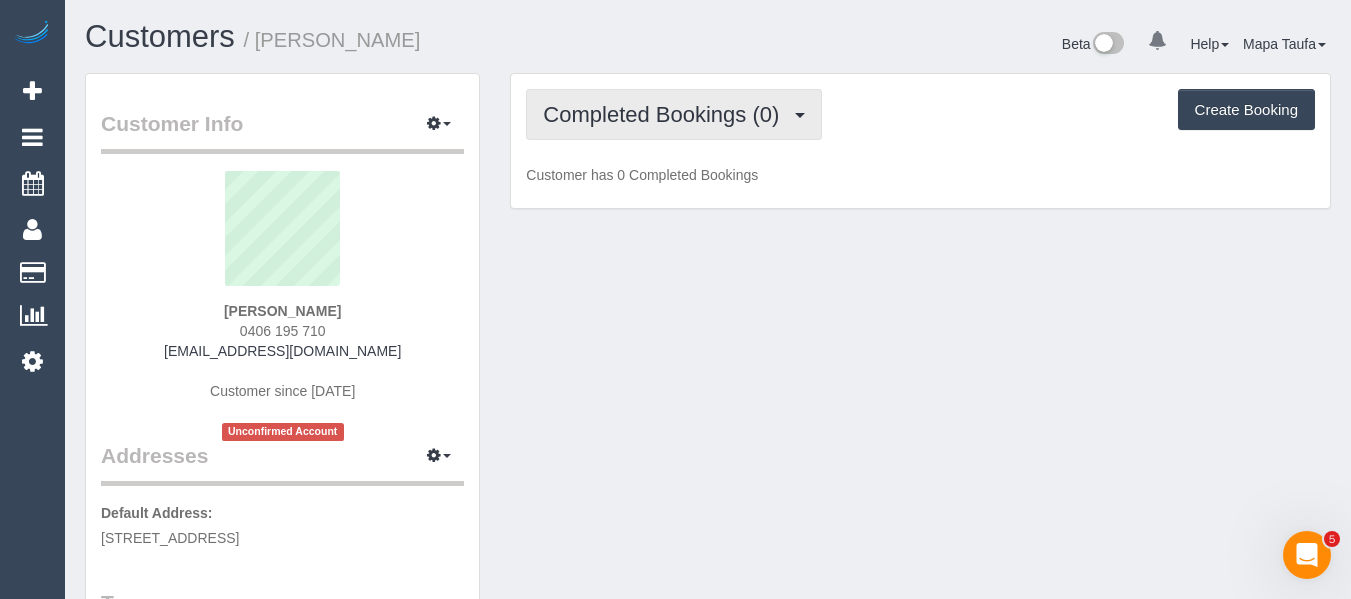 drag, startPoint x: 688, startPoint y: 120, endPoint x: 670, endPoint y: 183, distance: 65.52099 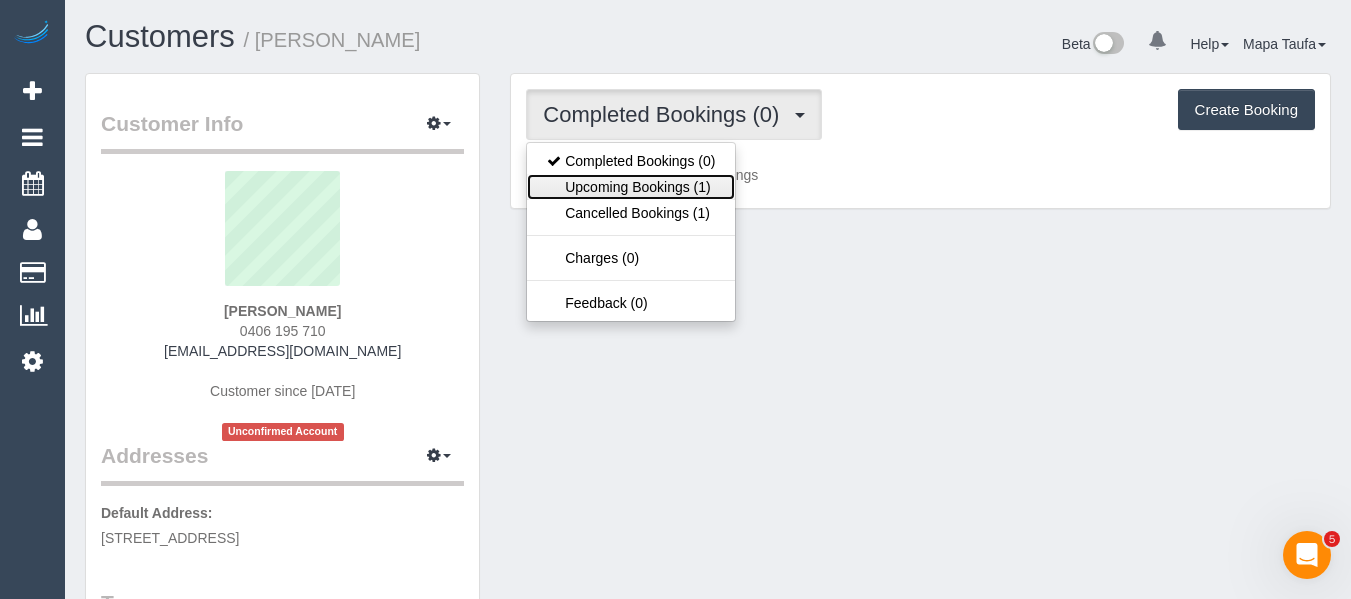click on "Upcoming Bookings (1)" at bounding box center (631, 187) 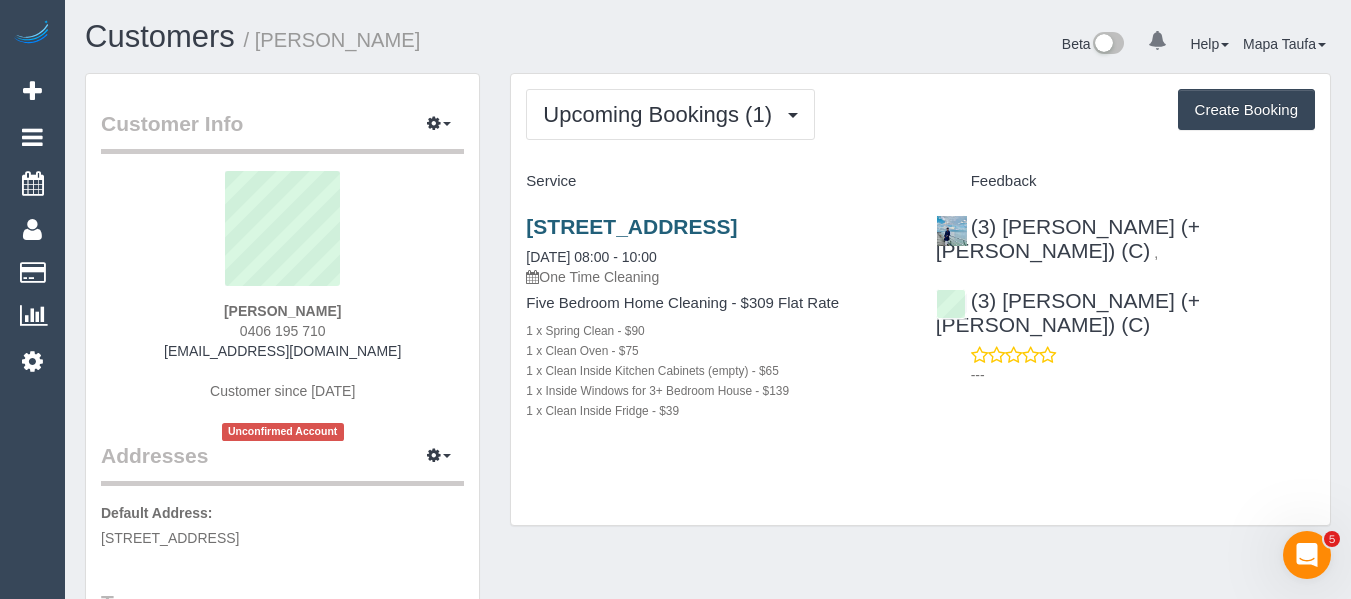 drag, startPoint x: 796, startPoint y: 222, endPoint x: 550, endPoint y: 223, distance: 246.00203 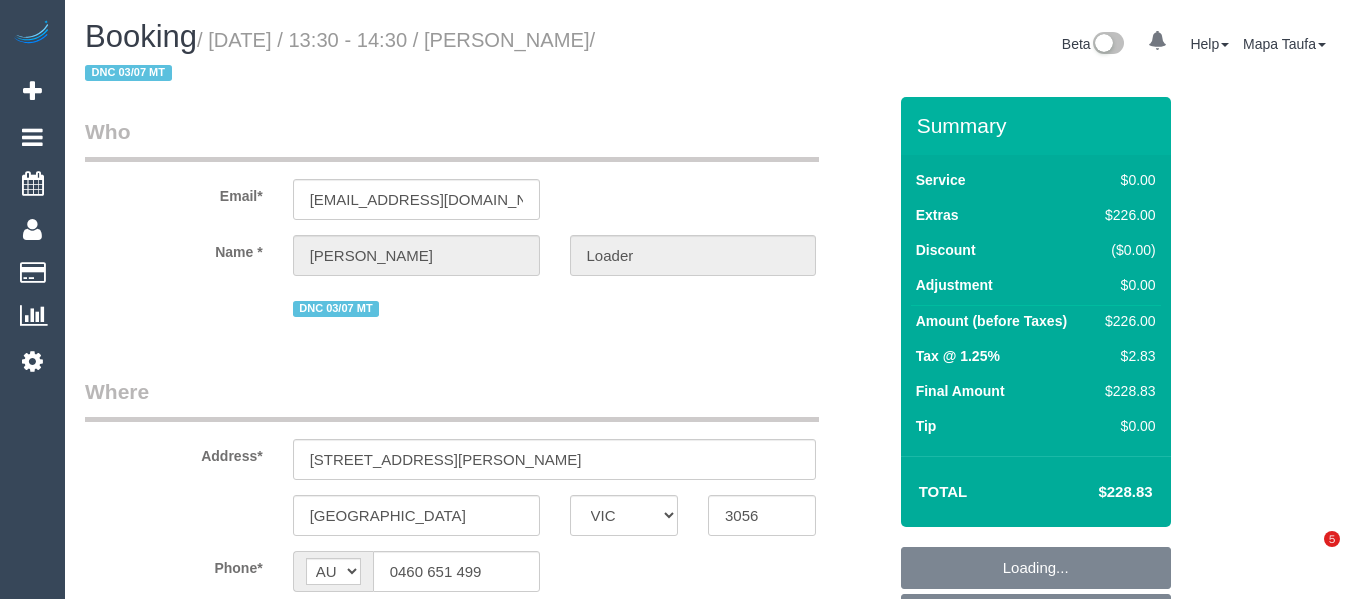 select on "VIC" 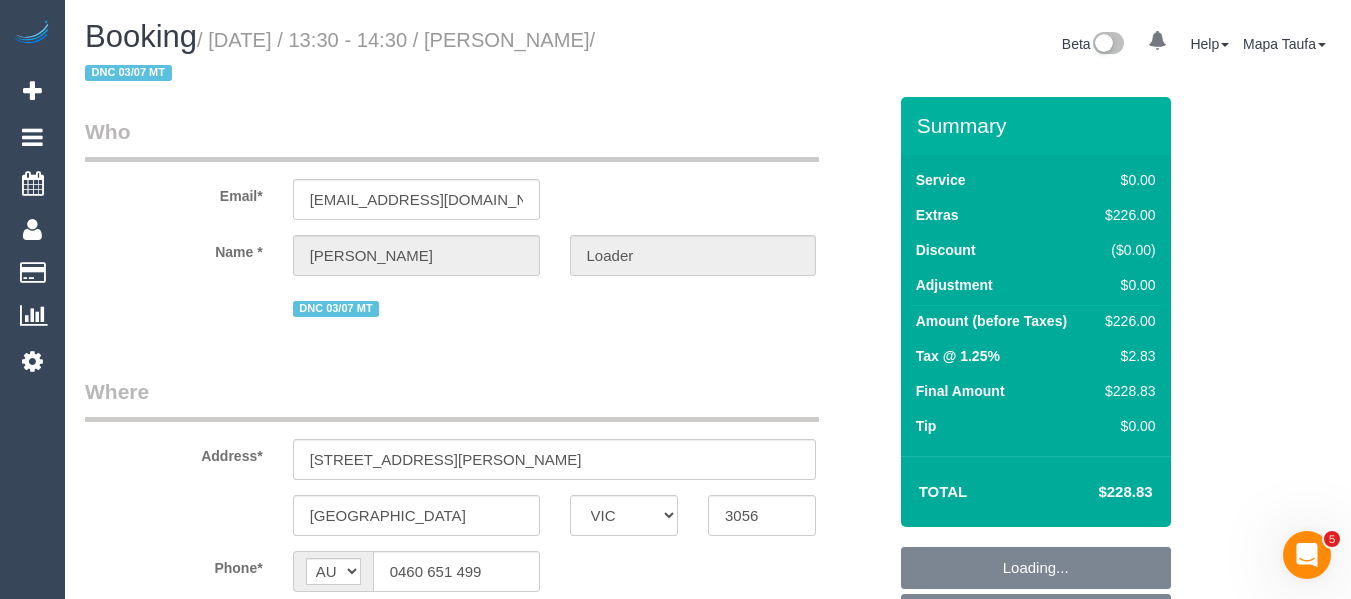 scroll, scrollTop: 0, scrollLeft: 0, axis: both 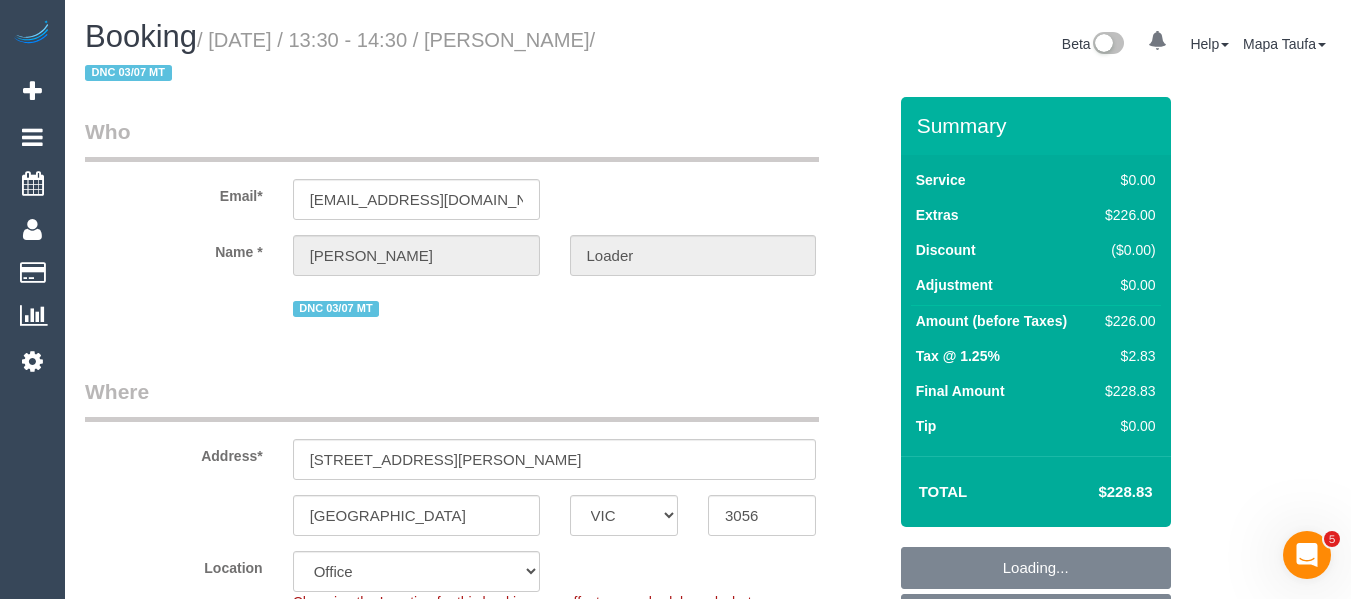 select on "number:28" 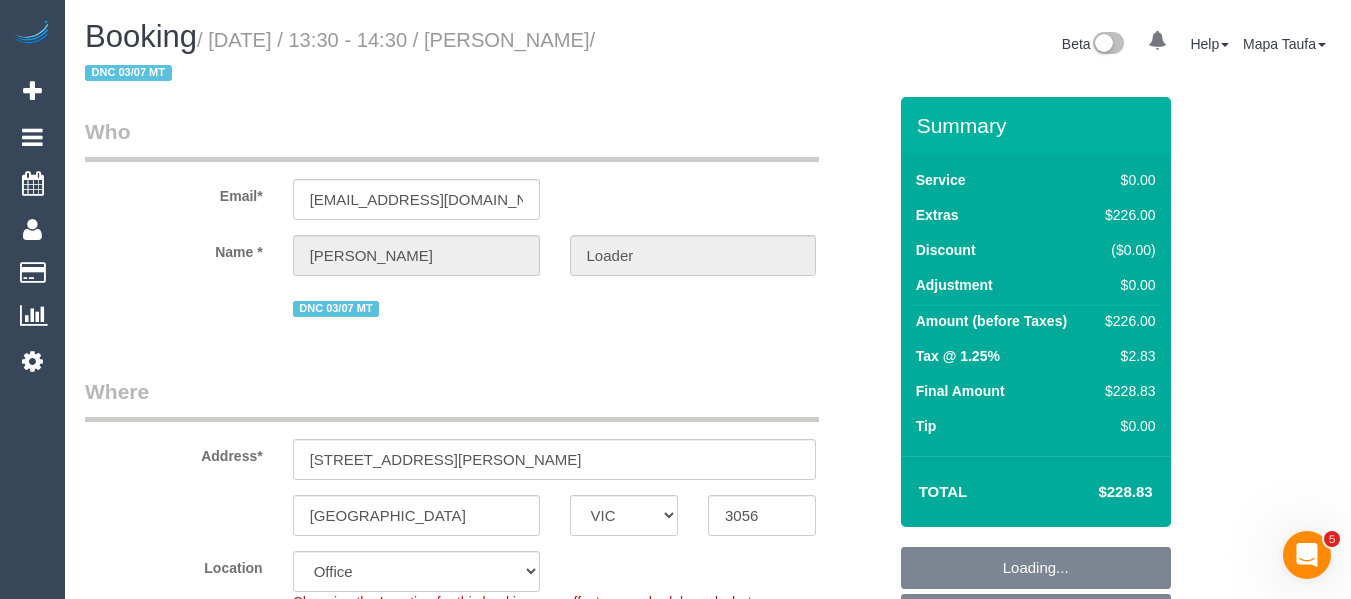 select on "number:15" 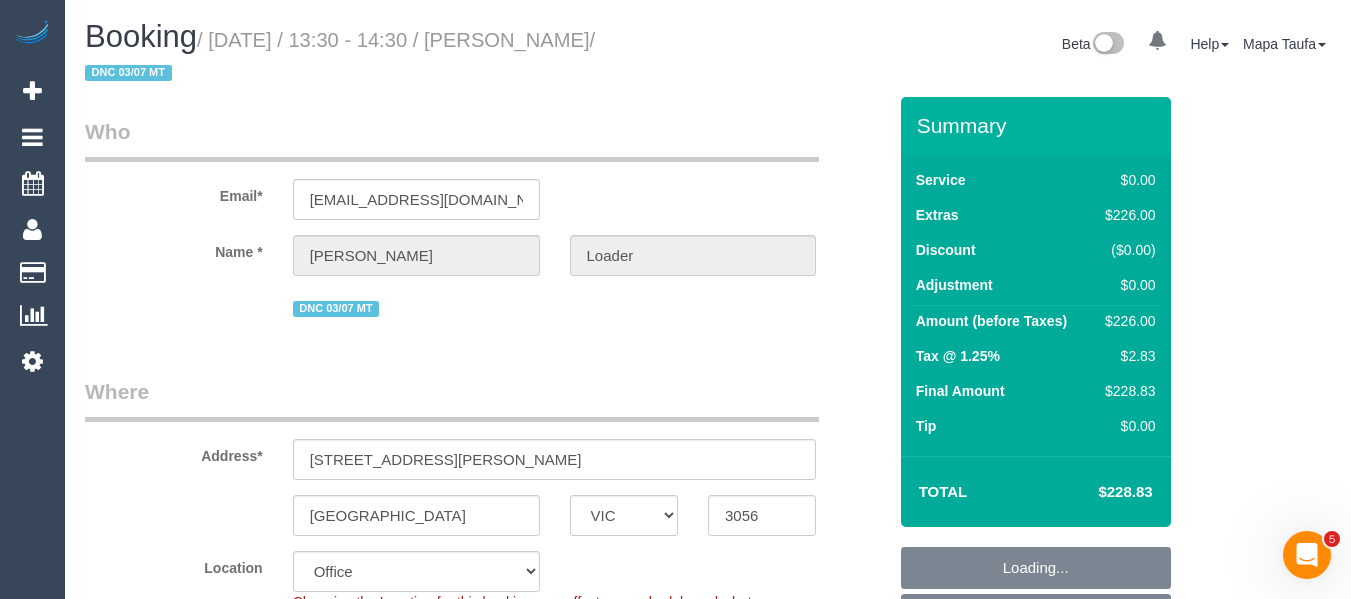 select on "number:22" 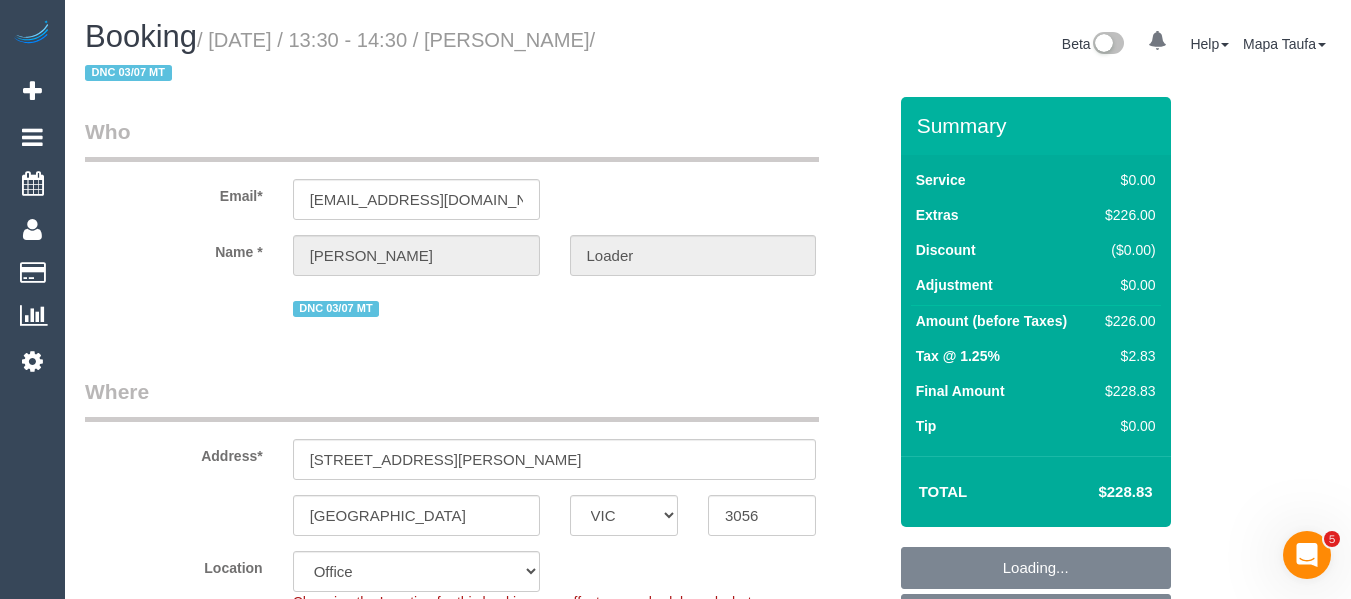 select on "number:26" 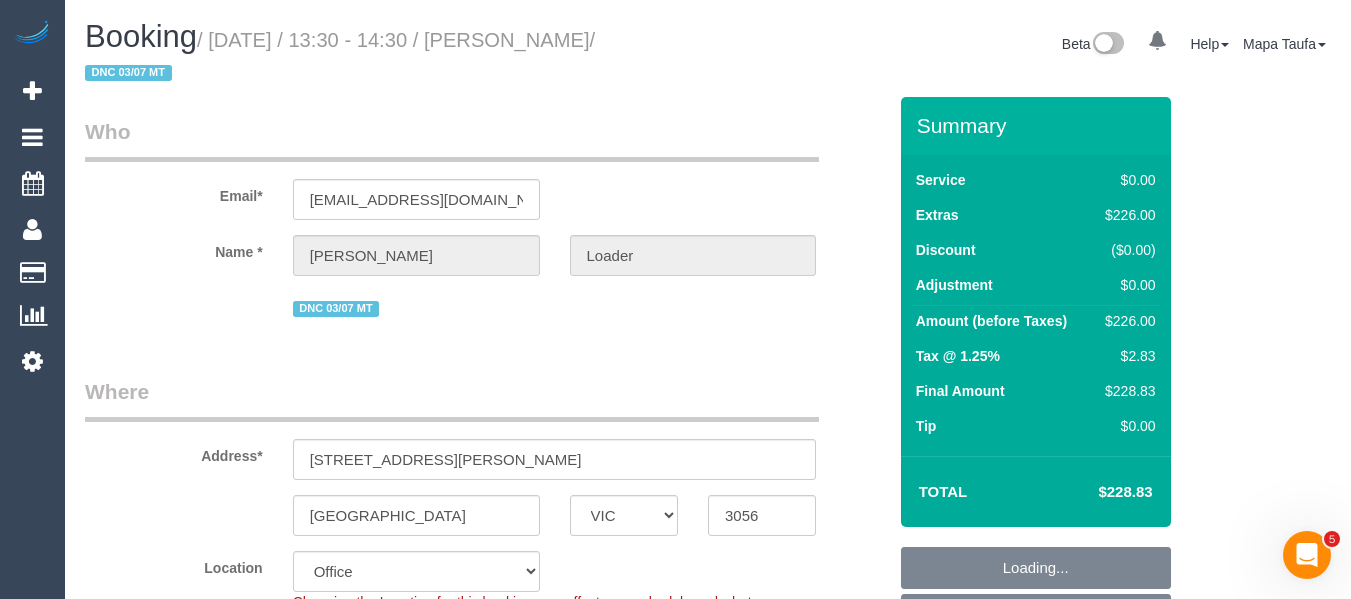 select on "object:790" 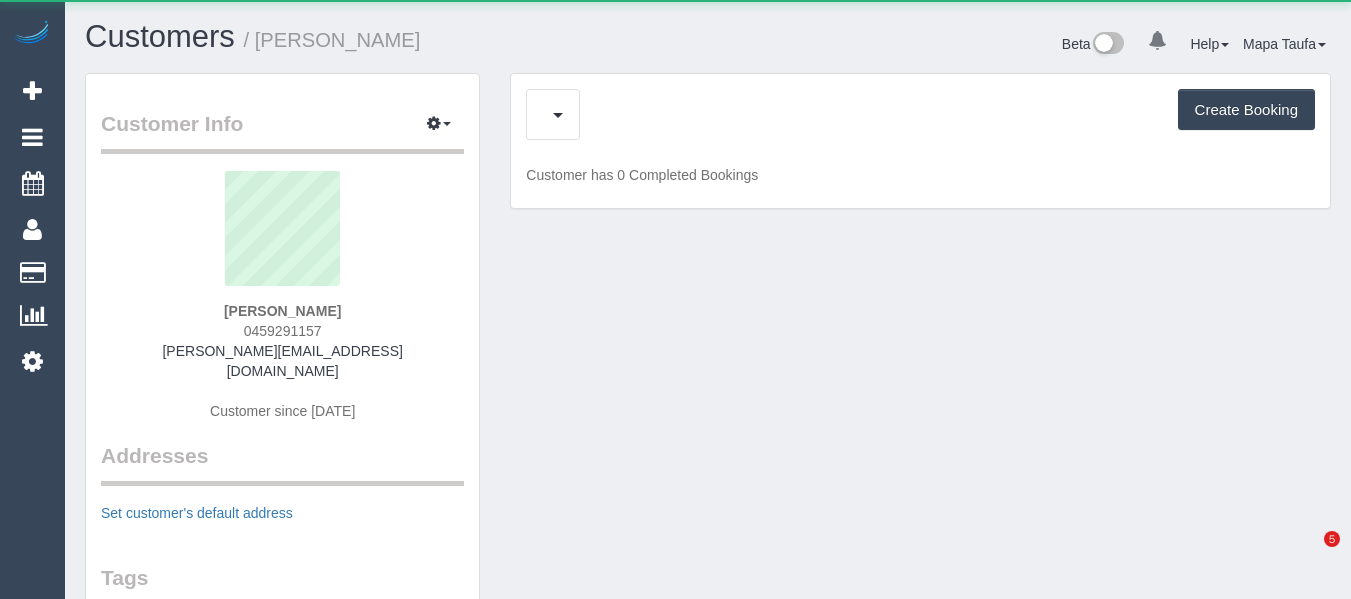 scroll, scrollTop: 0, scrollLeft: 0, axis: both 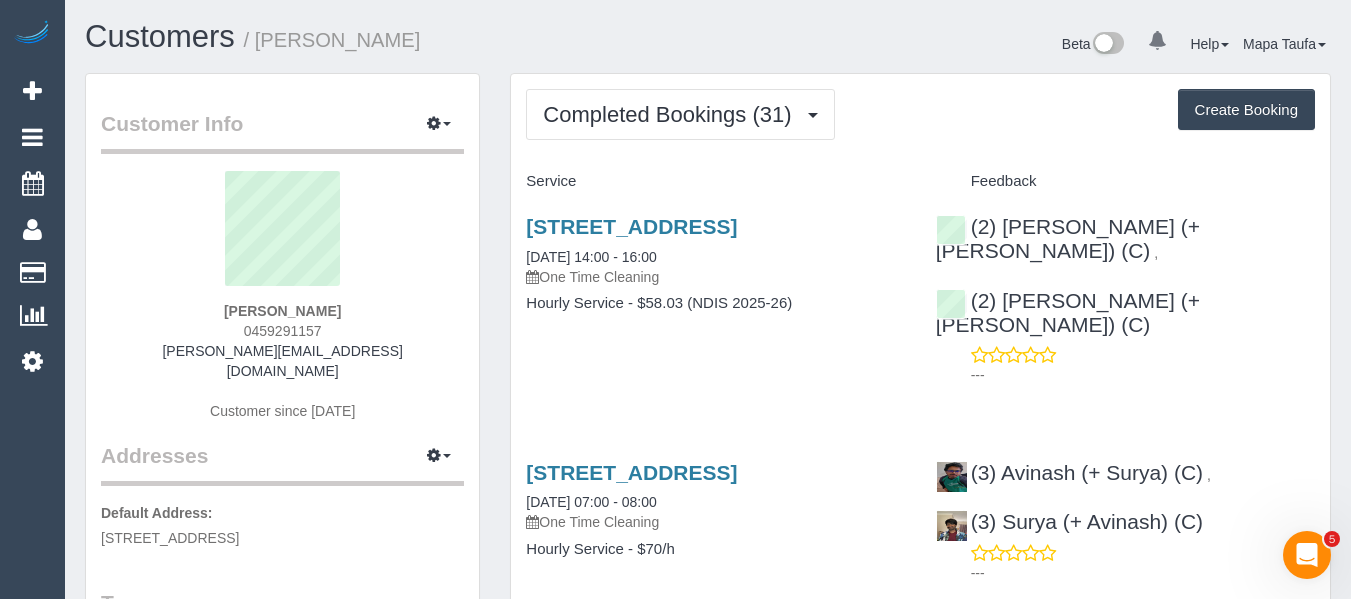 drag, startPoint x: 344, startPoint y: 326, endPoint x: 227, endPoint y: 339, distance: 117.72001 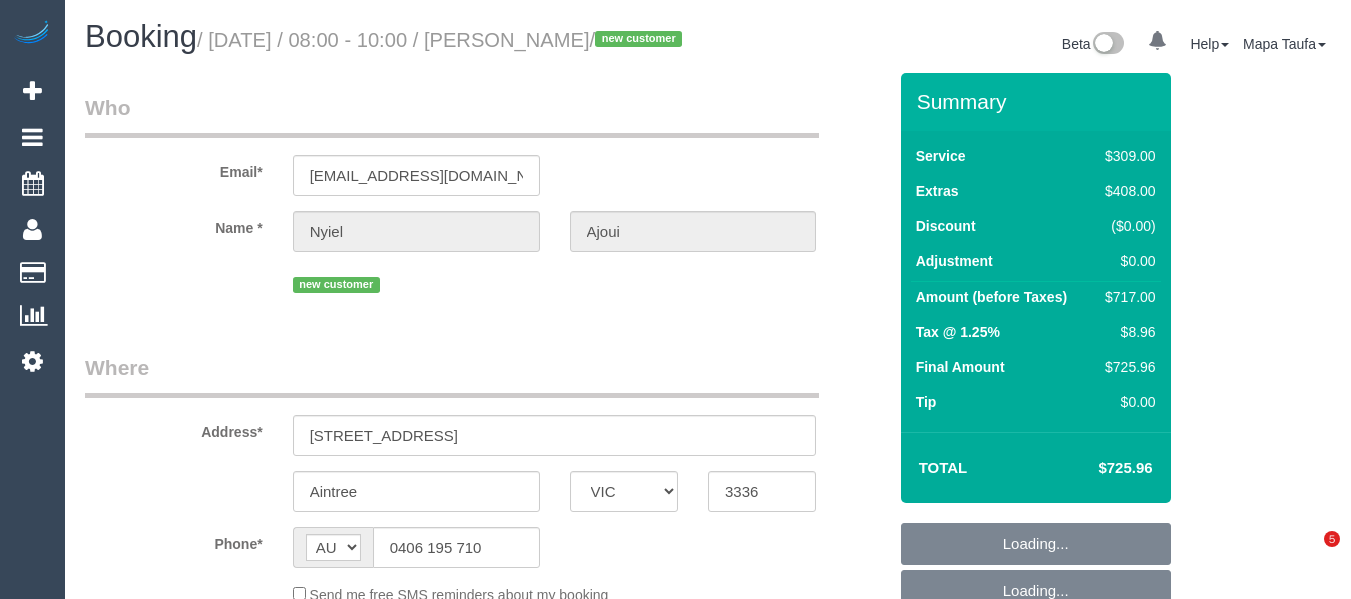 select on "VIC" 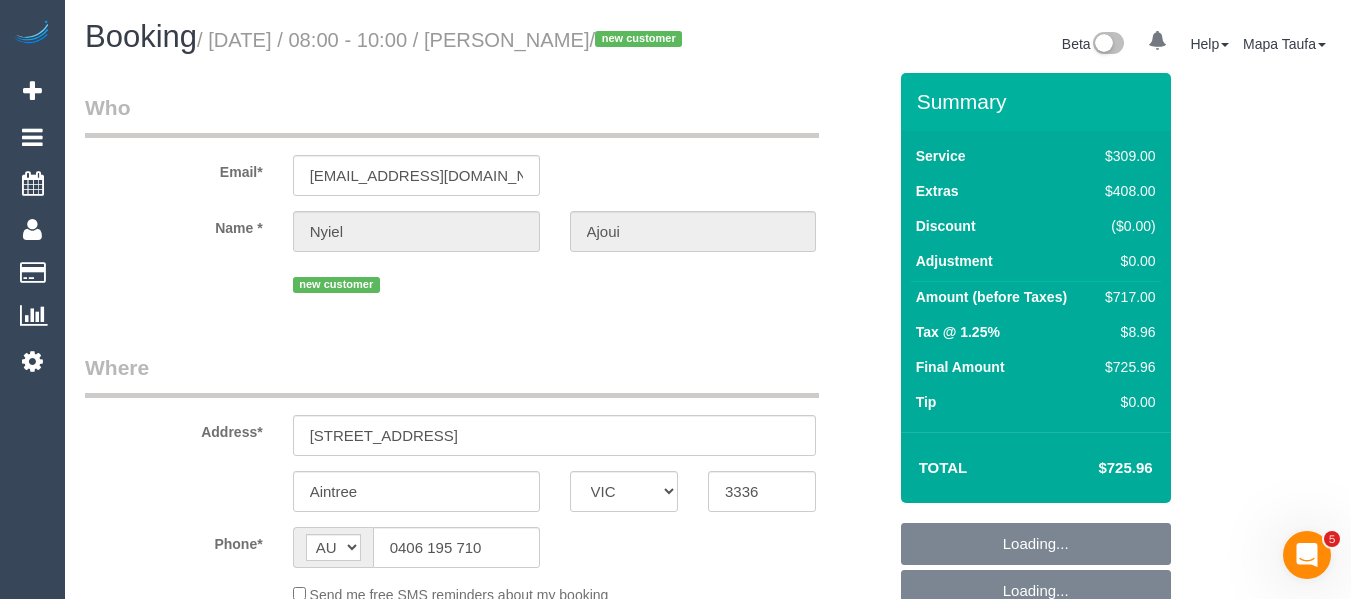 scroll, scrollTop: 0, scrollLeft: 0, axis: both 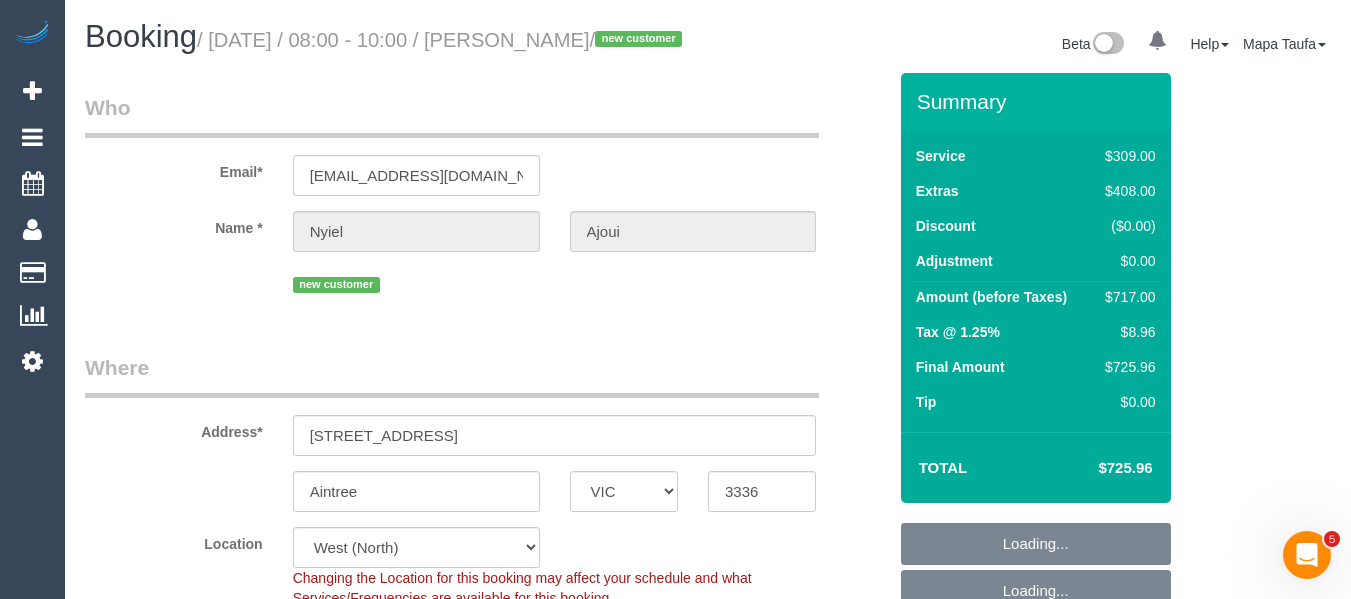 select on "object:648" 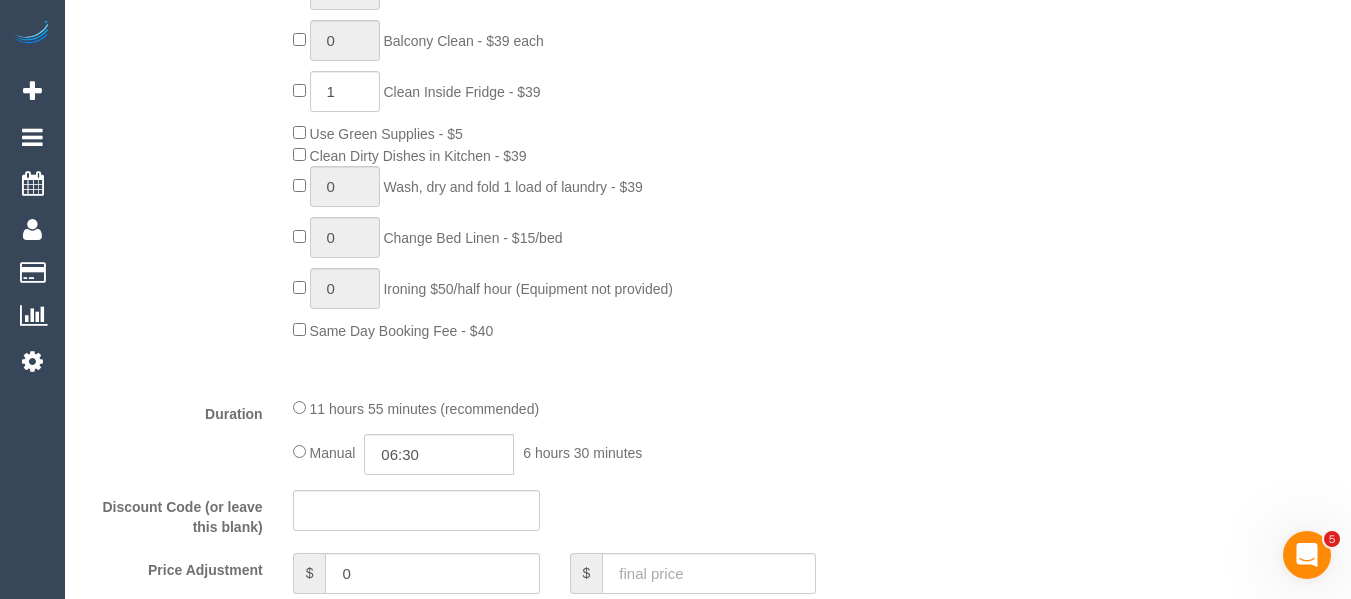 scroll, scrollTop: 1346, scrollLeft: 0, axis: vertical 